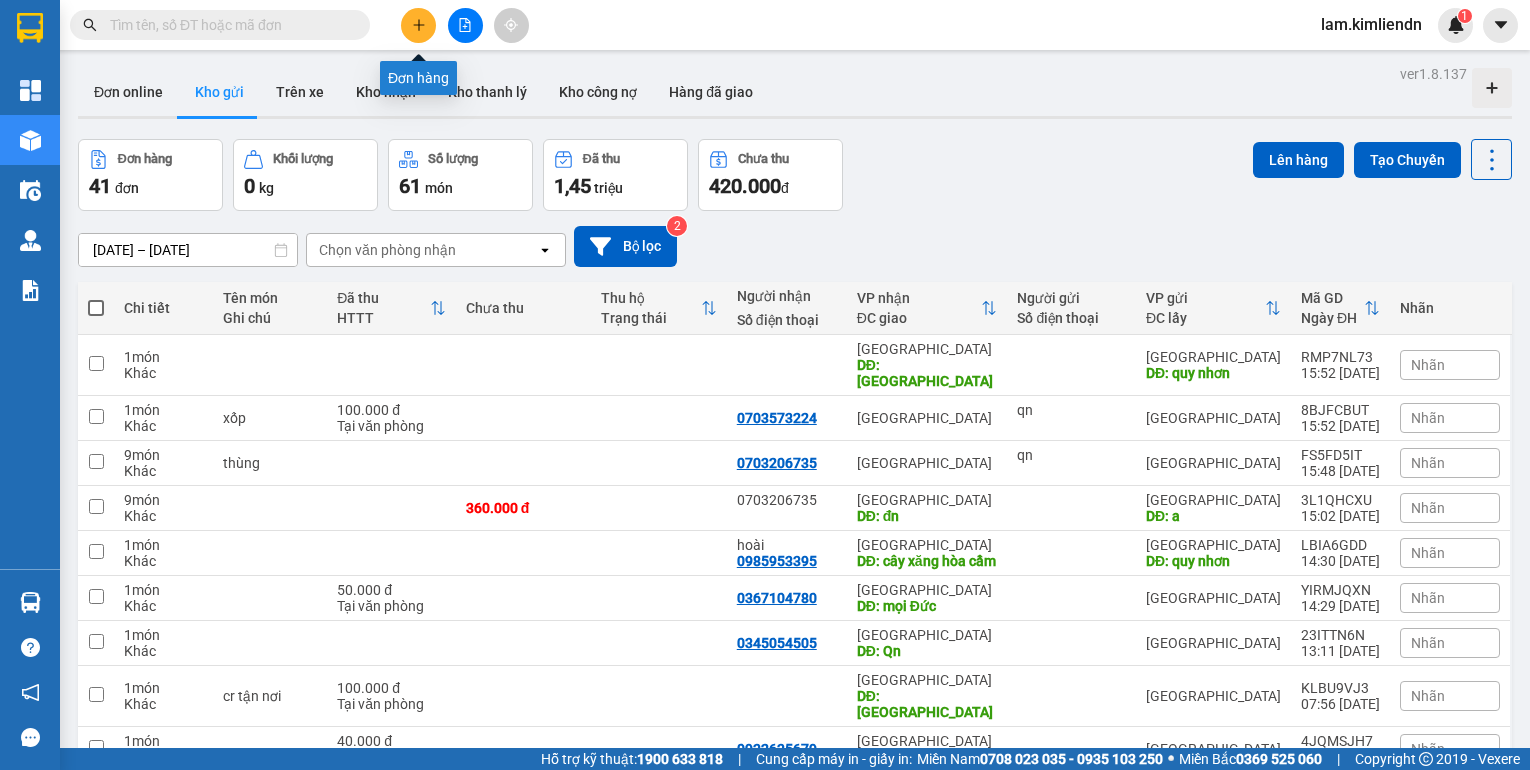 scroll, scrollTop: 0, scrollLeft: 0, axis: both 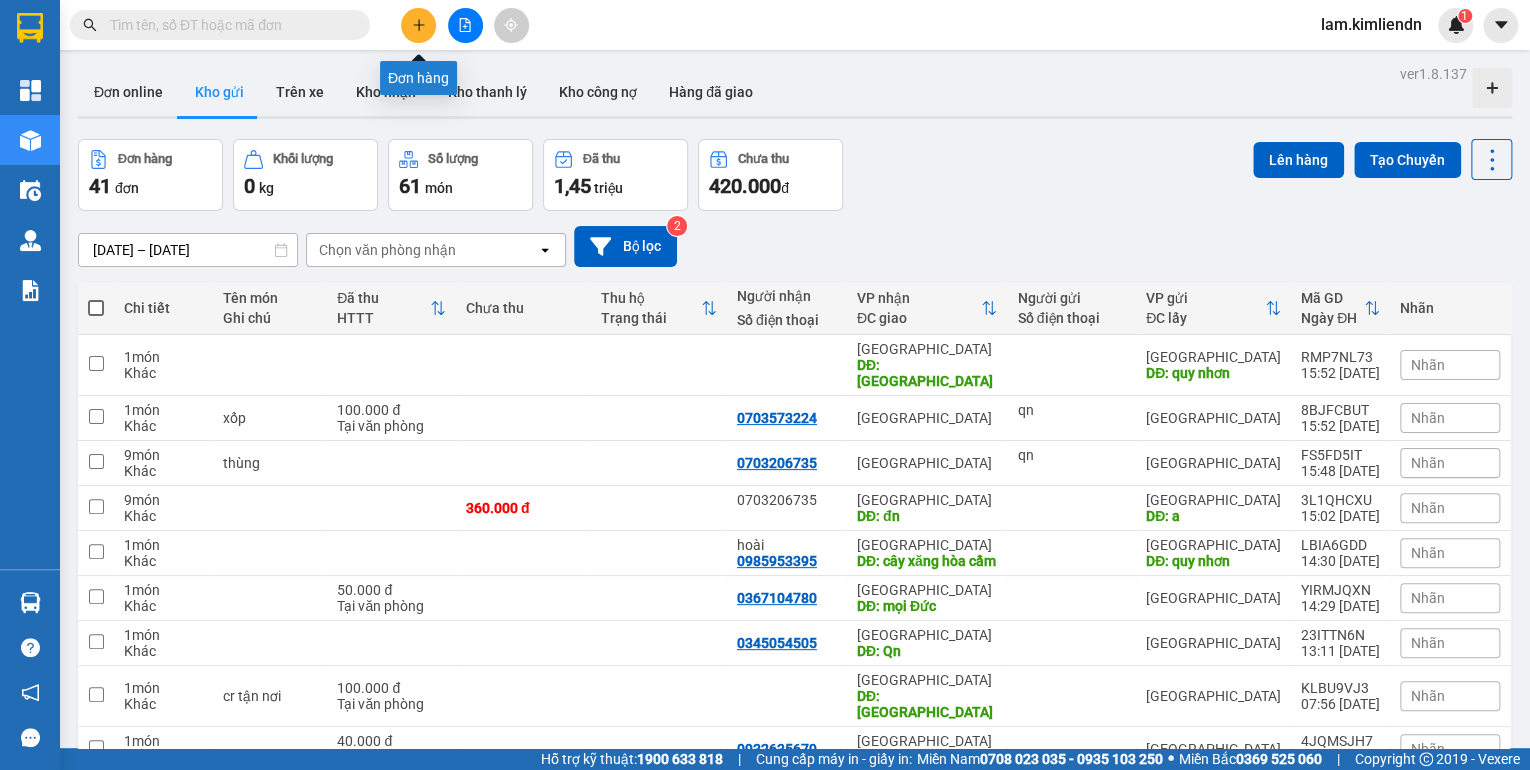 click at bounding box center [465, 25] 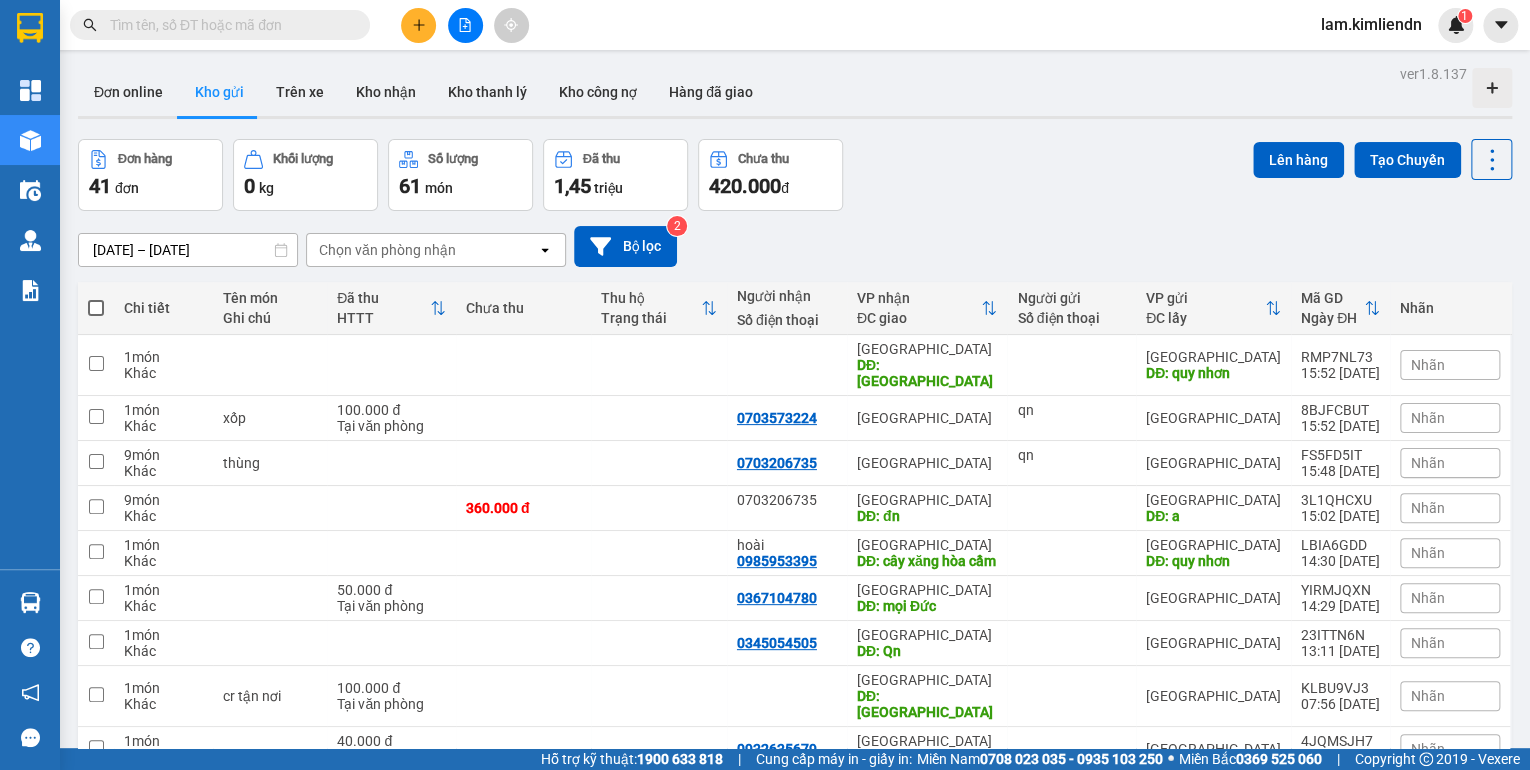 click at bounding box center [465, 25] 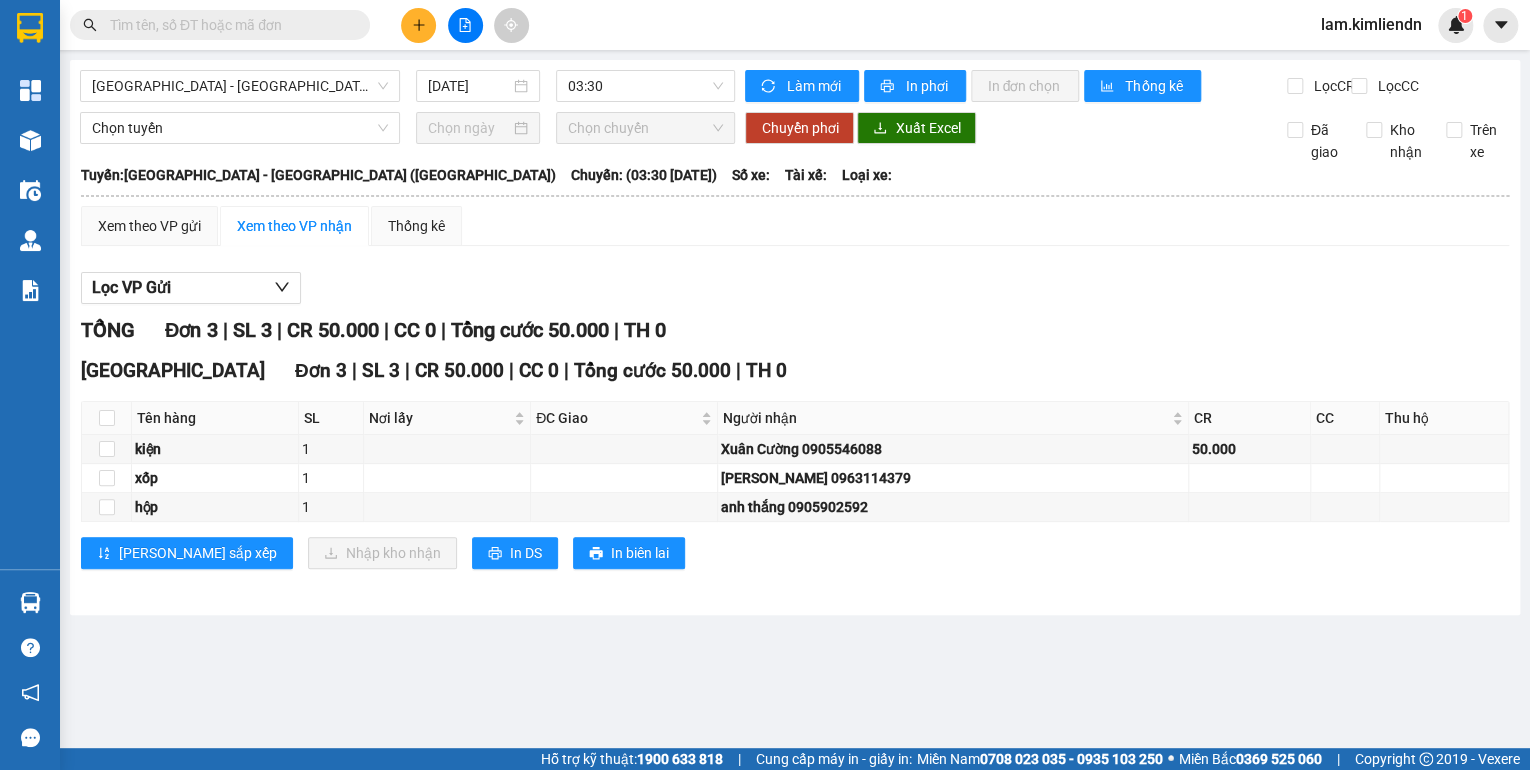 click at bounding box center (418, 25) 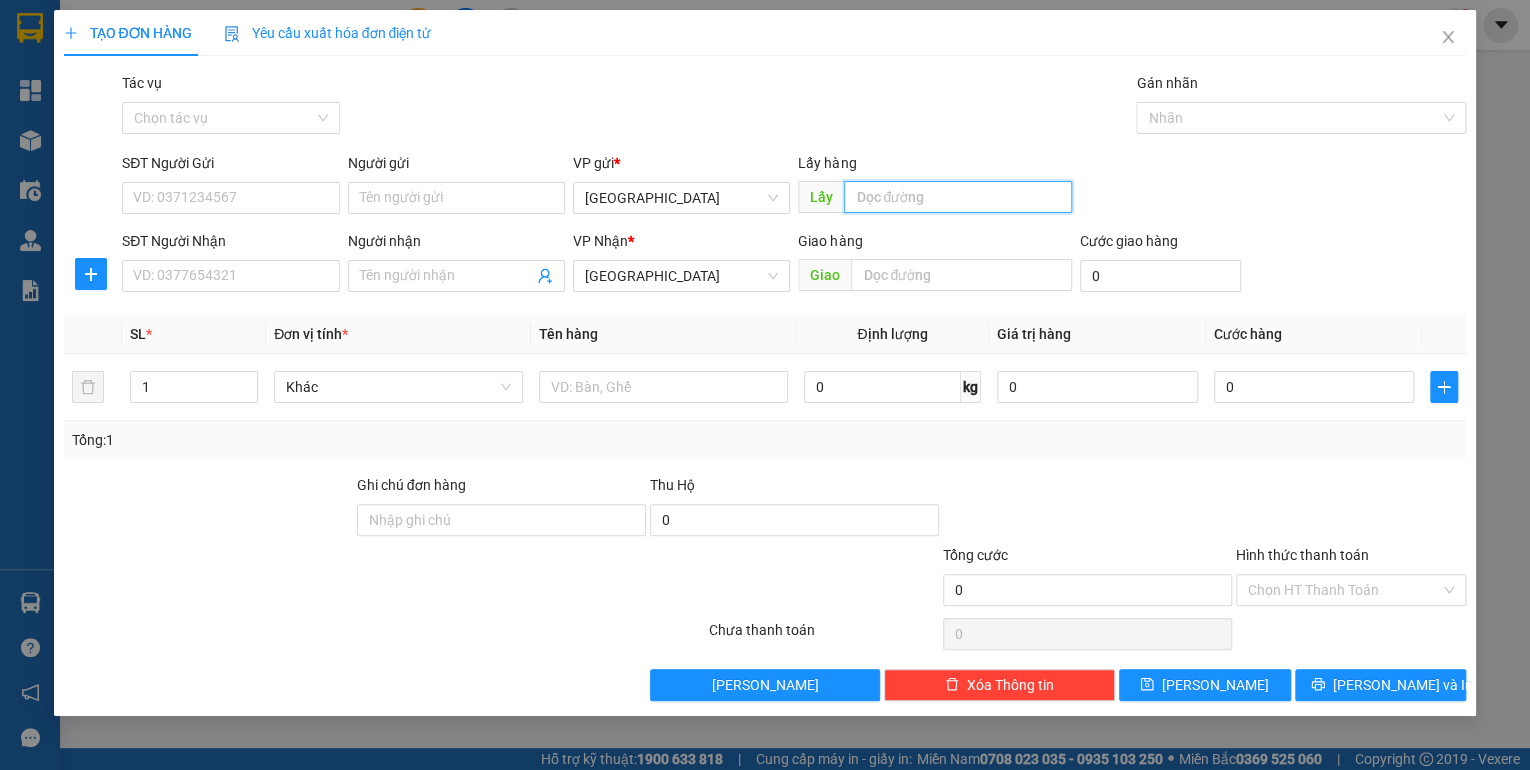 click at bounding box center (958, 197) 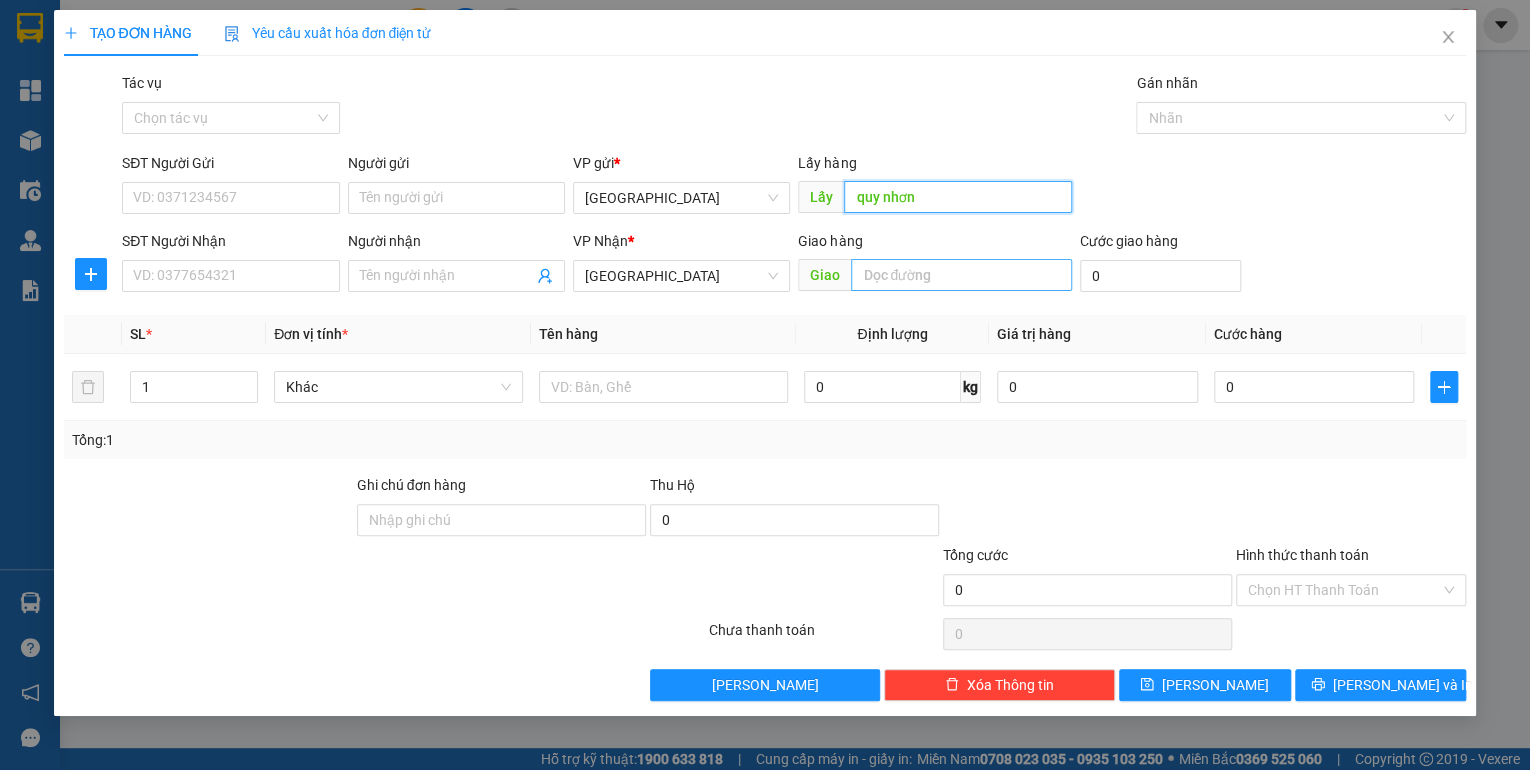 type on "quy nhơn" 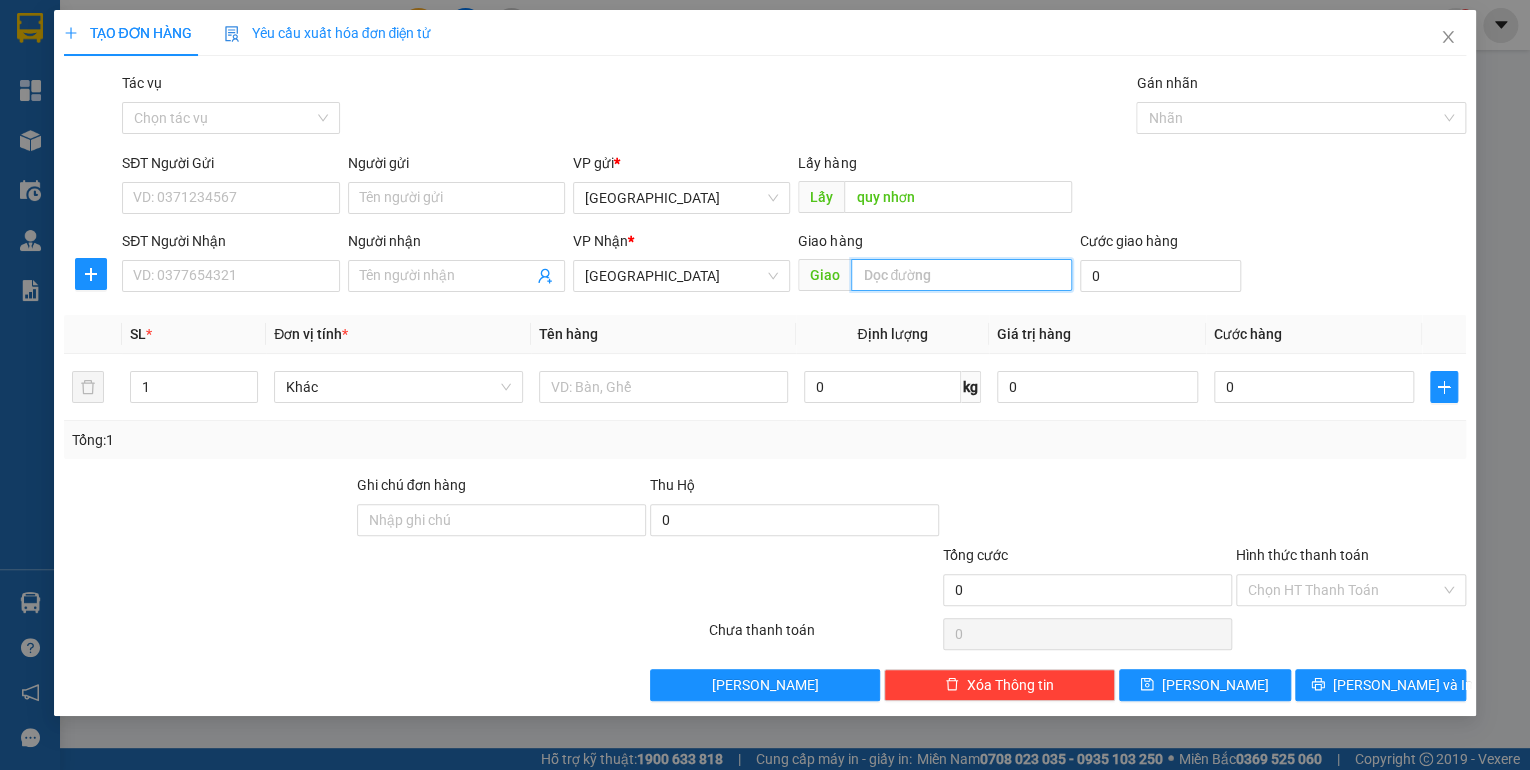click at bounding box center (961, 275) 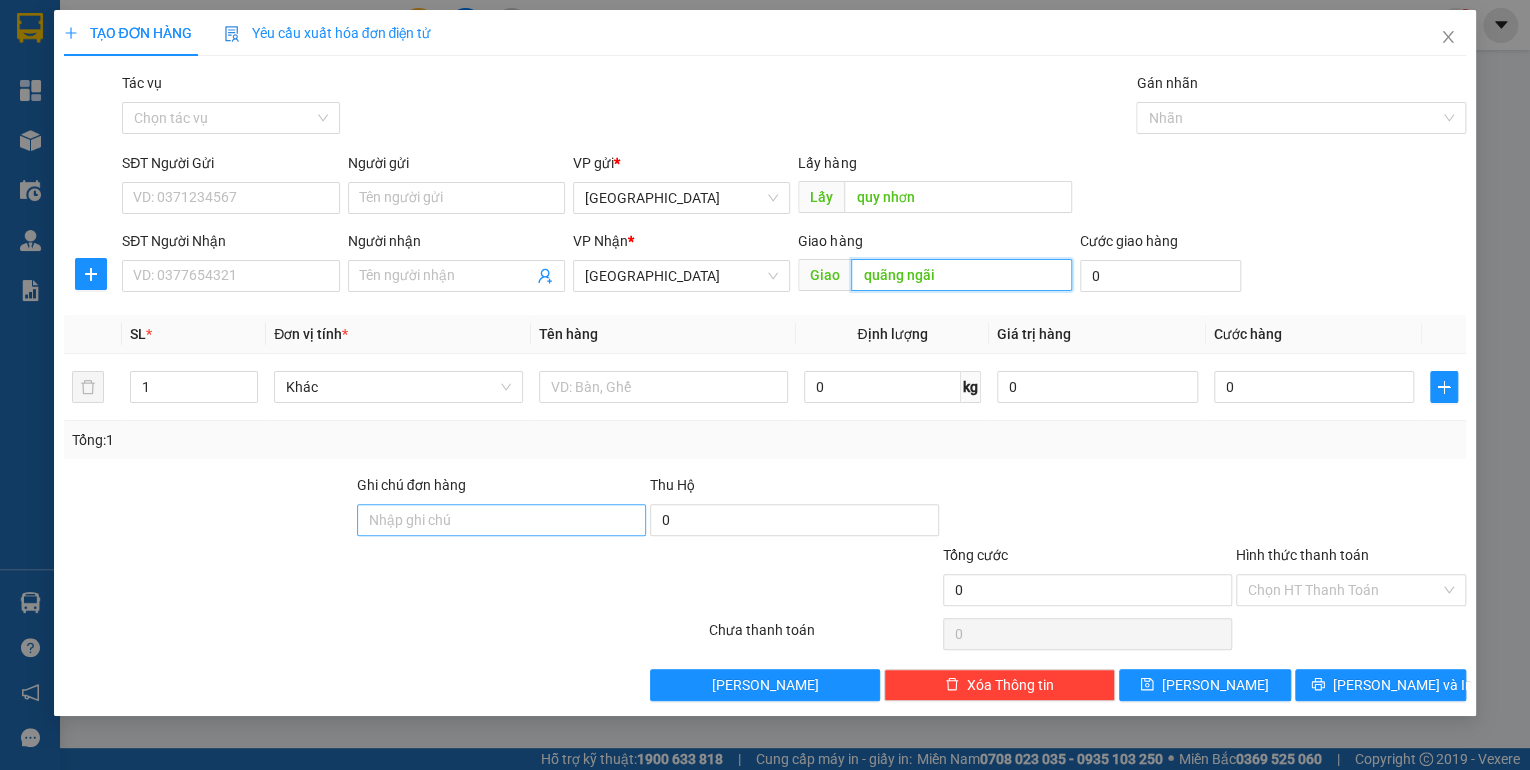 type on "quãng ngãi" 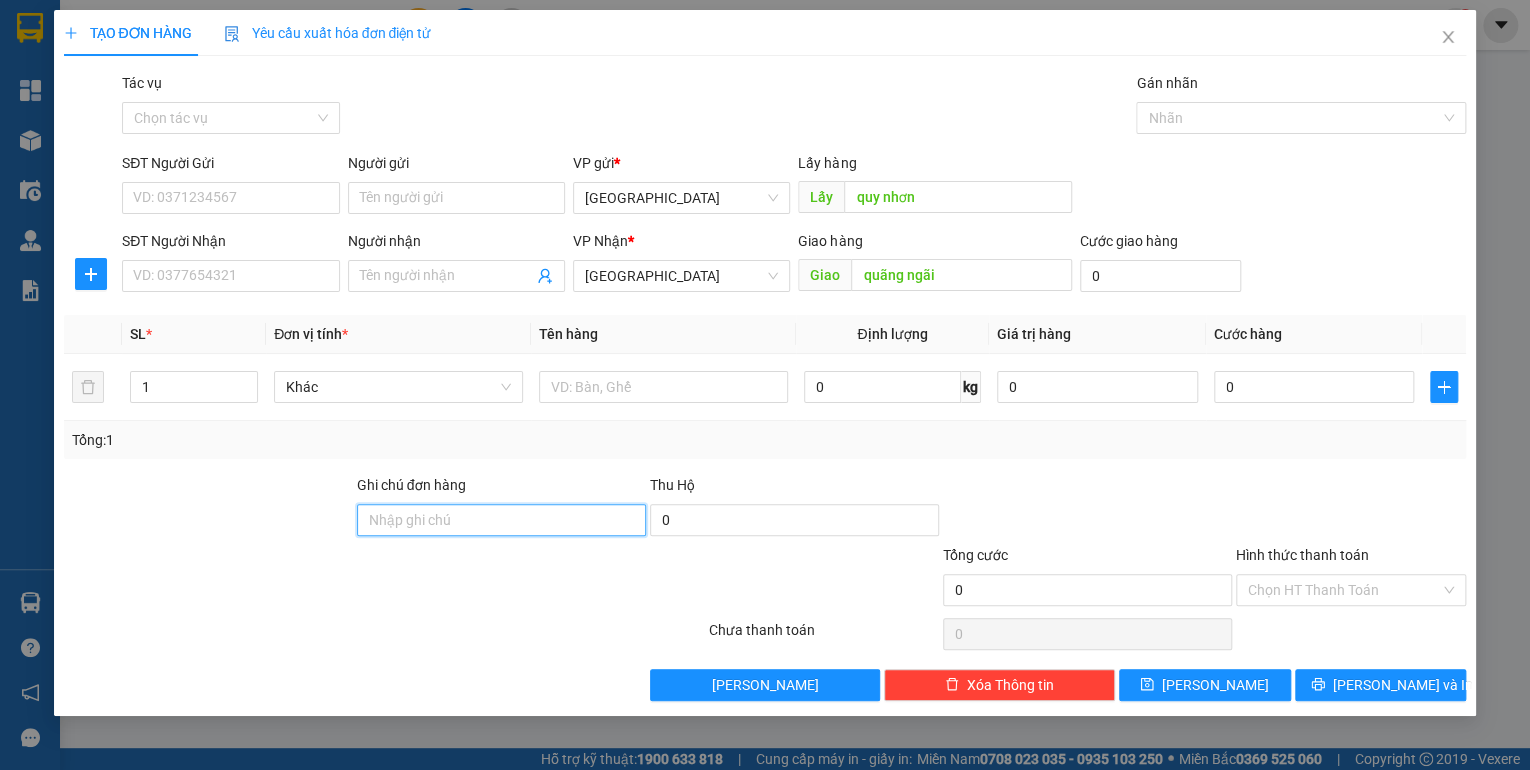 click on "Ghi chú đơn hàng" at bounding box center (501, 520) 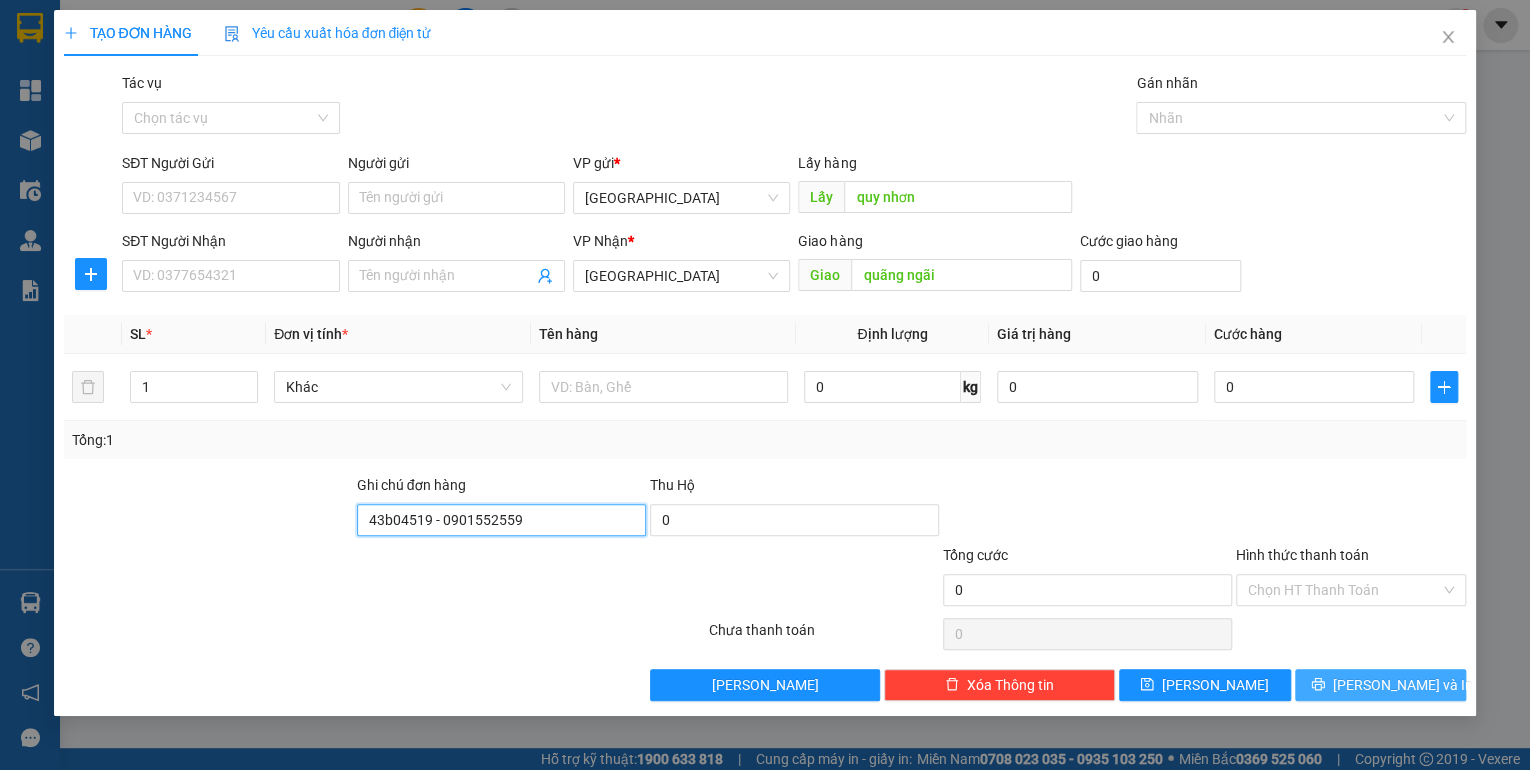 type on "43b04519 - 0901552559" 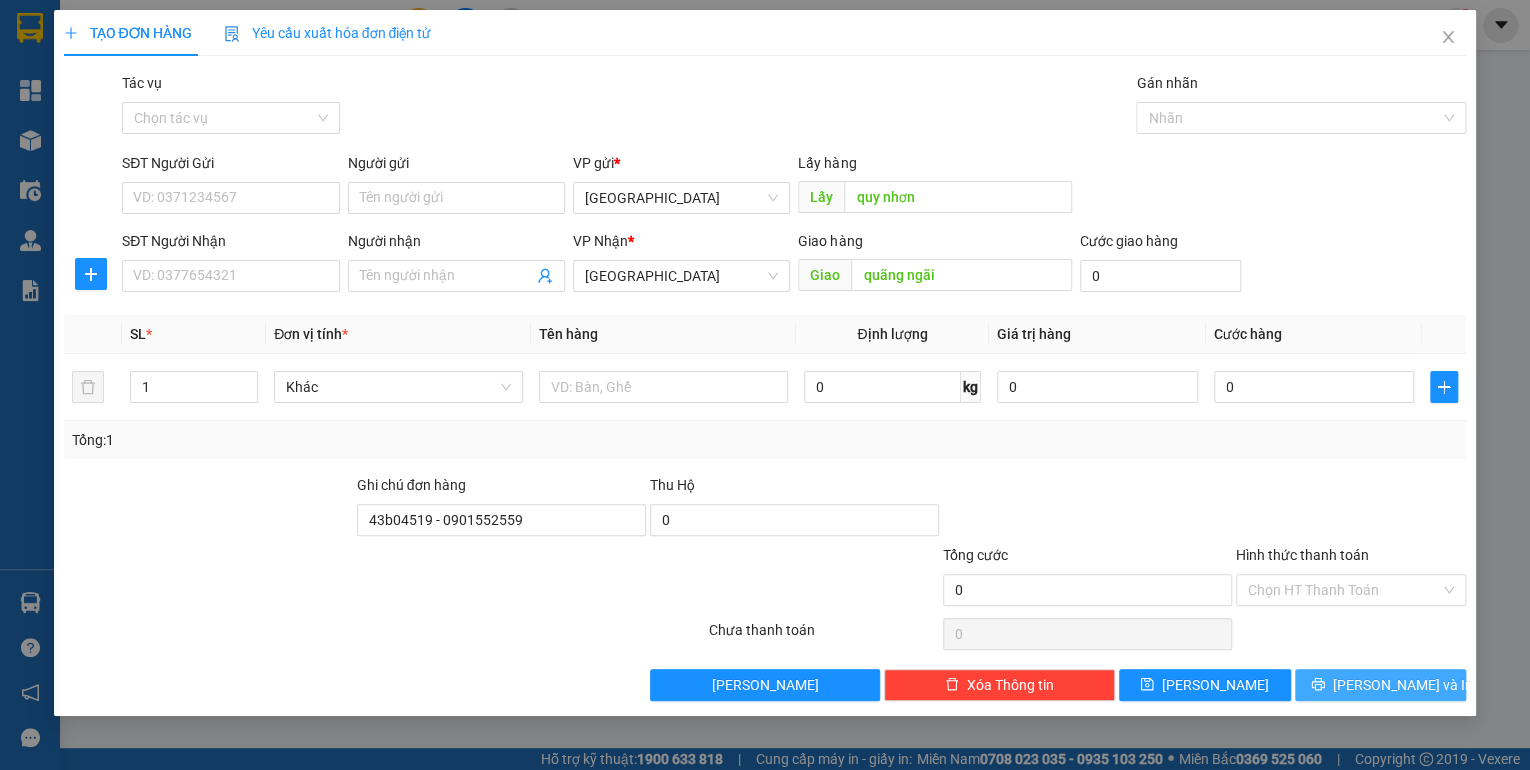 click on "[PERSON_NAME] và In" at bounding box center [1403, 685] 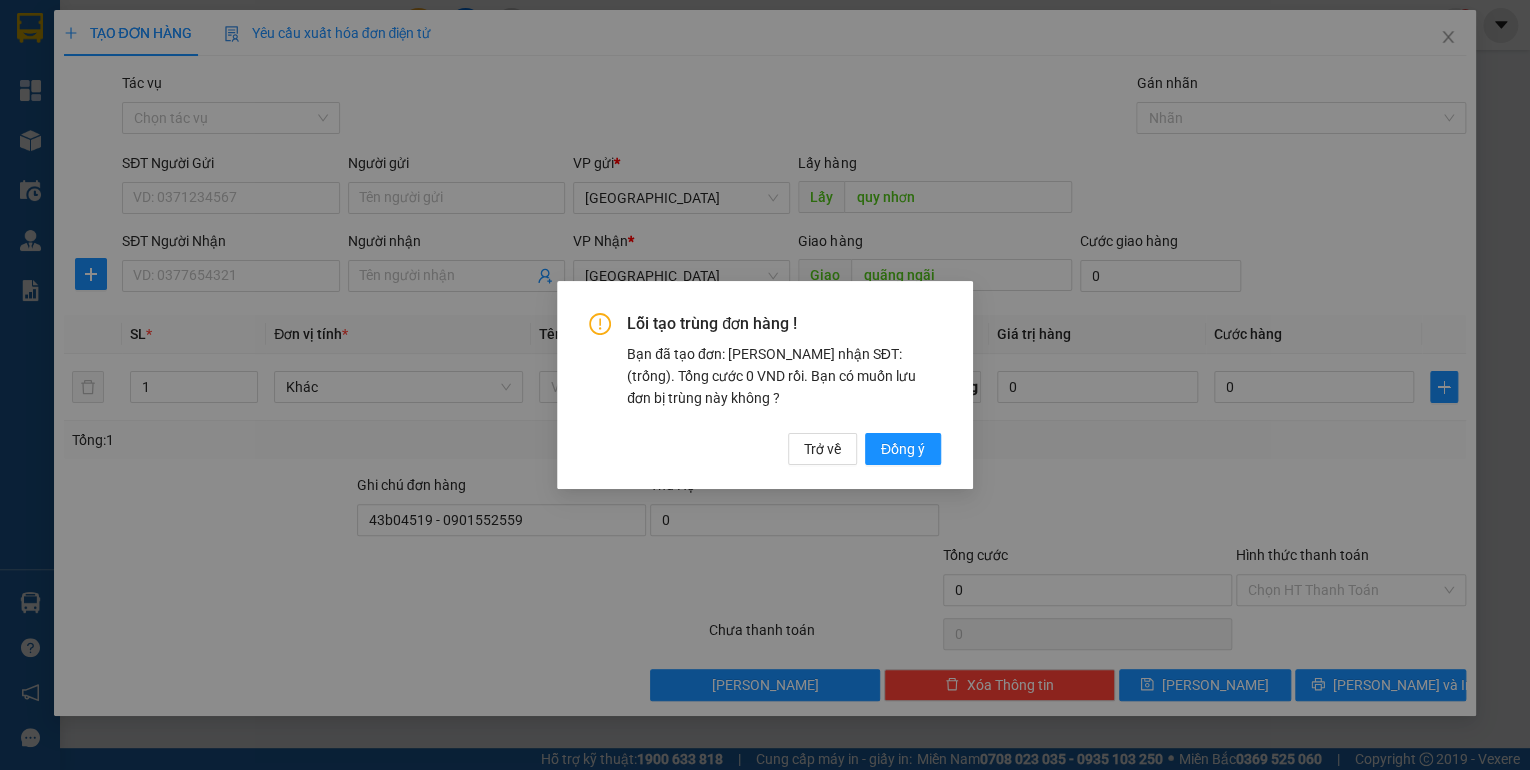 click on "Lỗi tạo trùng đơn hàng ! Bạn đã tạo đơn: Khách nhận SĐT: (trống). Tổng cước 0 VND rồi. Bạn có muốn lưu đơn bị trùng này không ? Trở về Đồng ý" at bounding box center (765, 389) 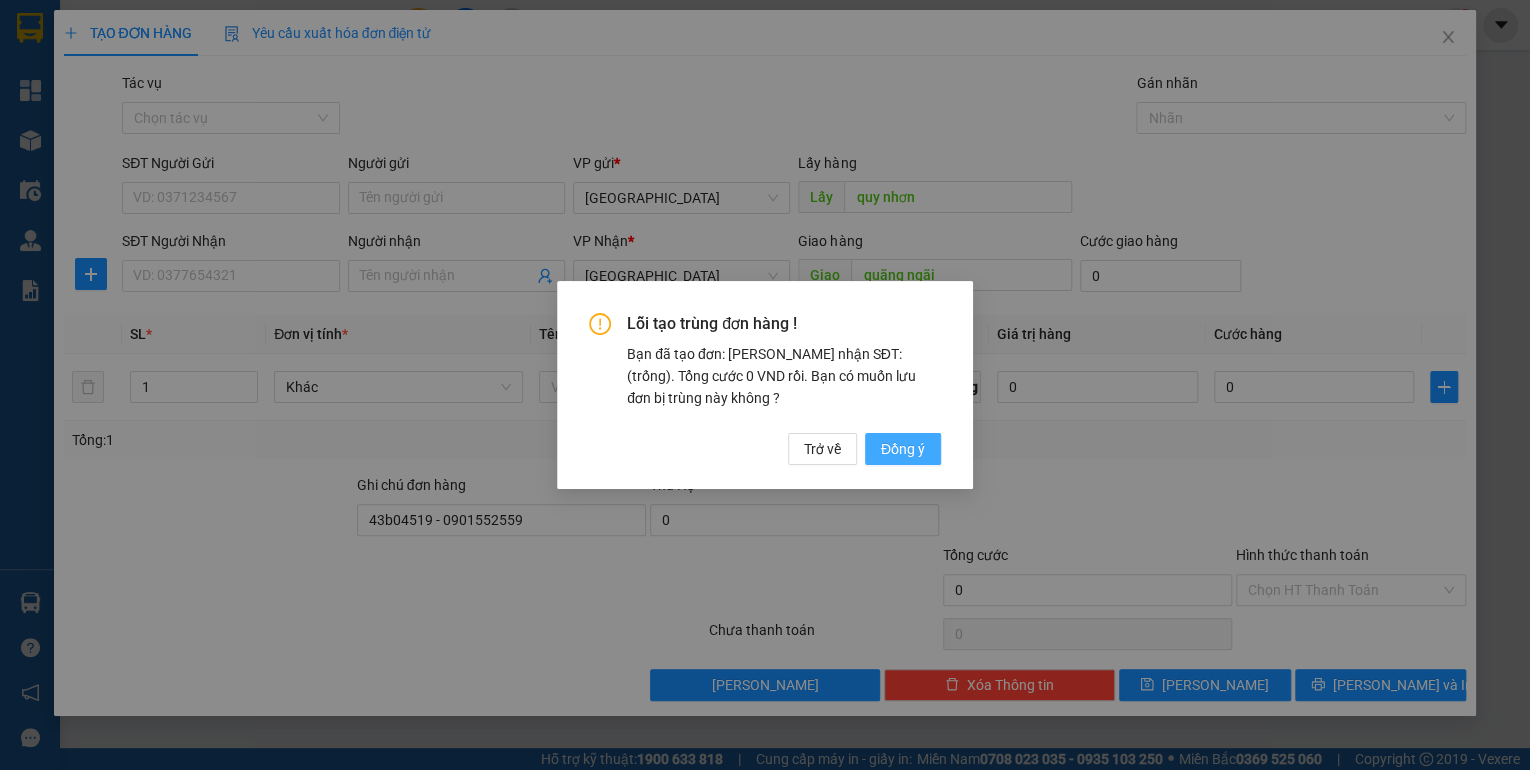 click on "Đồng ý" at bounding box center [903, 449] 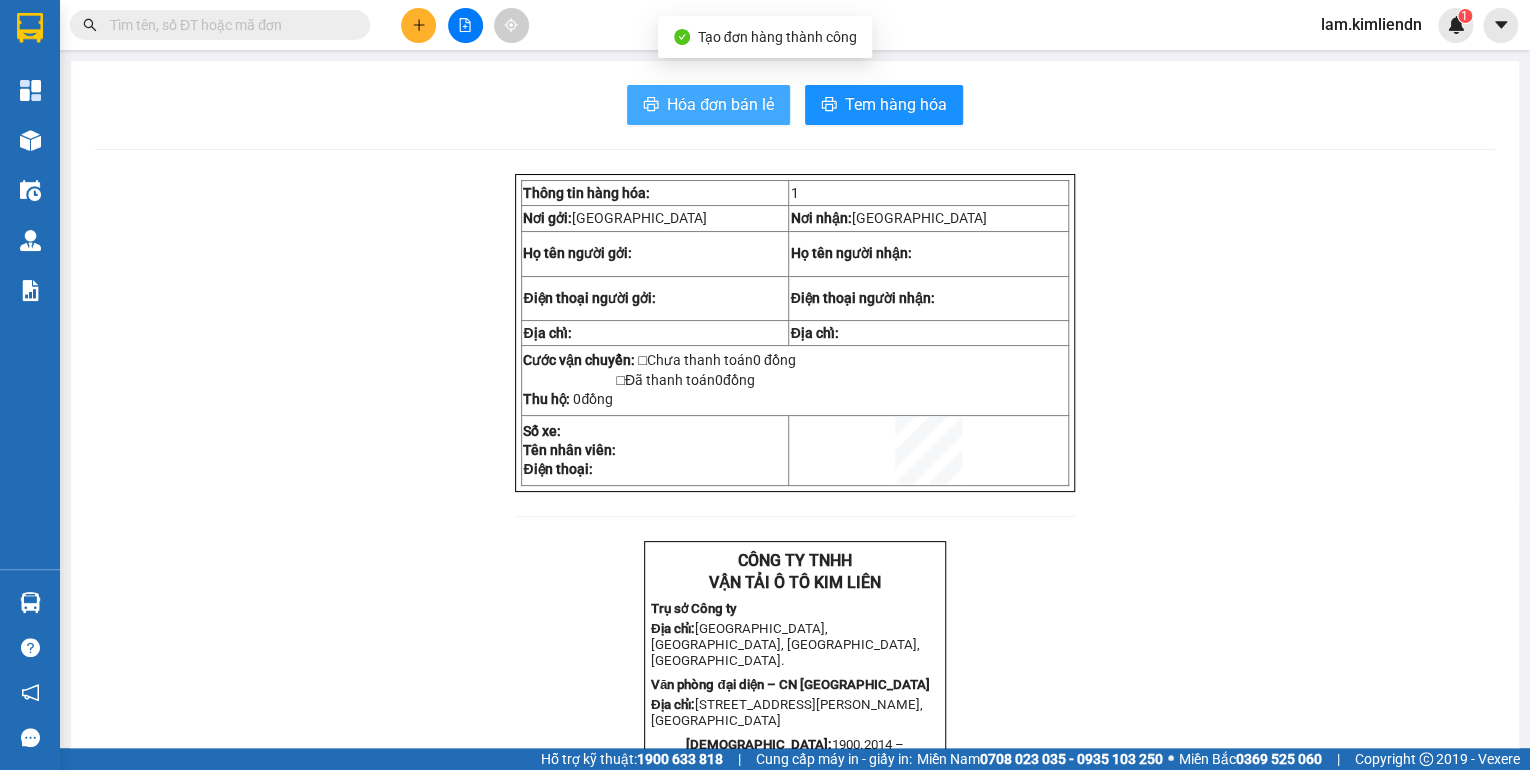 click on "Hóa đơn bán lẻ" at bounding box center (720, 104) 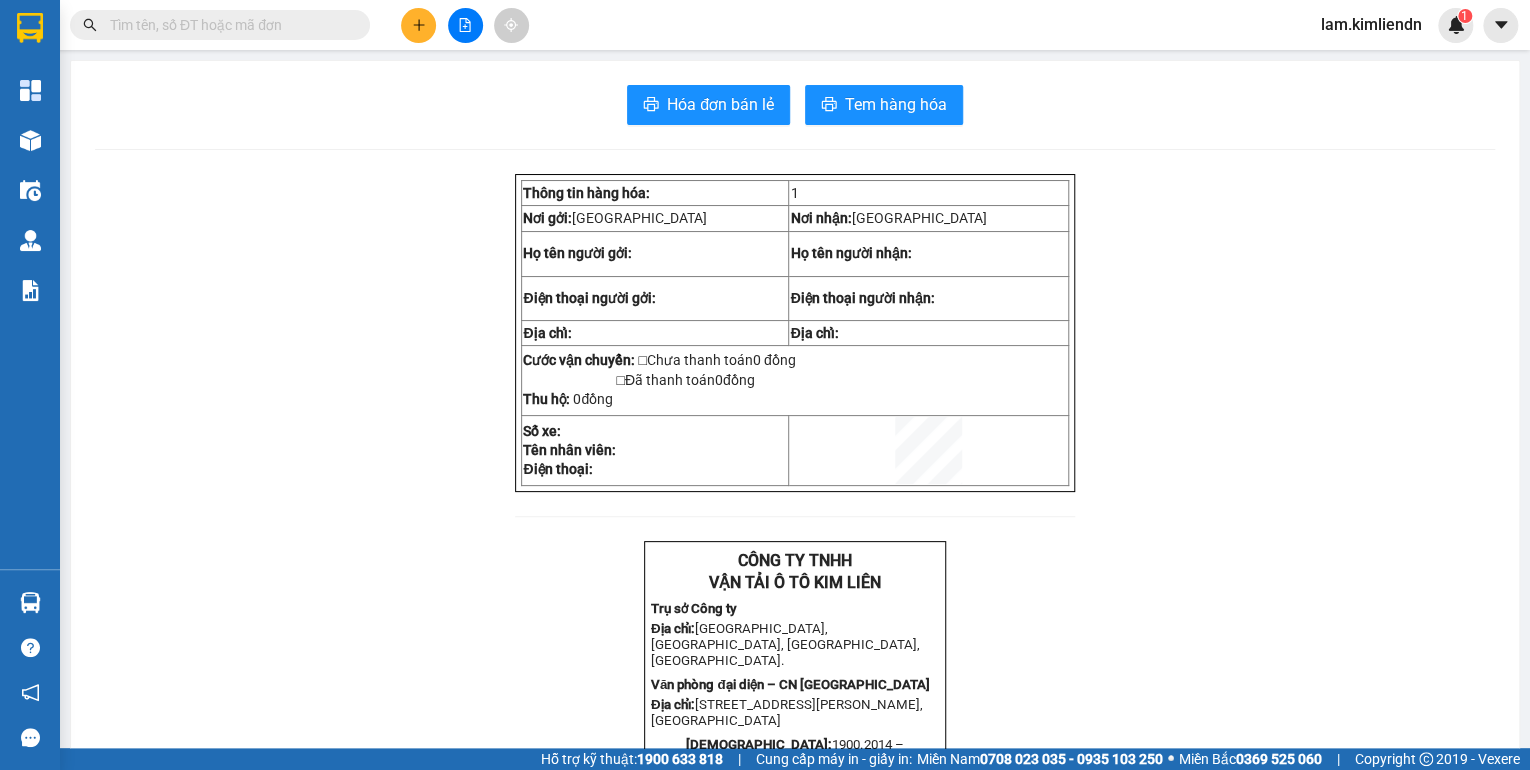 click at bounding box center (418, 25) 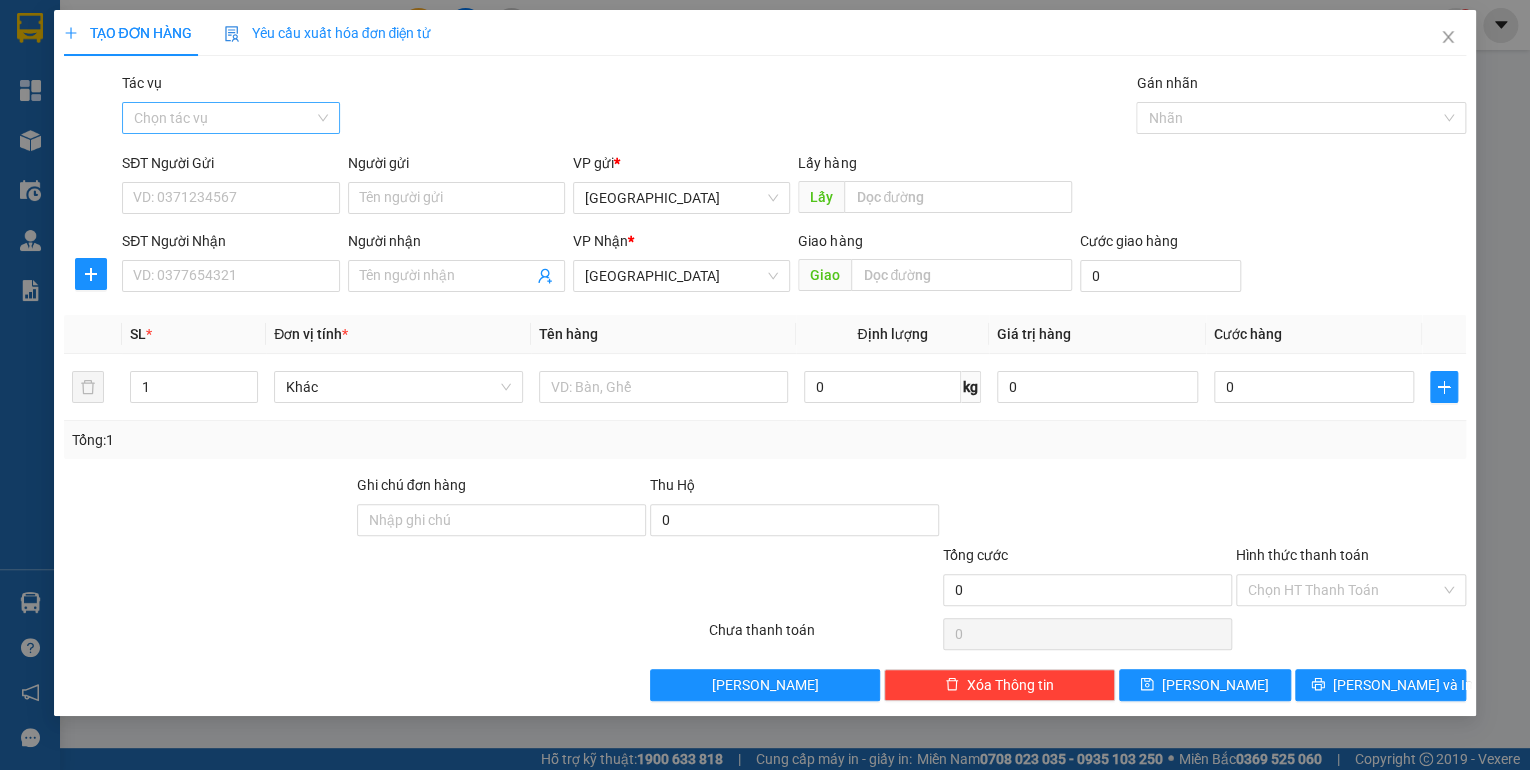 click on "Tác vụ" at bounding box center [223, 118] 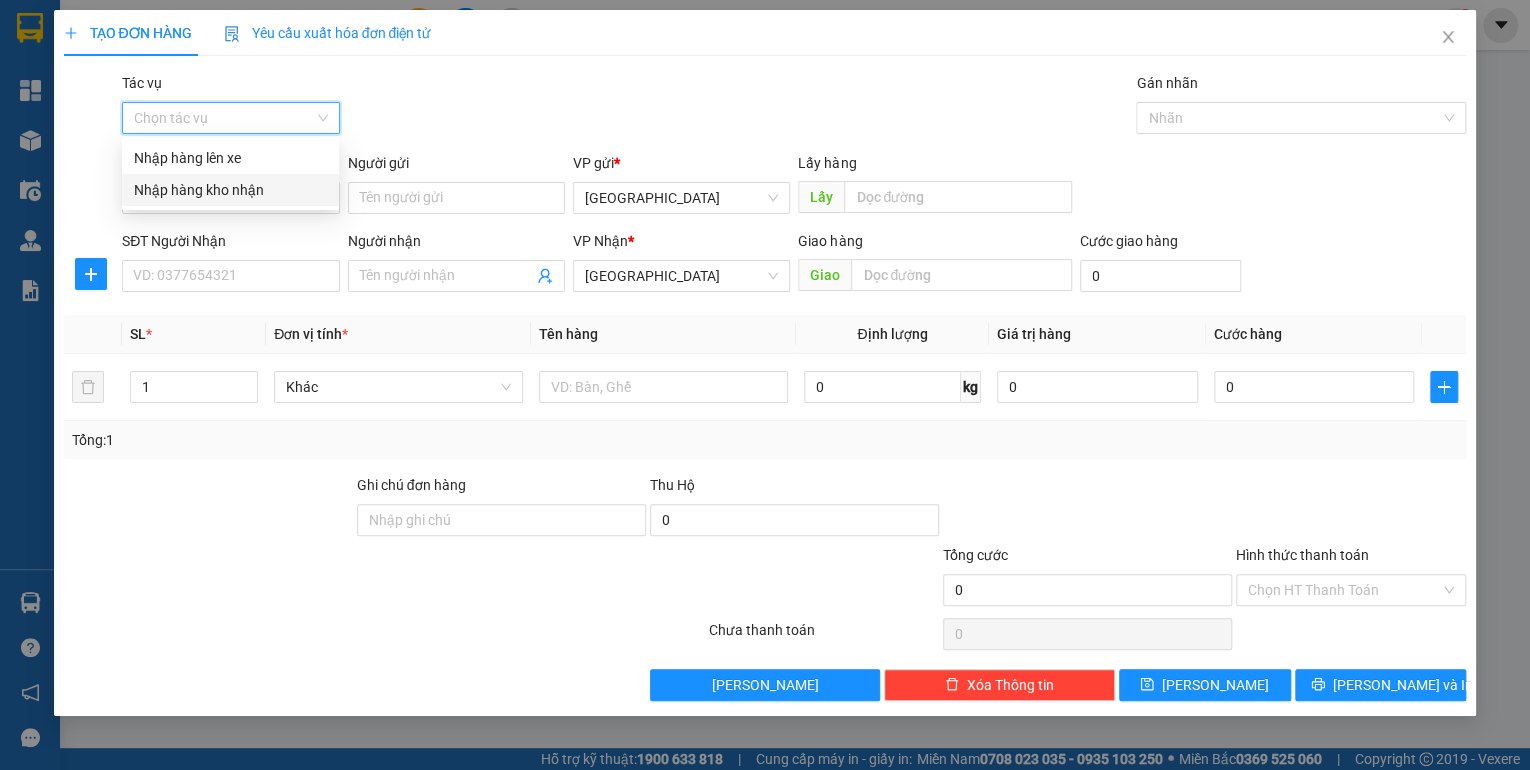 click on "Nhập hàng kho nhận" at bounding box center [230, 190] 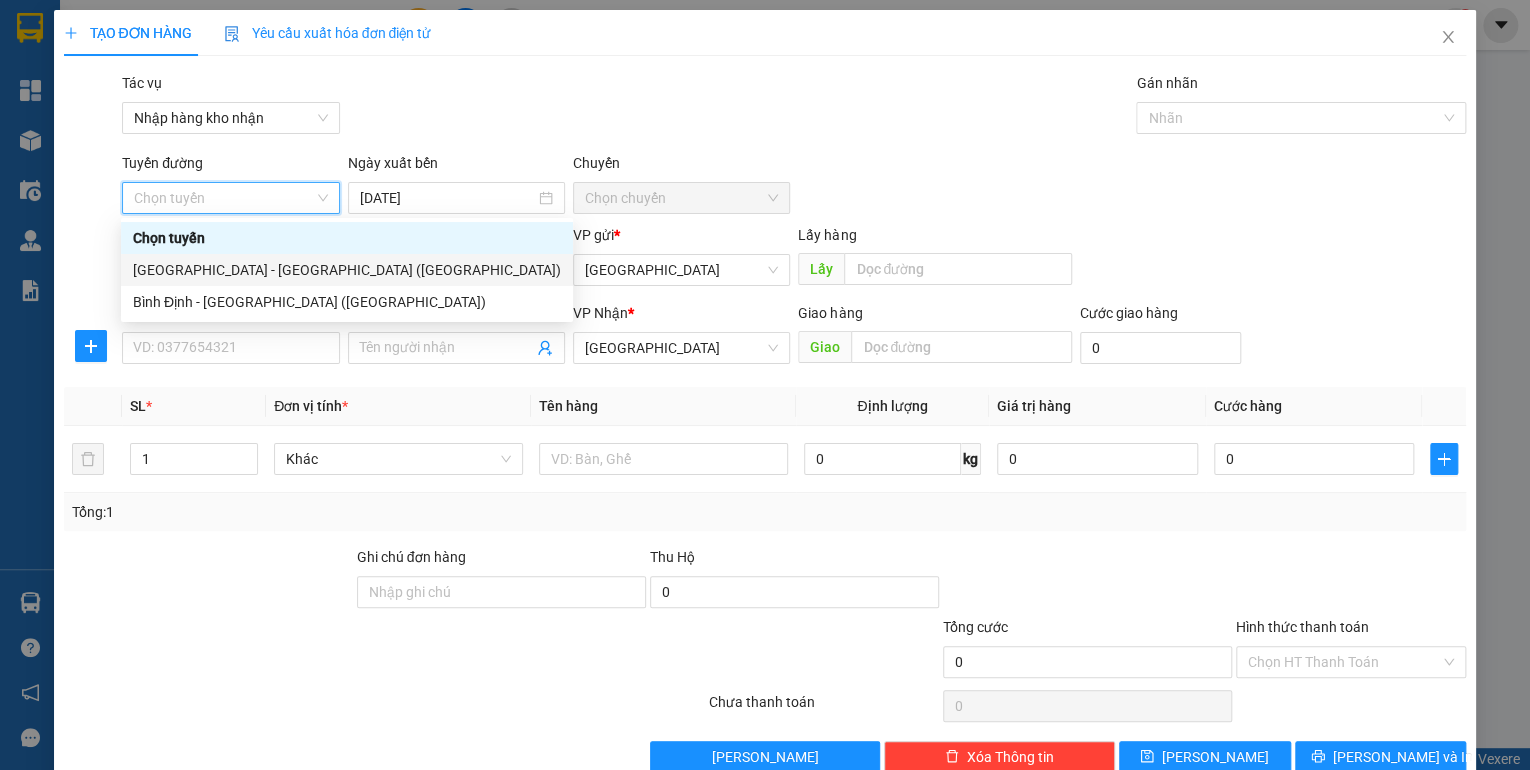 click on "[GEOGRAPHIC_DATA] - [GEOGRAPHIC_DATA] ([GEOGRAPHIC_DATA])" at bounding box center (347, 270) 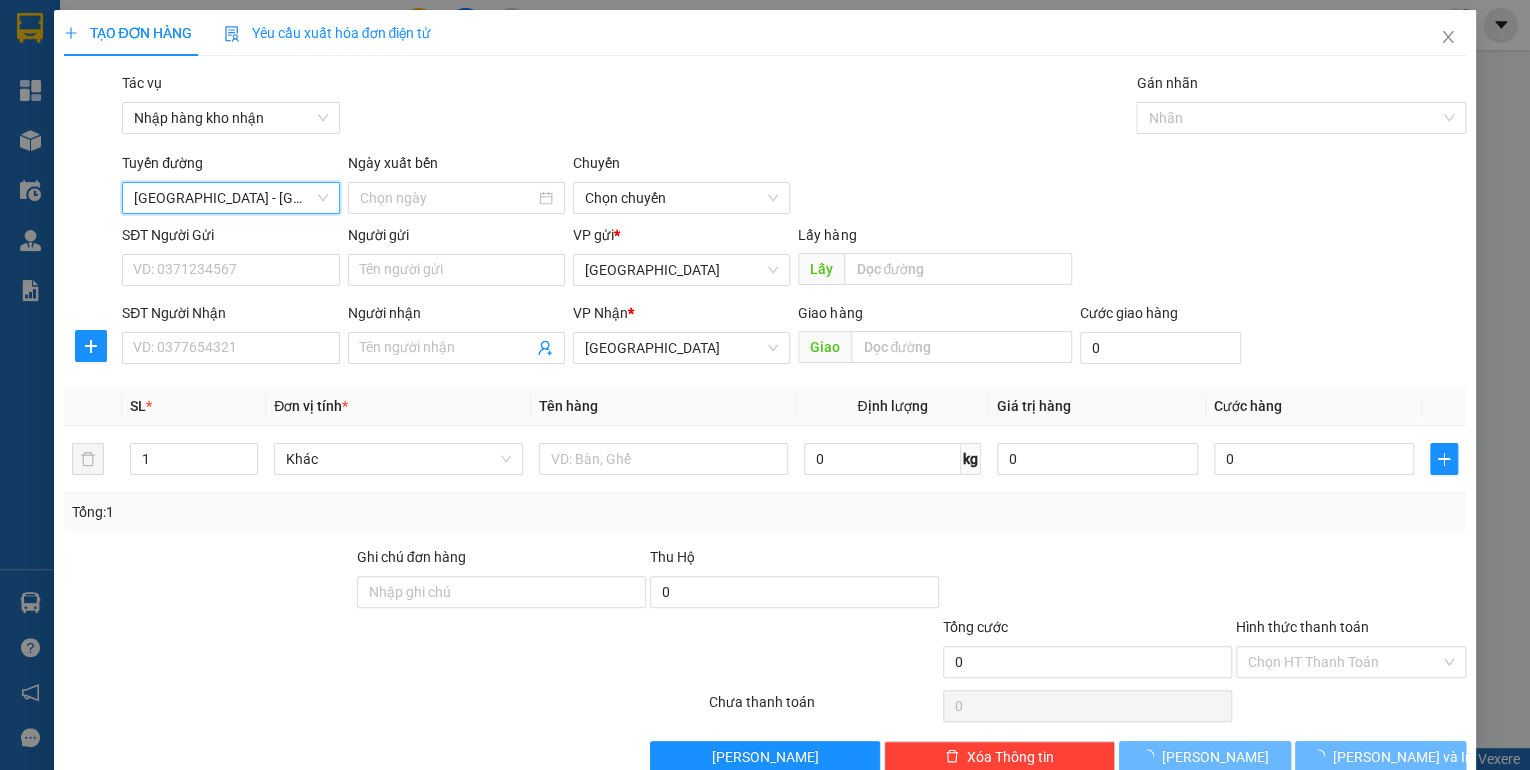 type on "[DATE]" 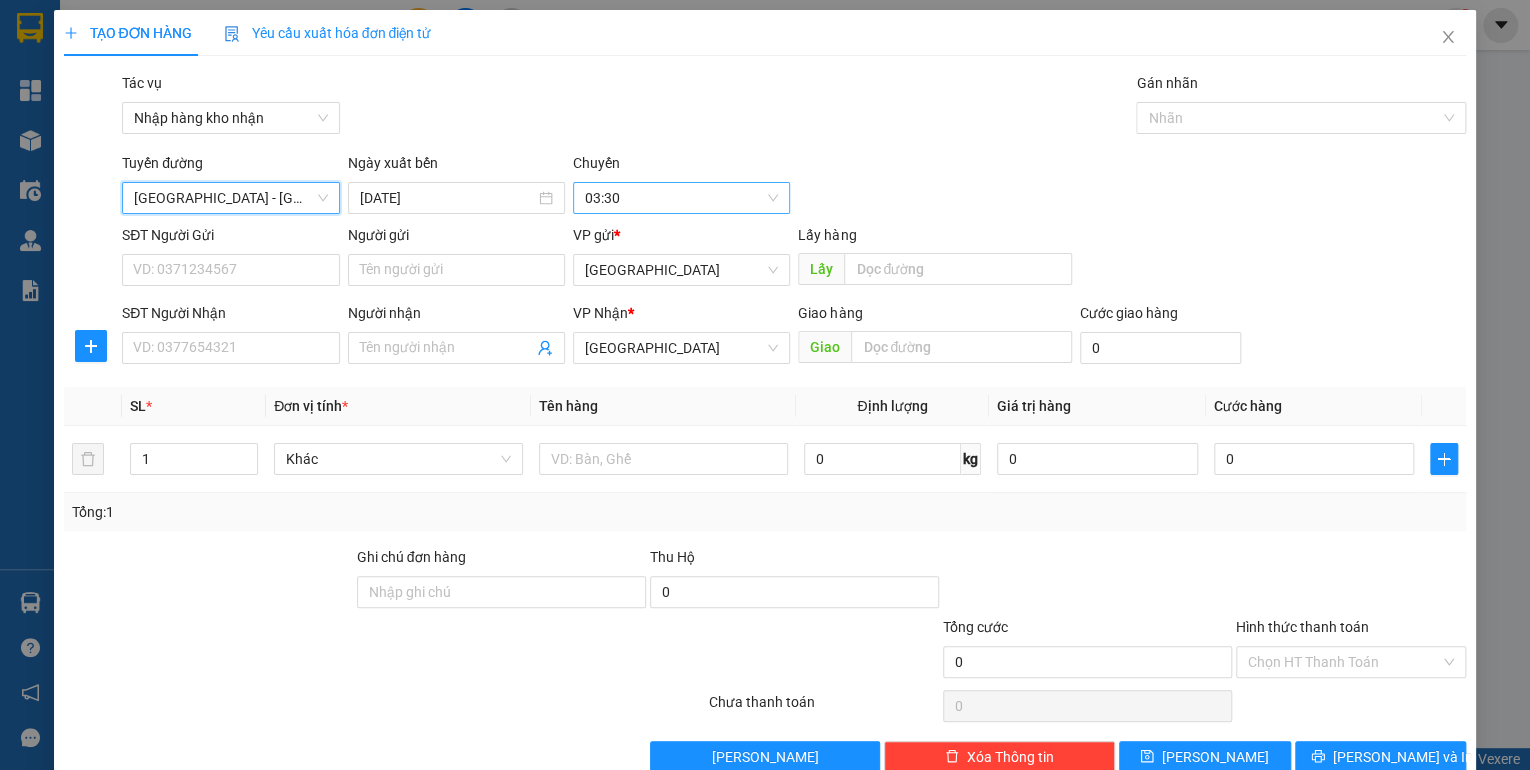 click on "03:30" at bounding box center [681, 198] 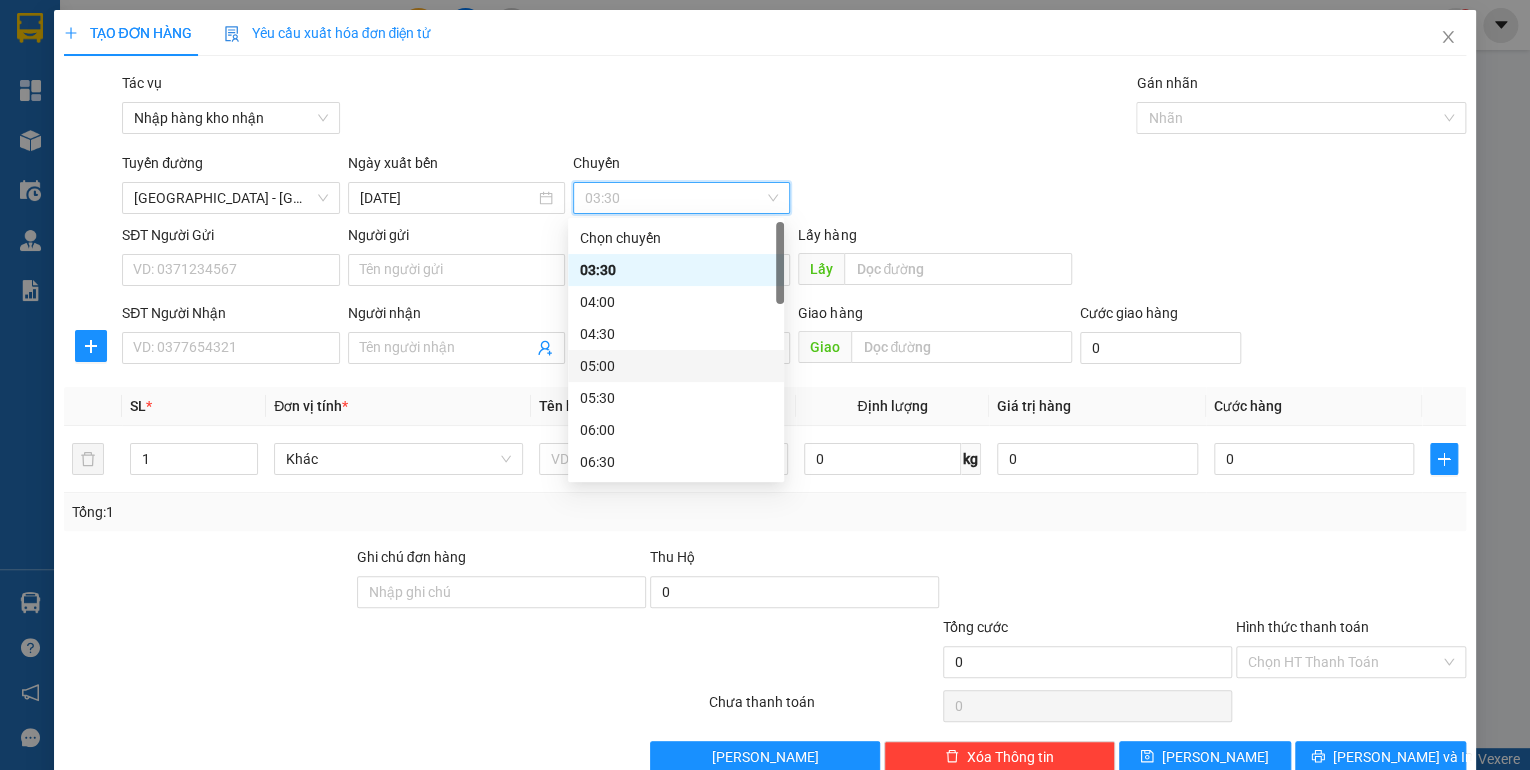 click on "05:00" at bounding box center (676, 366) 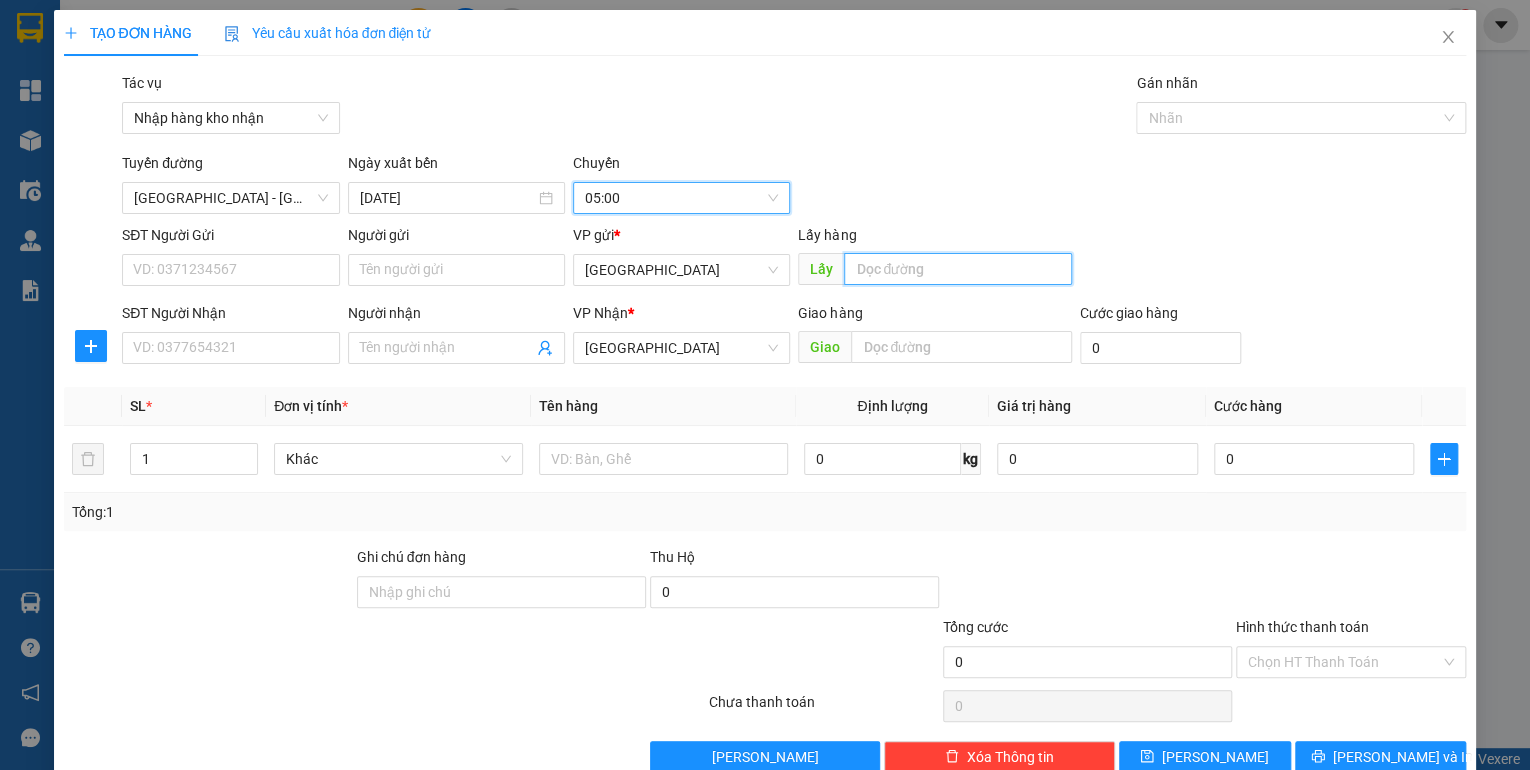 click at bounding box center [958, 269] 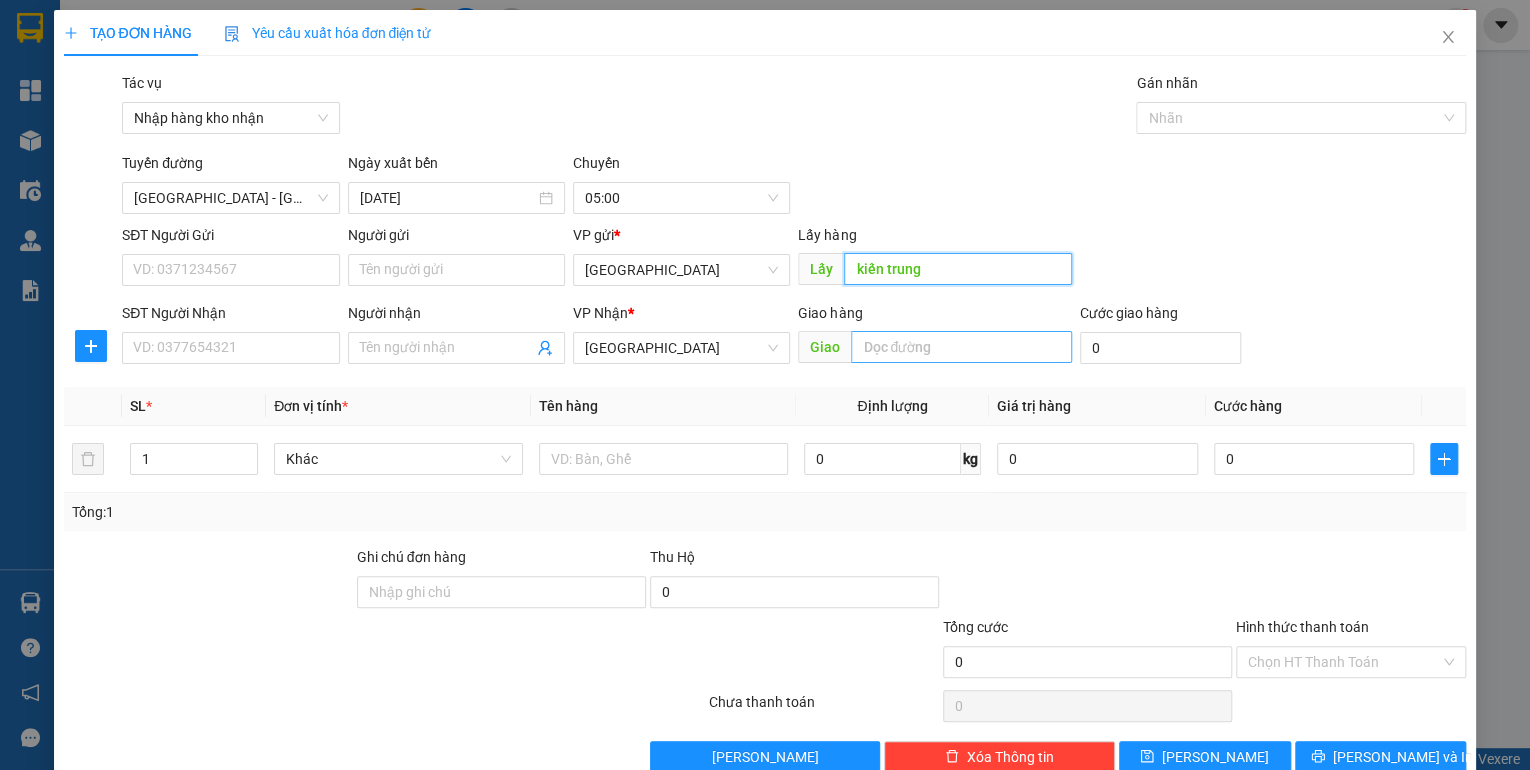 type on "kiến trung" 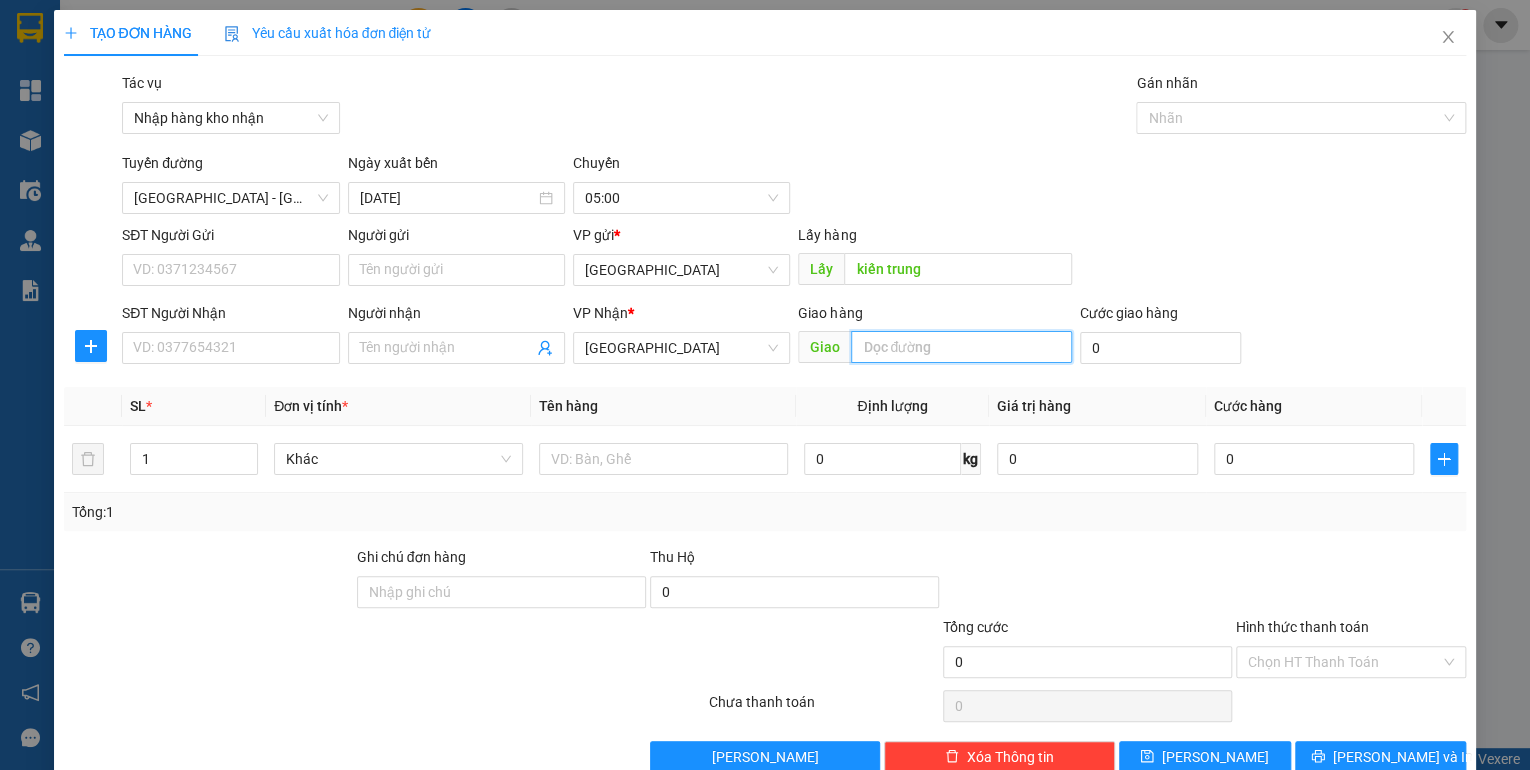 click at bounding box center [961, 347] 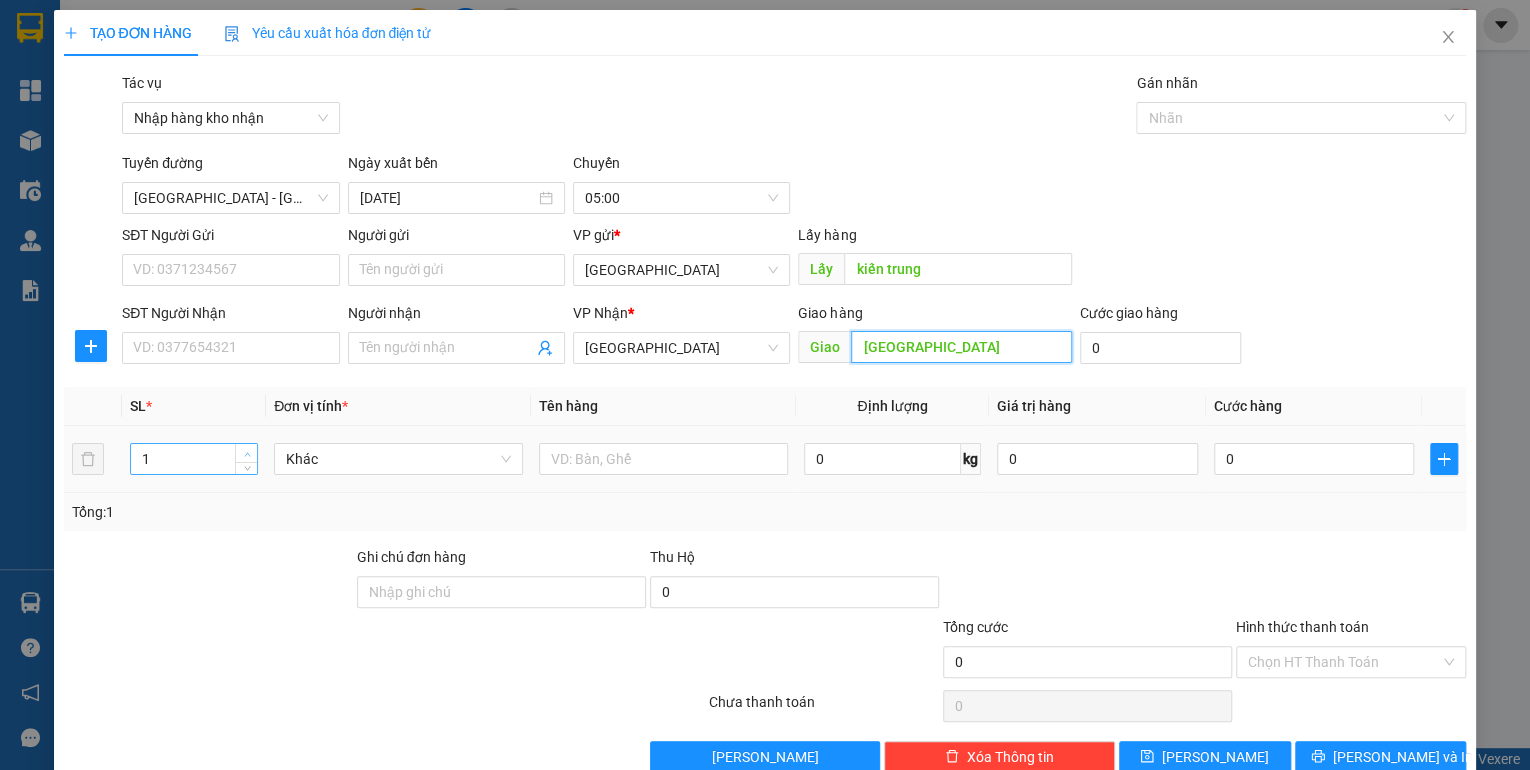 type on "[GEOGRAPHIC_DATA]" 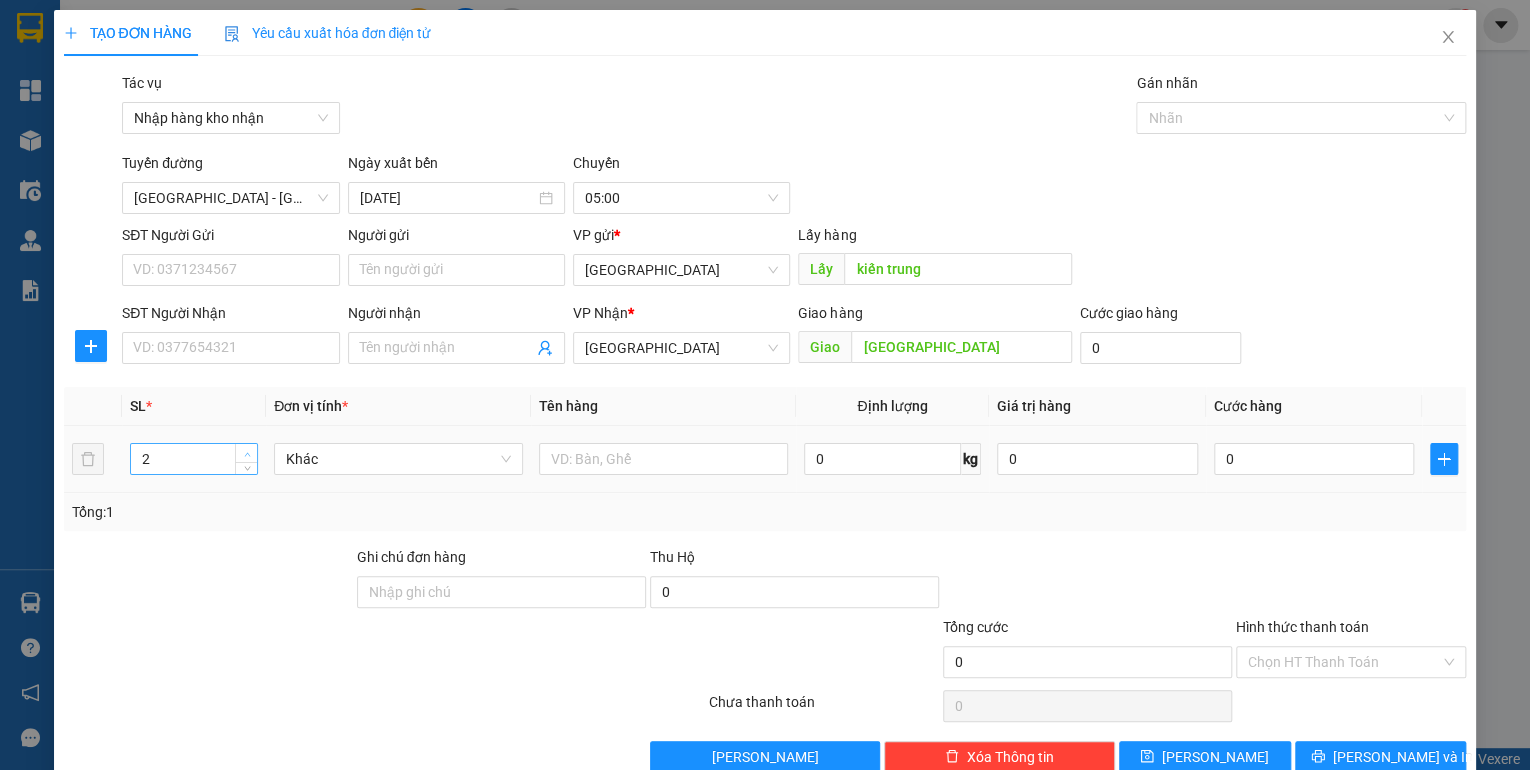 click at bounding box center [247, 454] 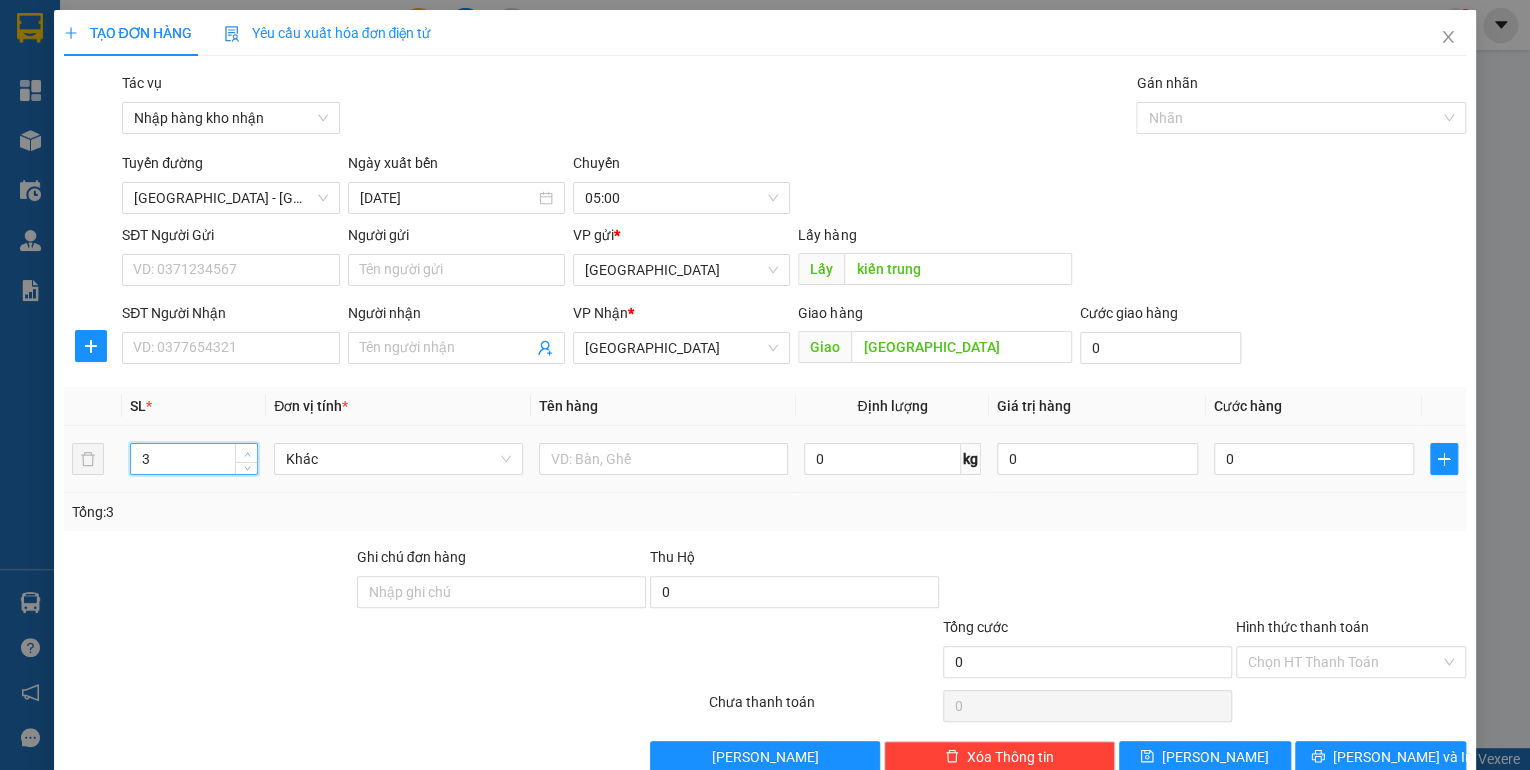 click at bounding box center [247, 454] 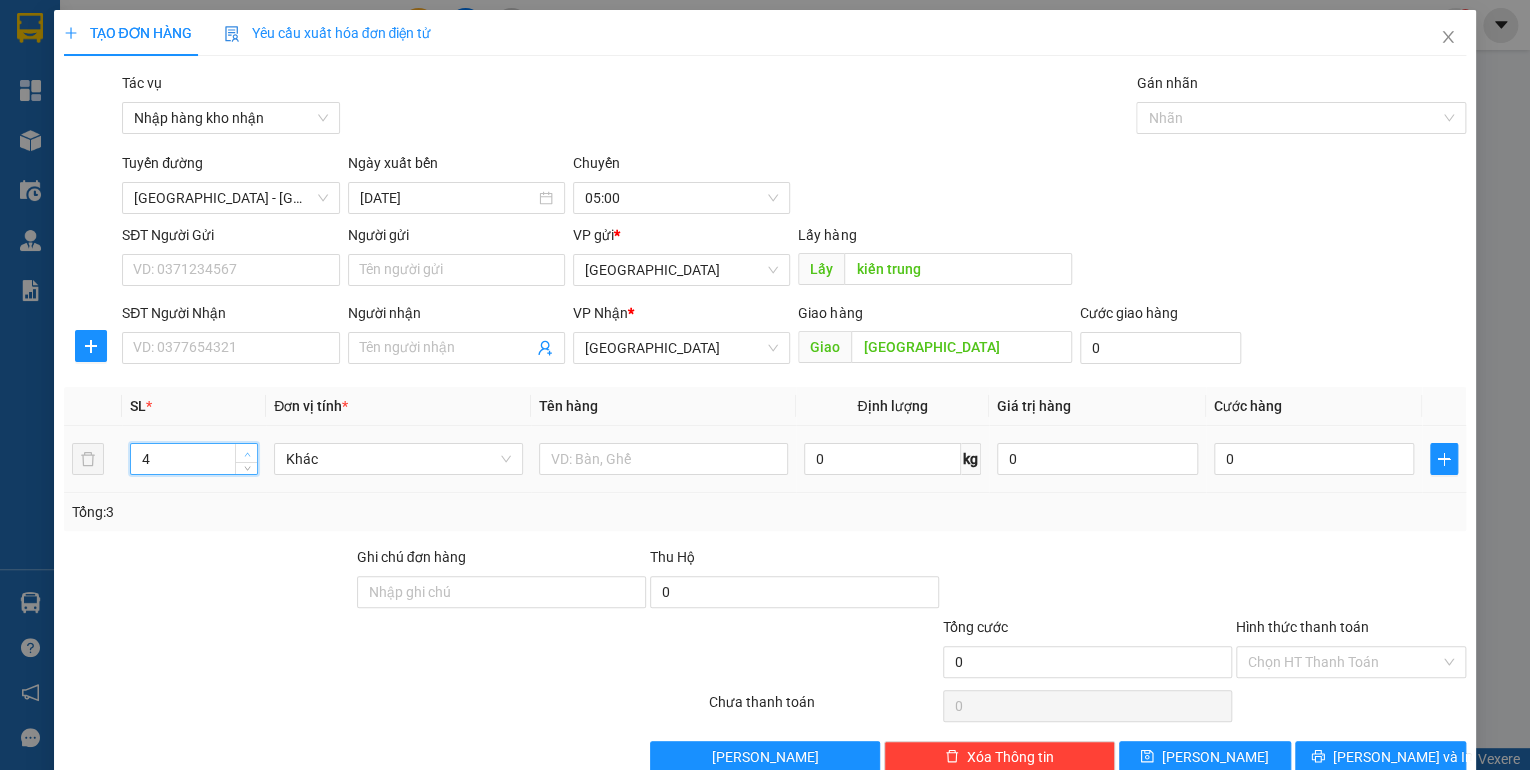 click 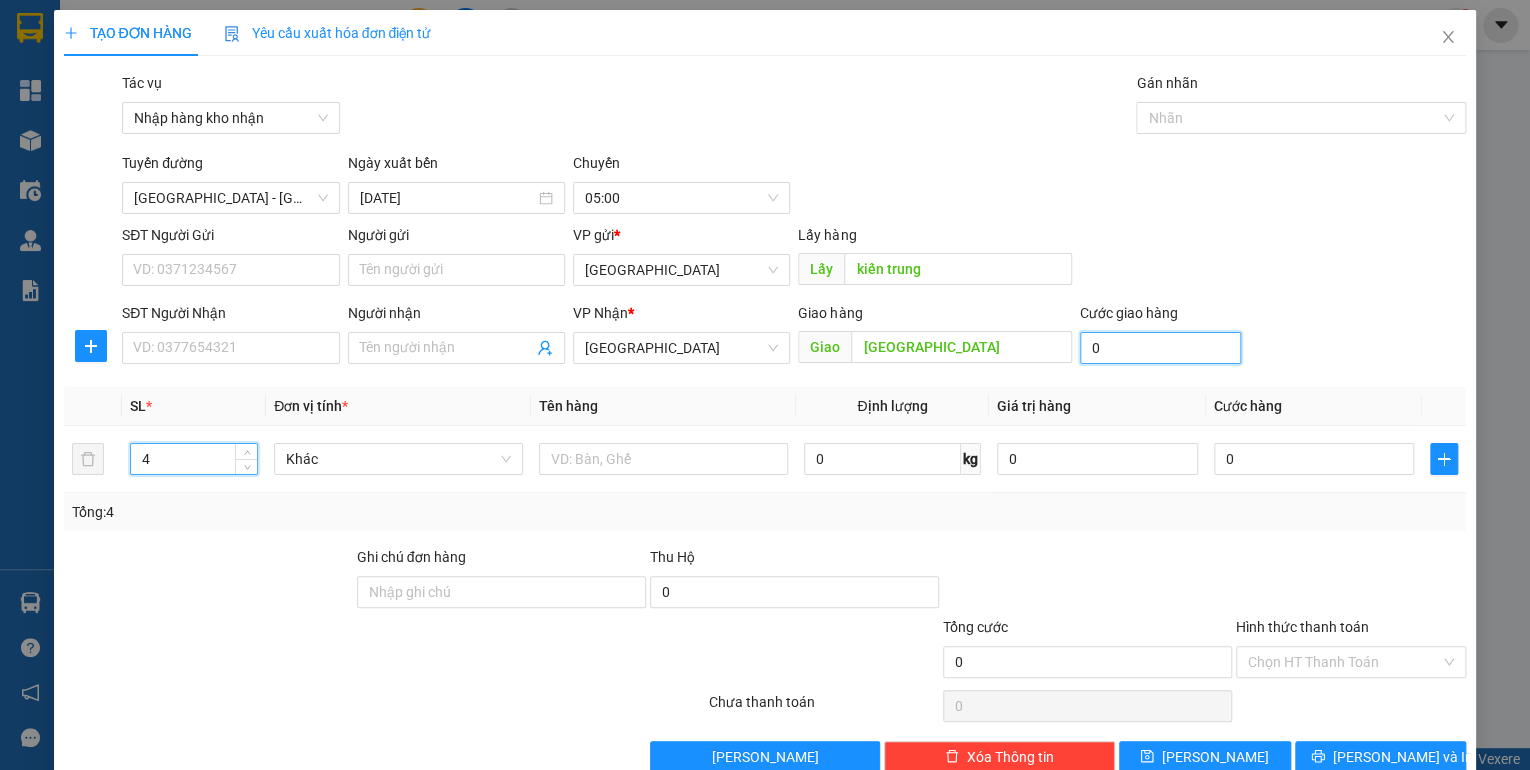 click on "0" at bounding box center (1160, 348) 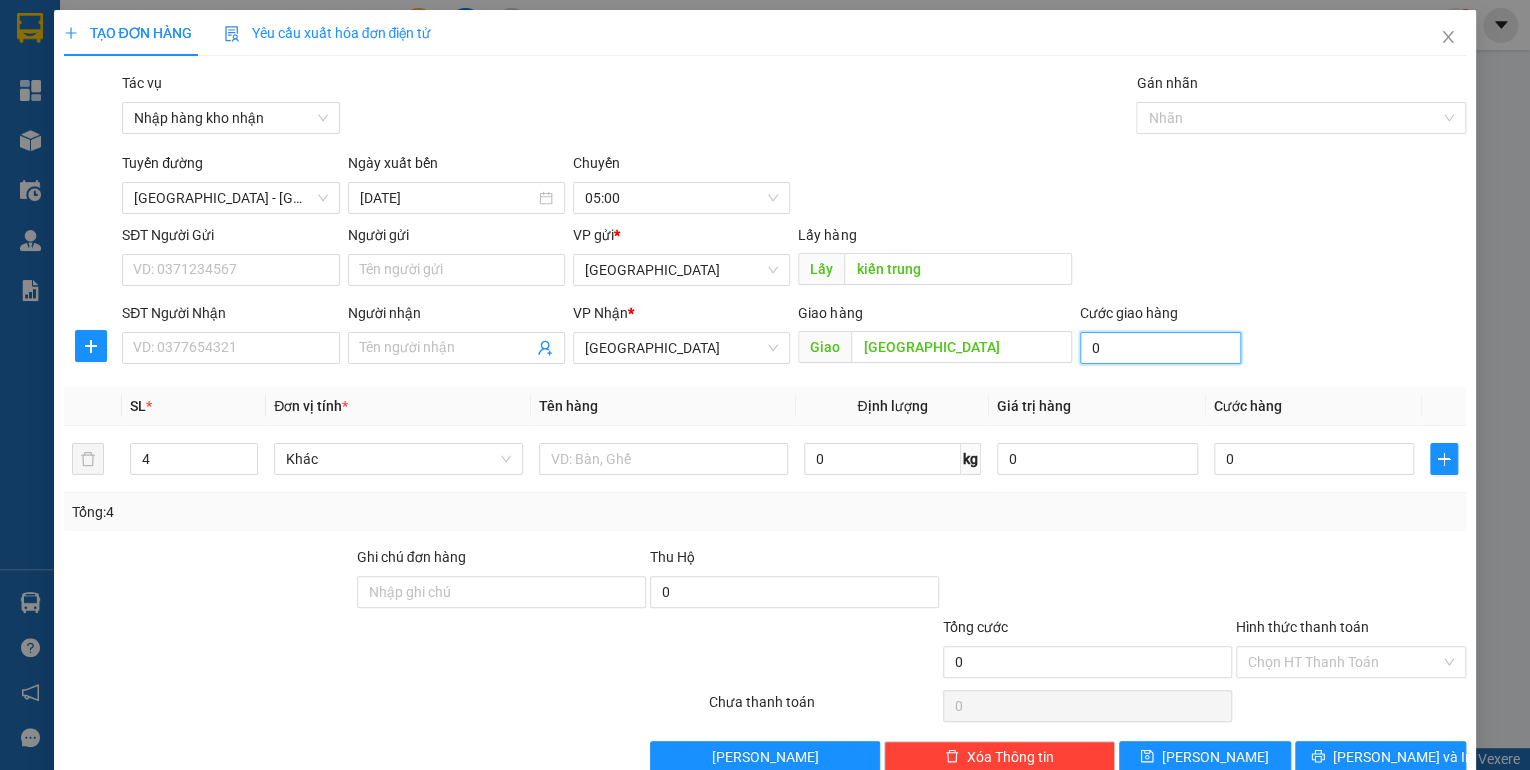 type on "2" 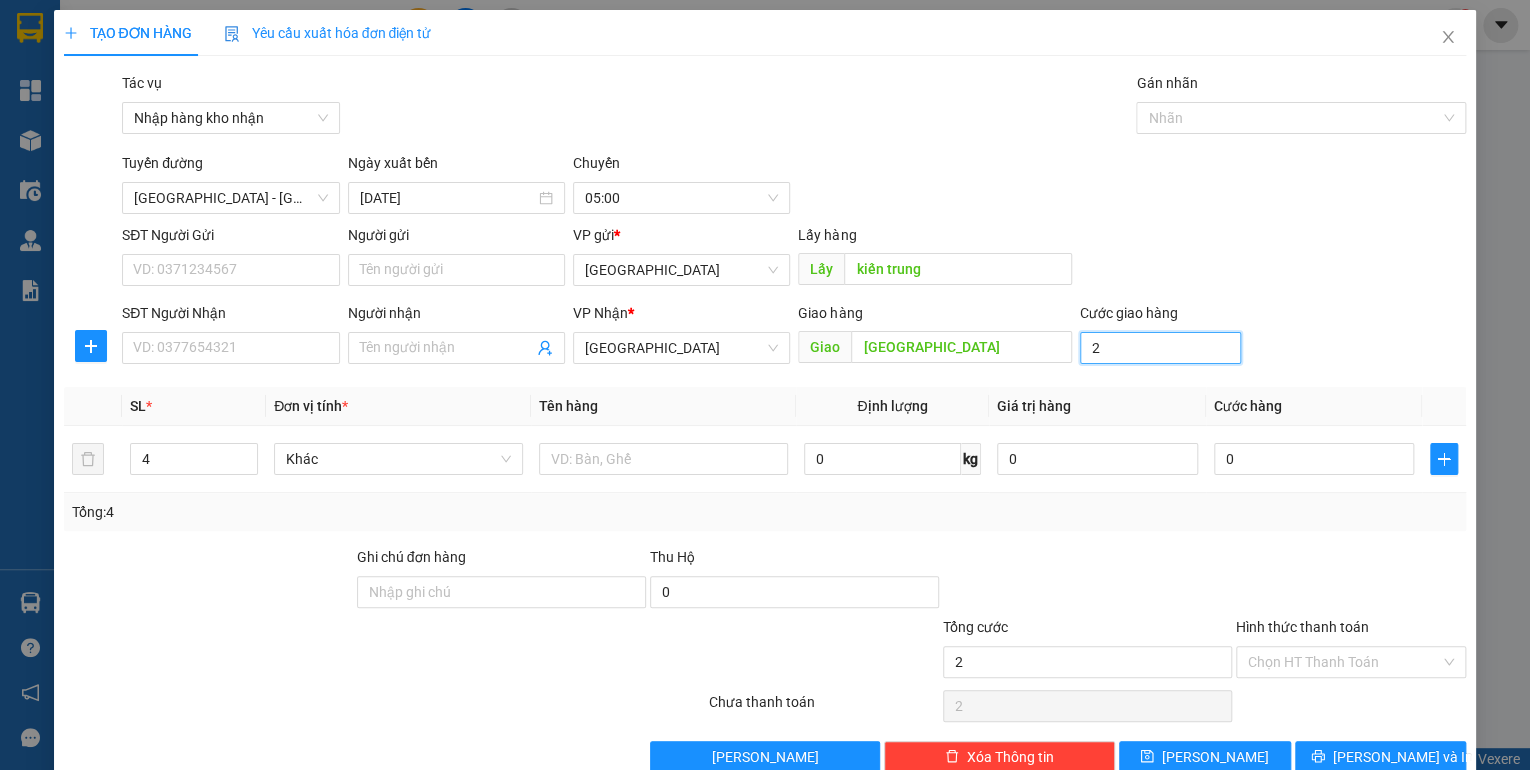 type on "20" 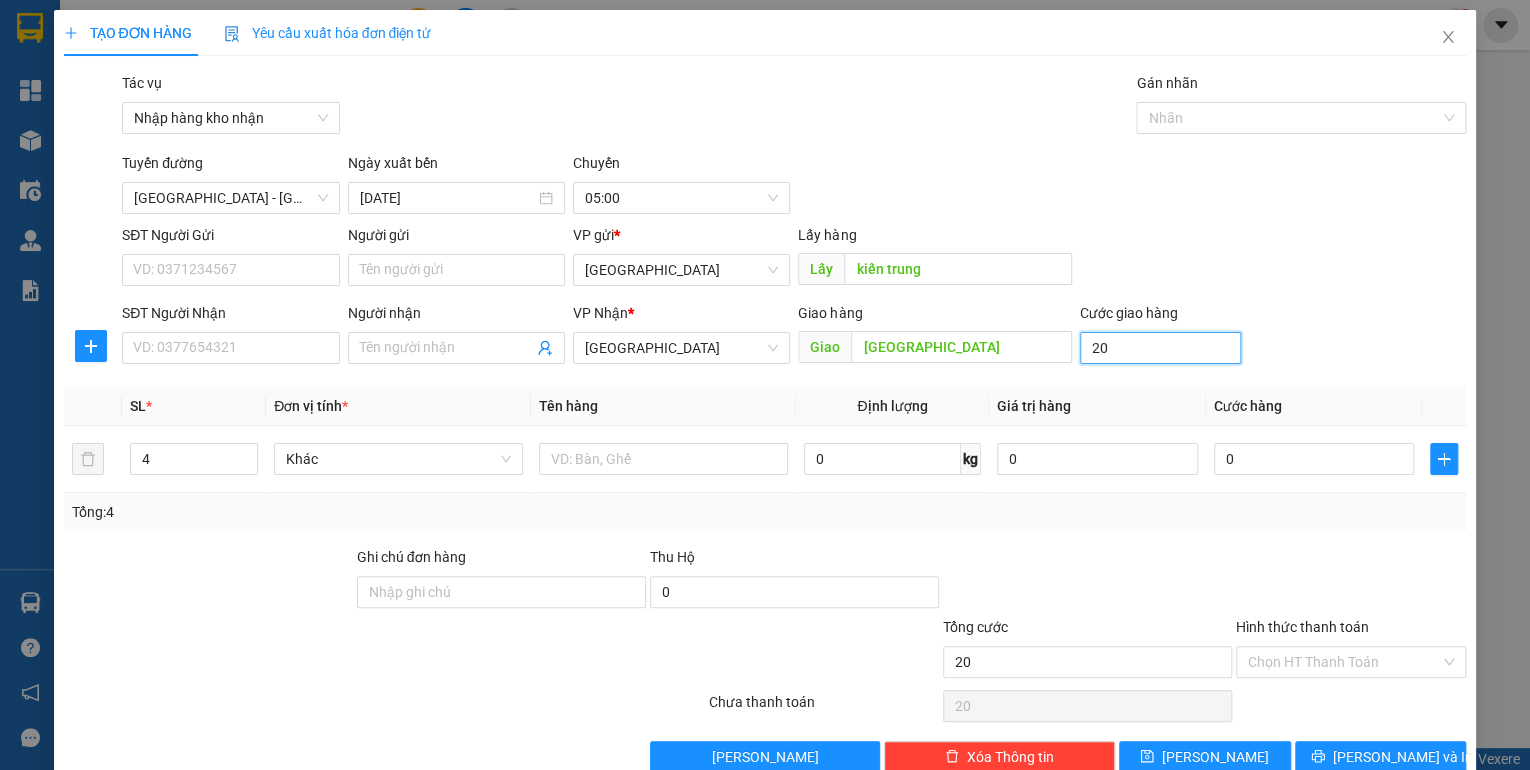 type on "200" 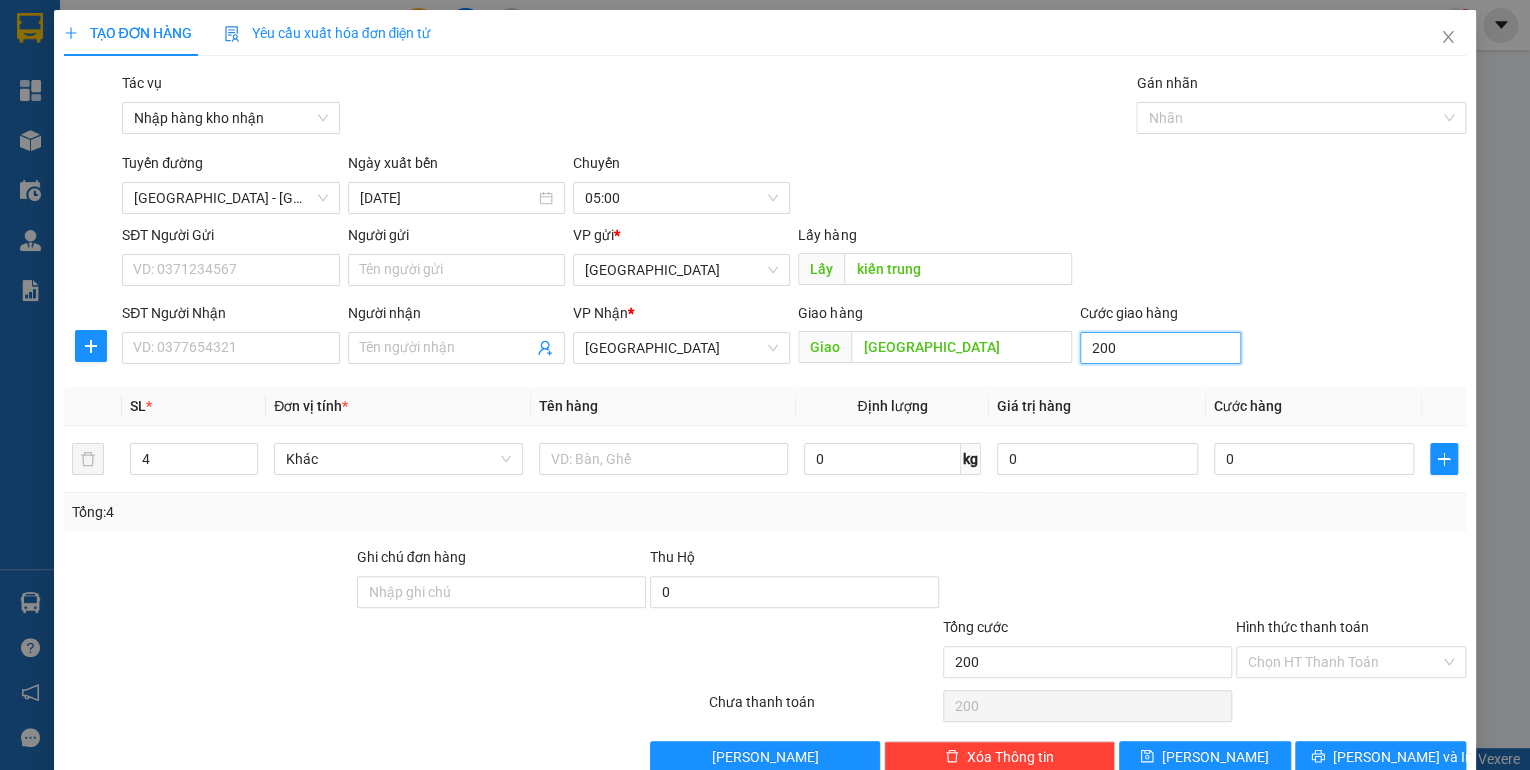 type on "2.000" 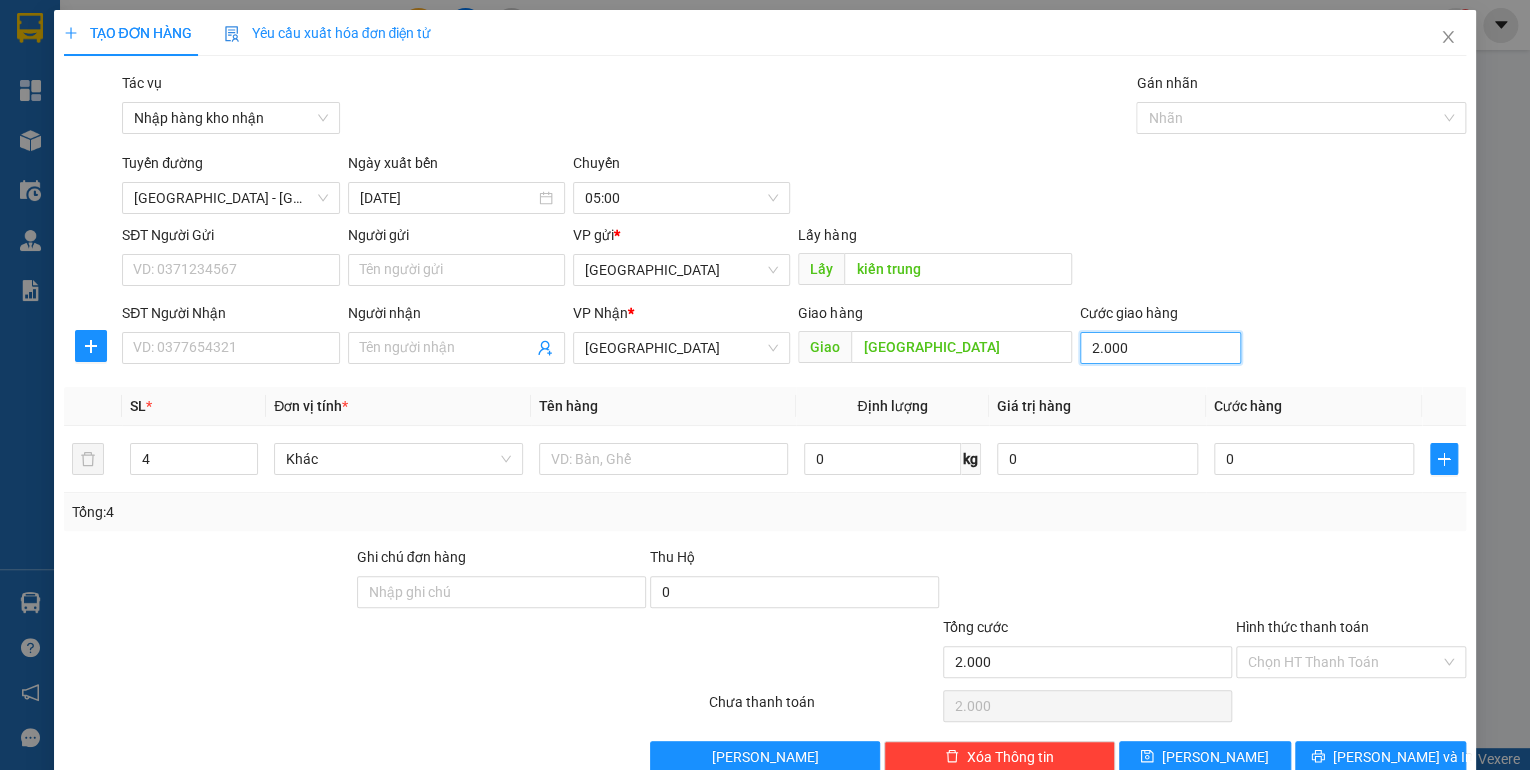 type on "20.000" 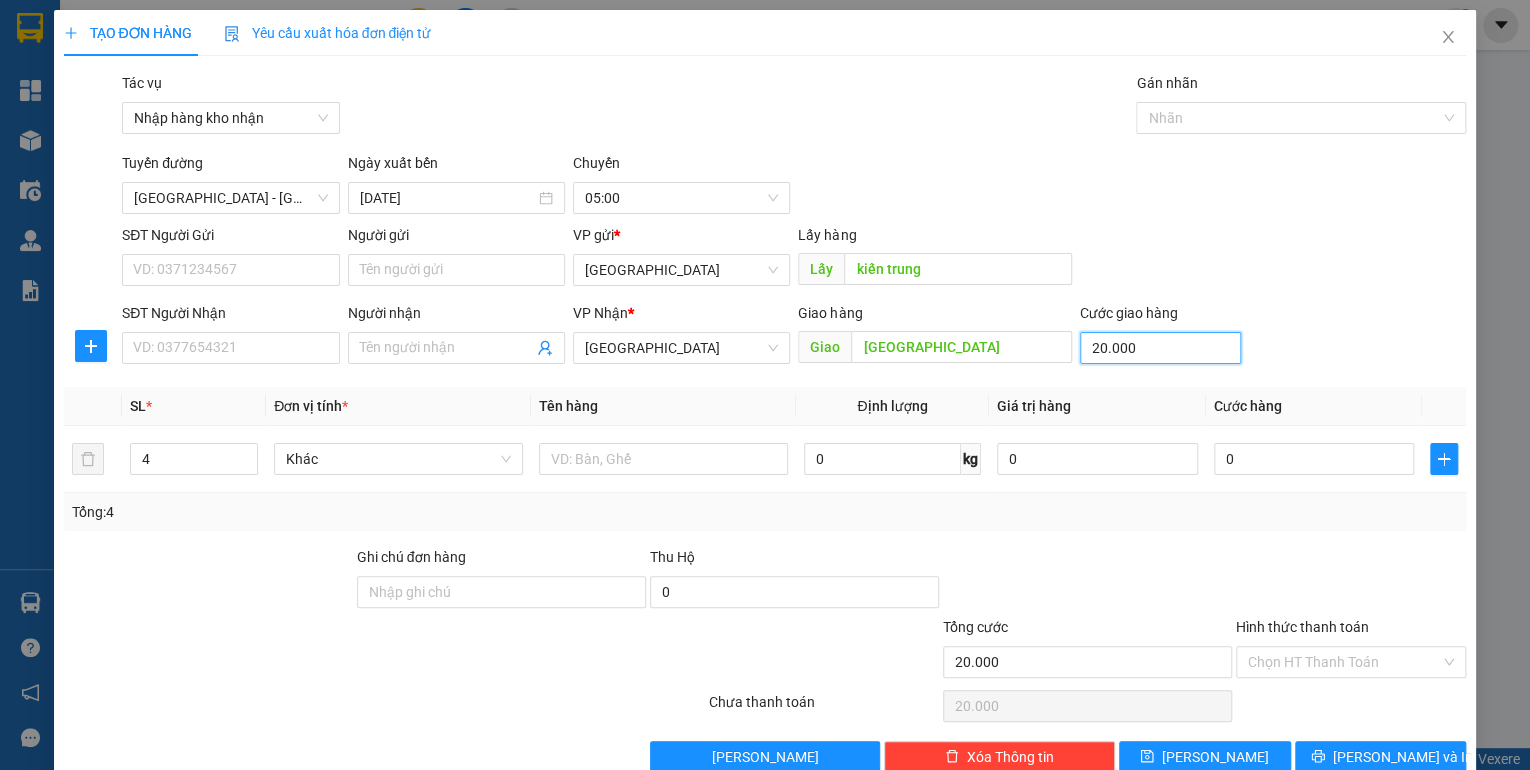 type on "200.000" 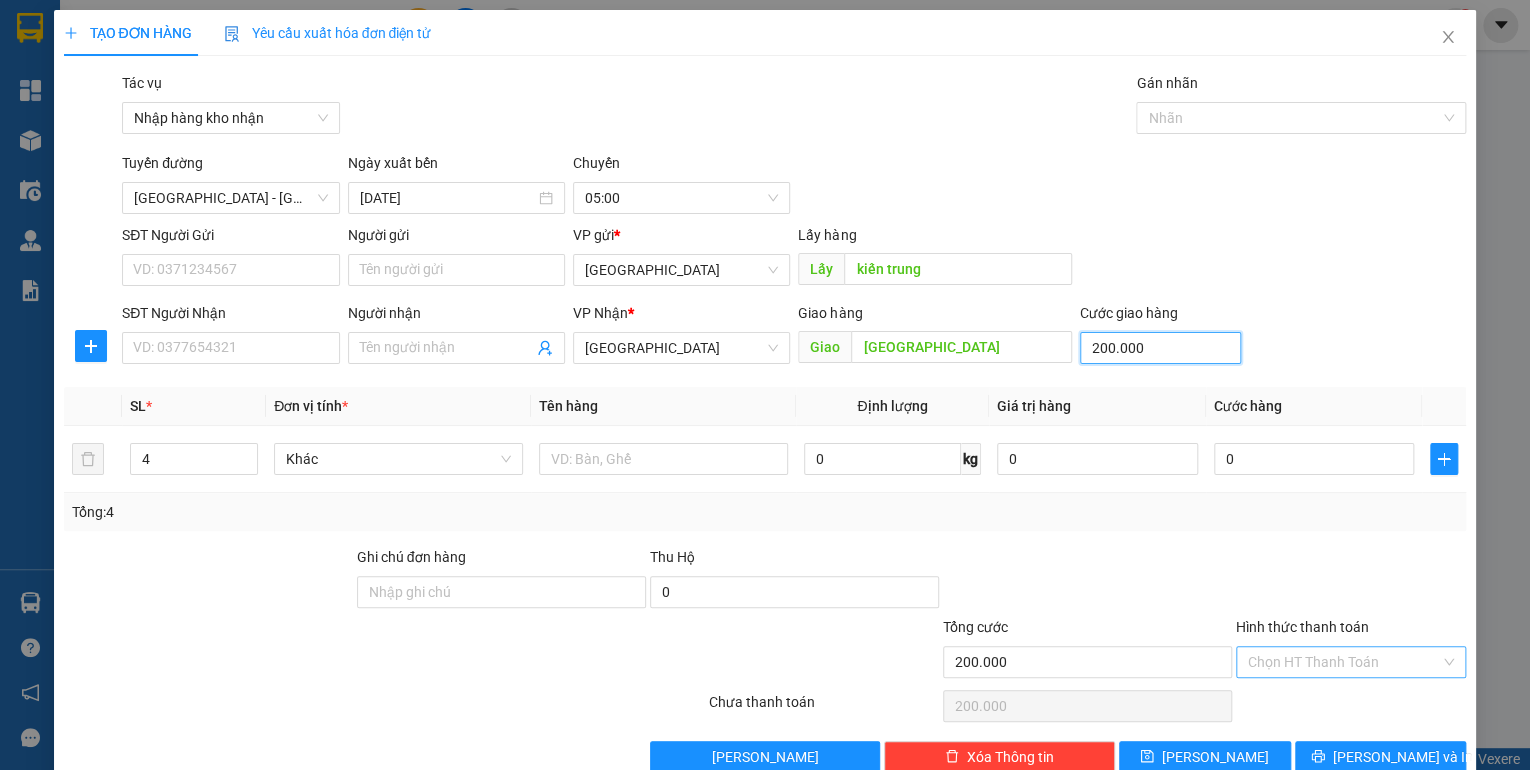 type on "200.000" 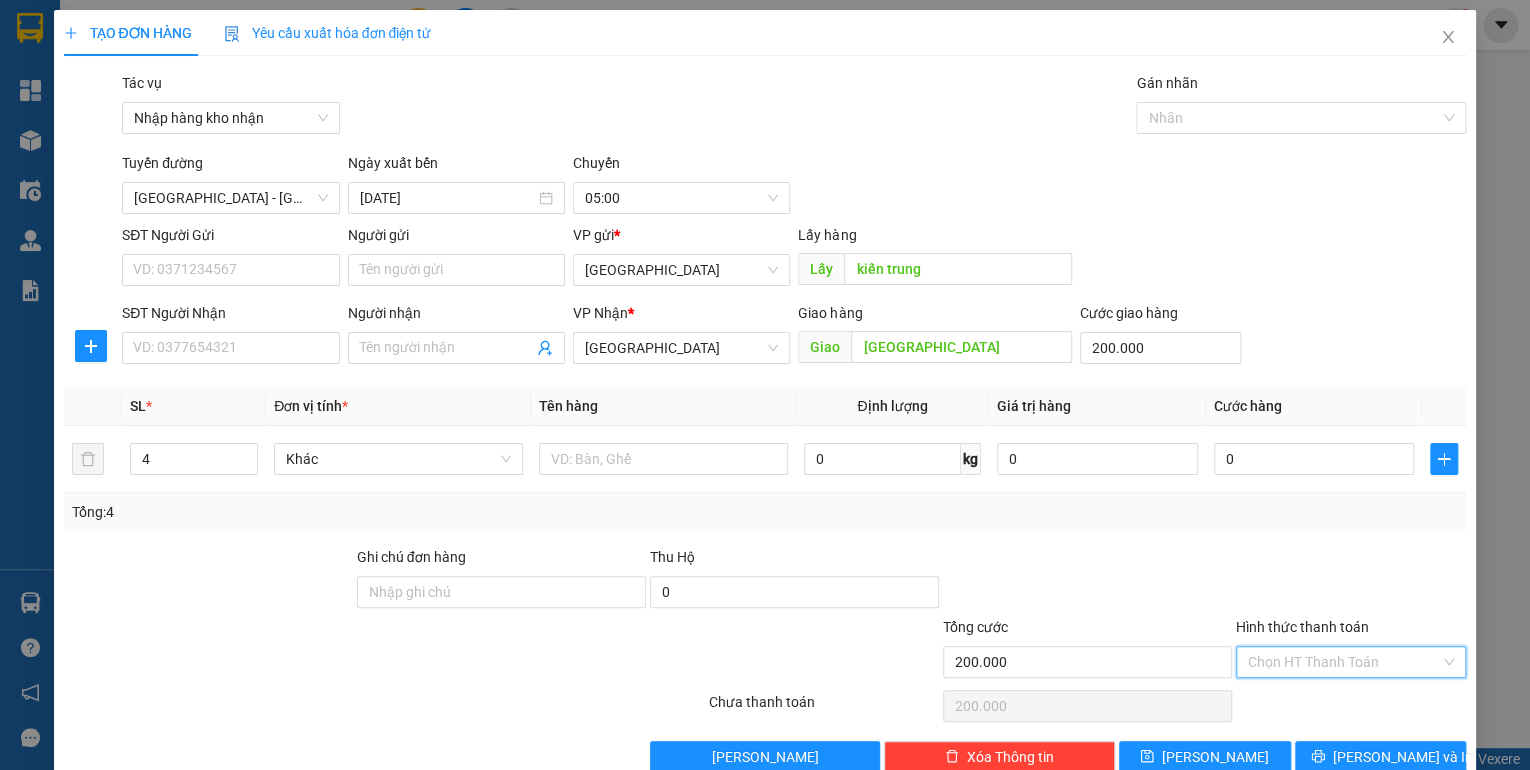 click on "Hình thức thanh toán" at bounding box center [1344, 662] 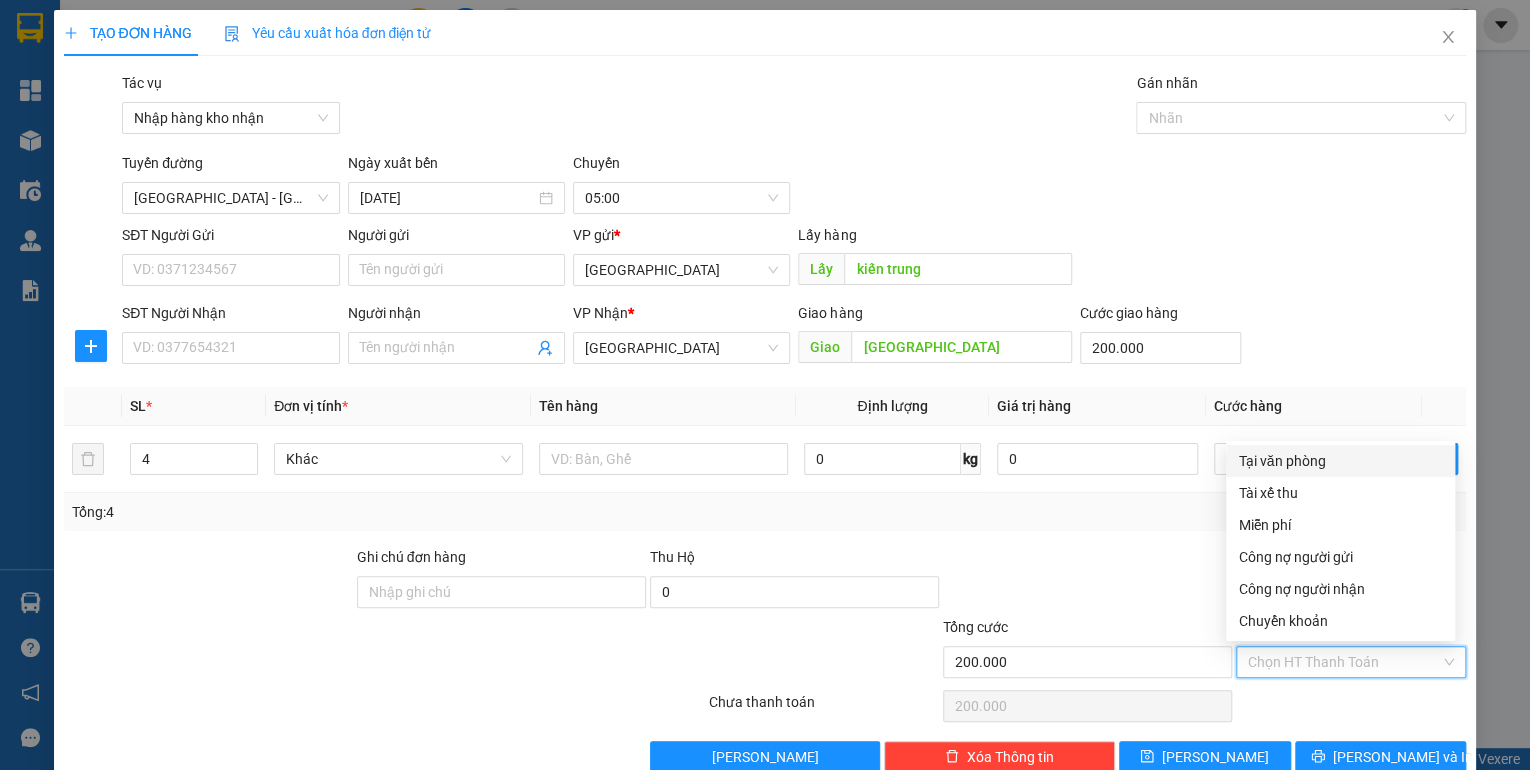 click on "Tại văn phòng" at bounding box center [1340, 461] 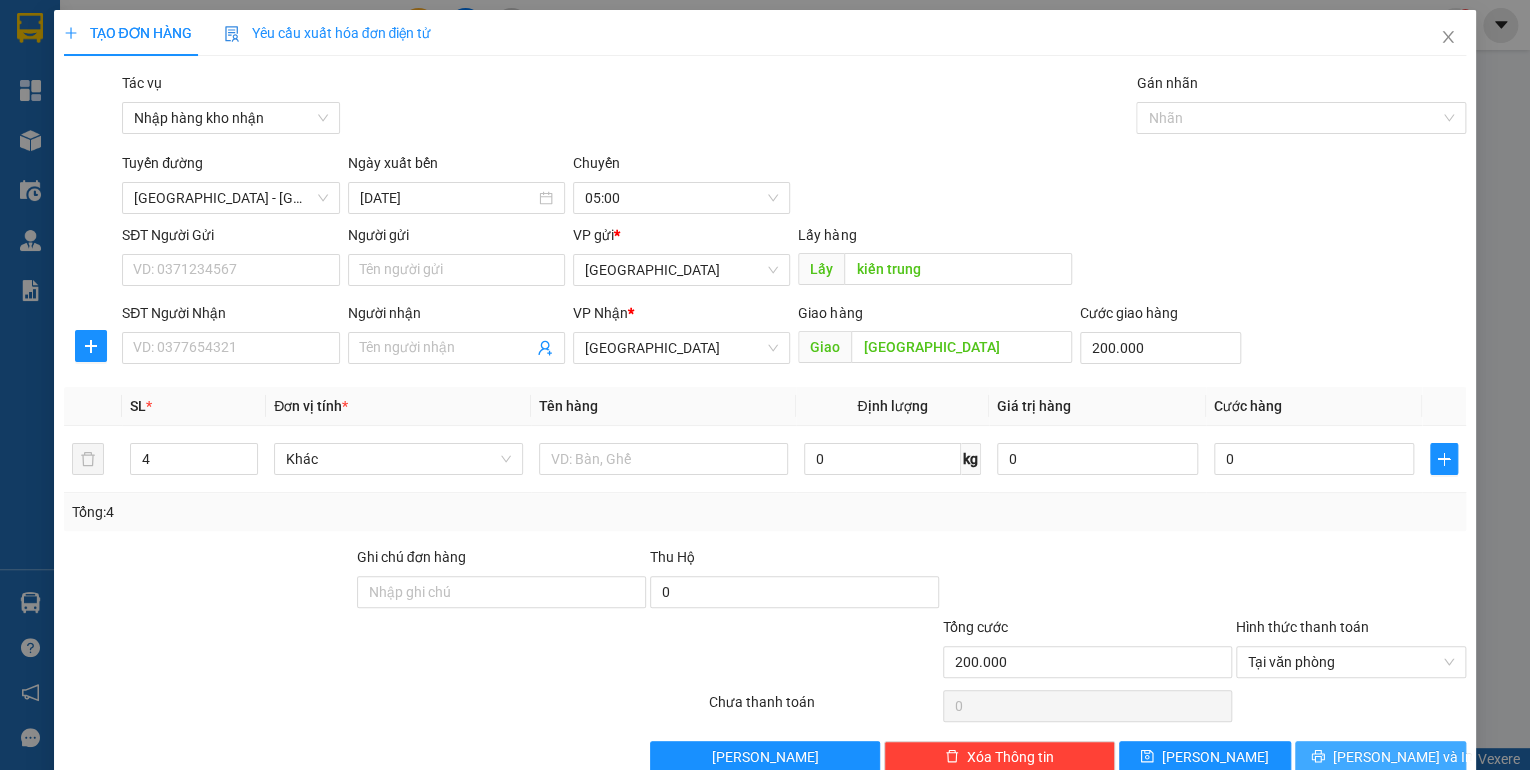click on "[PERSON_NAME] và In" at bounding box center [1381, 757] 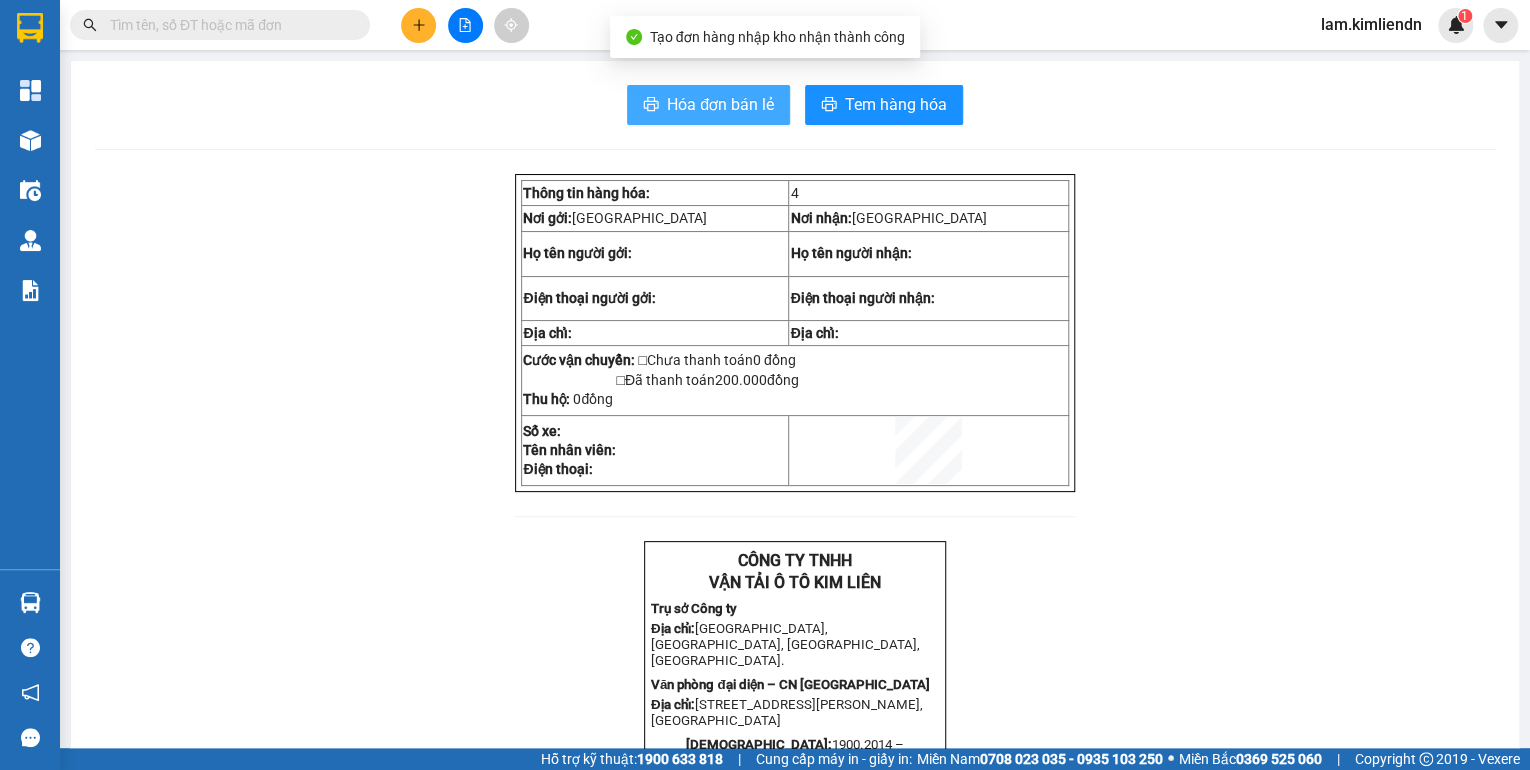 click on "Hóa đơn bán lẻ" at bounding box center (720, 104) 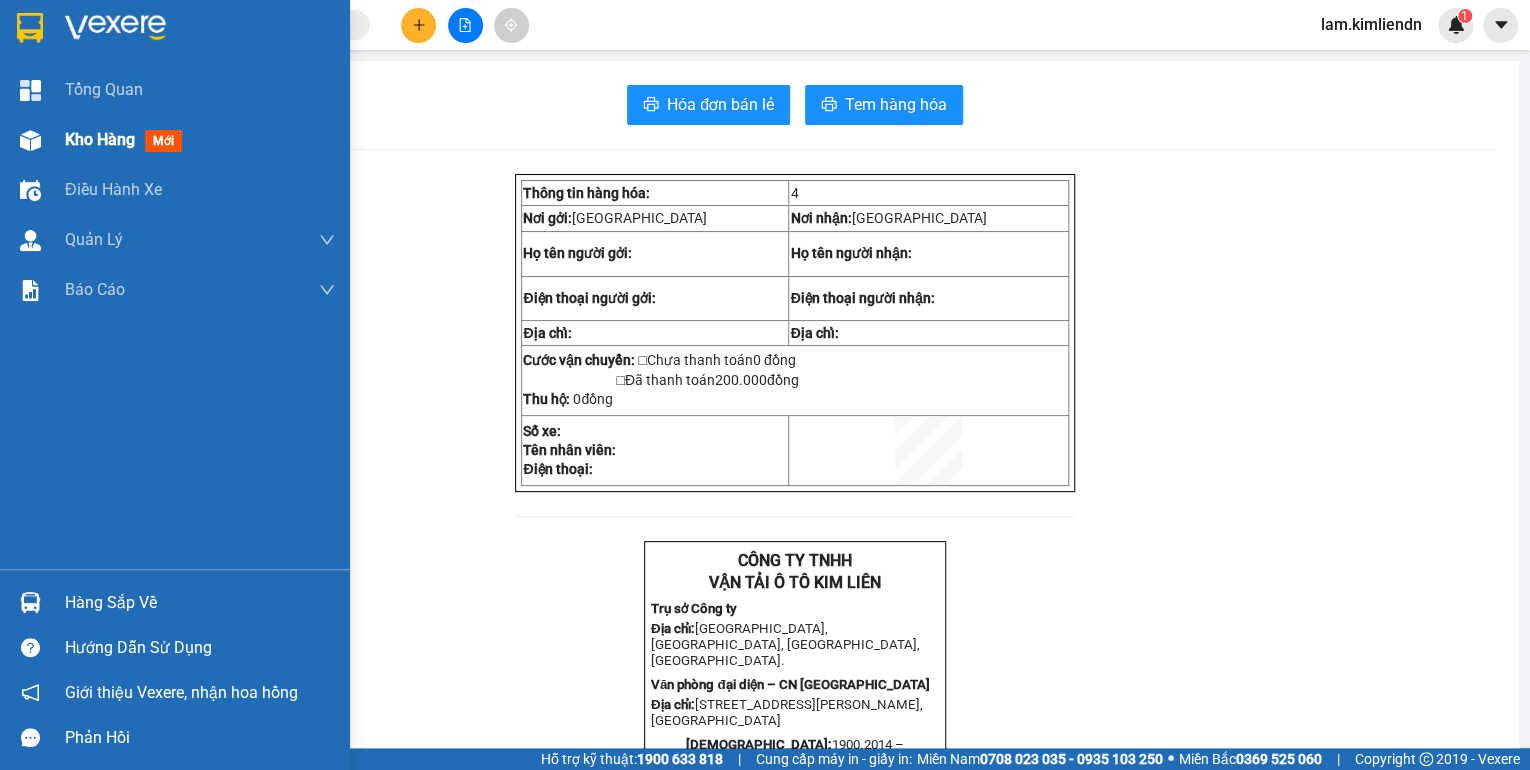 click on "Kho hàng" at bounding box center [100, 139] 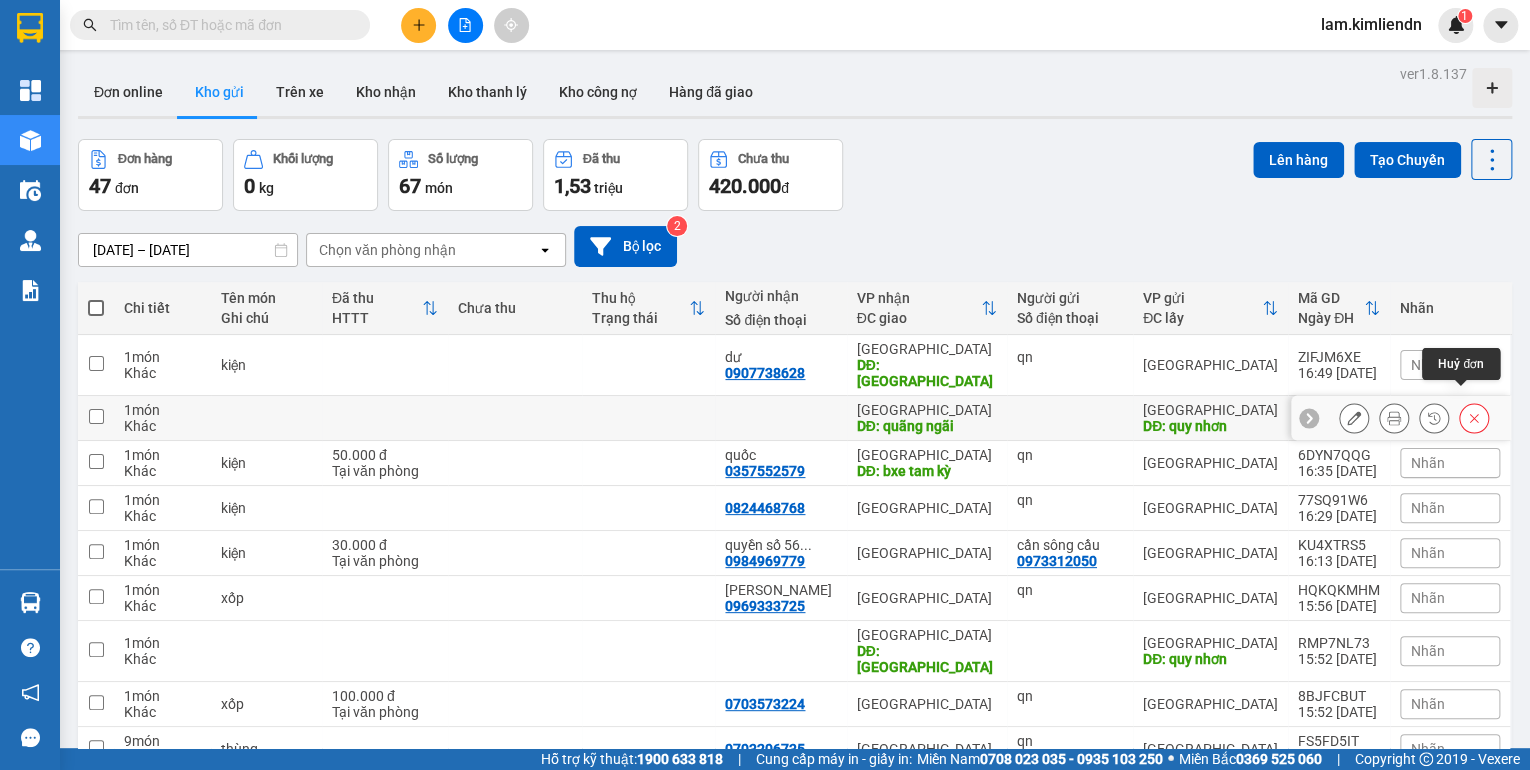 click 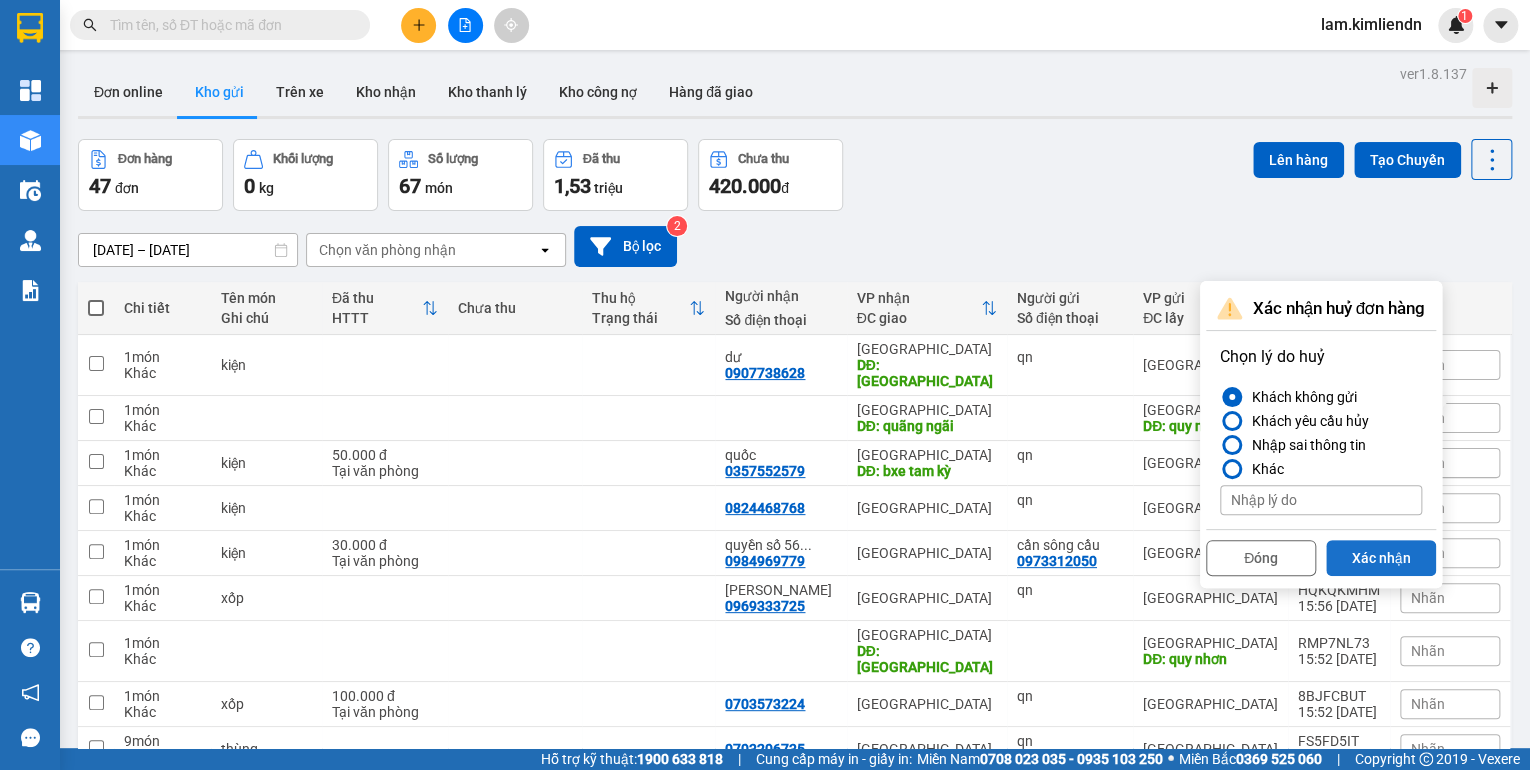 click on "Xác nhận" at bounding box center [1381, 558] 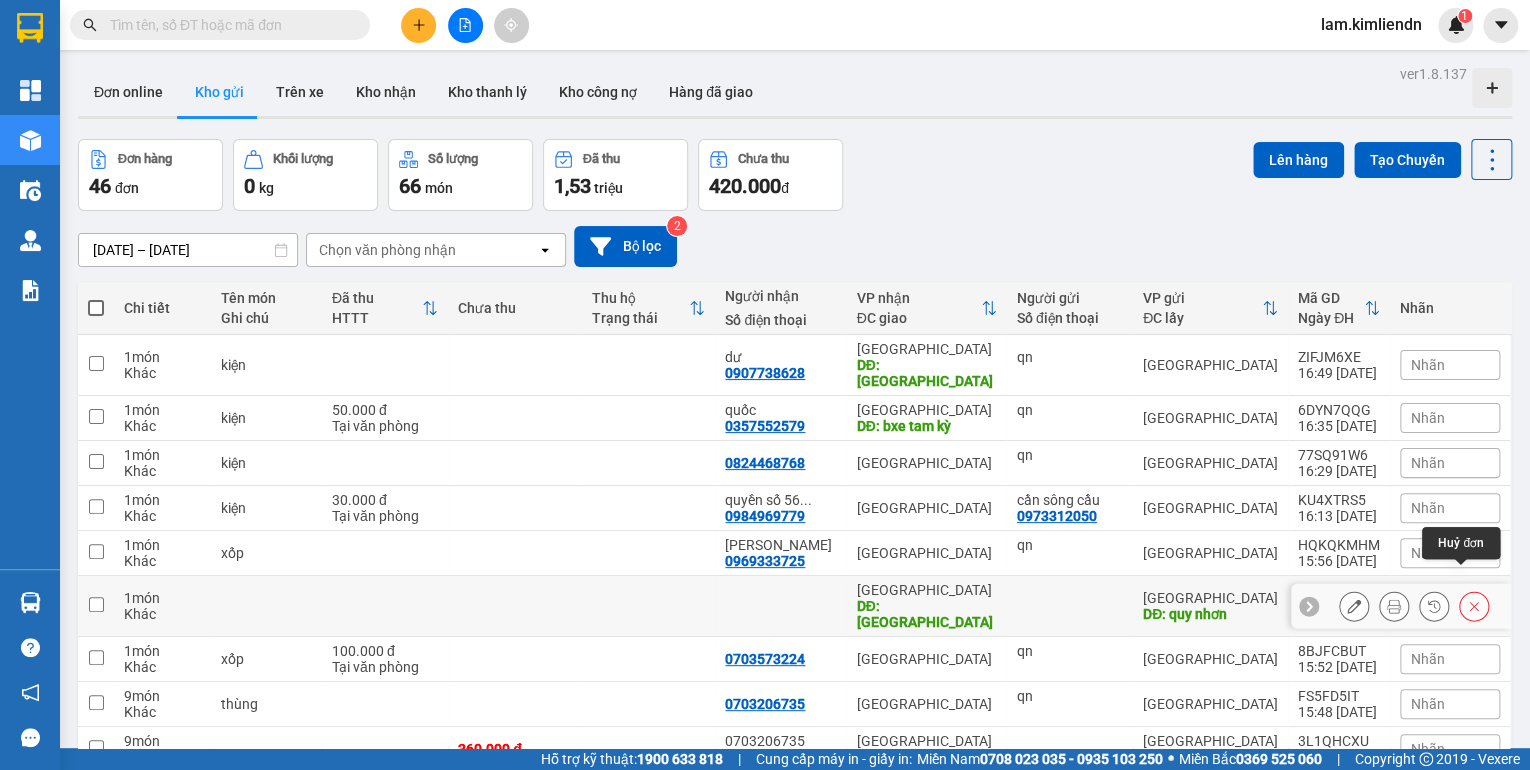 click at bounding box center (1474, 606) 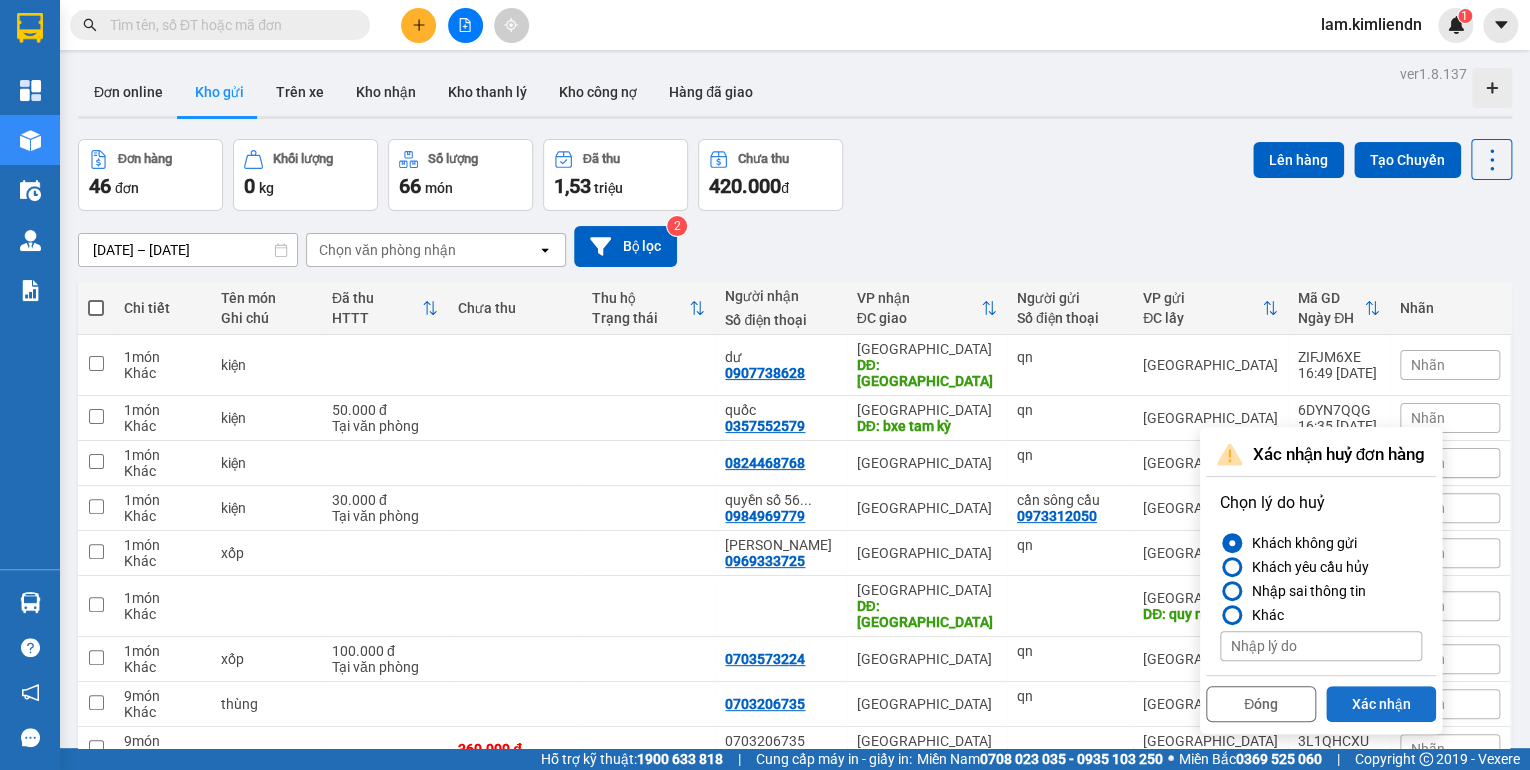 click on "Xác nhận" at bounding box center [1381, 704] 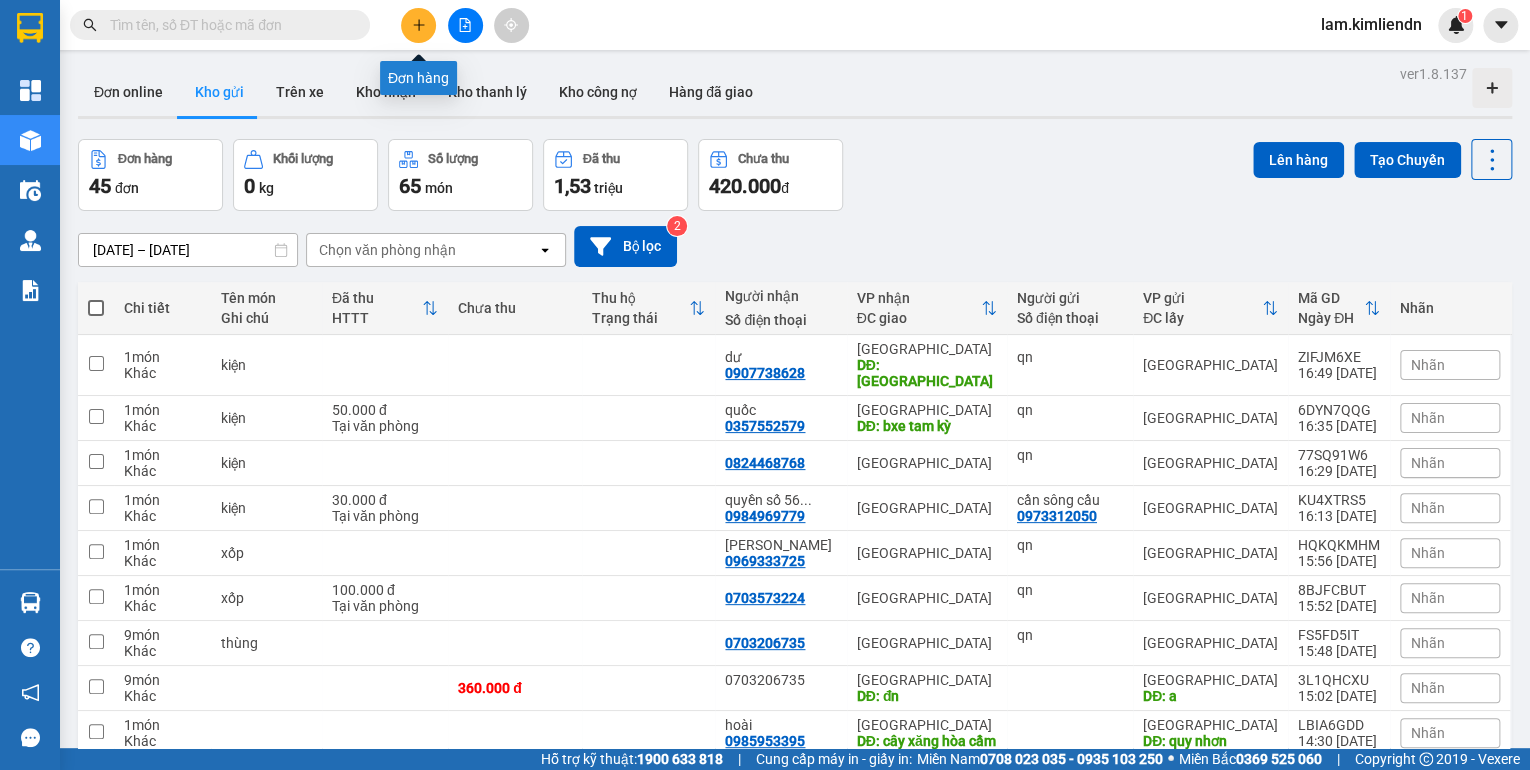 click at bounding box center [418, 25] 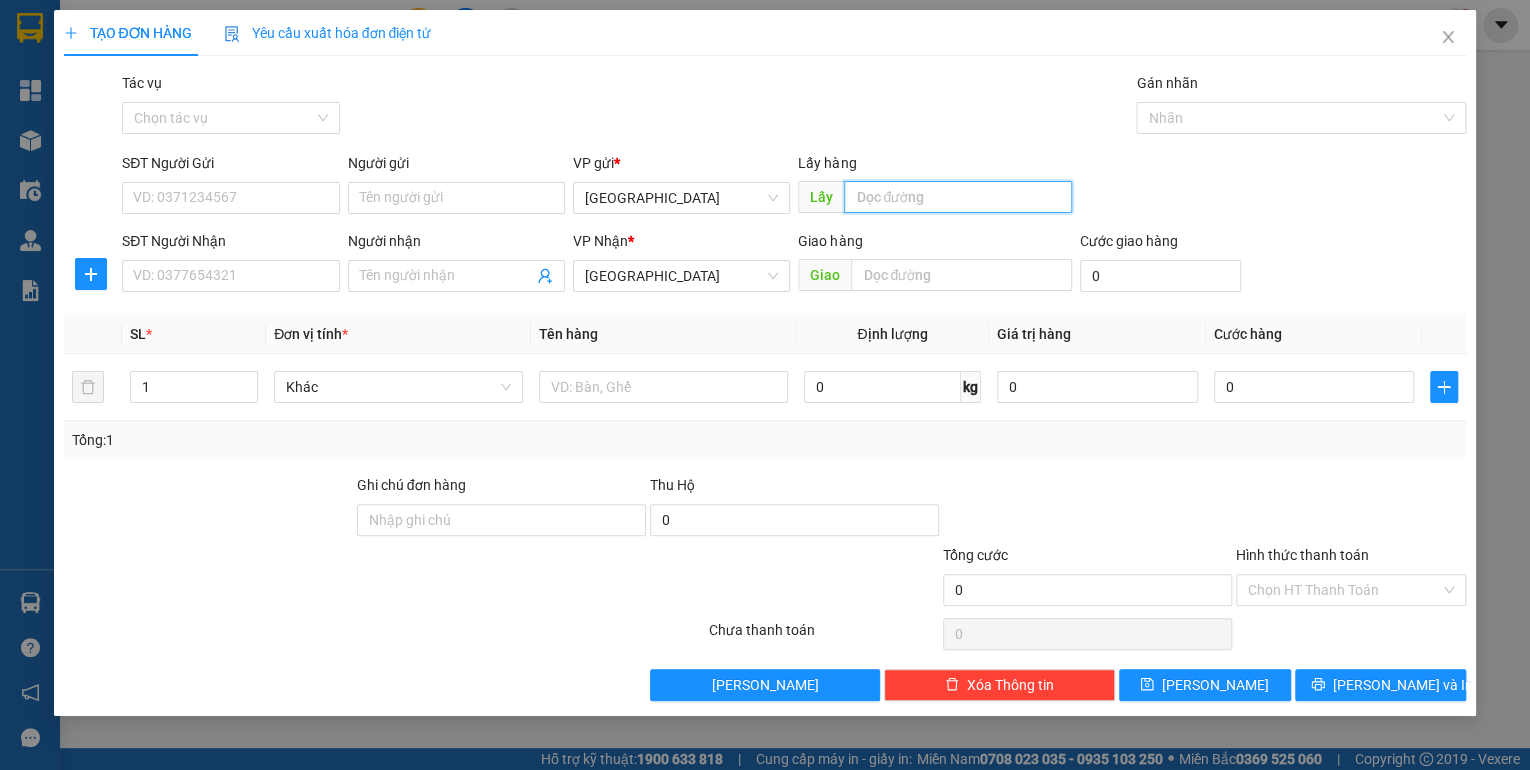 click at bounding box center (958, 197) 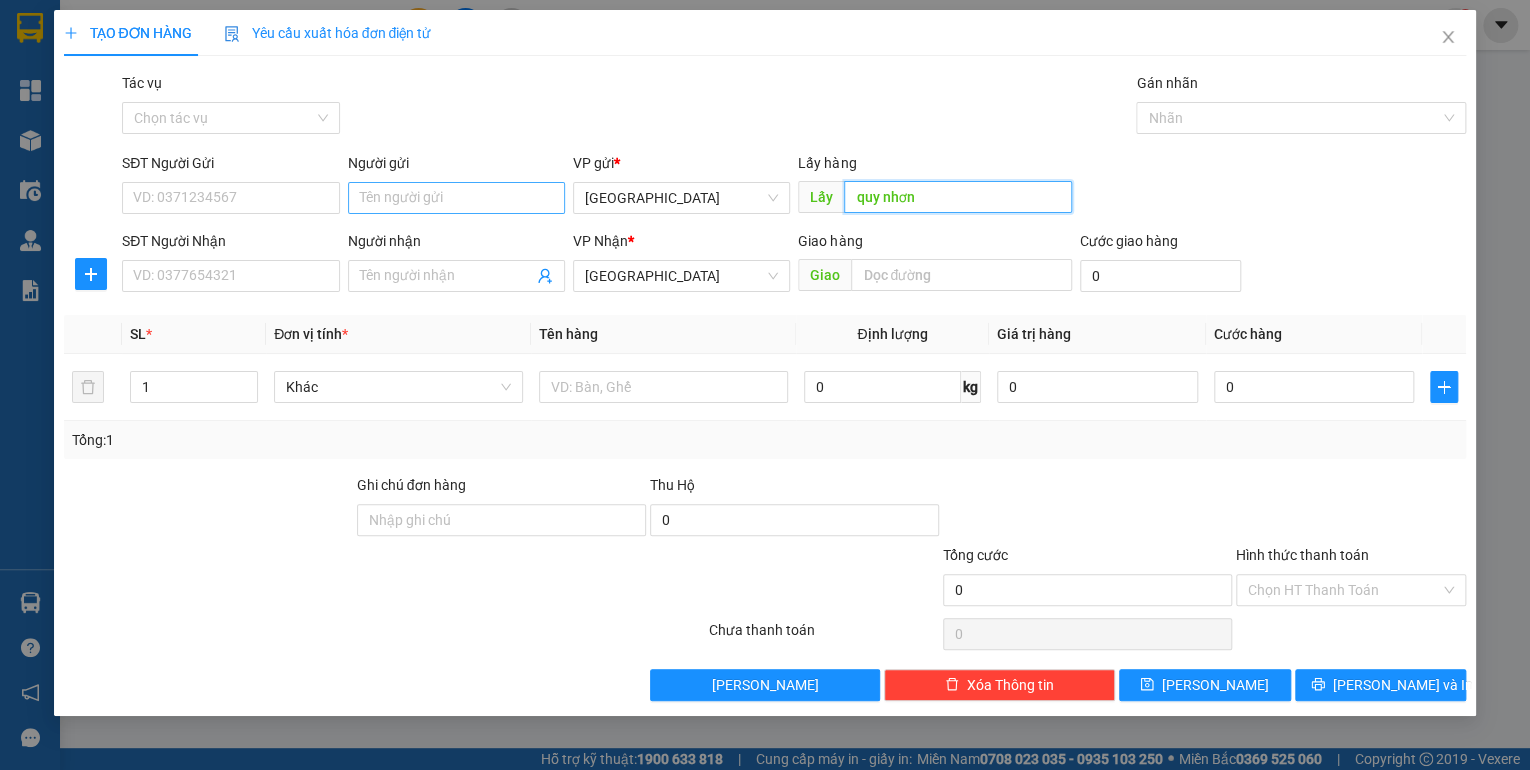 type on "quy nhơn" 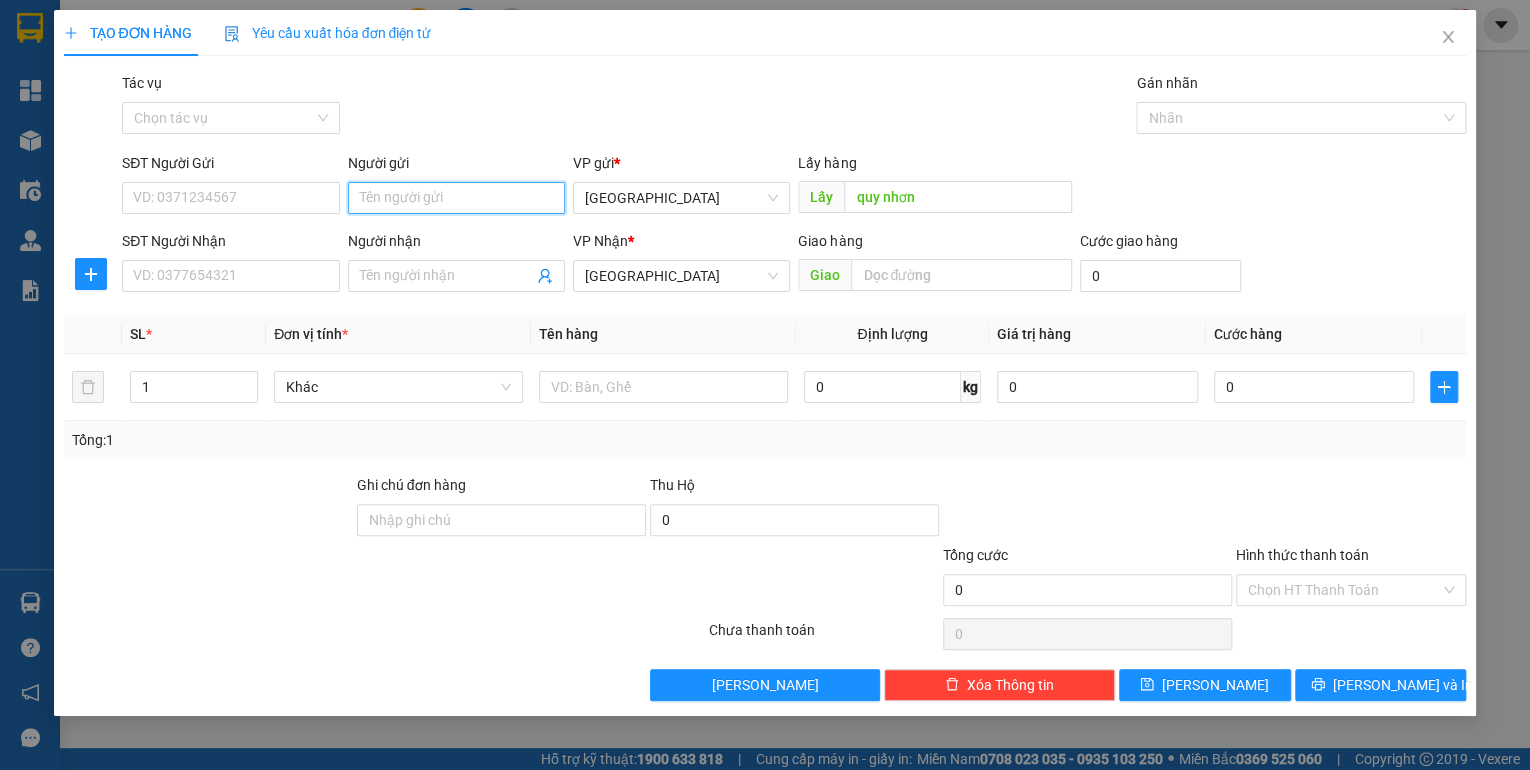 click on "Người gửi" at bounding box center [456, 198] 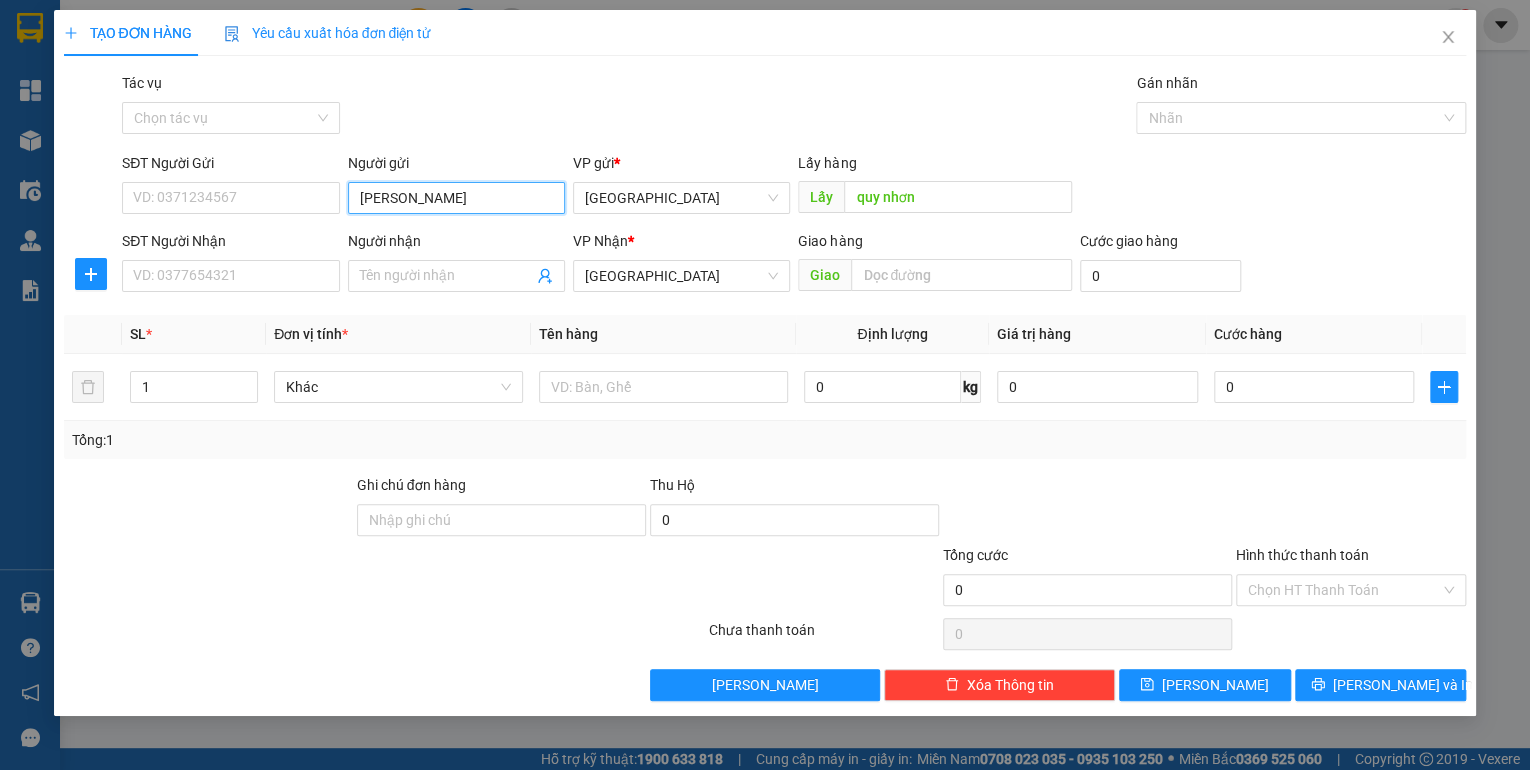 type on "[PERSON_NAME]" 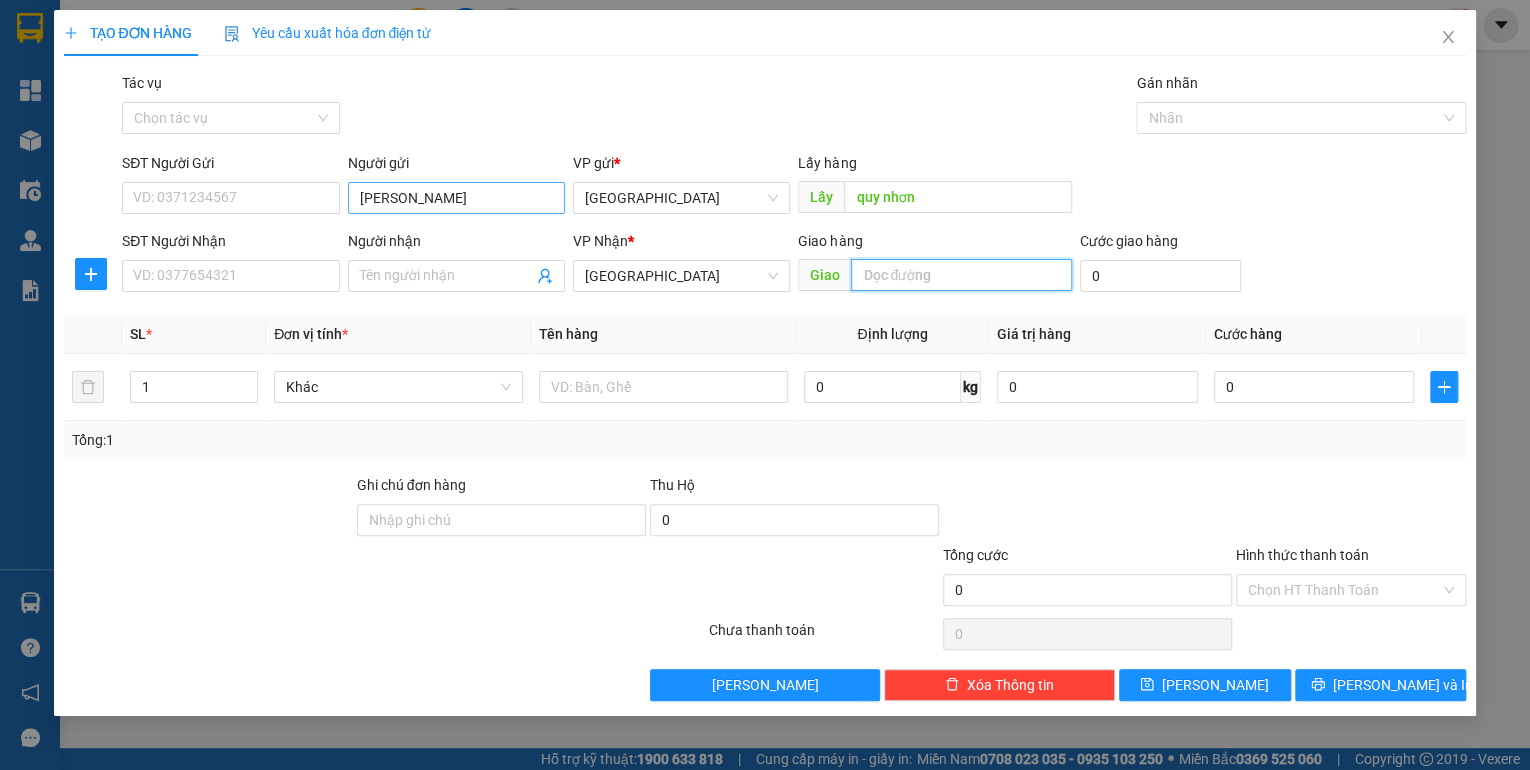 type on "d" 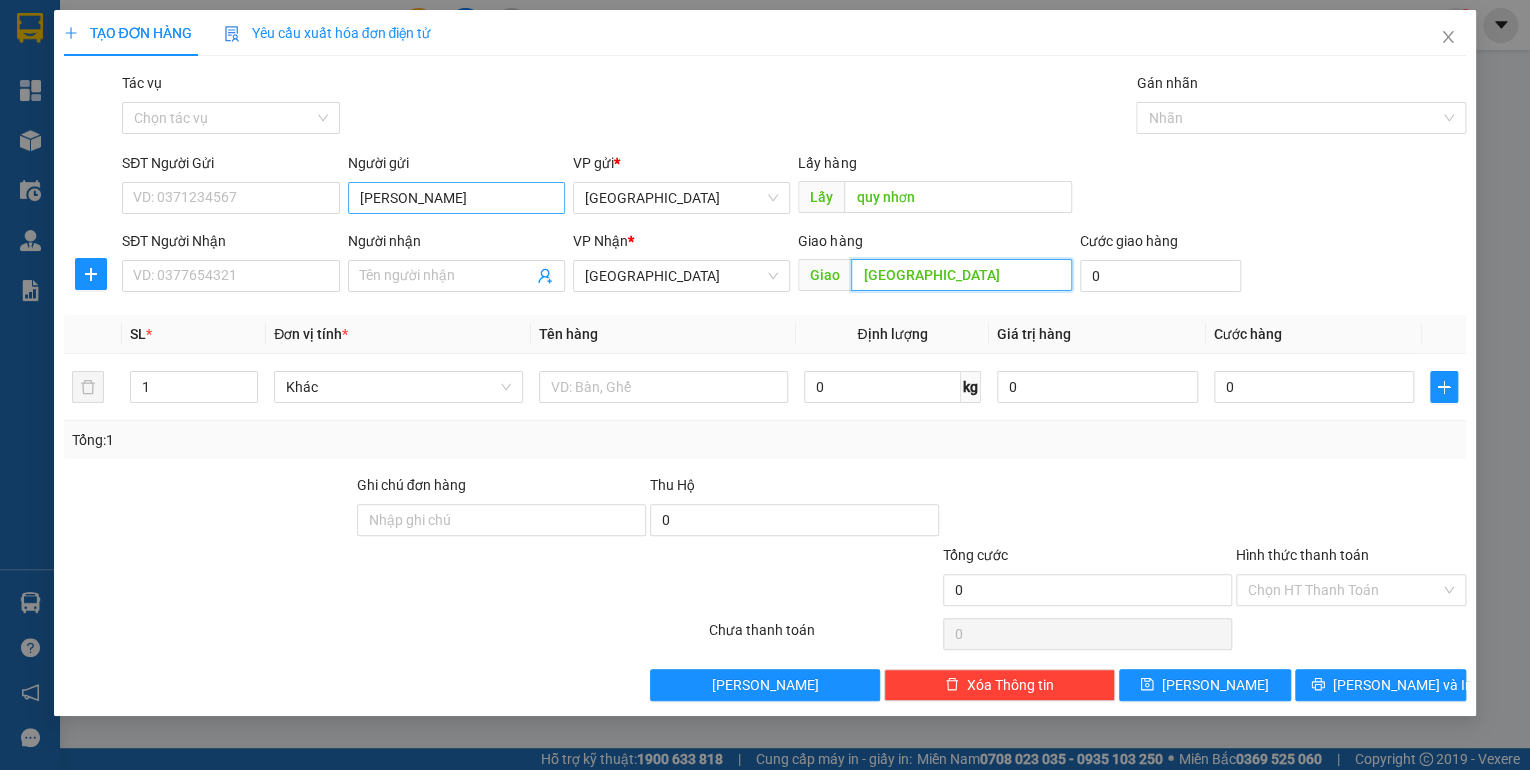 type on "[GEOGRAPHIC_DATA]" 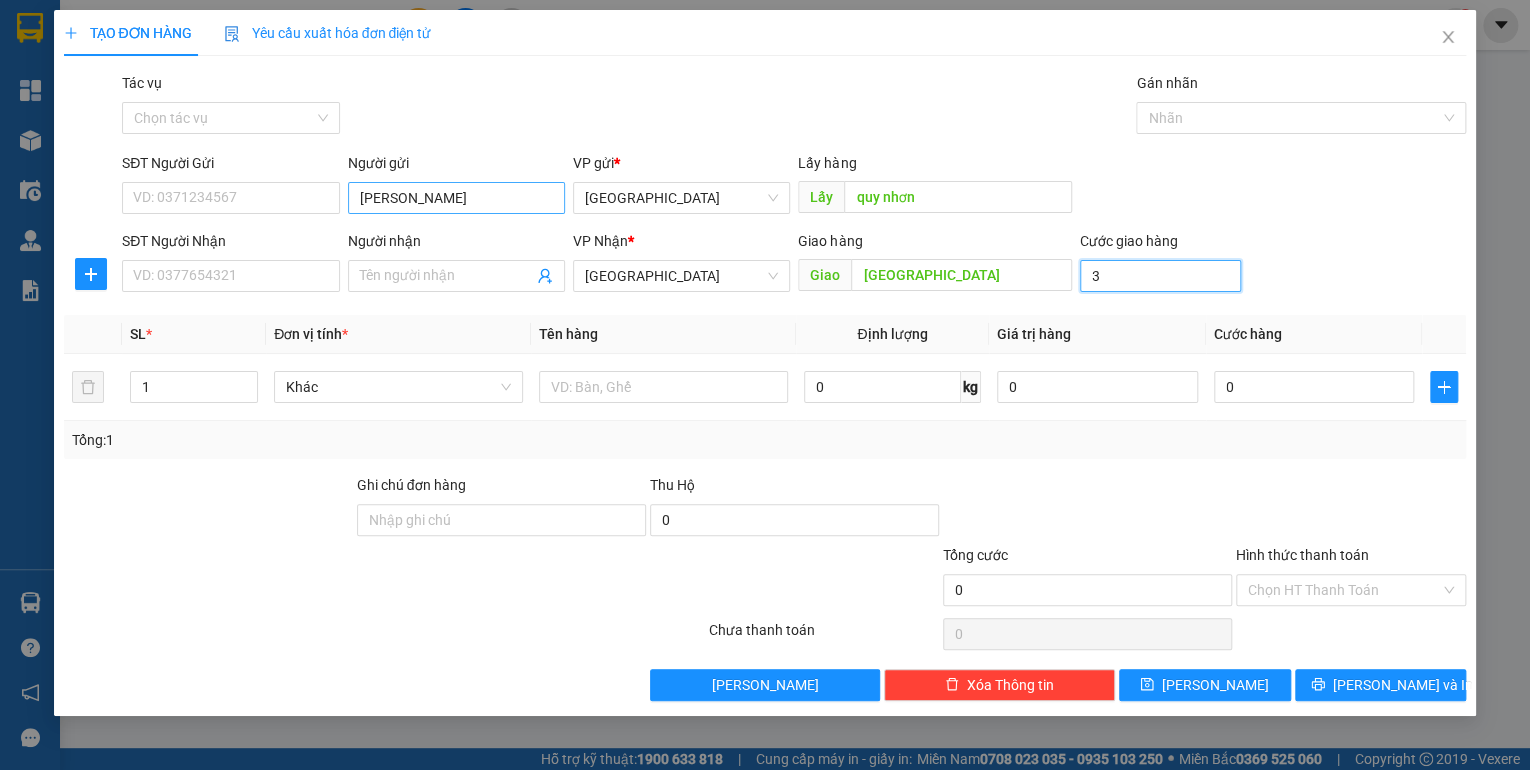 type on "32" 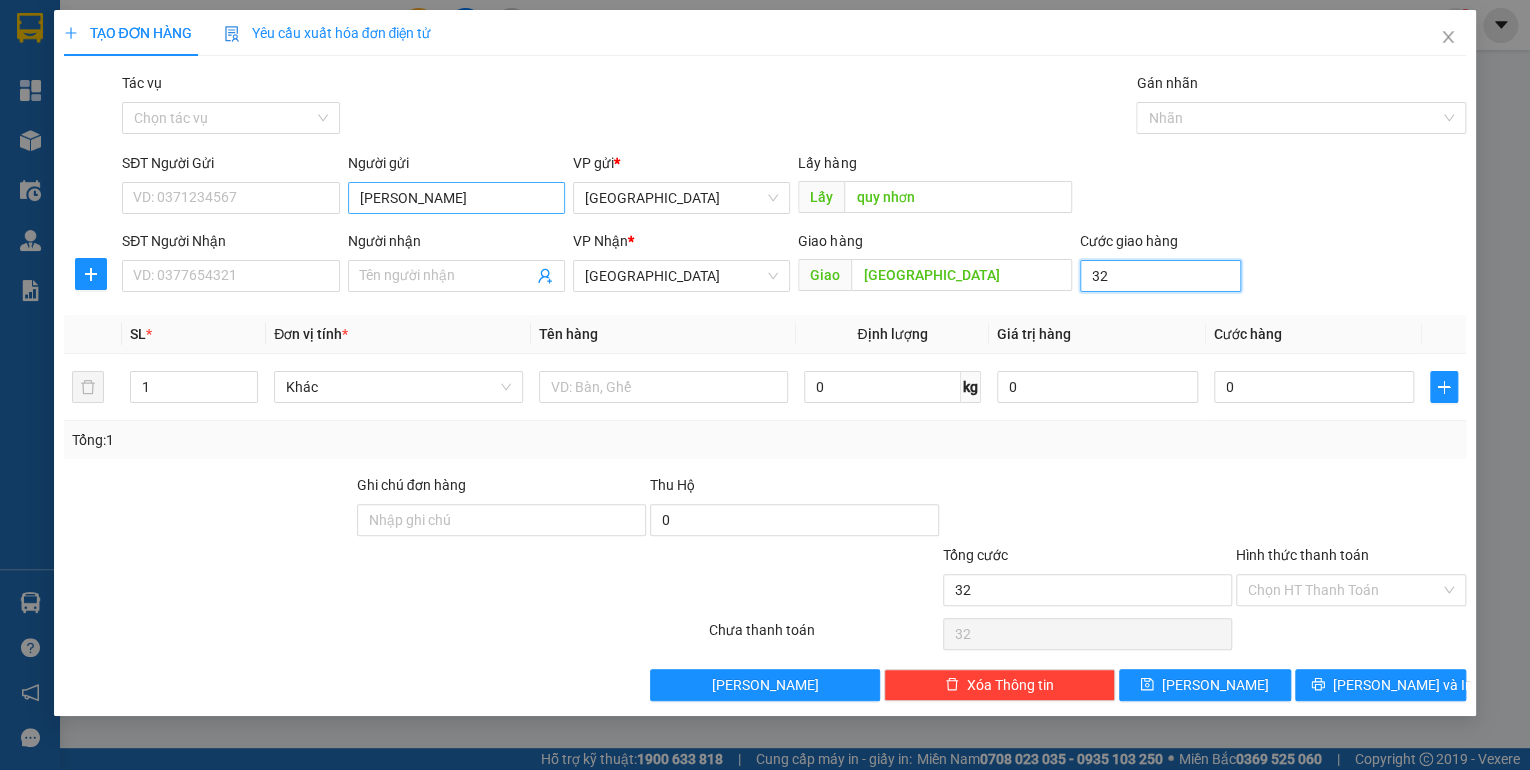 type on "3" 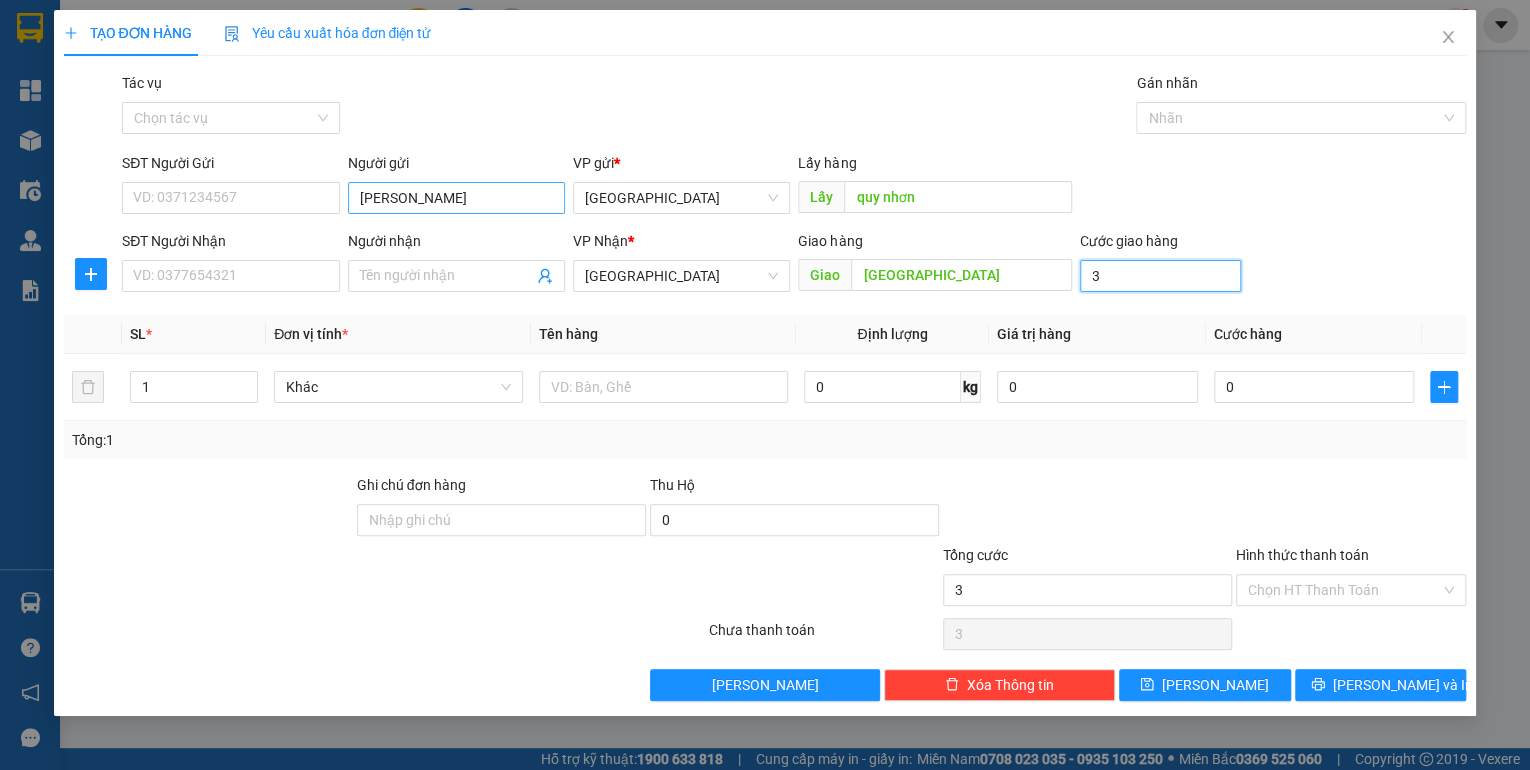 type on "30" 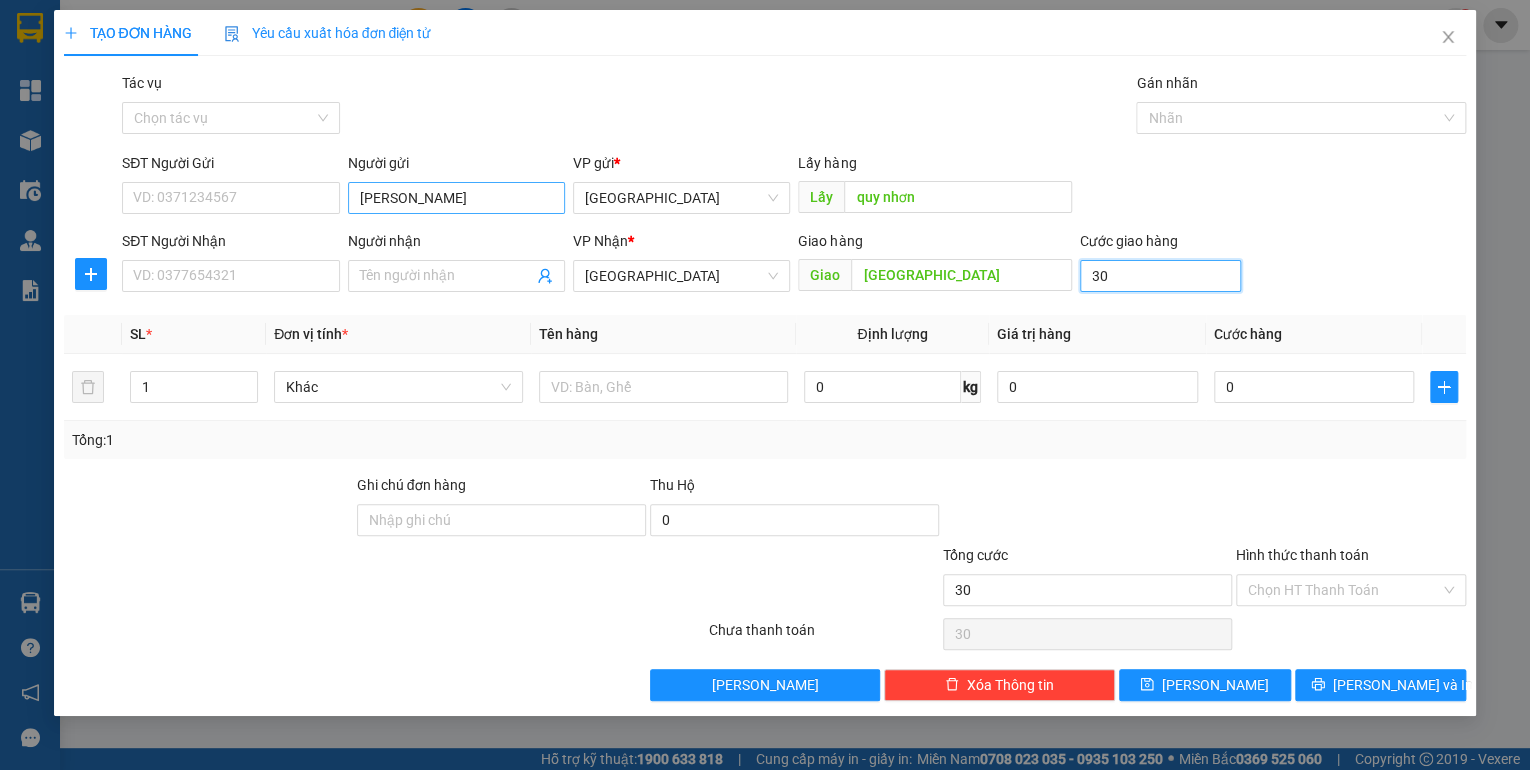 type on "300" 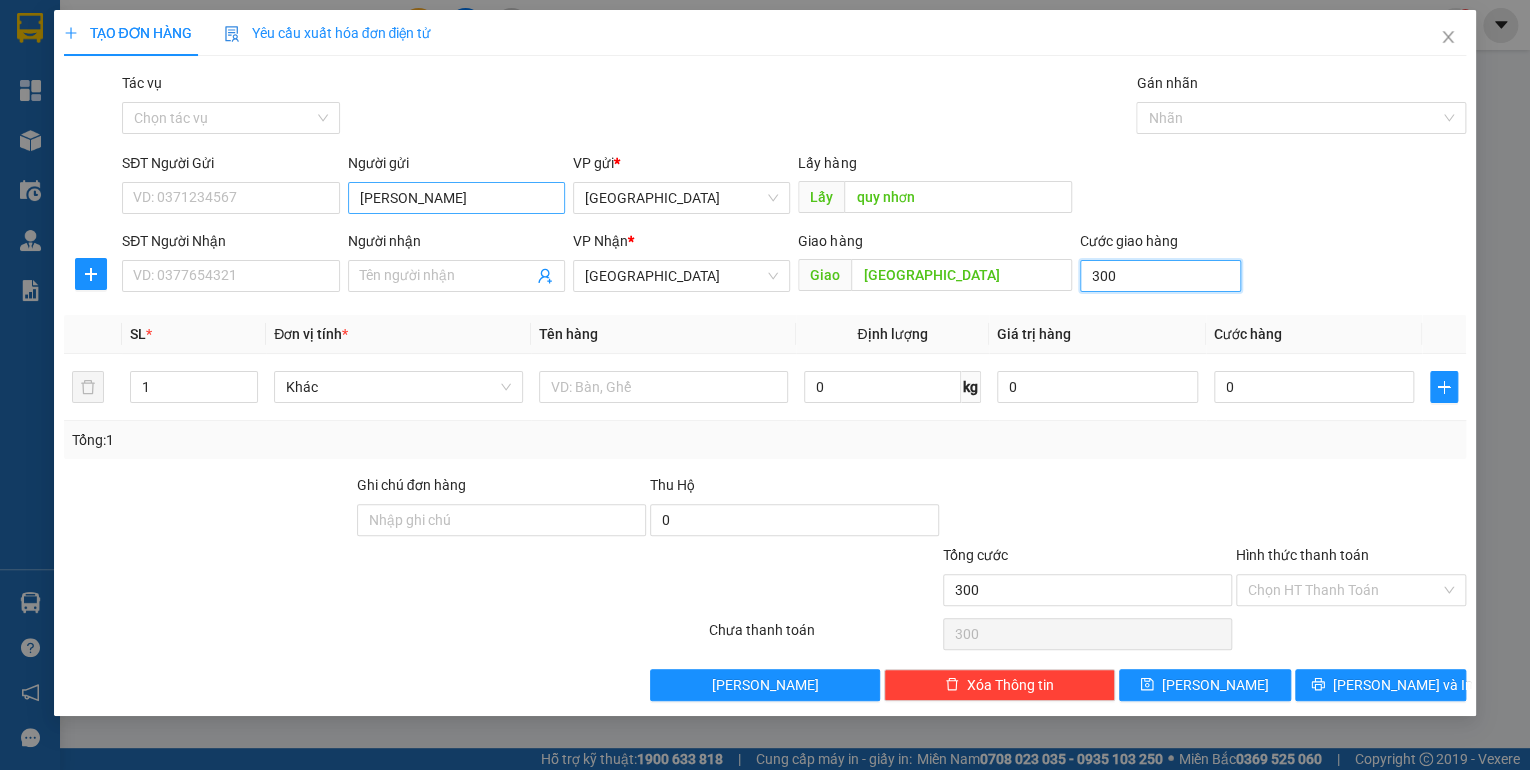 type on "3.000" 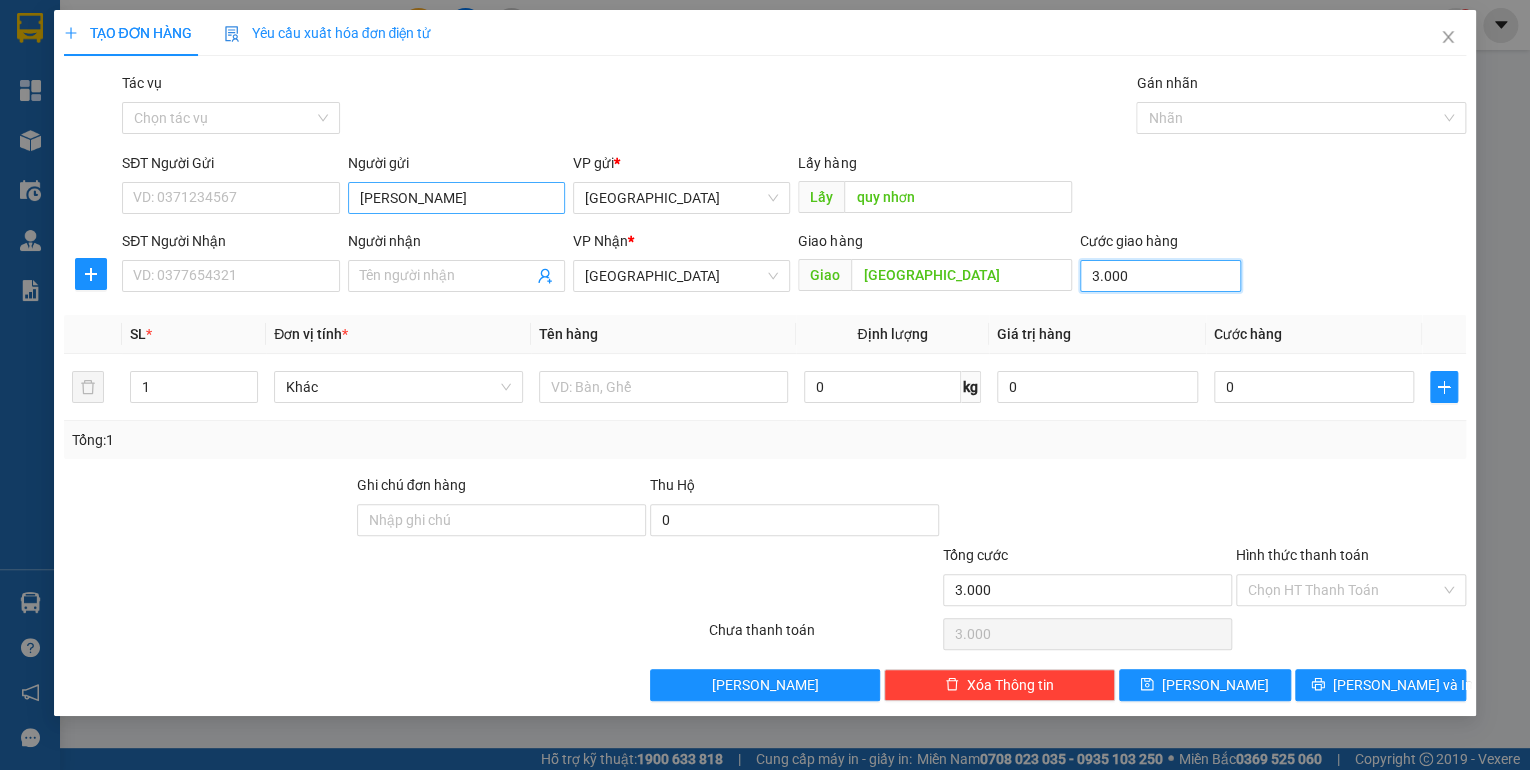 type on "30.000" 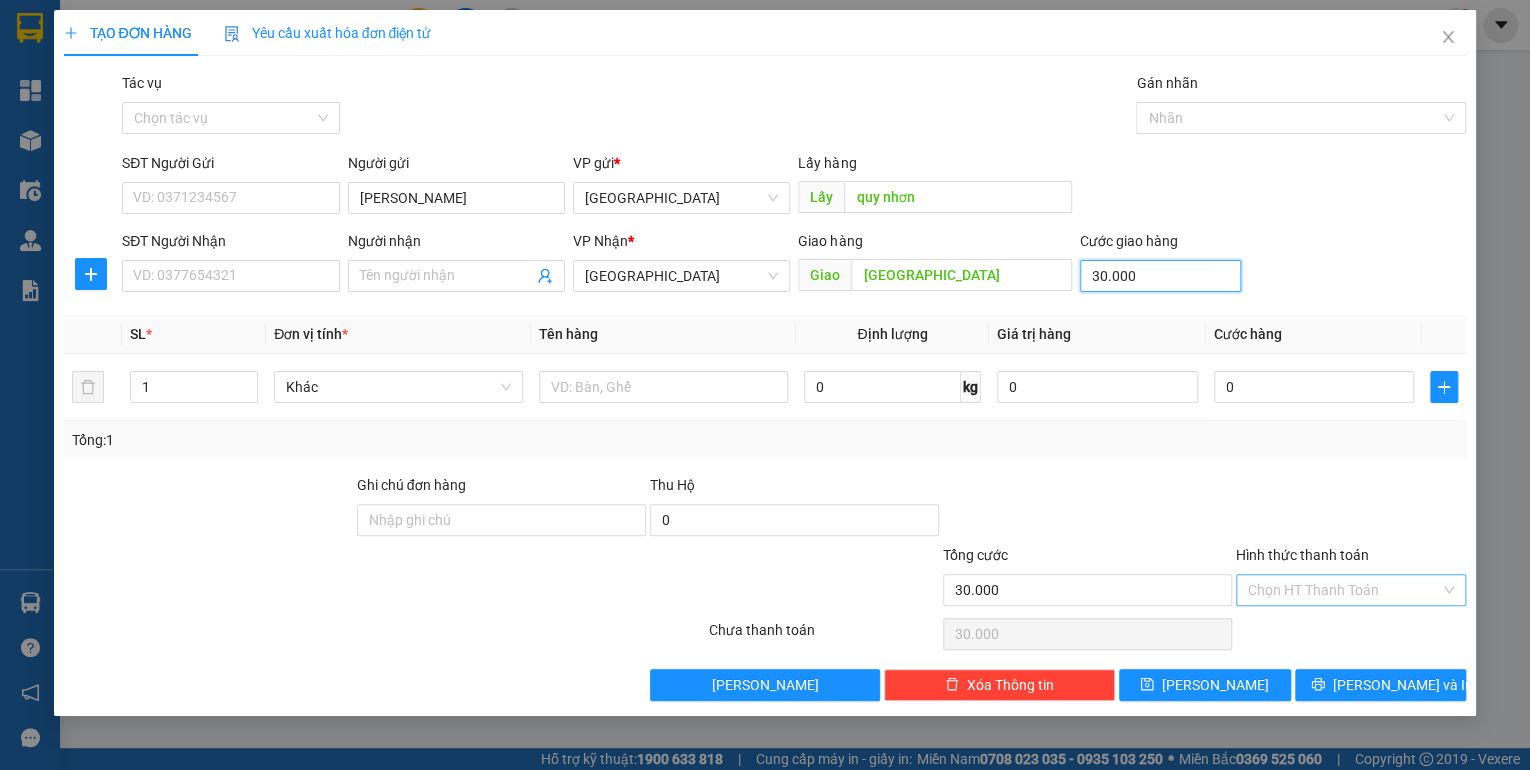 type on "30.000" 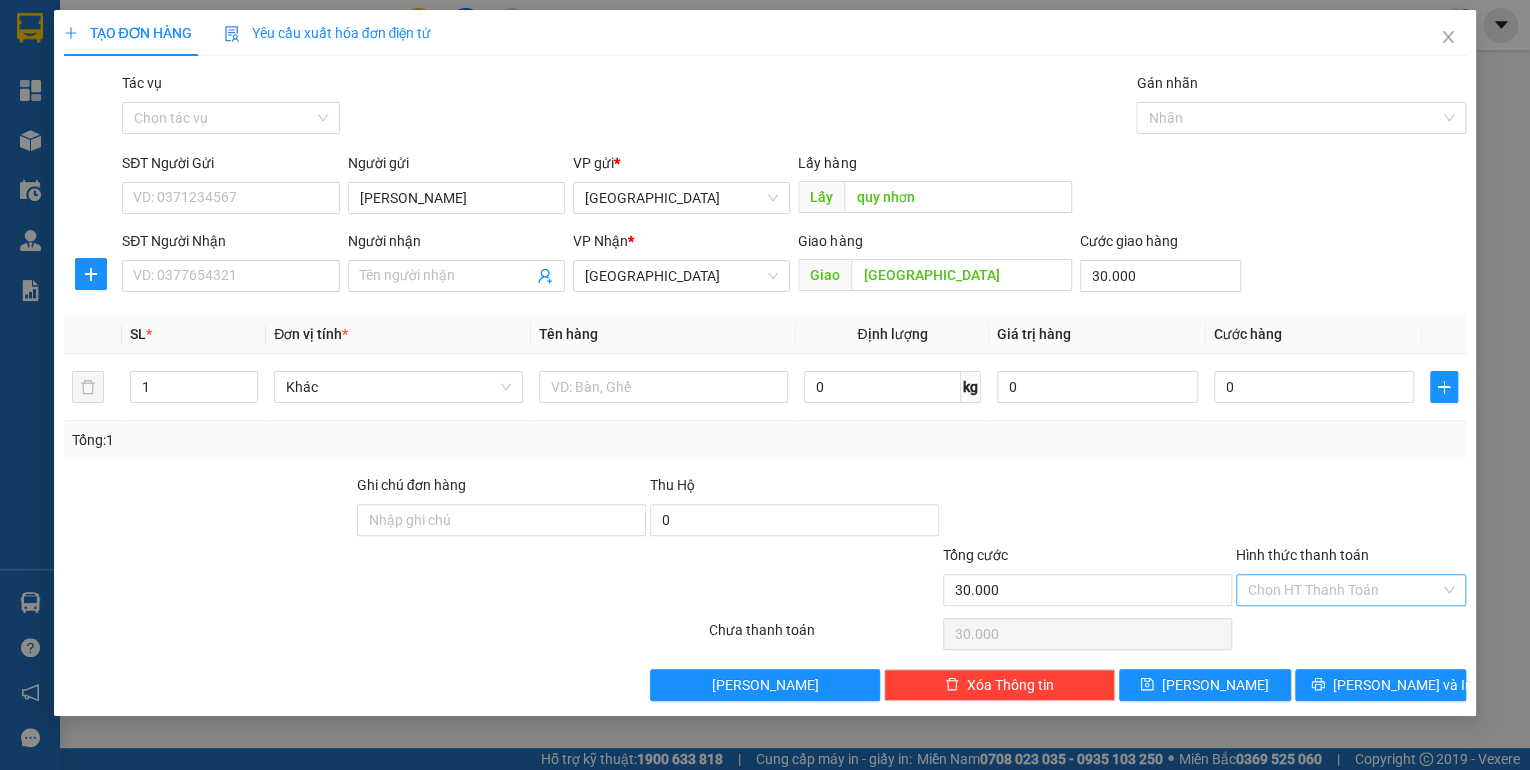 click on "Hình thức thanh toán" at bounding box center [1344, 590] 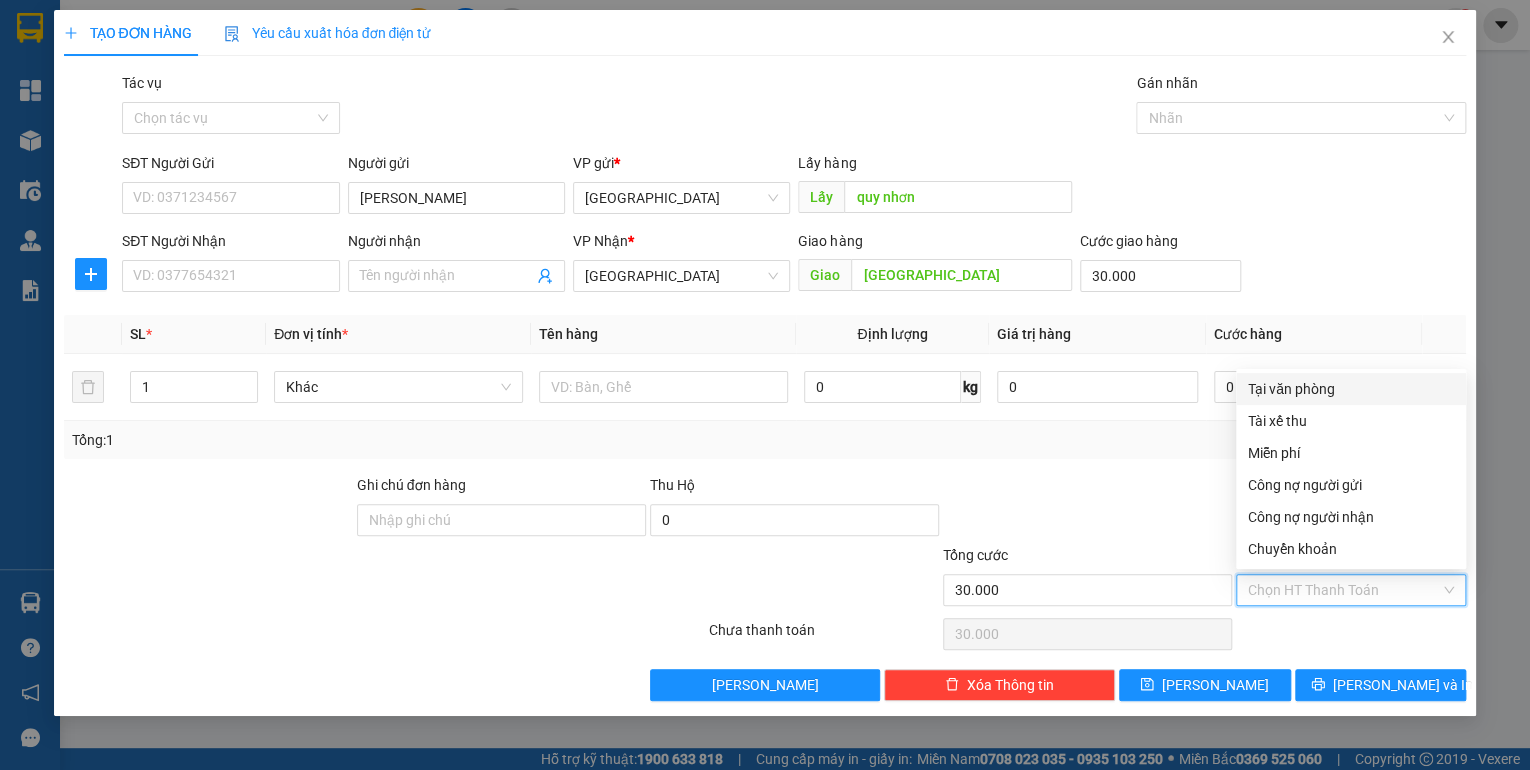 click on "Tại văn phòng" at bounding box center [1351, 389] 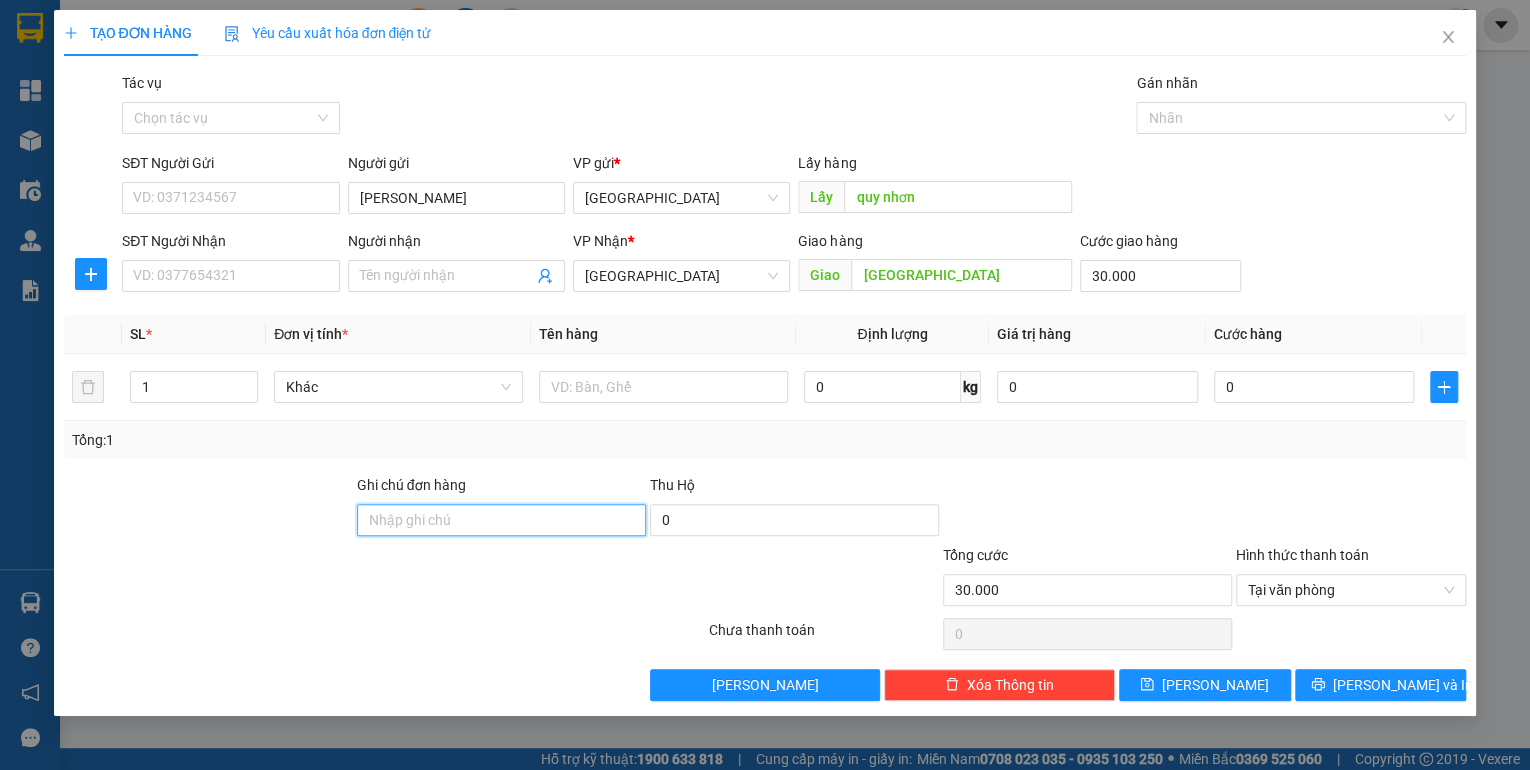click on "Ghi chú đơn hàng" at bounding box center (501, 520) 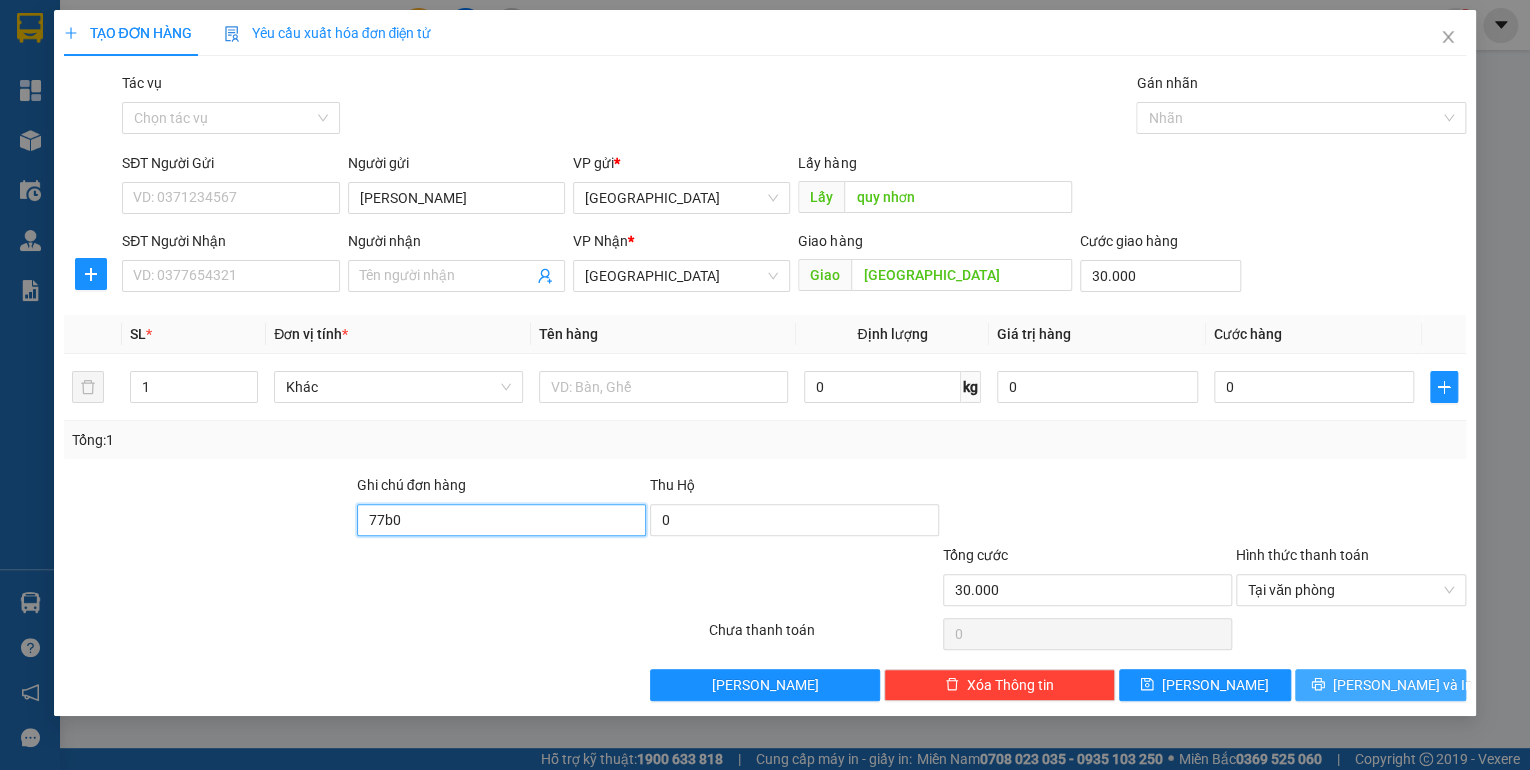 type on "77b0" 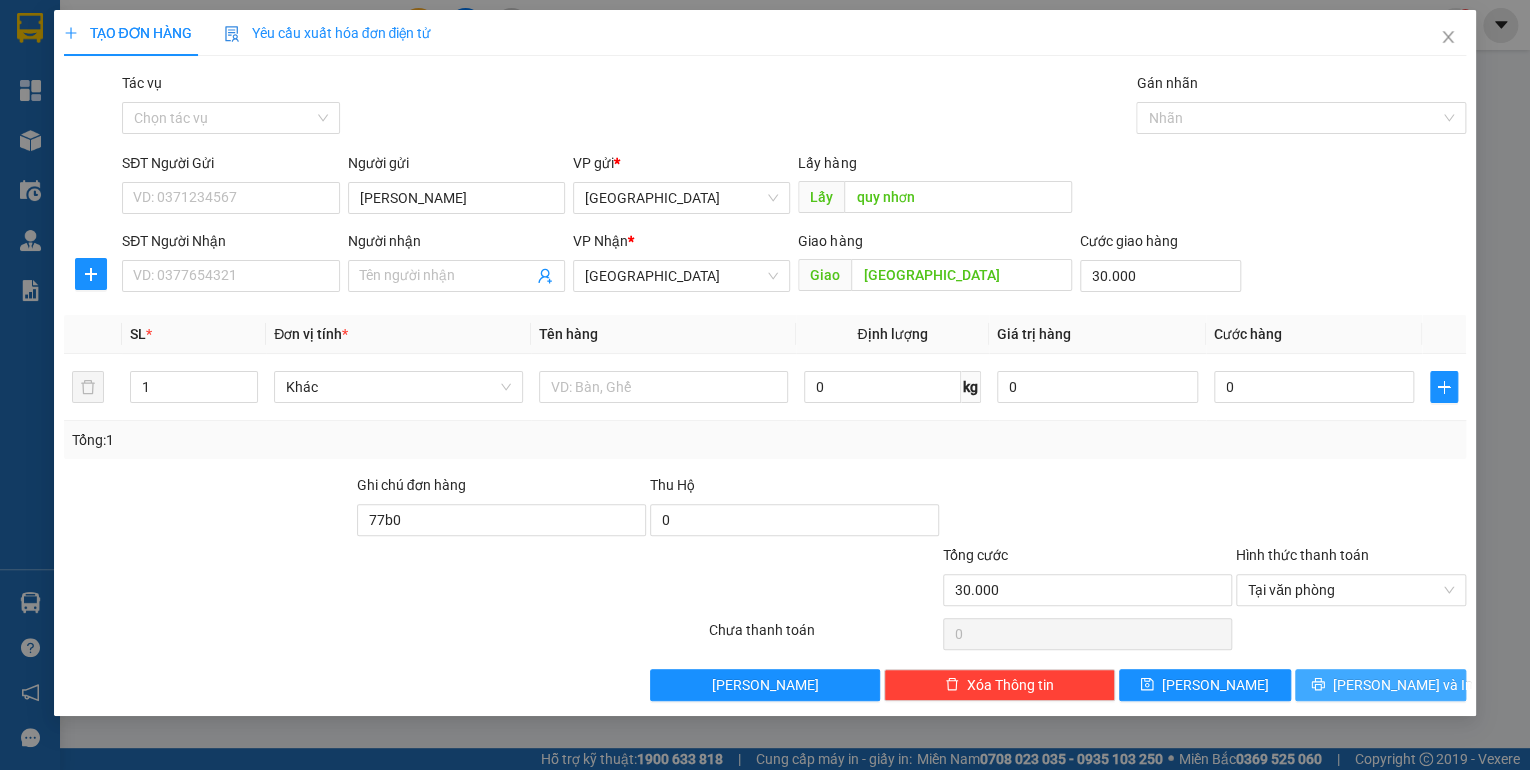 click on "[PERSON_NAME] và In" at bounding box center [1381, 685] 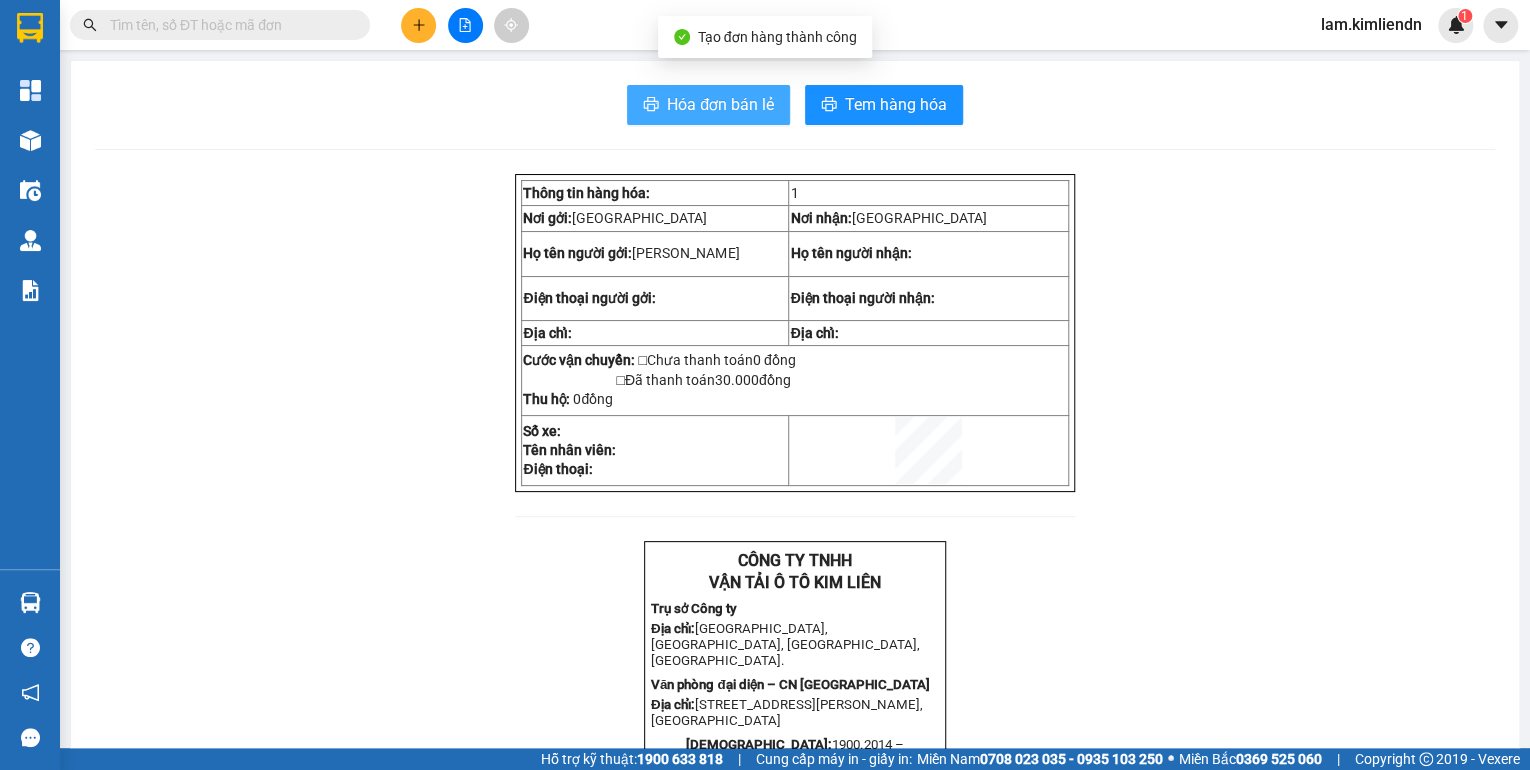click on "Hóa đơn bán lẻ" at bounding box center [720, 104] 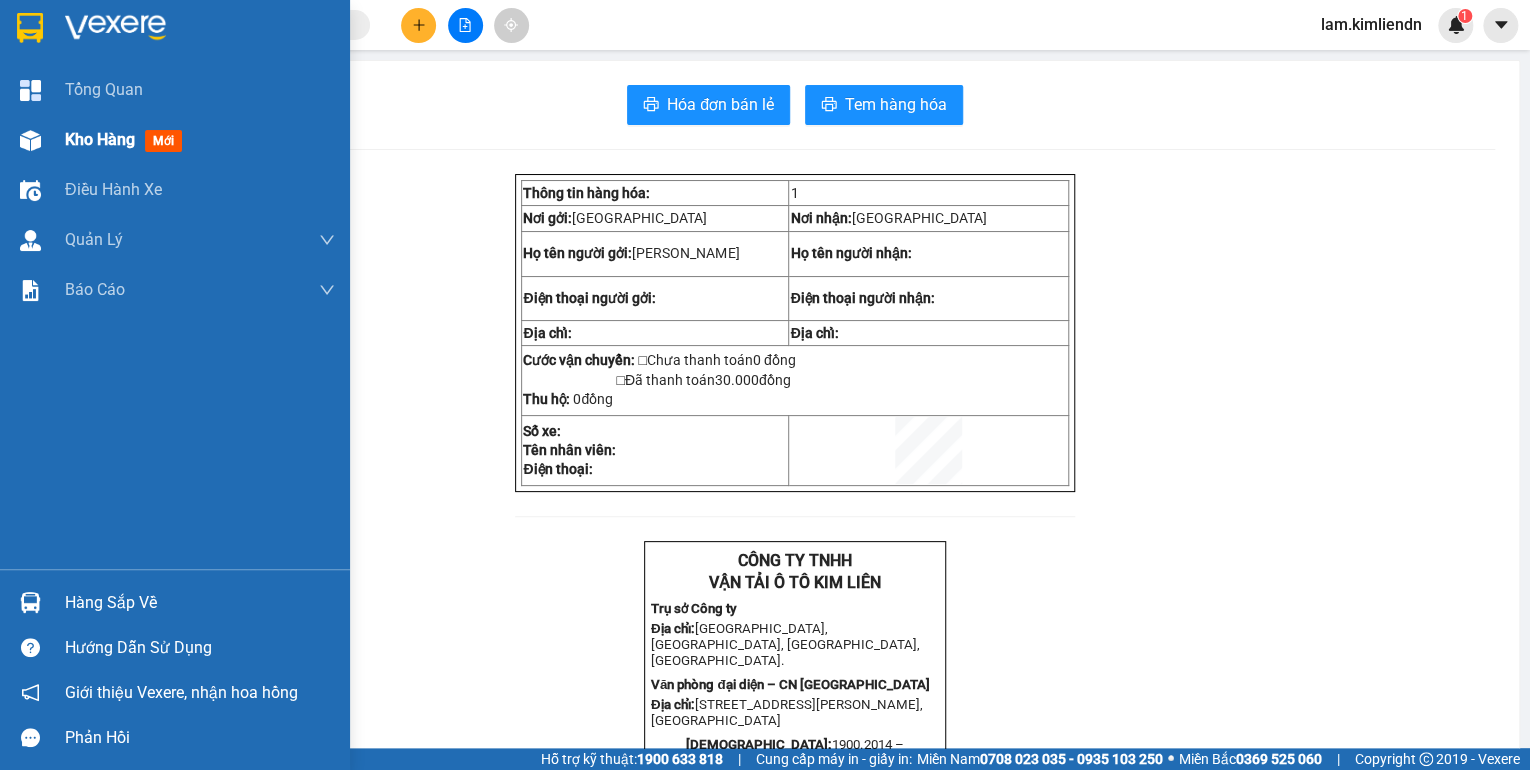 click on "Kho hàng mới" at bounding box center (127, 139) 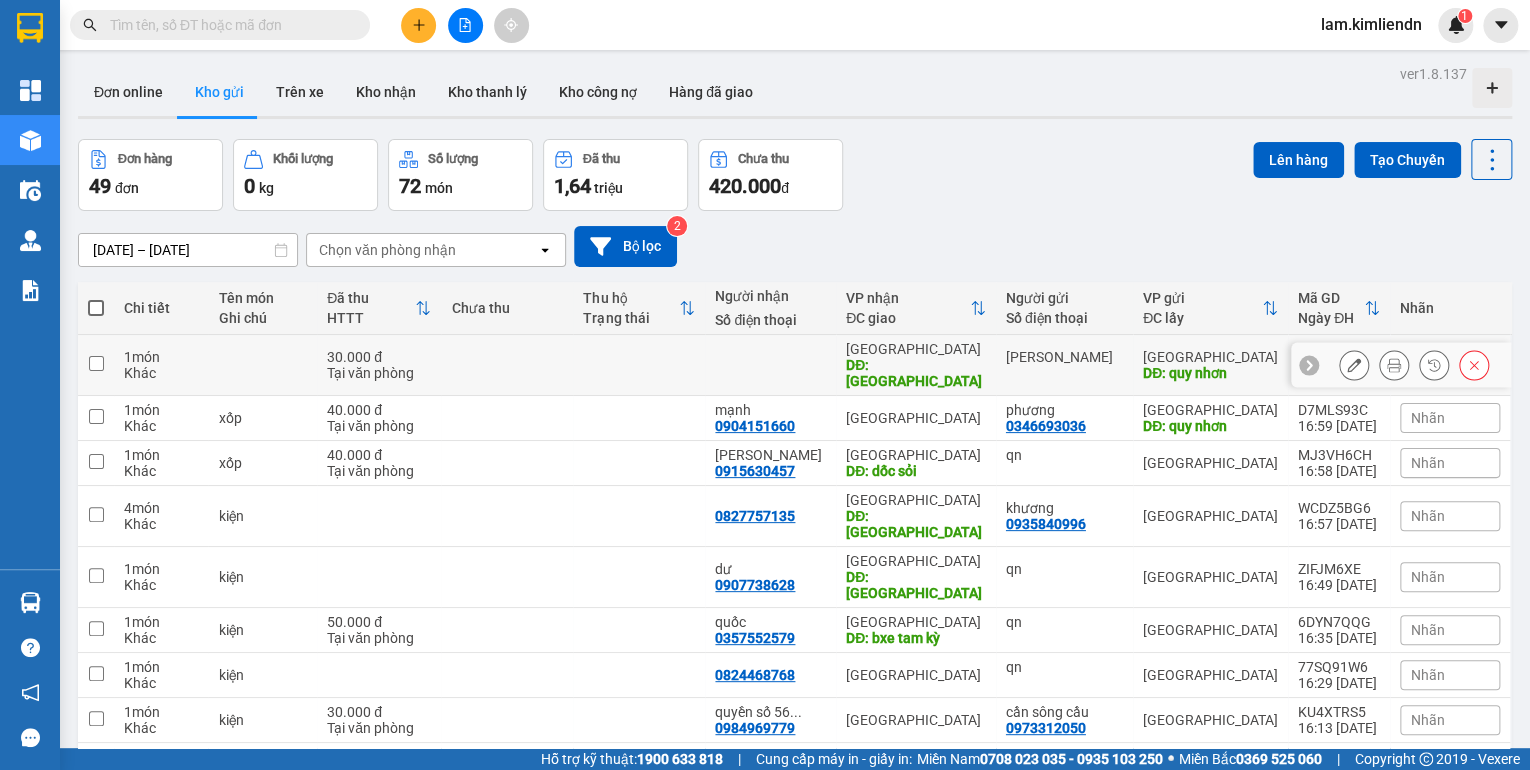 click 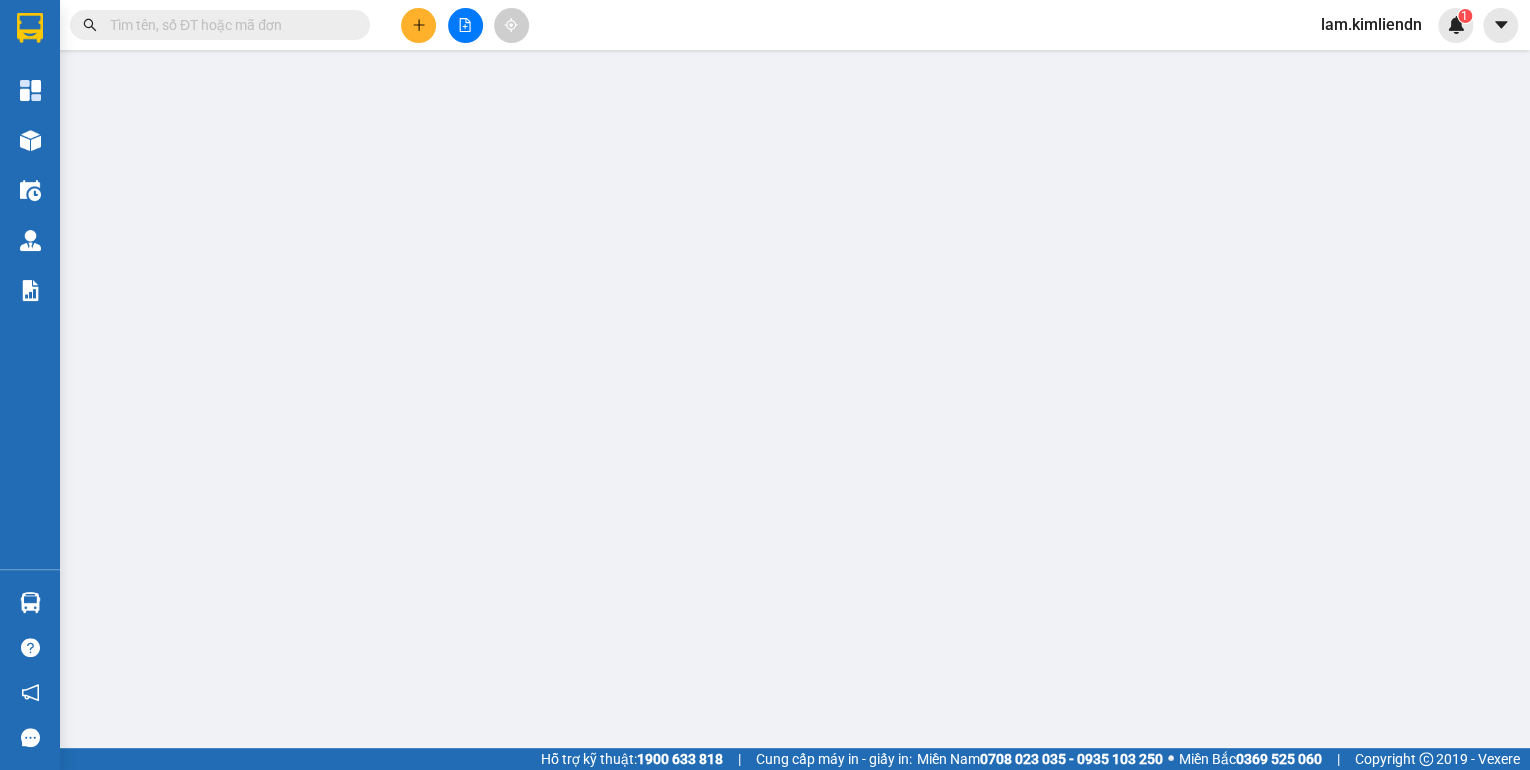 type on "[PERSON_NAME]" 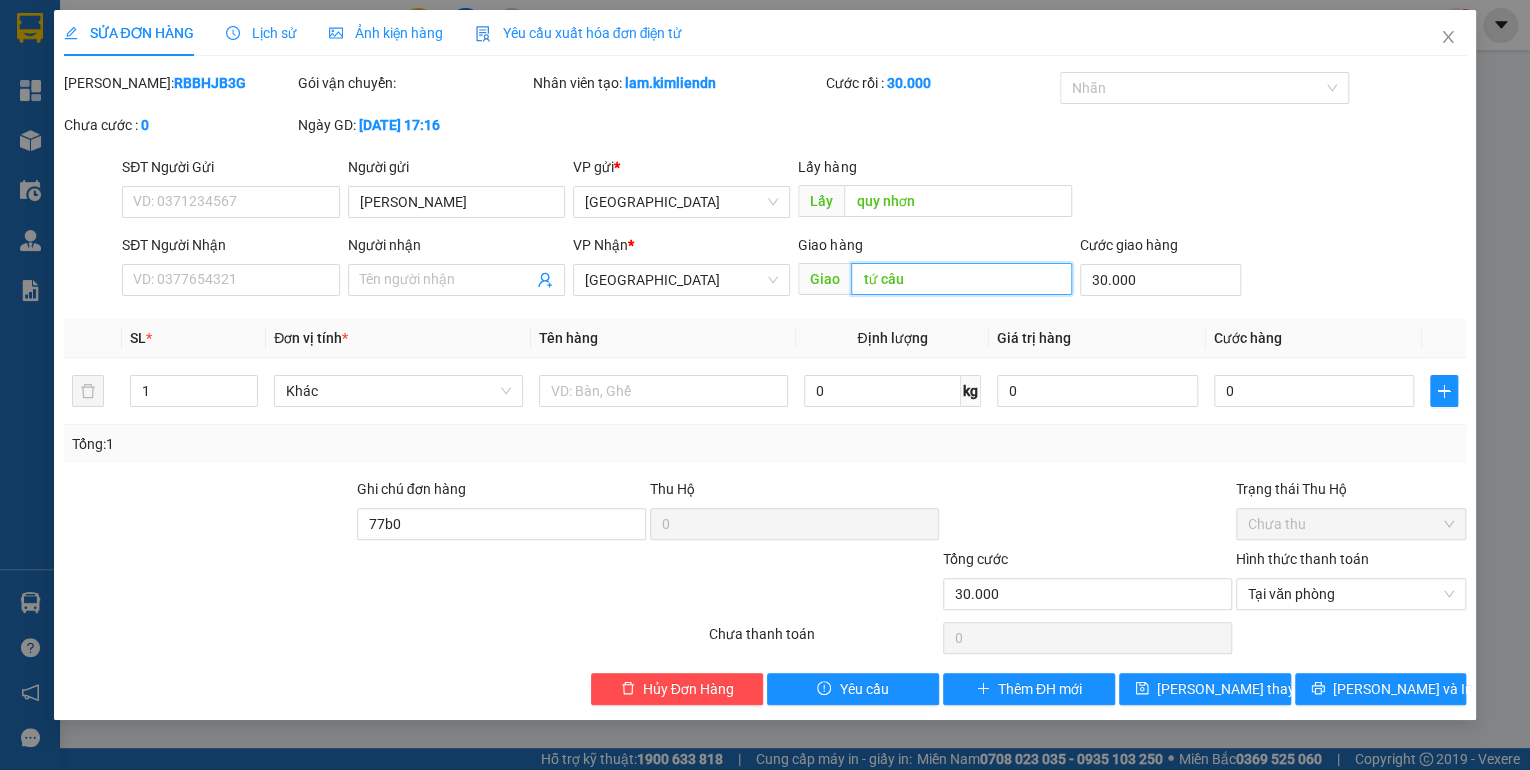 type on "tứ câu" 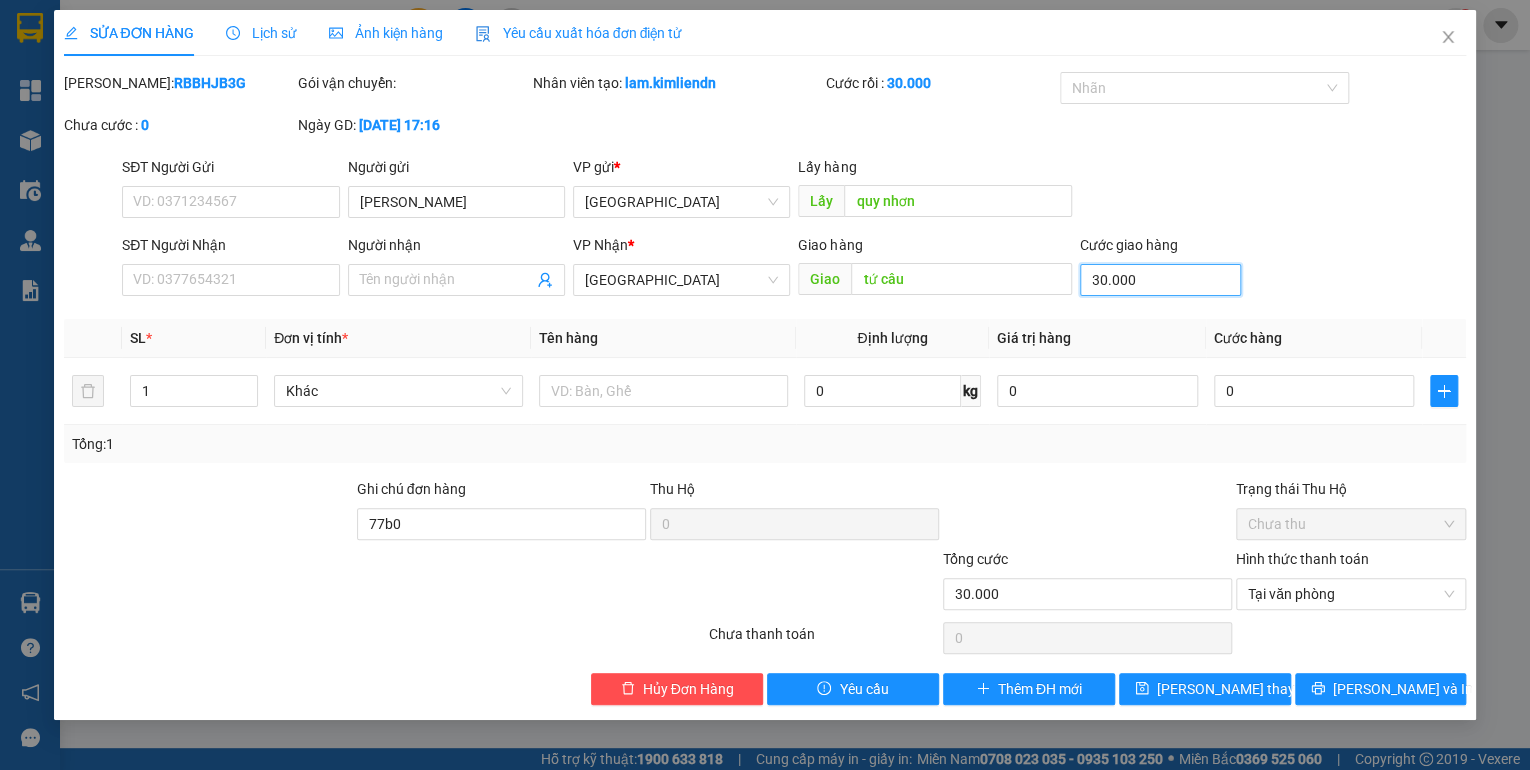 type on "0" 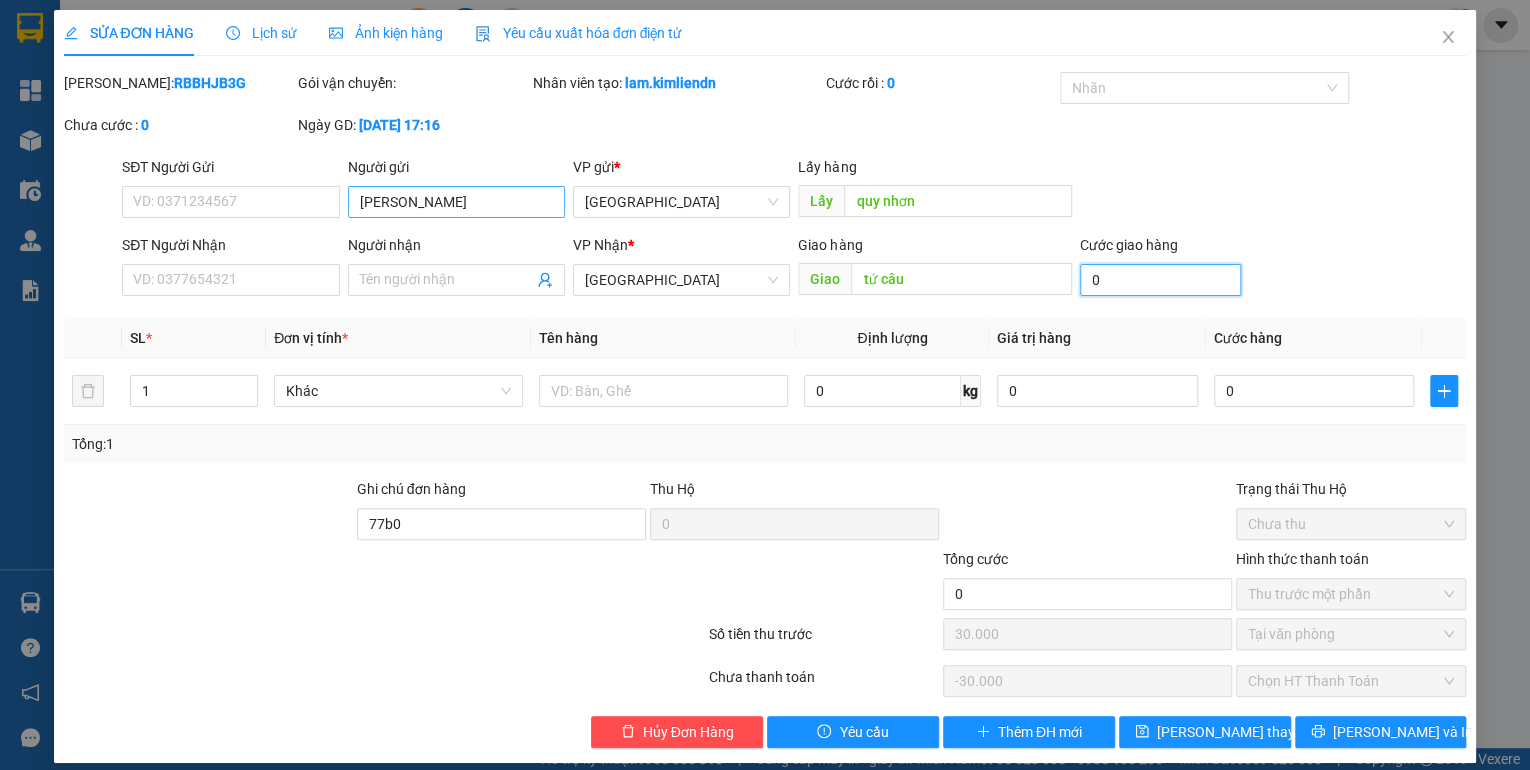 type on "0" 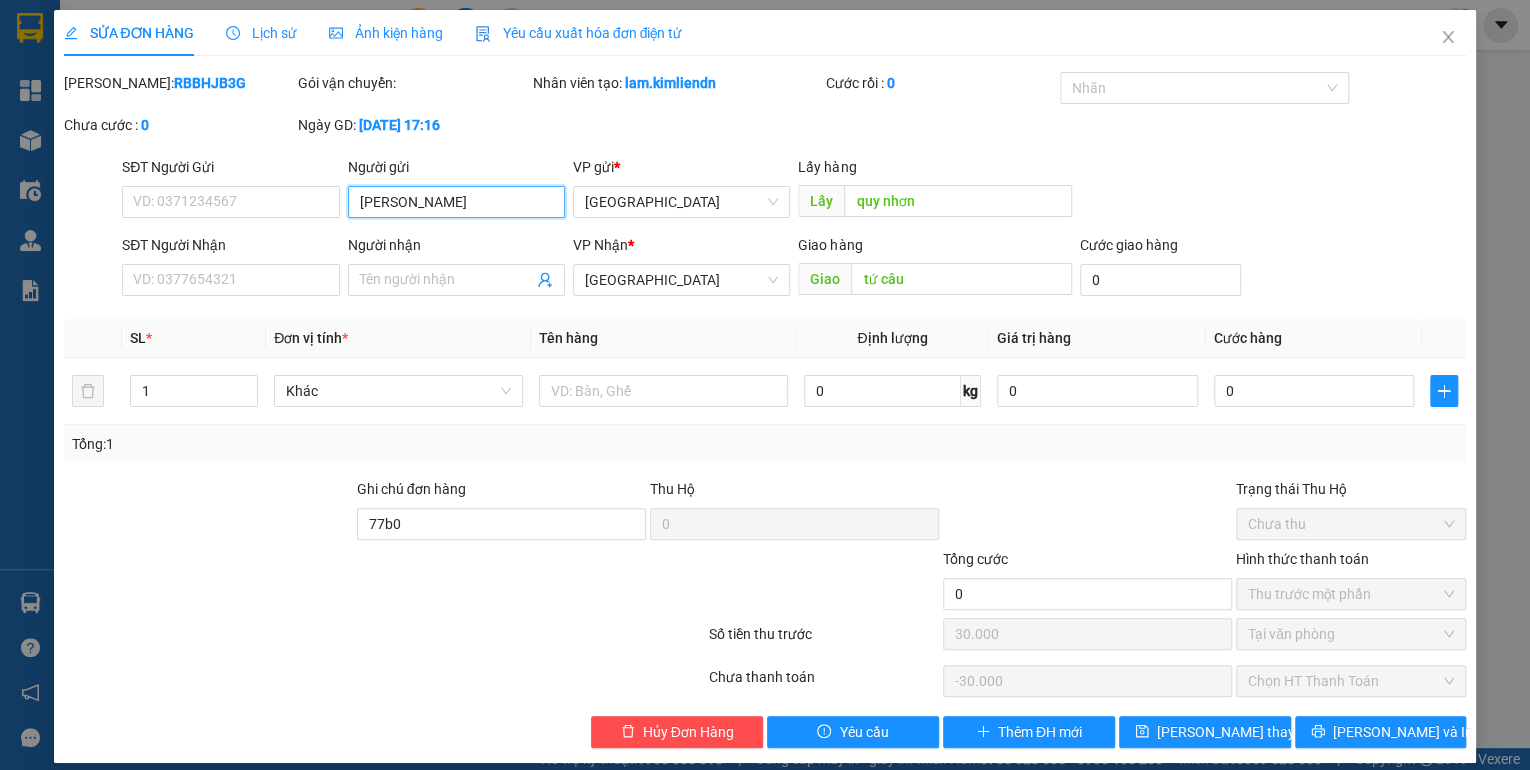 click on "[PERSON_NAME]" at bounding box center [456, 202] 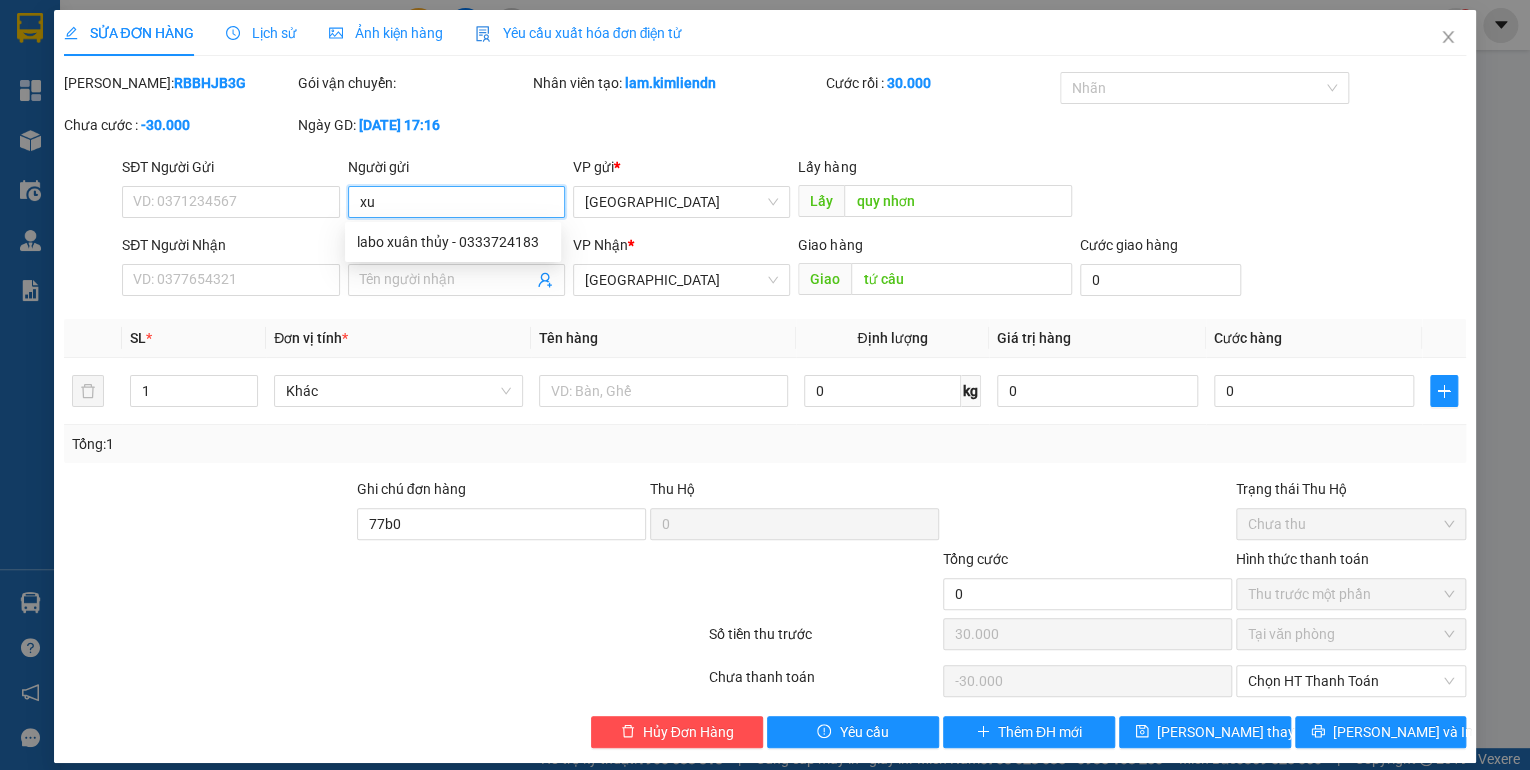 type on "x" 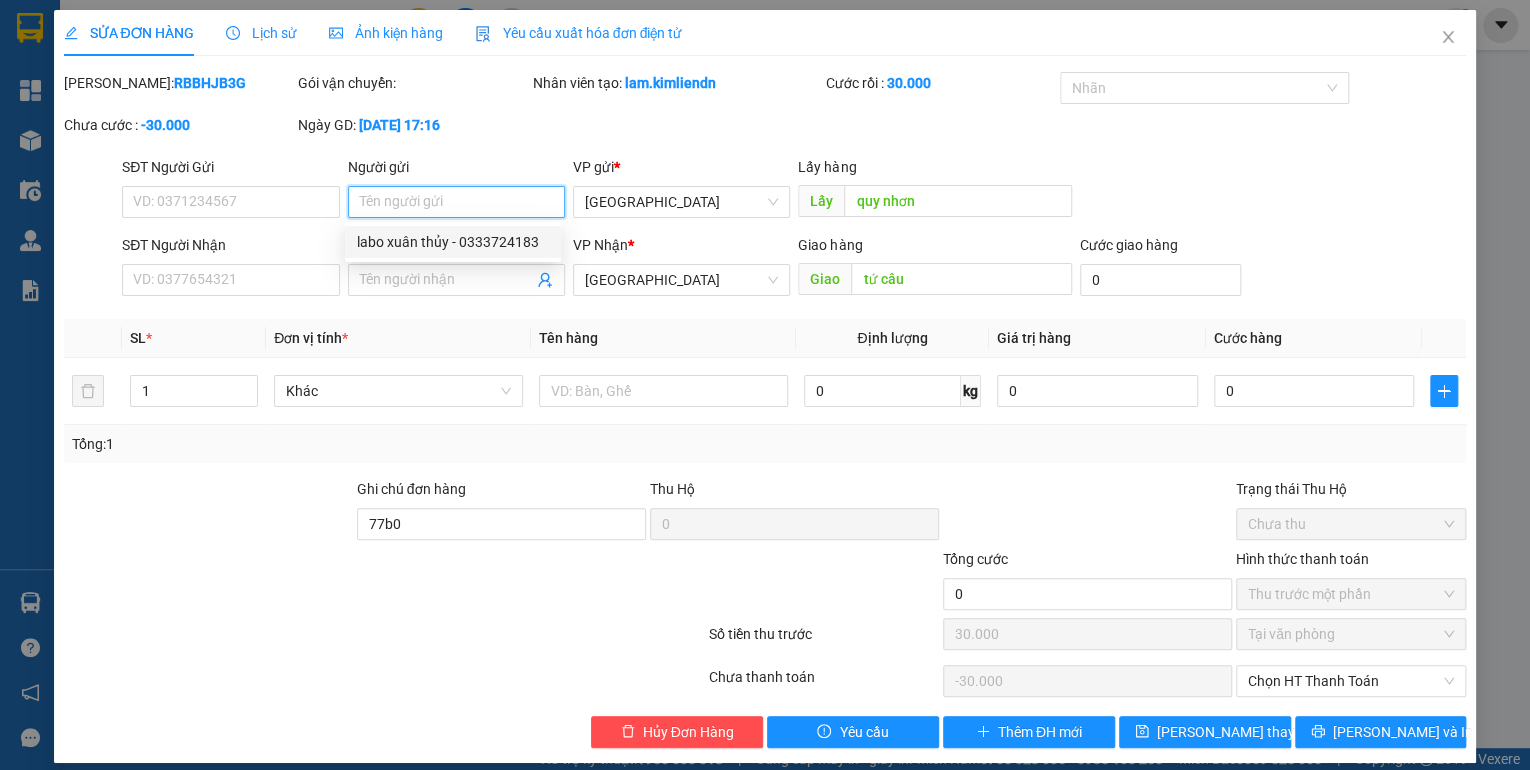 click on "Người gửi" at bounding box center (456, 202) 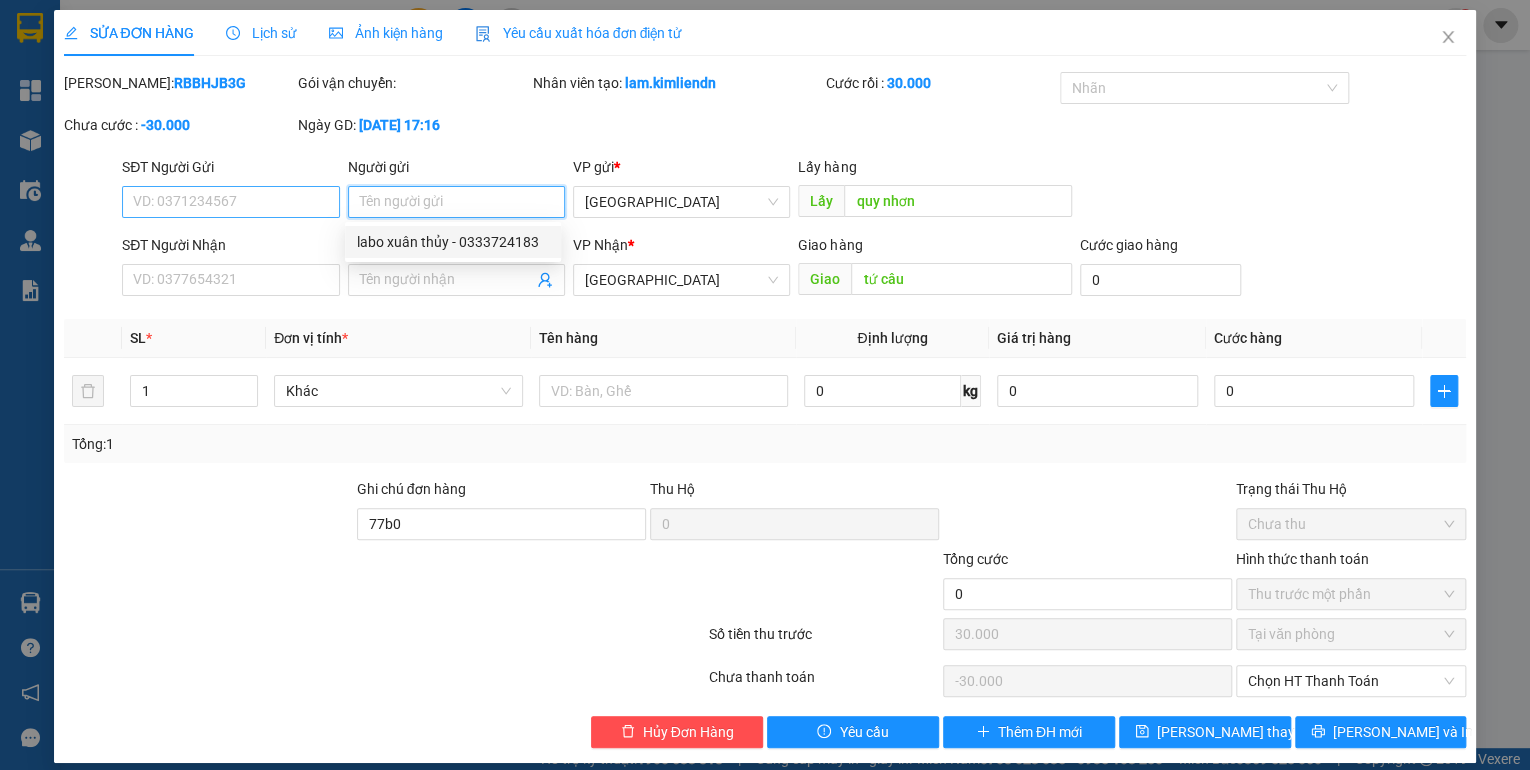 type 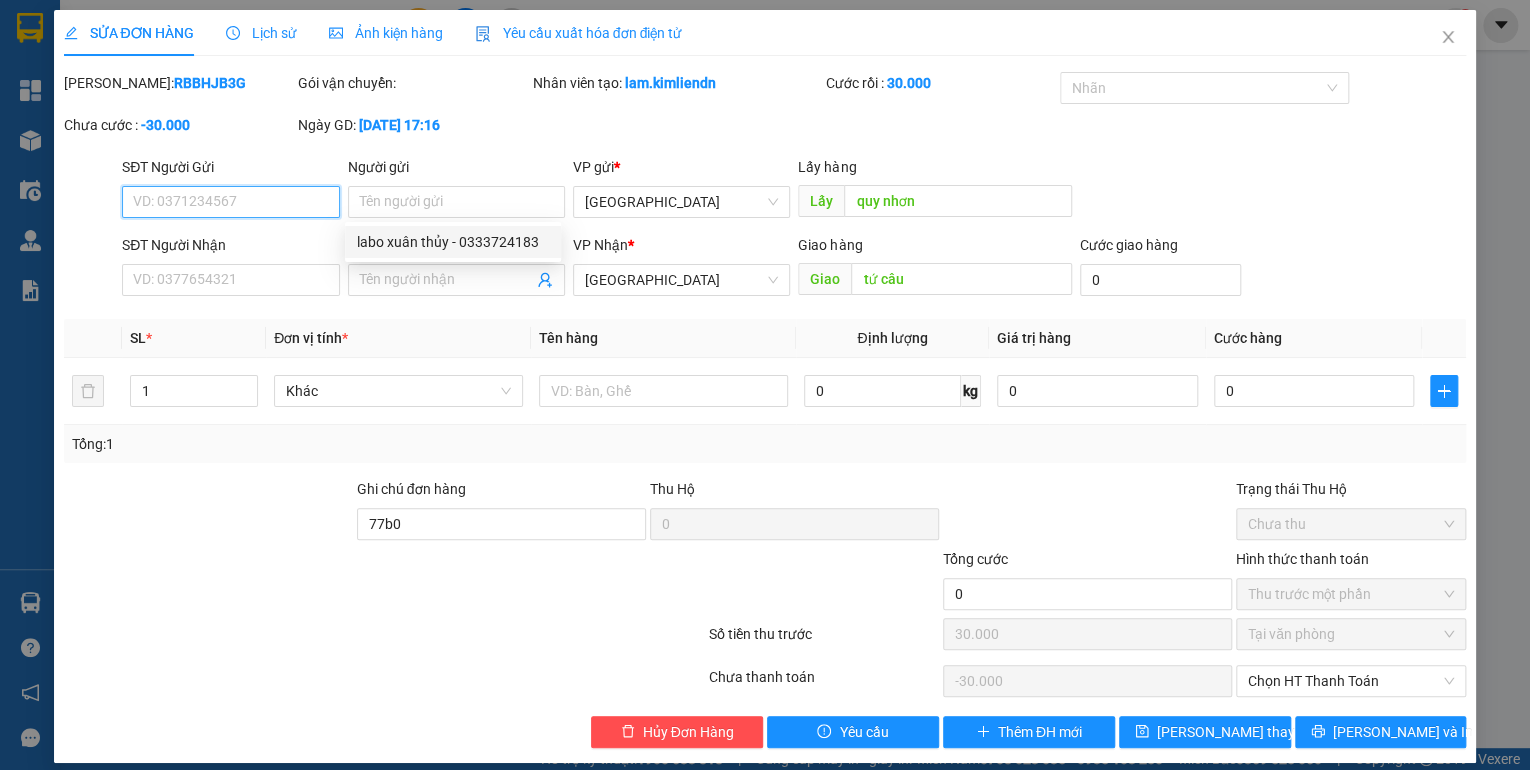 click on "SĐT Người Gửi" at bounding box center (230, 202) 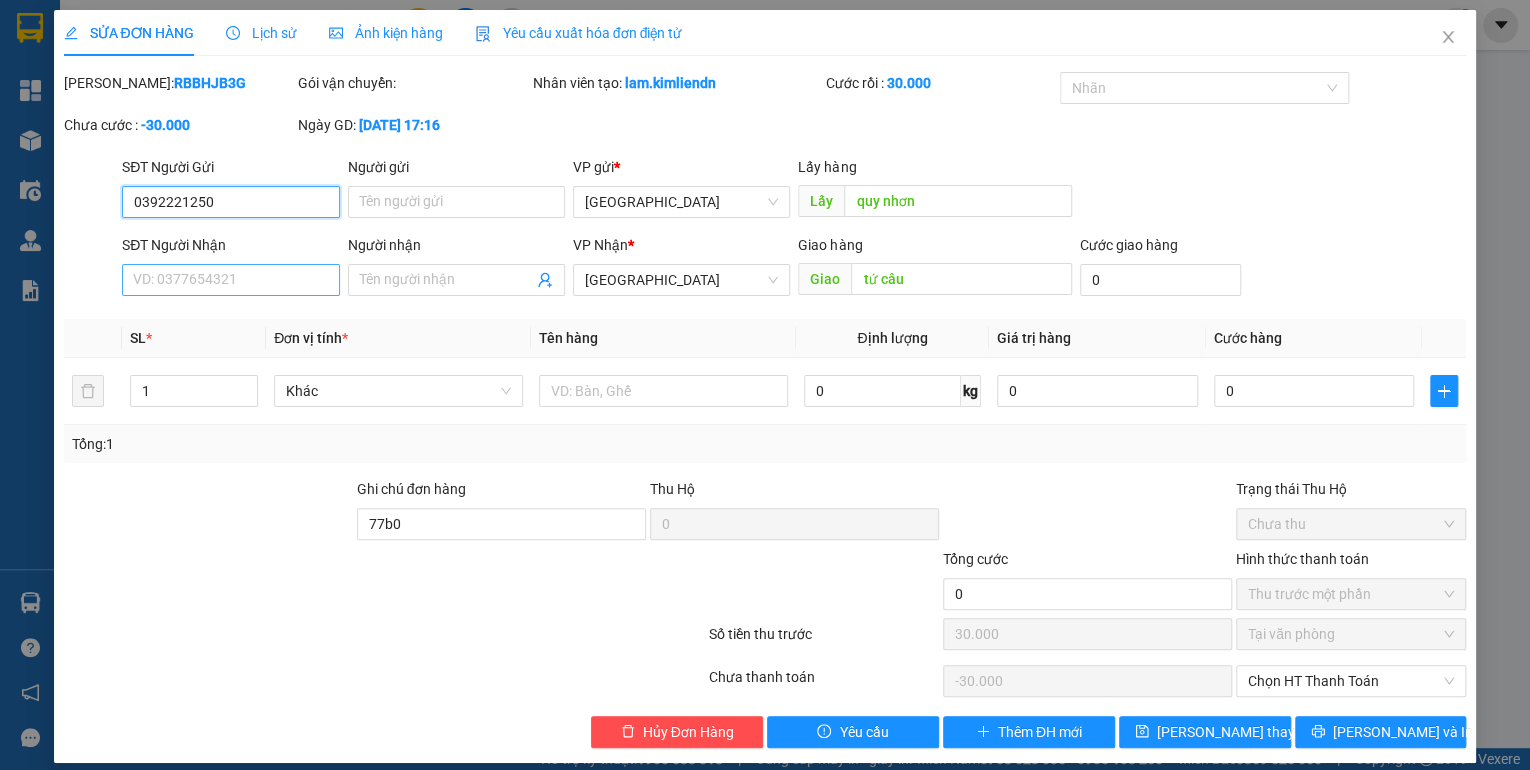 type on "0392221250" 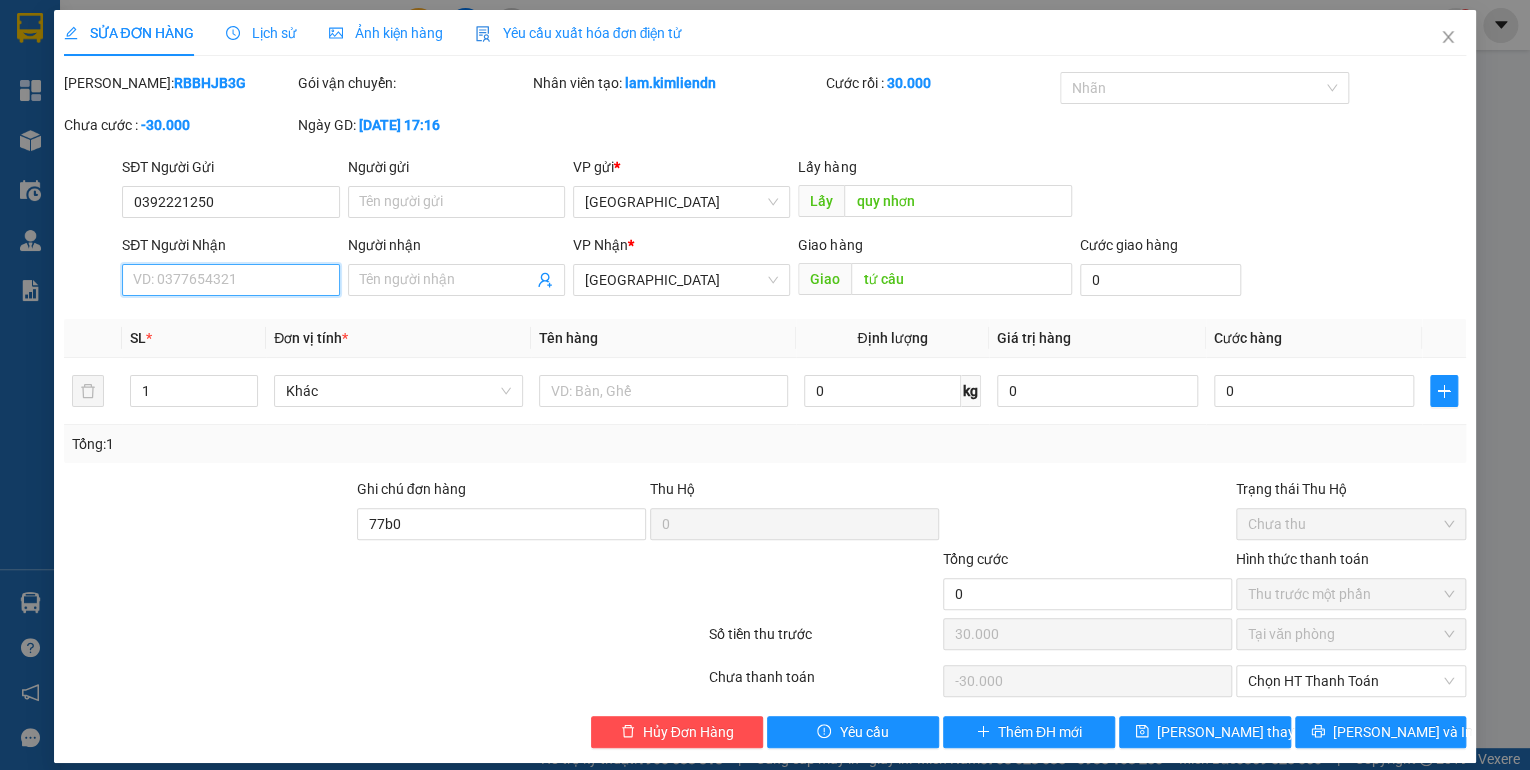 click on "SĐT Người Nhận" at bounding box center [230, 280] 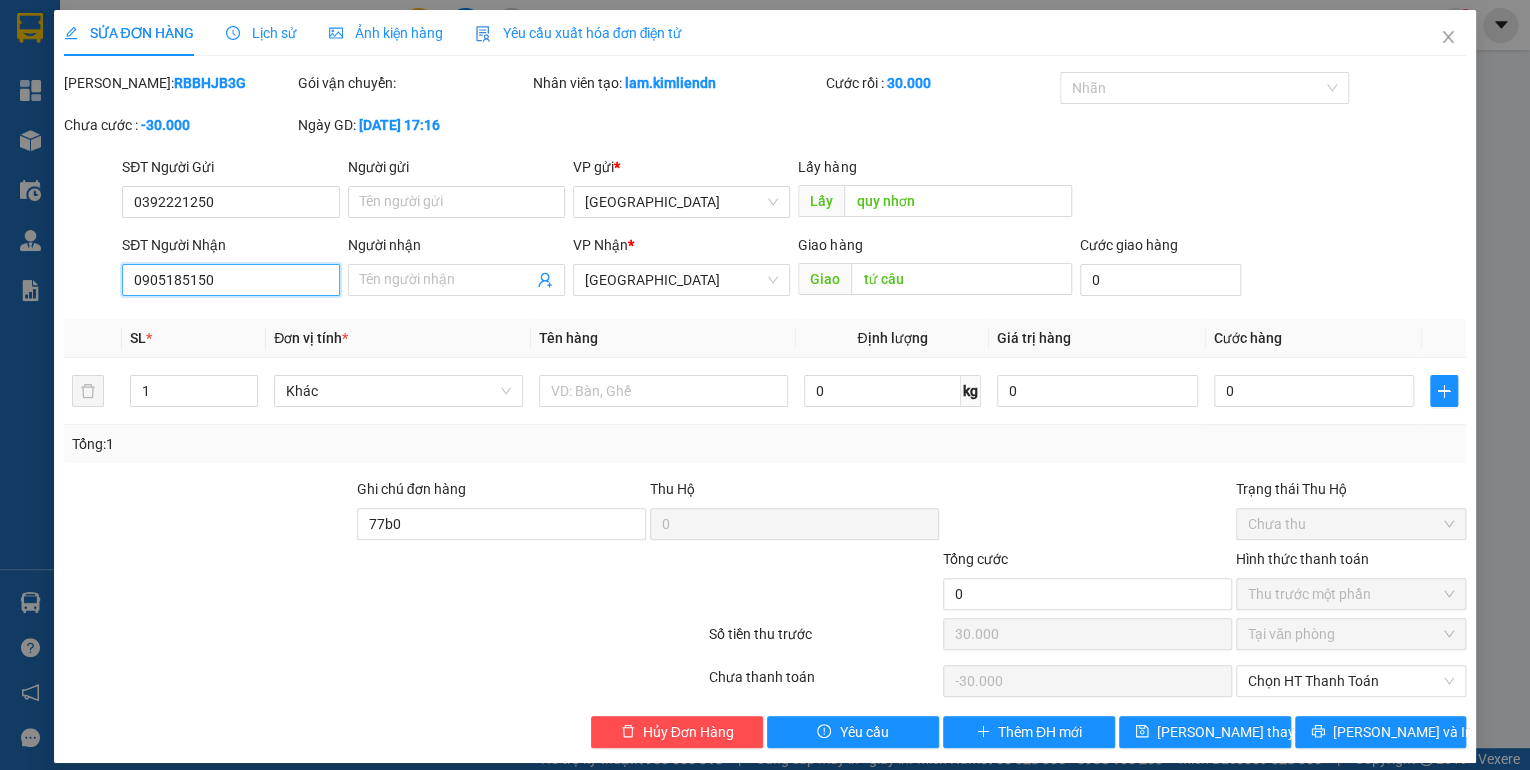 type on "0905185150" 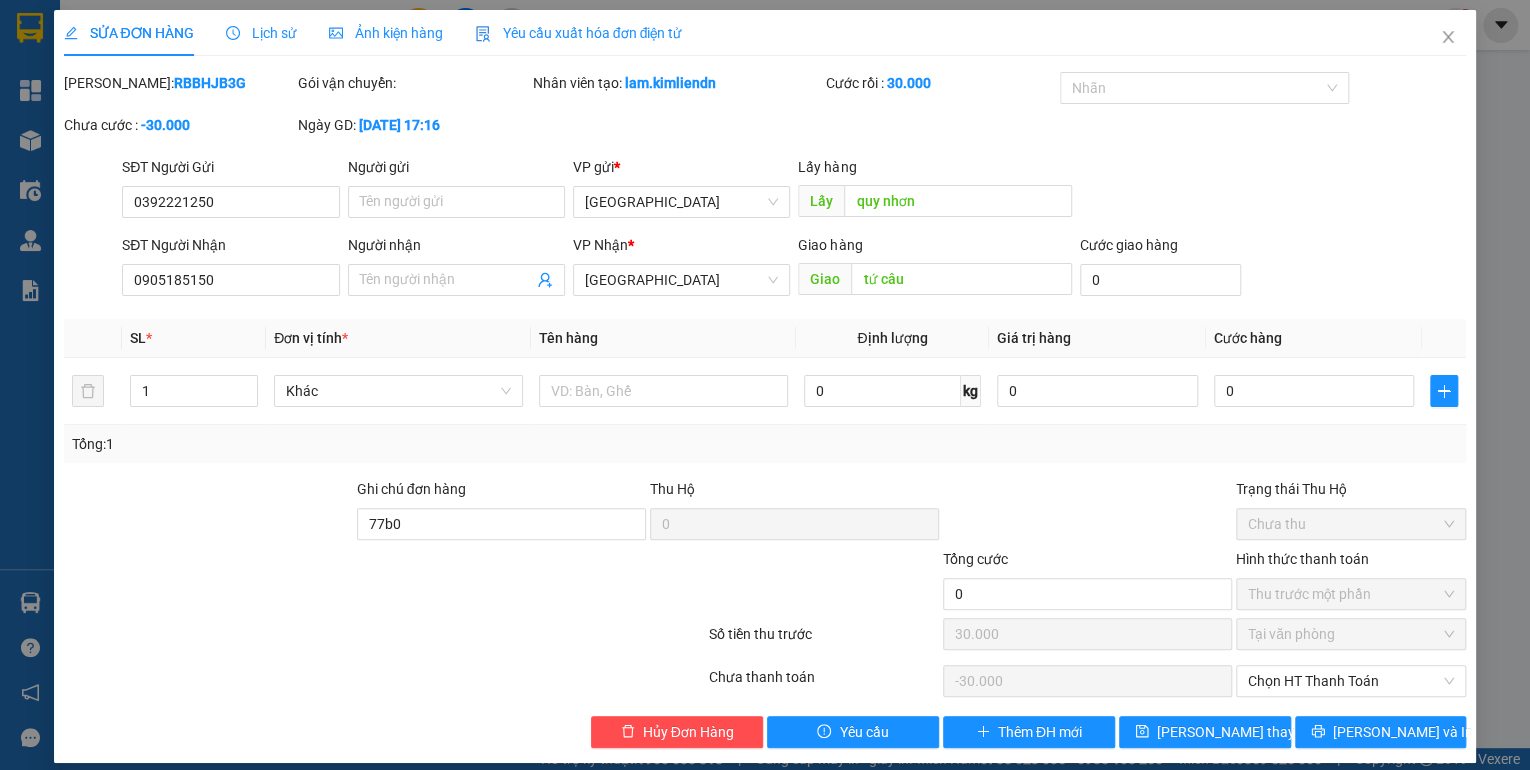 click at bounding box center (1087, 513) 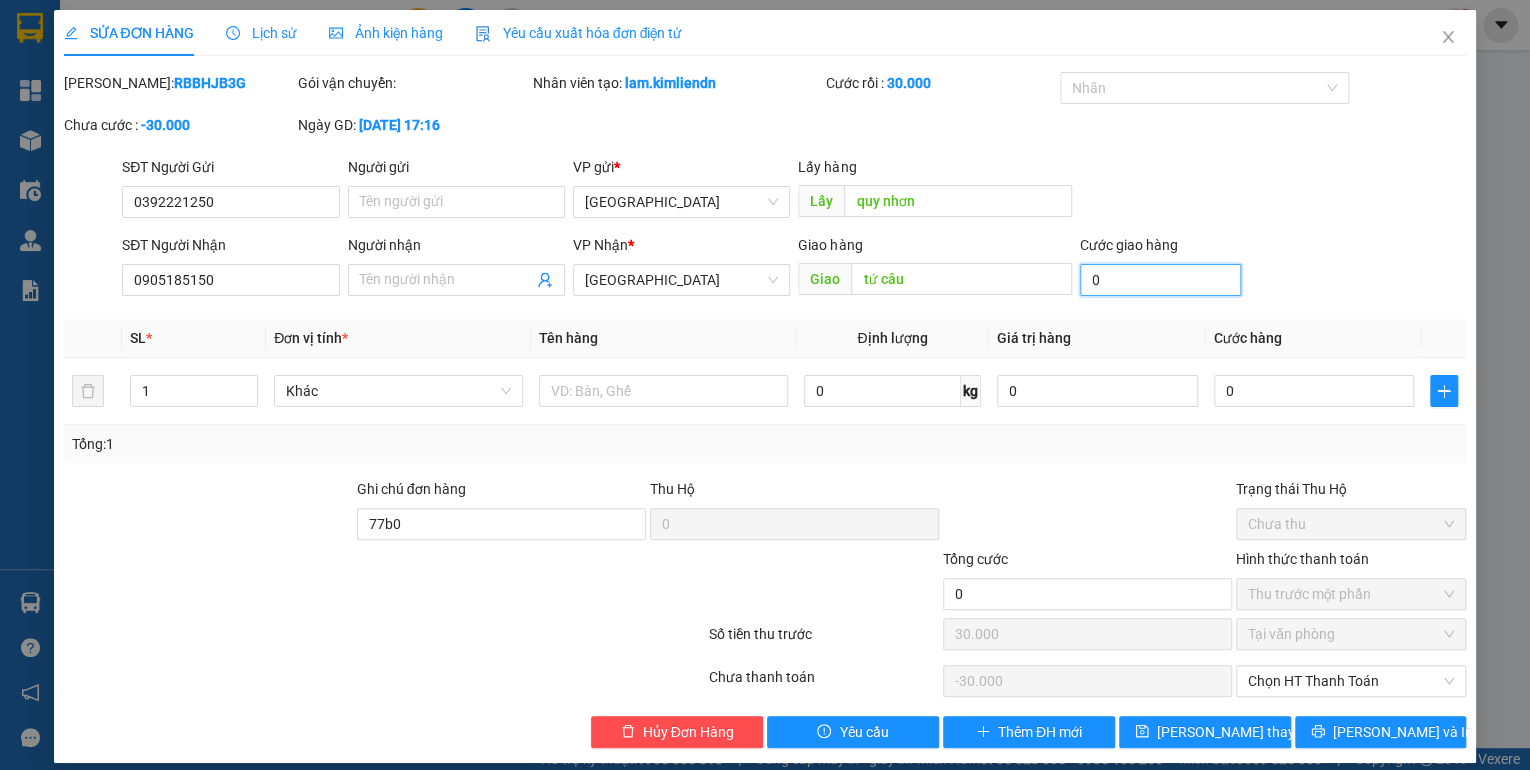 click on "0" at bounding box center (1160, 280) 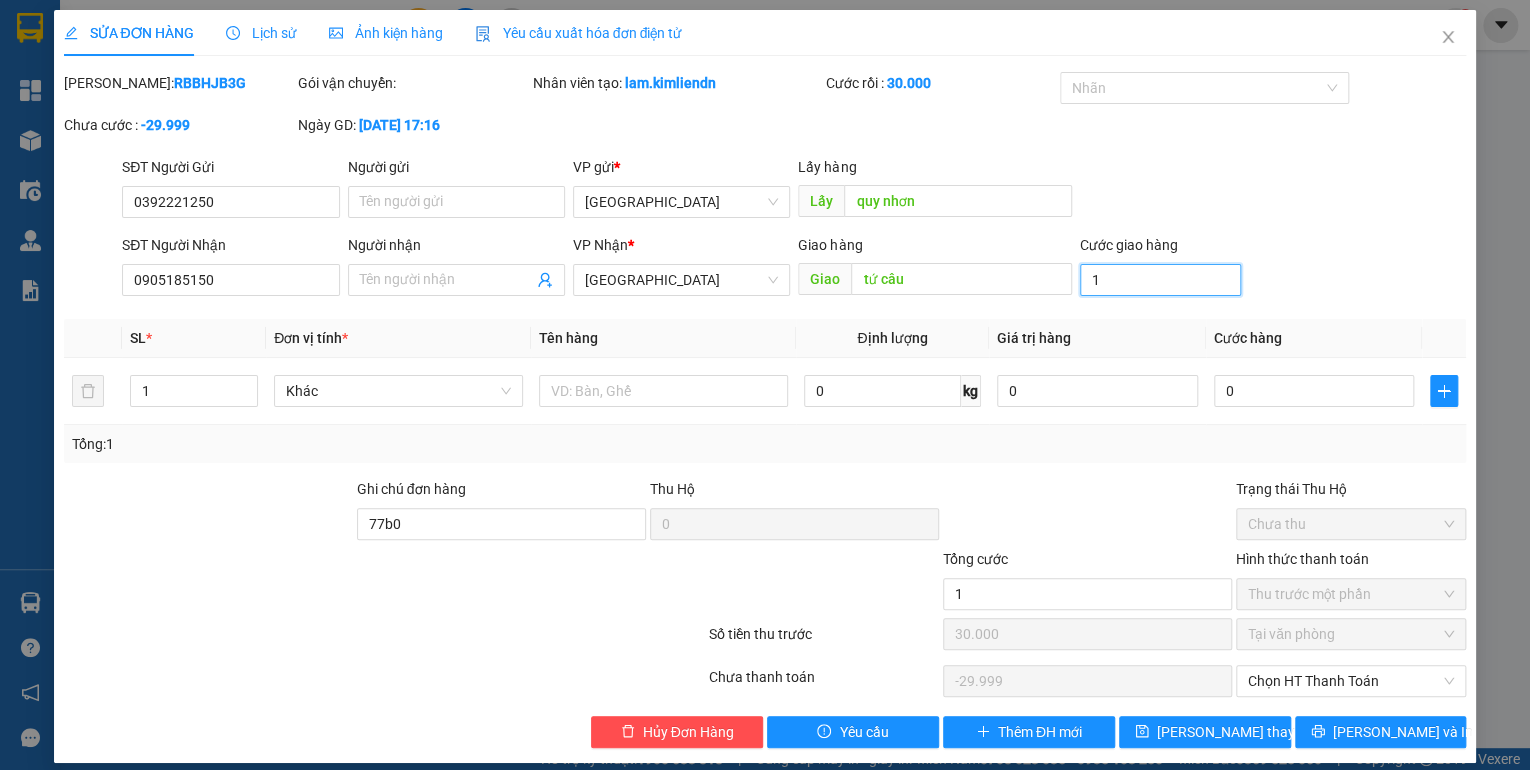 type on "12" 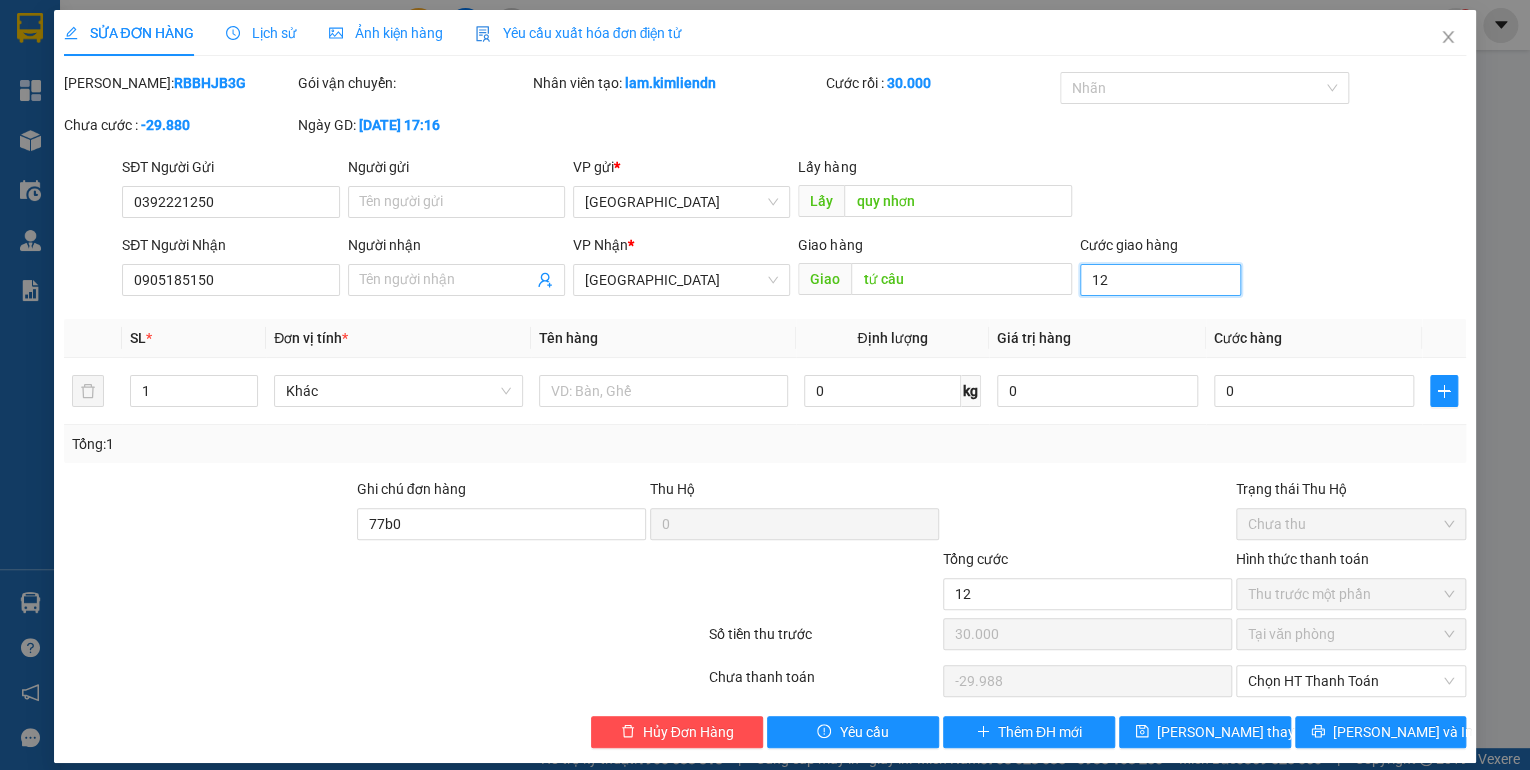 type on "120" 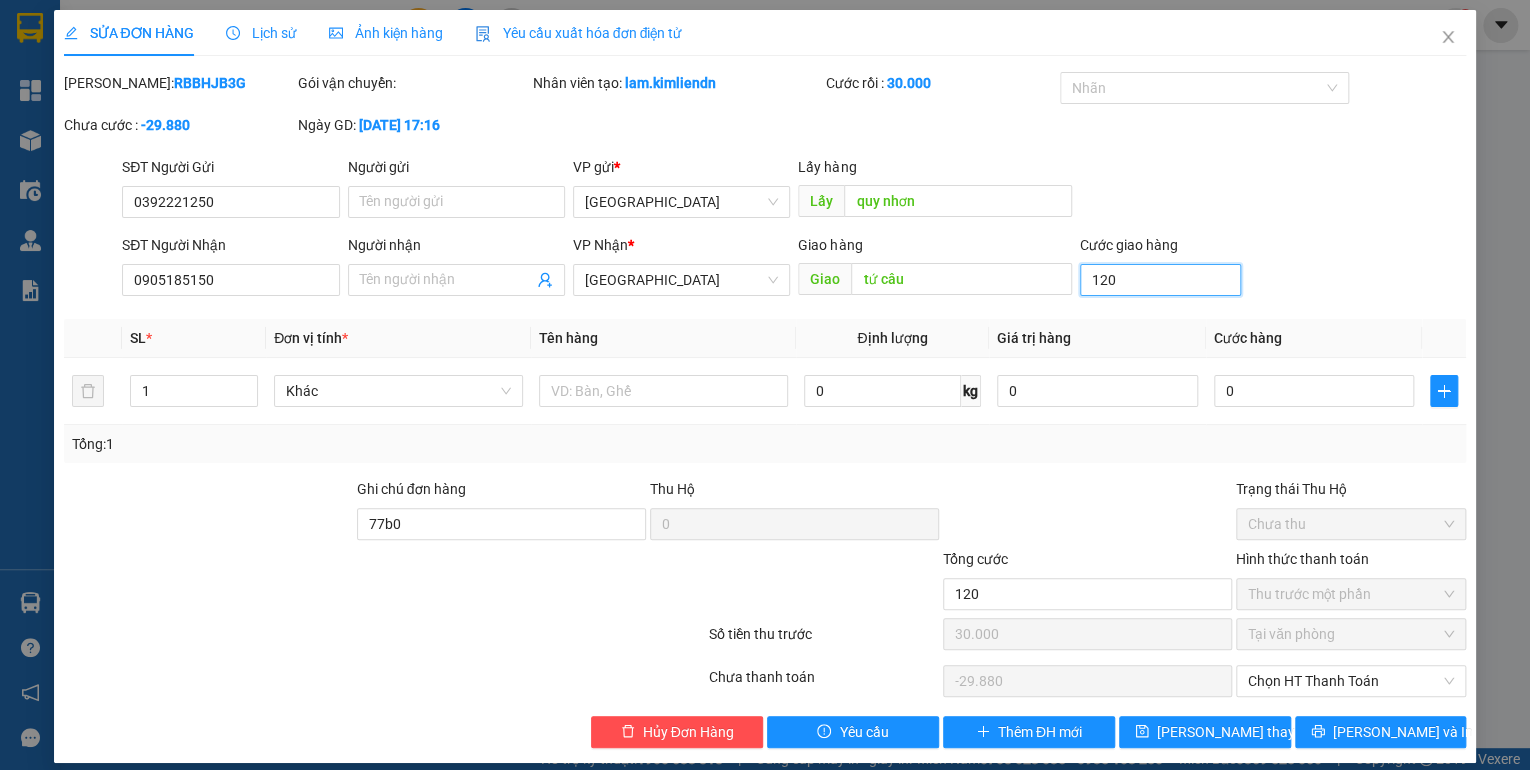 type on "1.200" 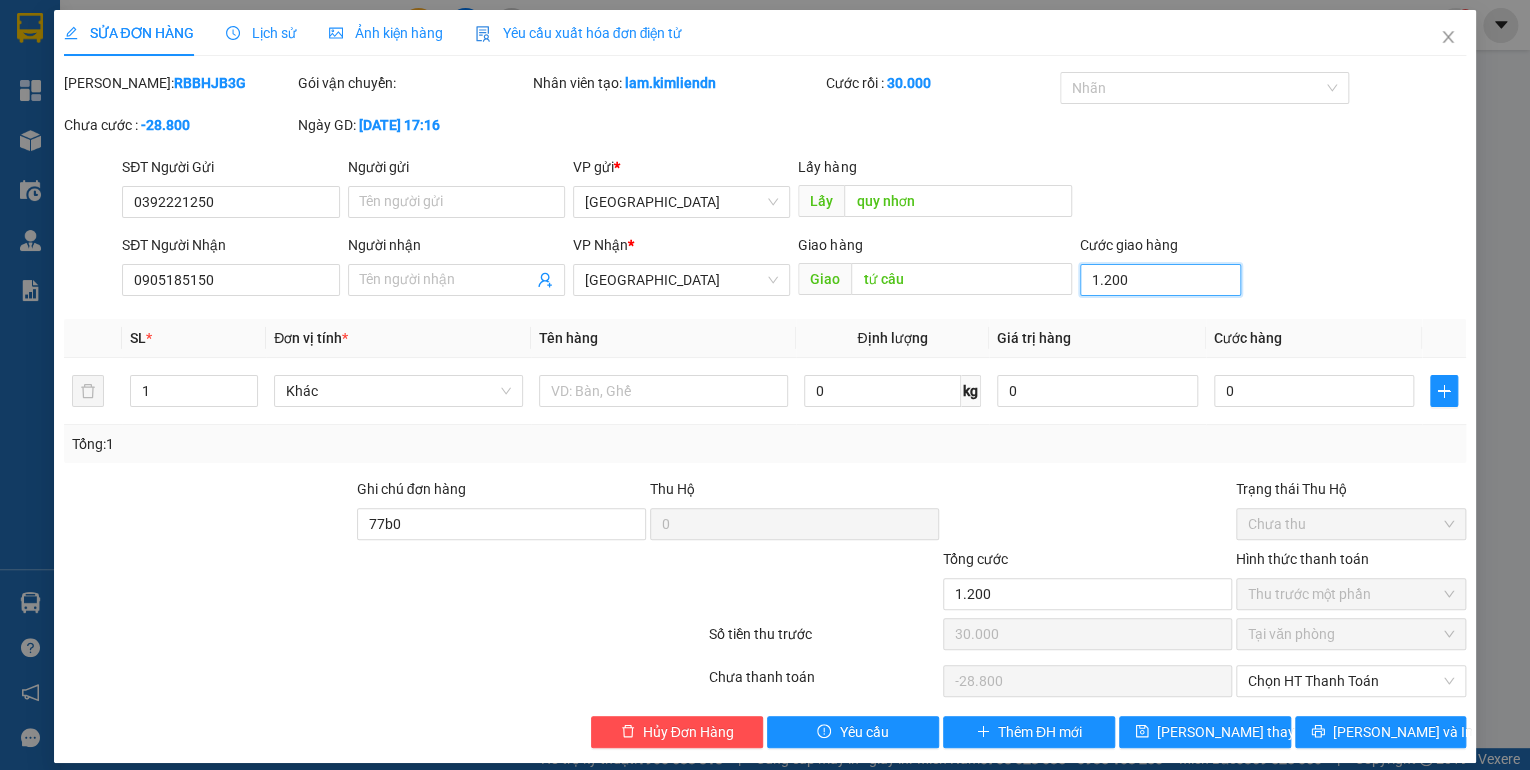 type on "12.000" 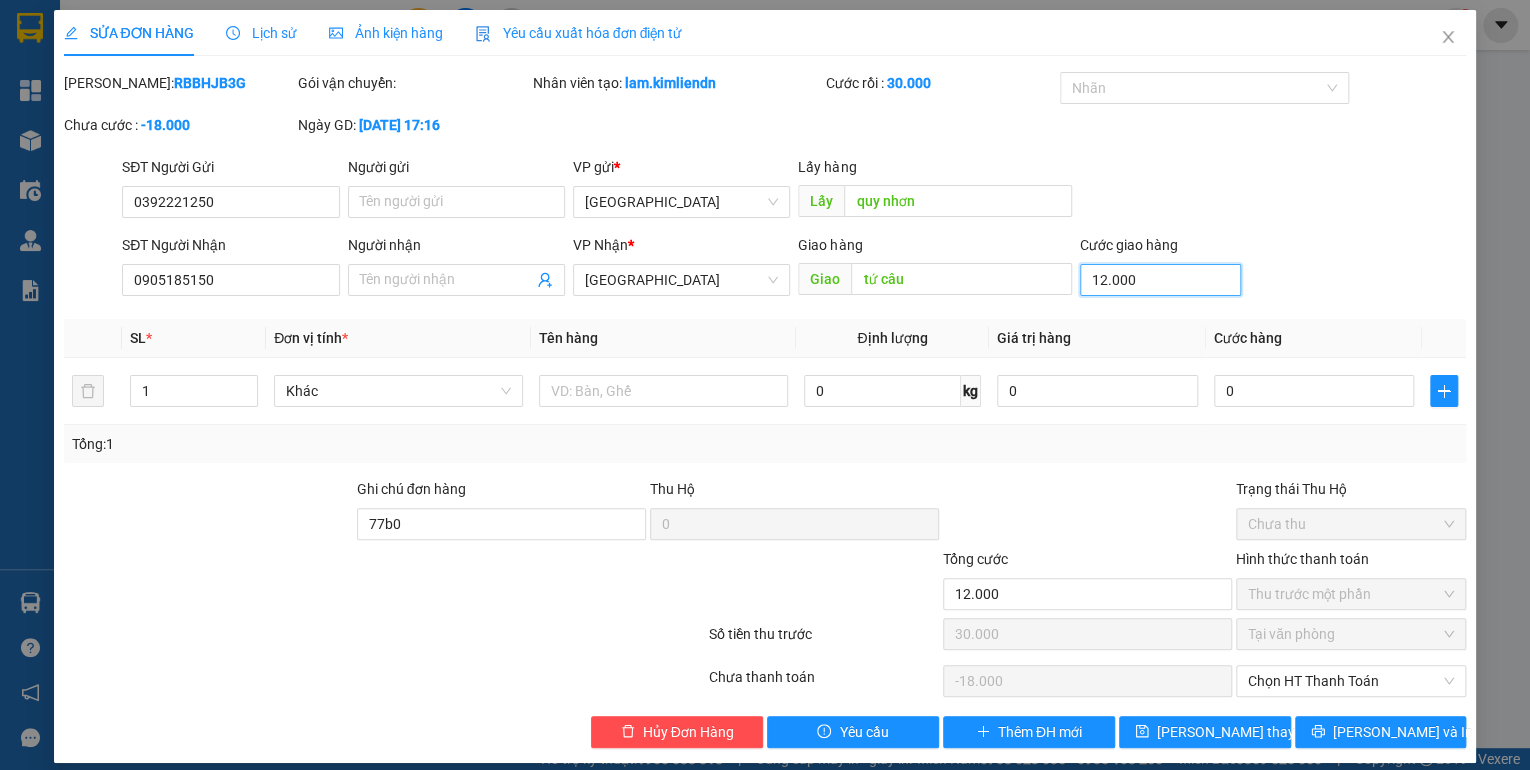 type on "120.000" 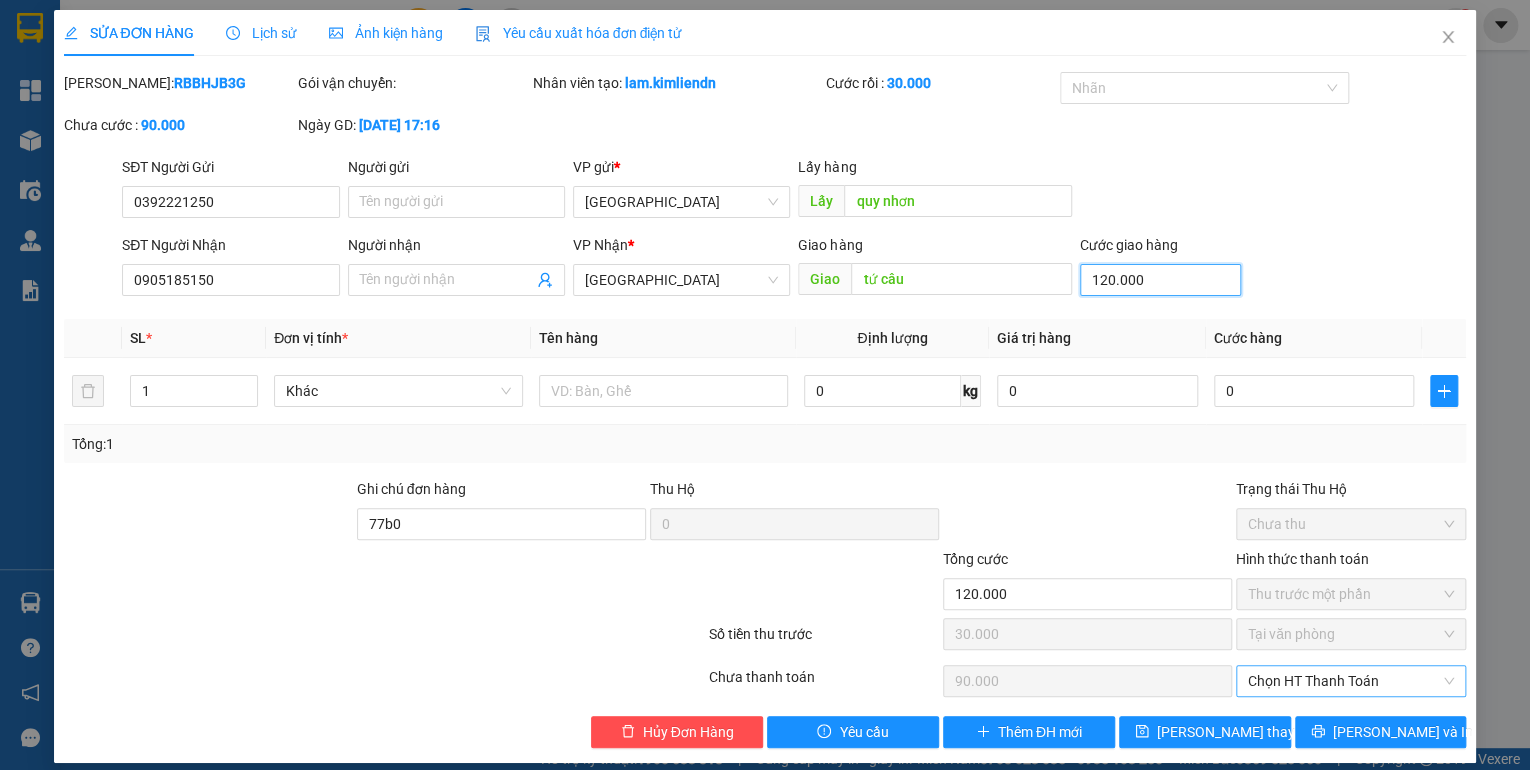 click on "Chọn HT Thanh Toán" at bounding box center (1351, 681) 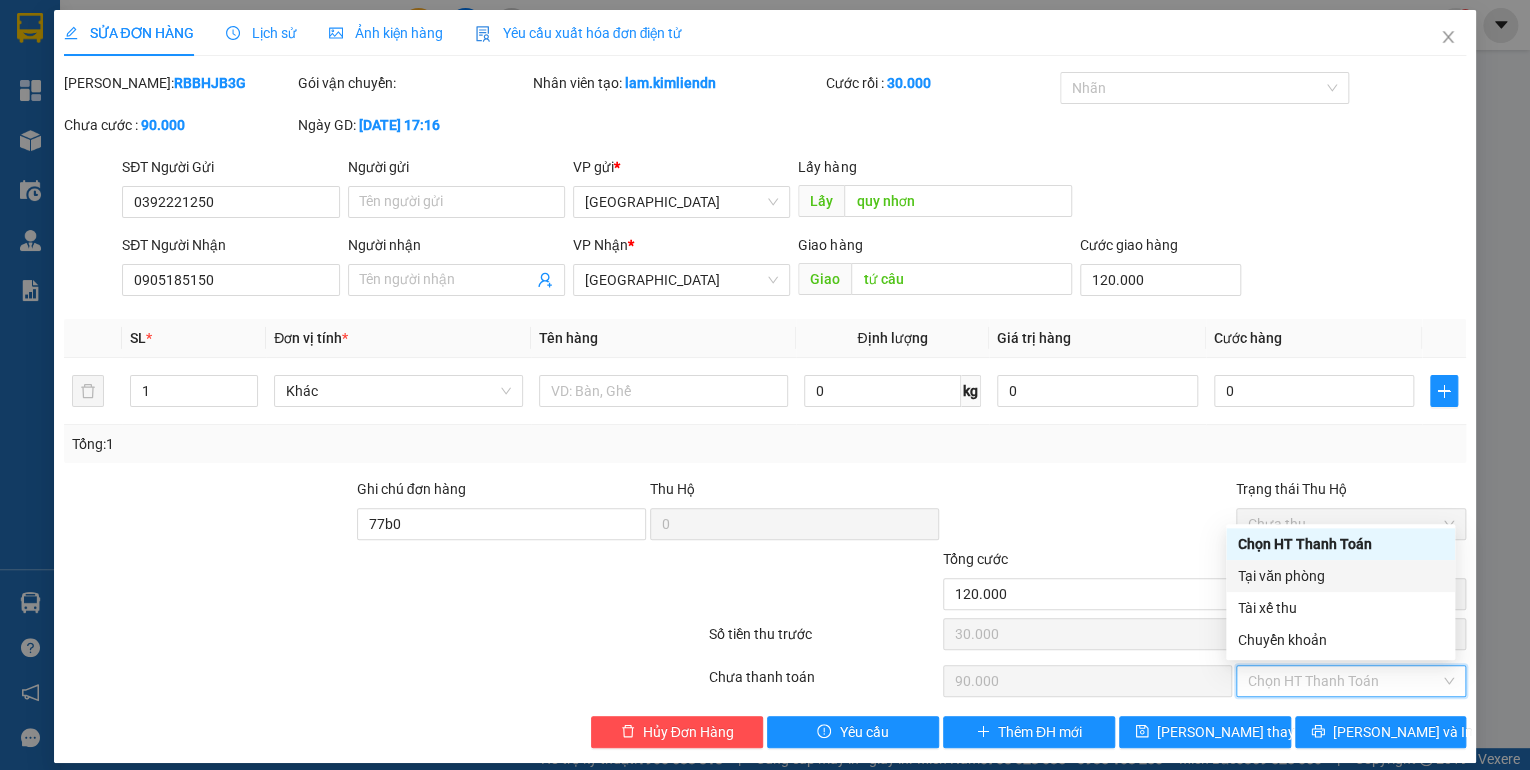 click on "Tại văn phòng" at bounding box center [1340, 576] 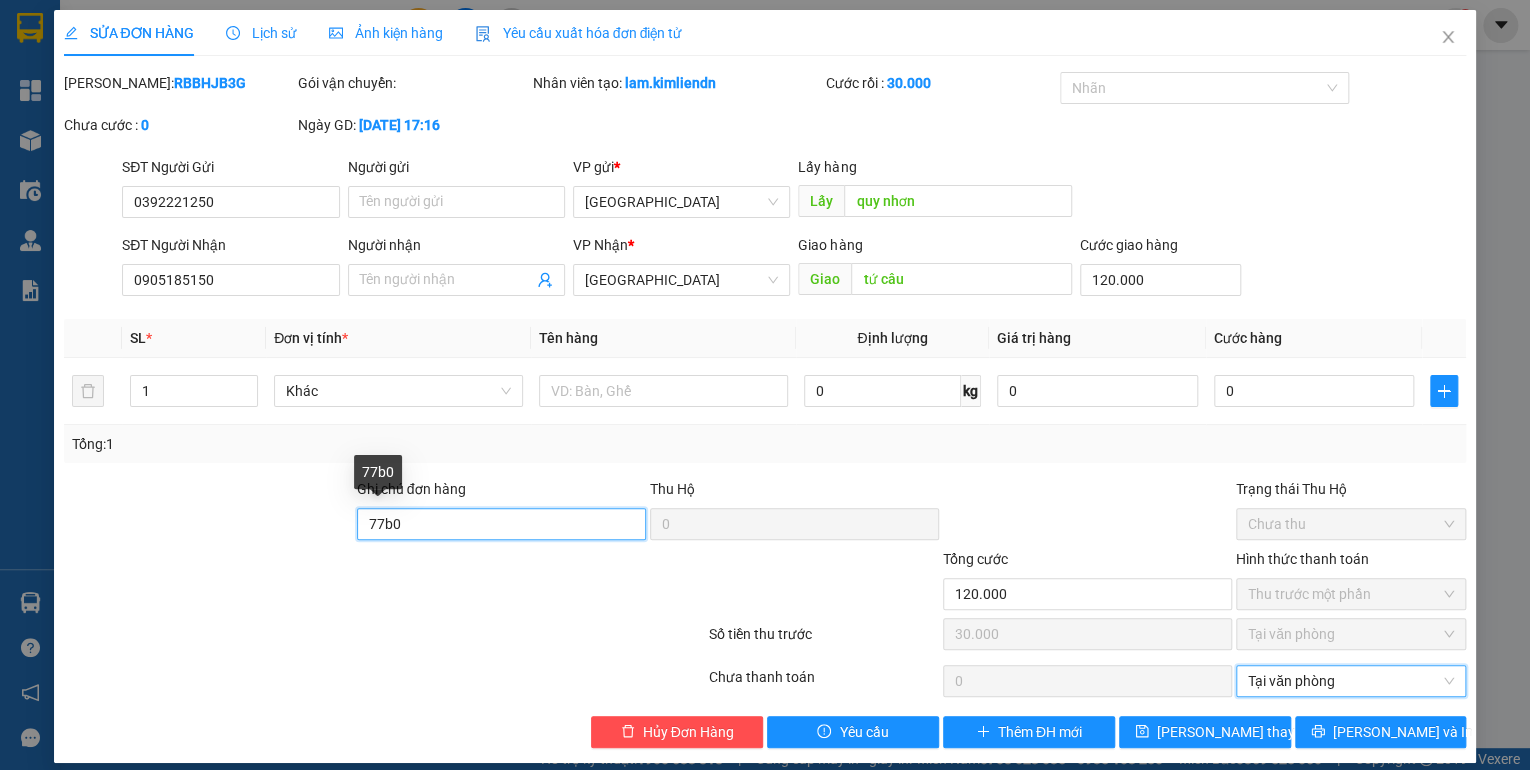 click on "77b0" at bounding box center [501, 524] 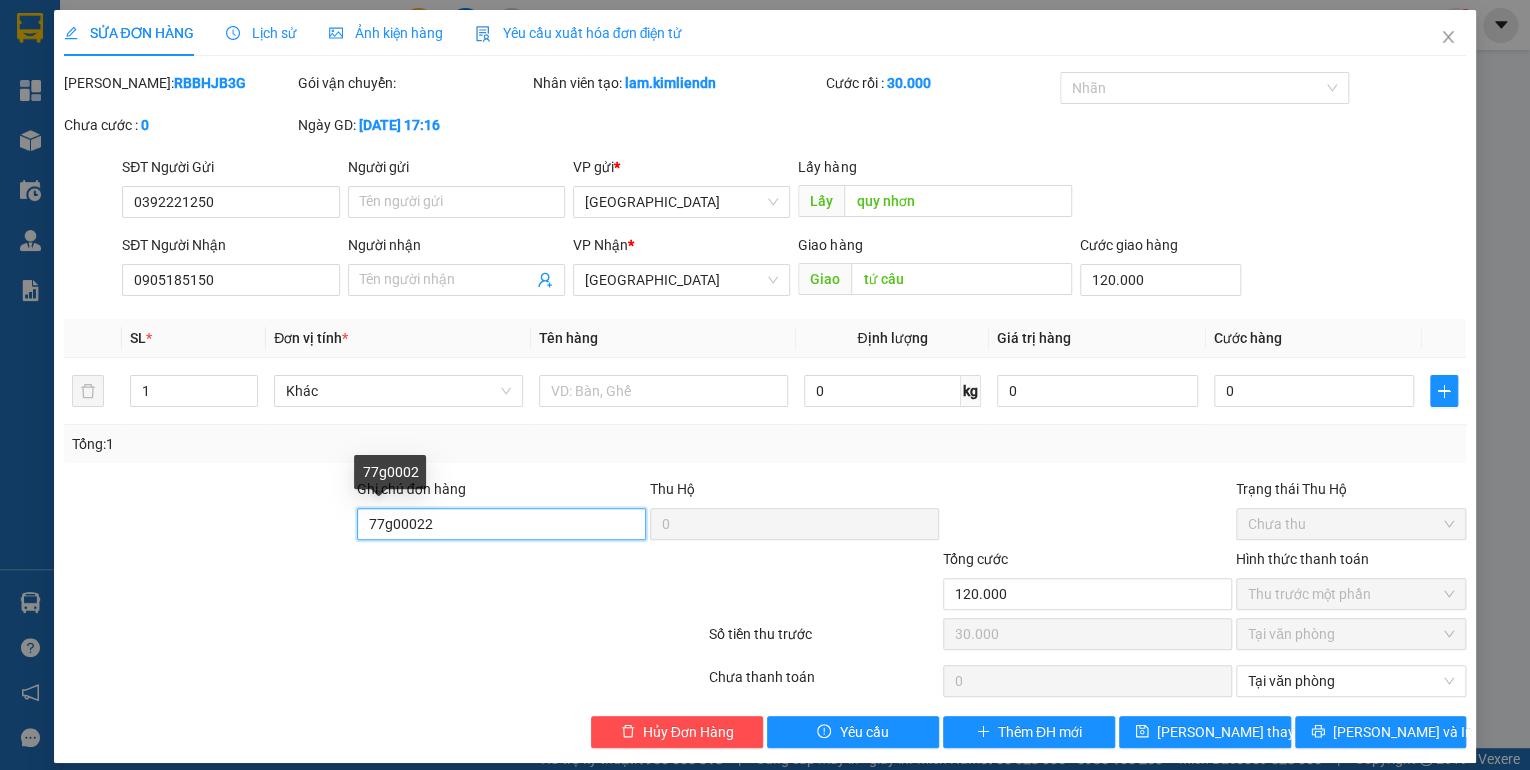 type on "77g00022 - 0914012266" 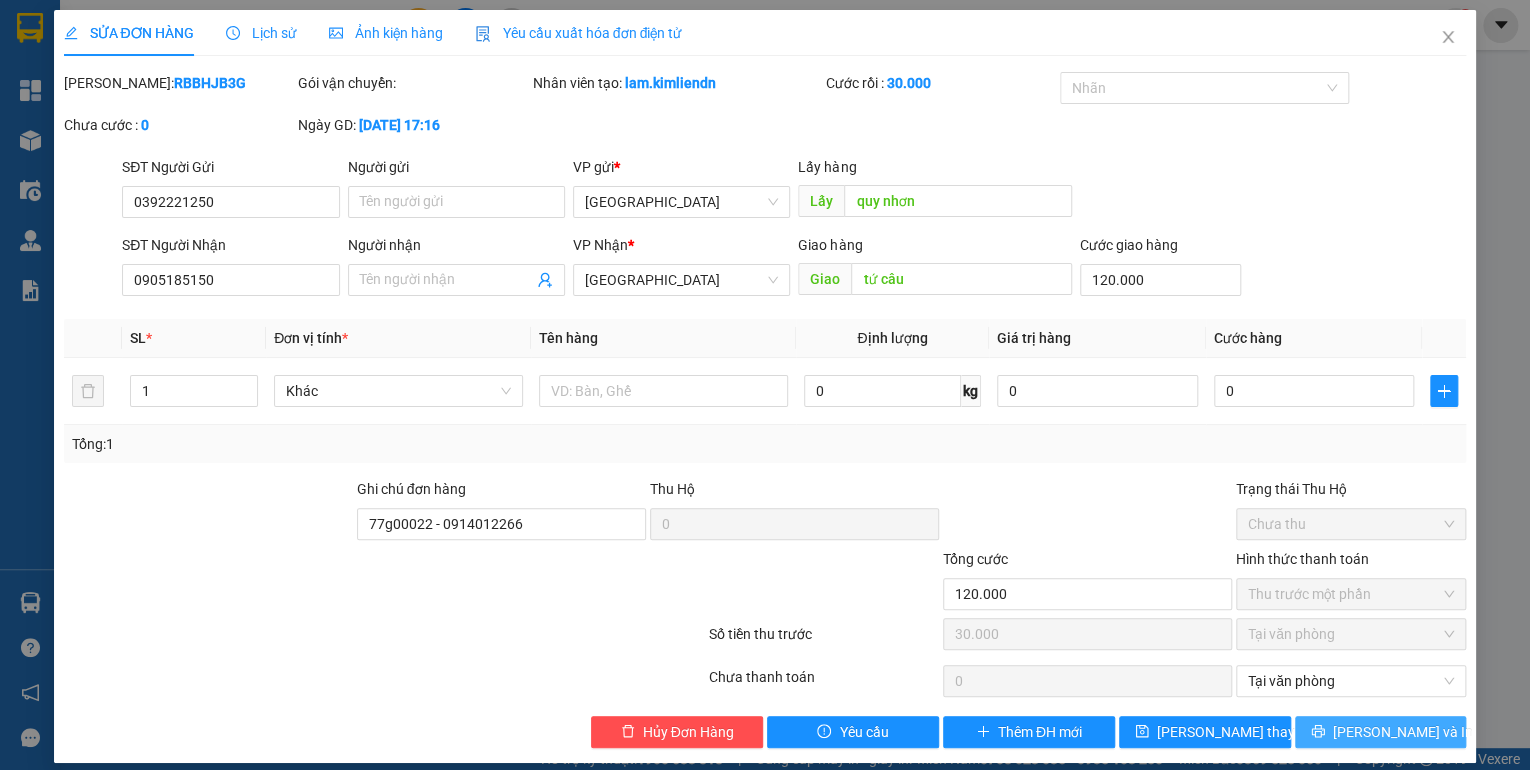 click on "[PERSON_NAME] và In" at bounding box center (1403, 732) 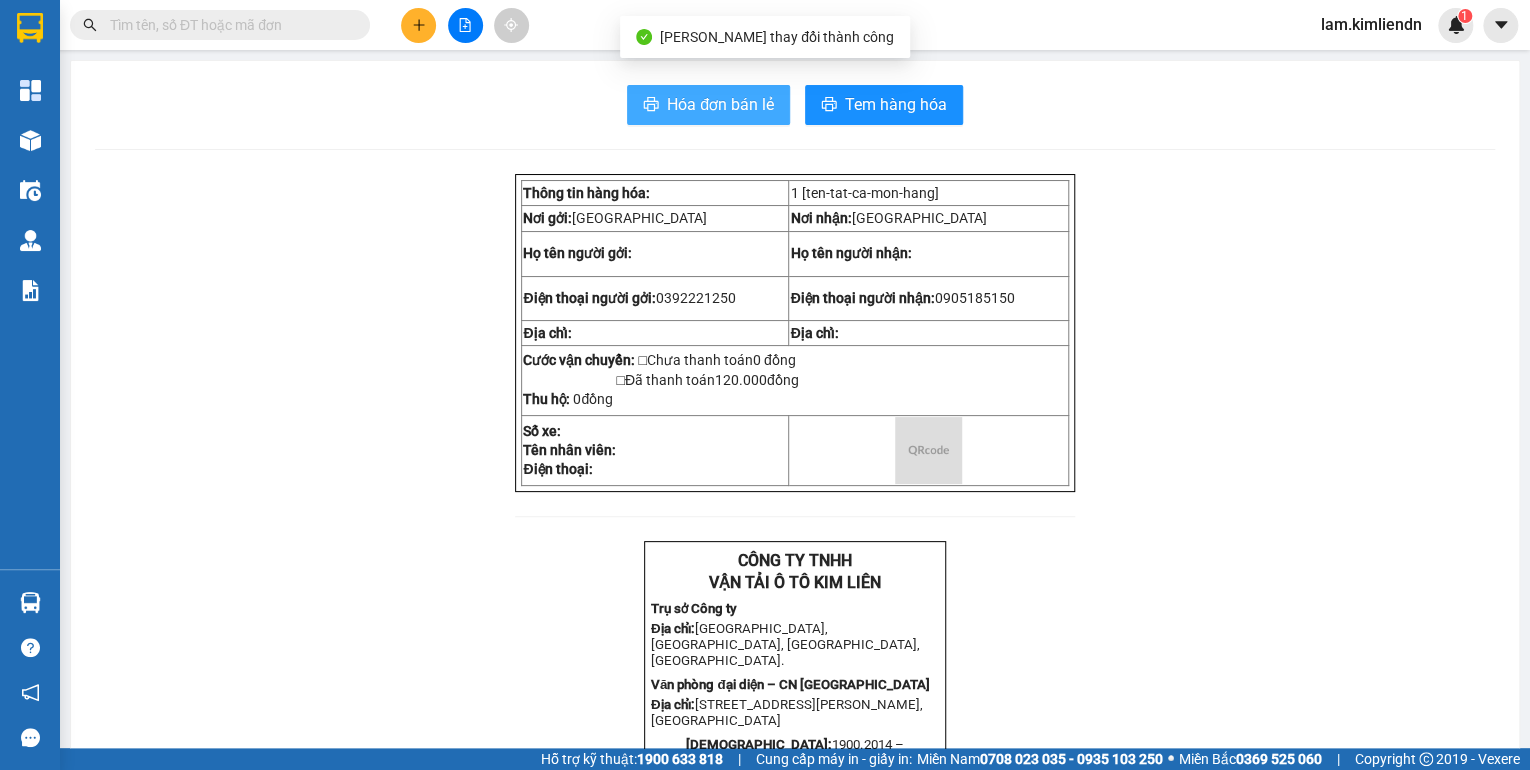 click on "Hóa đơn bán lẻ" at bounding box center (720, 104) 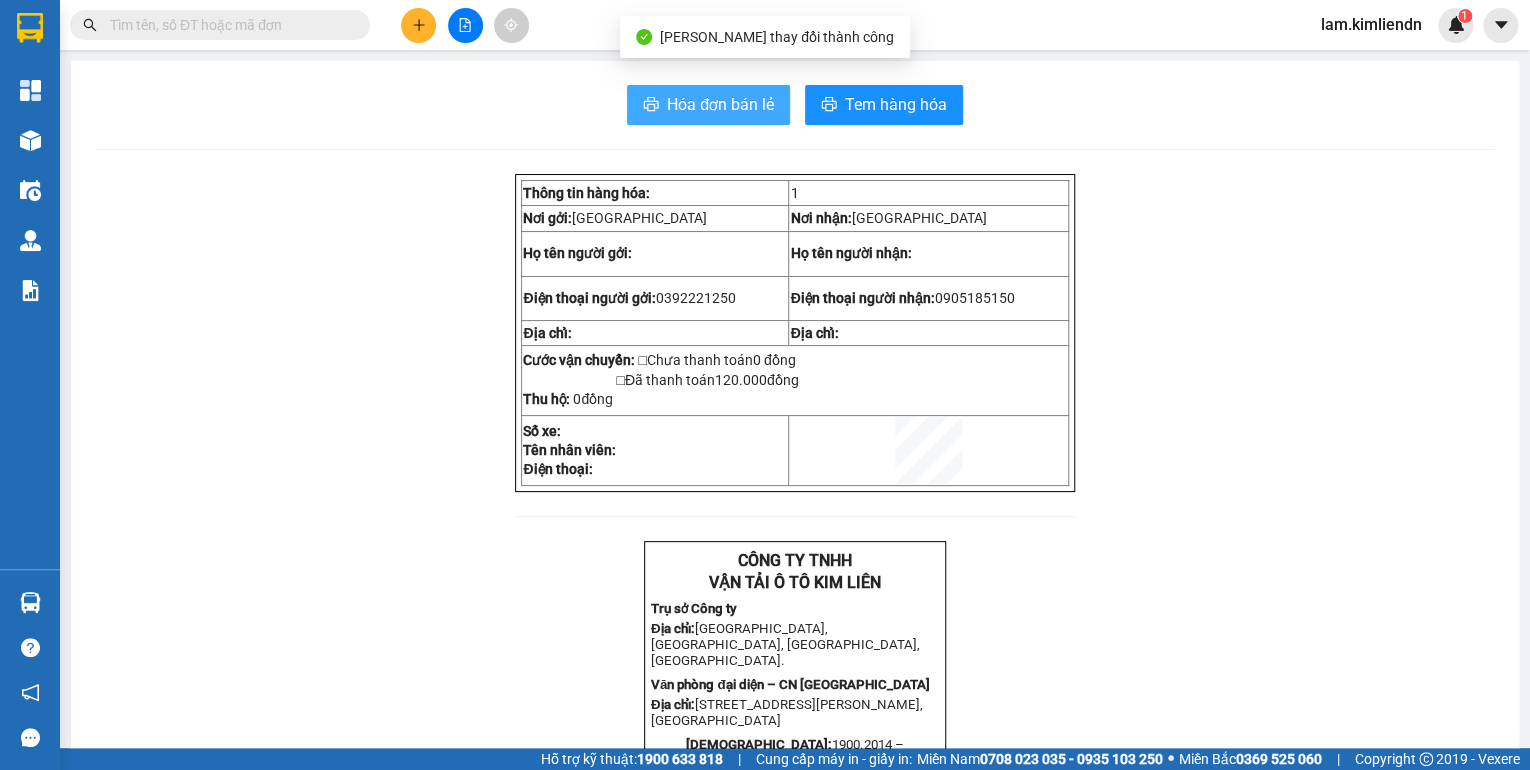 scroll, scrollTop: 0, scrollLeft: 0, axis: both 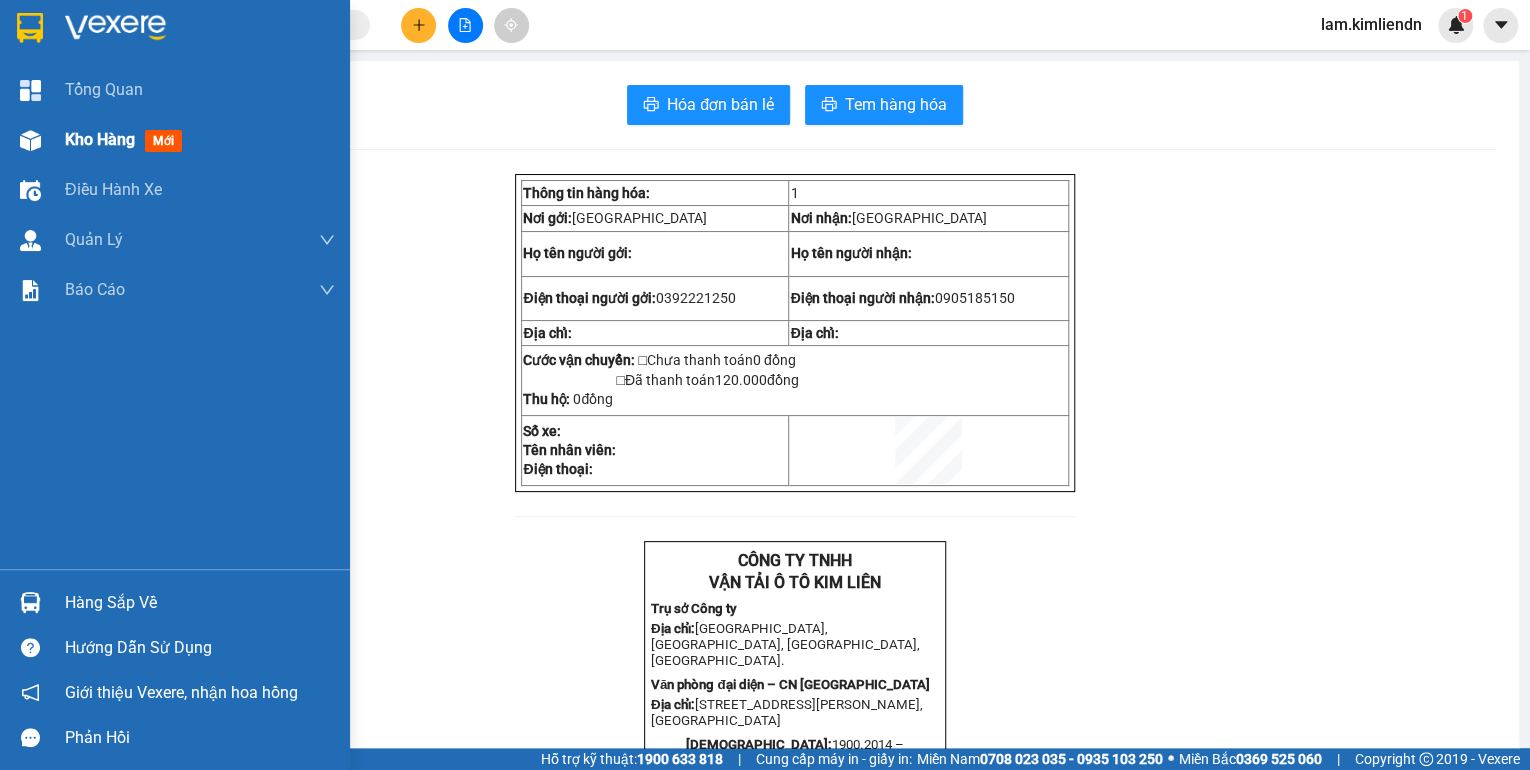 click at bounding box center [30, 140] 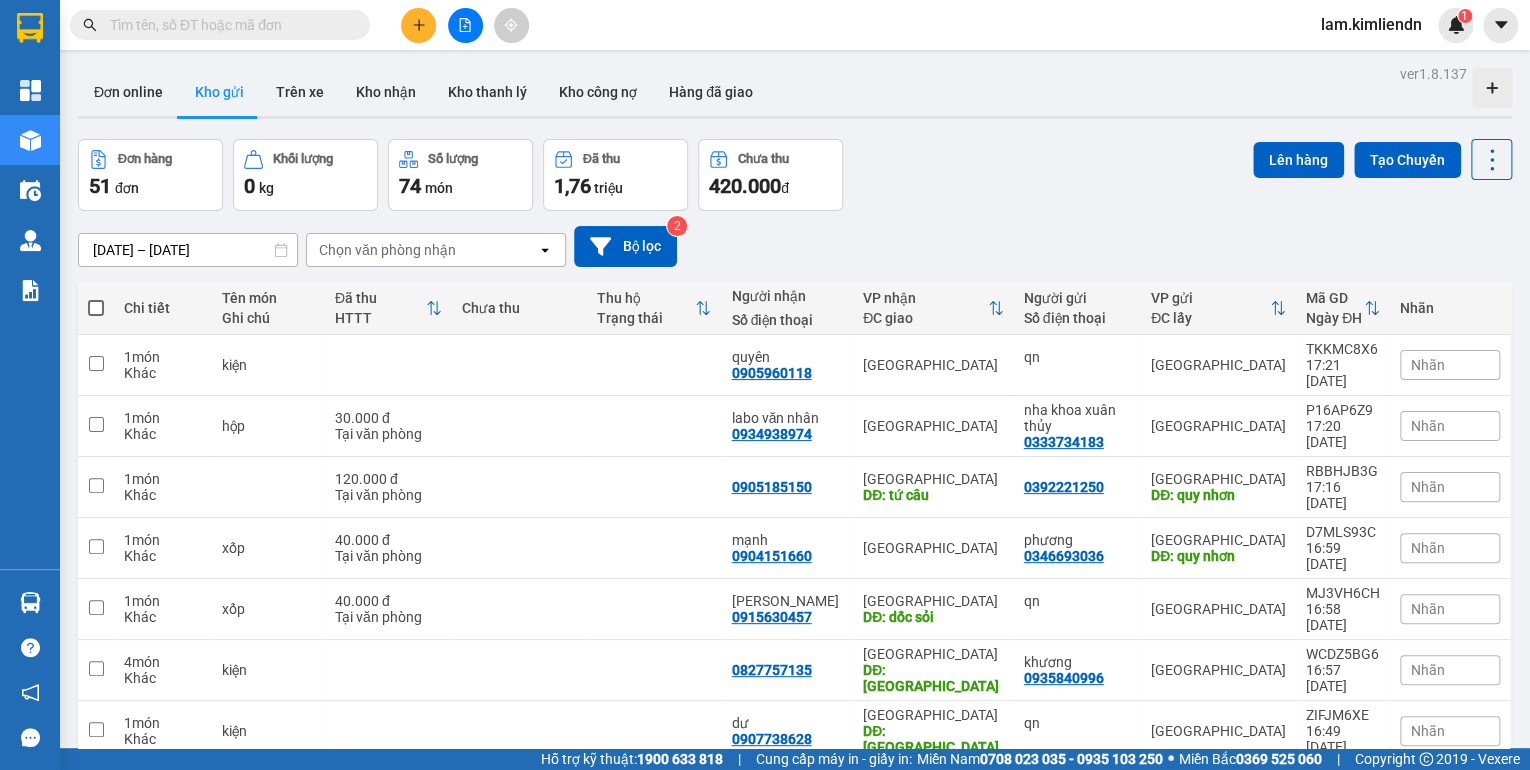 click at bounding box center (418, 25) 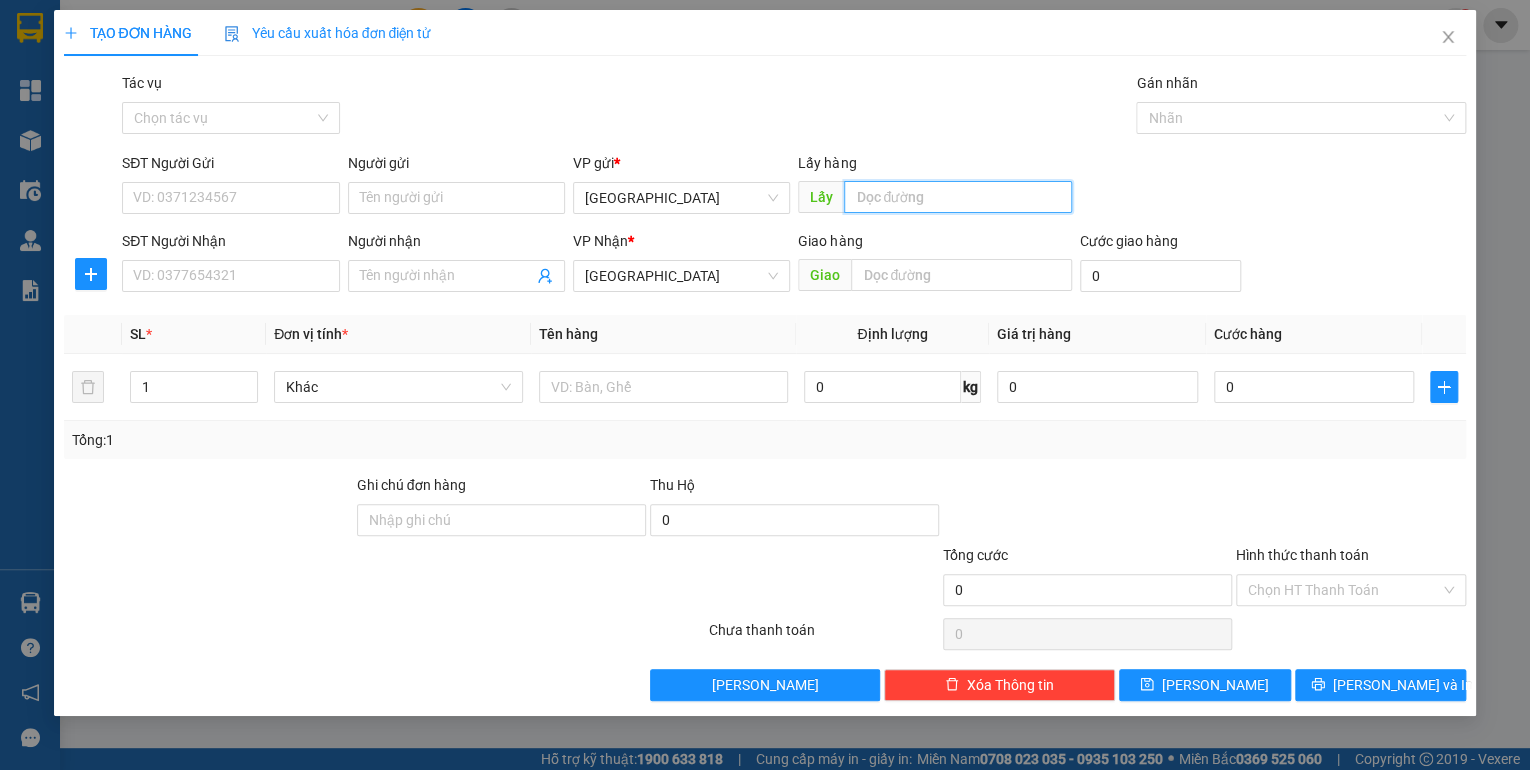 click at bounding box center (958, 197) 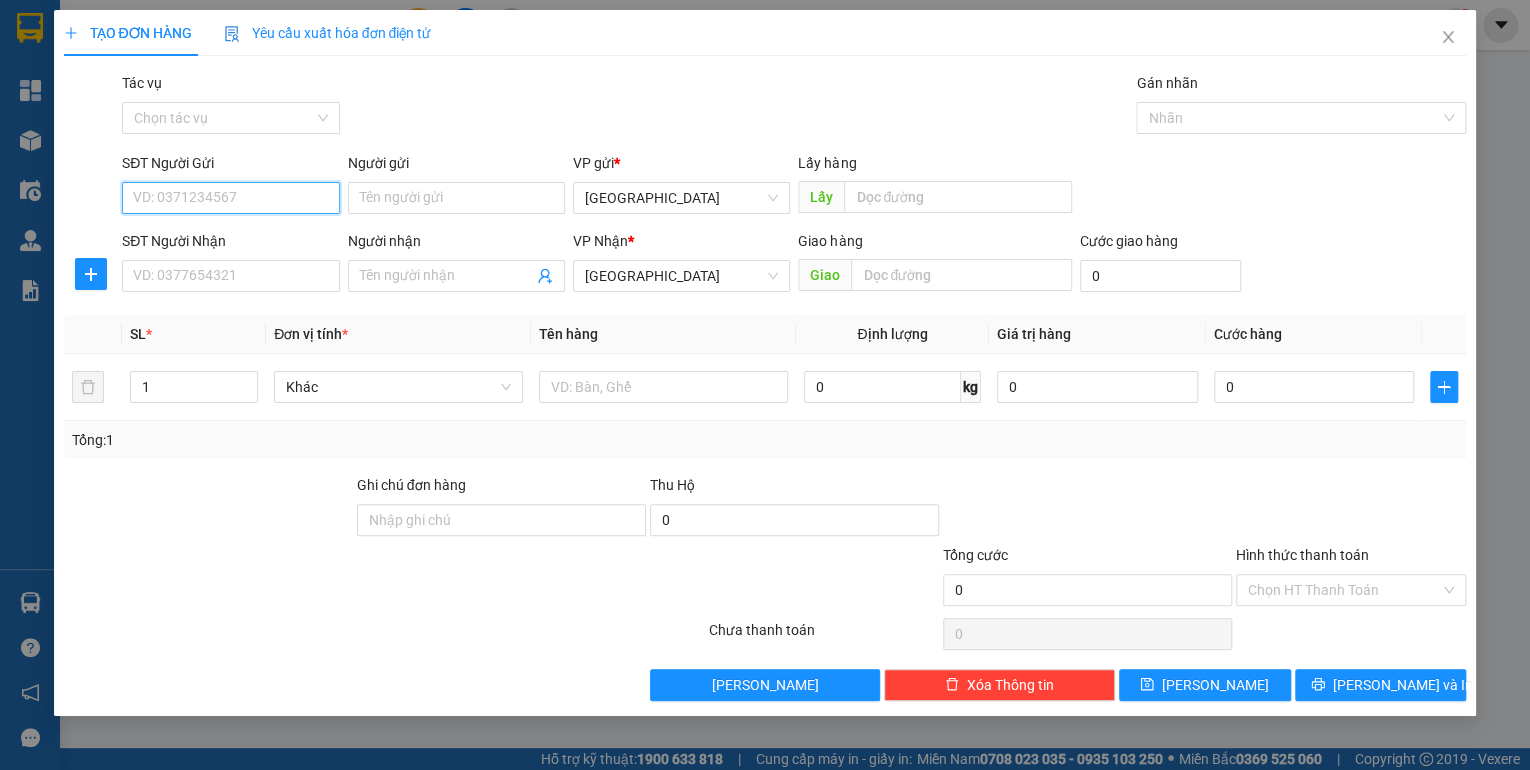 click on "SĐT Người Gửi" at bounding box center (230, 198) 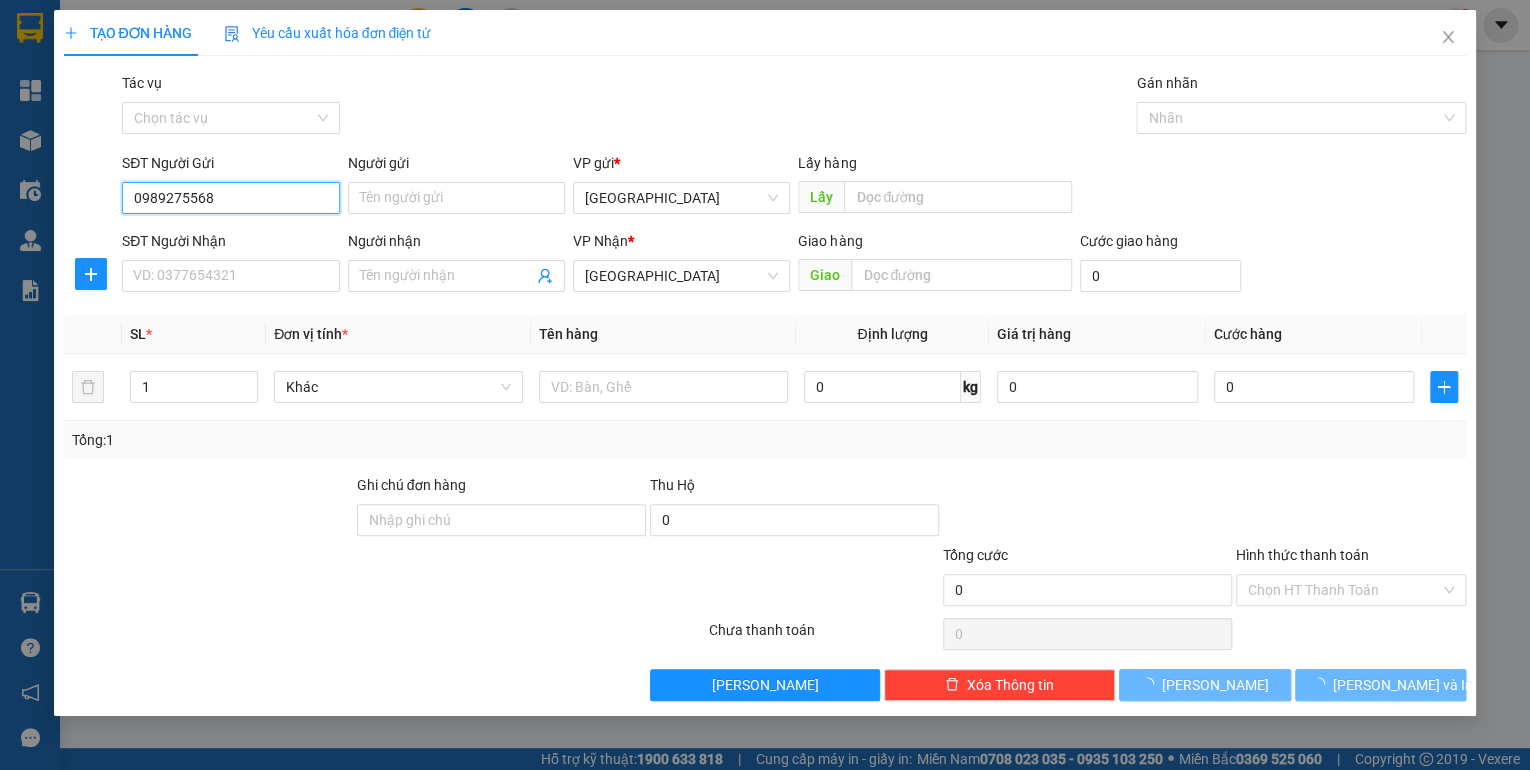 type on "0989275568" 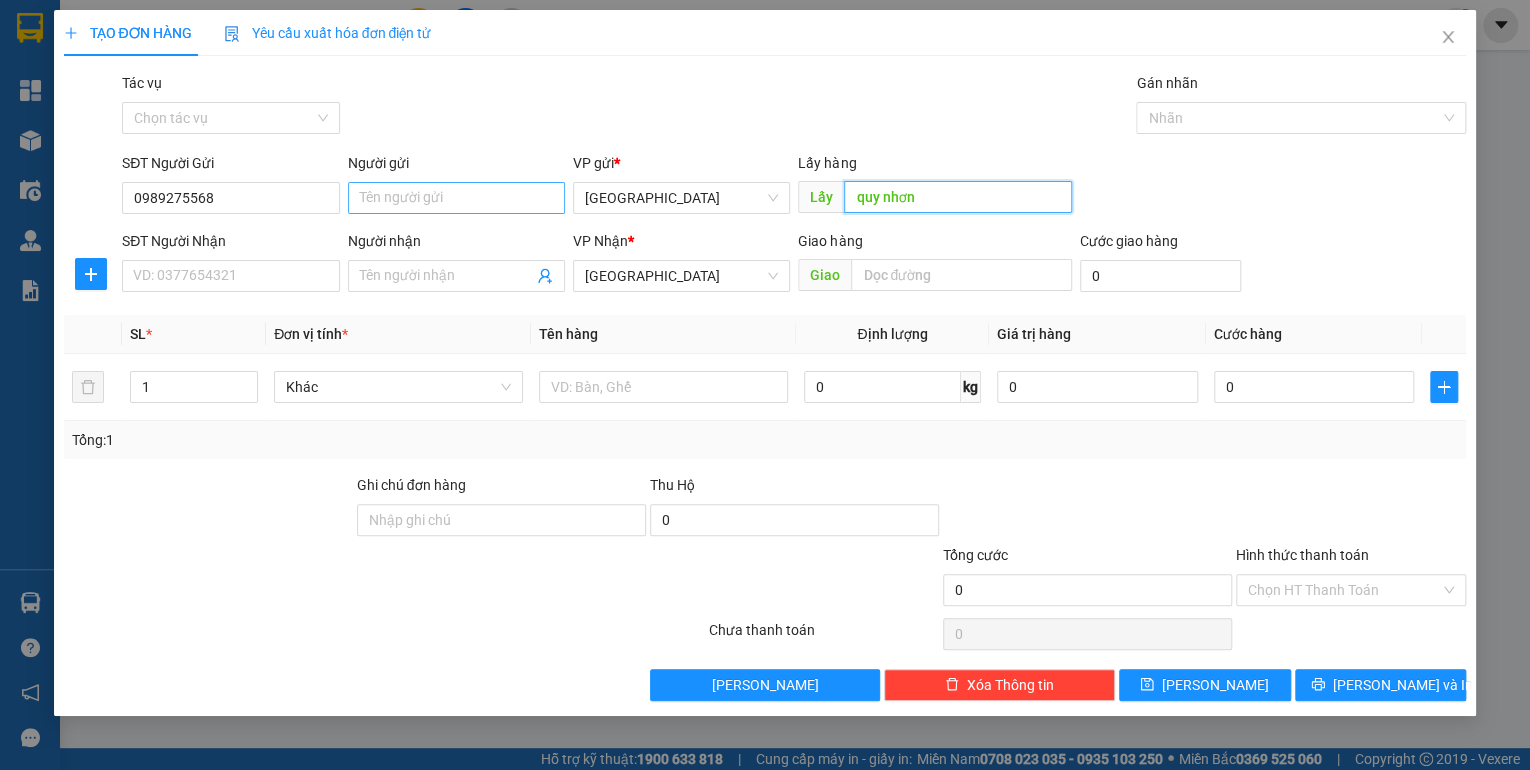 type on "quy nhơn" 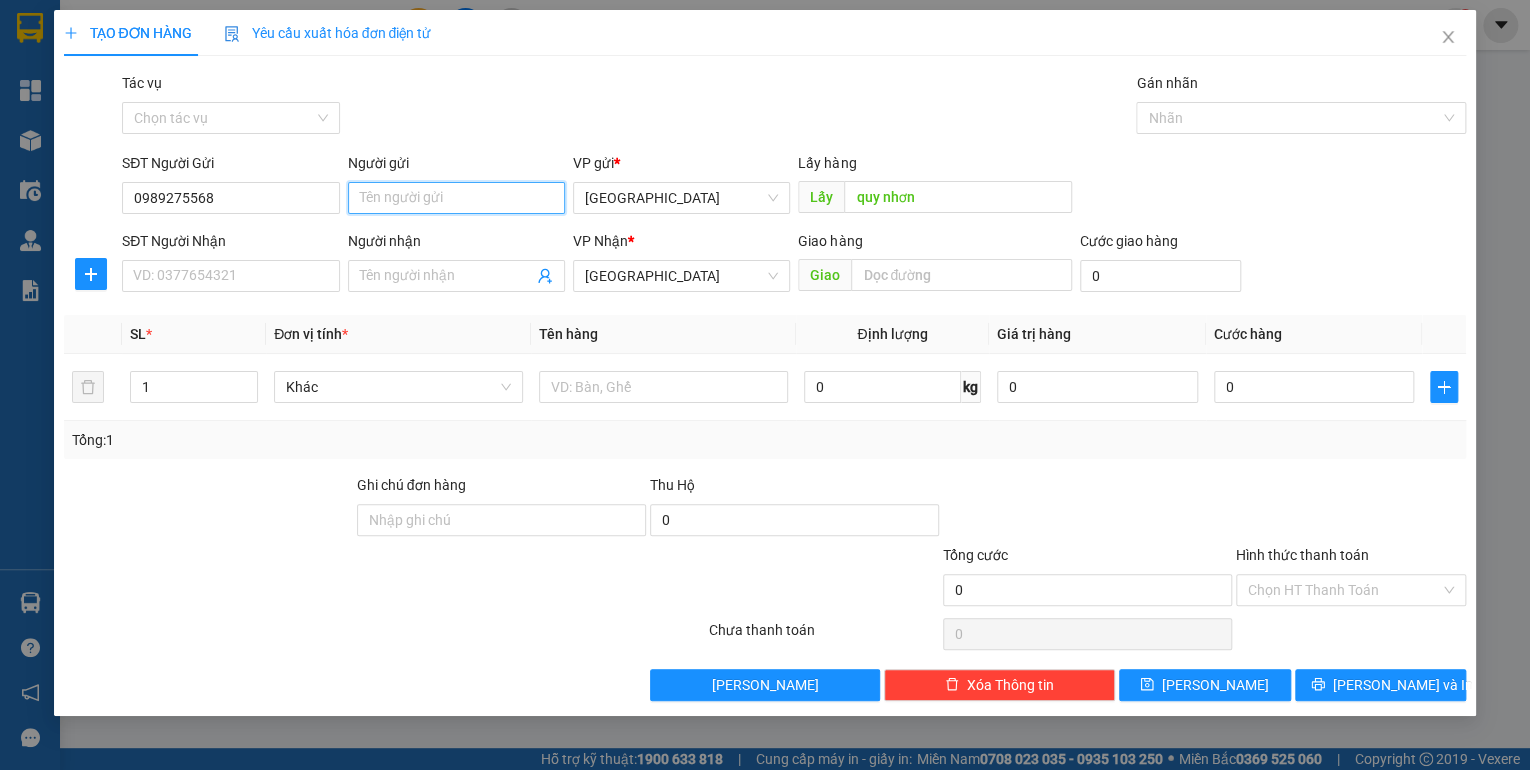 click on "Người gửi" at bounding box center (456, 198) 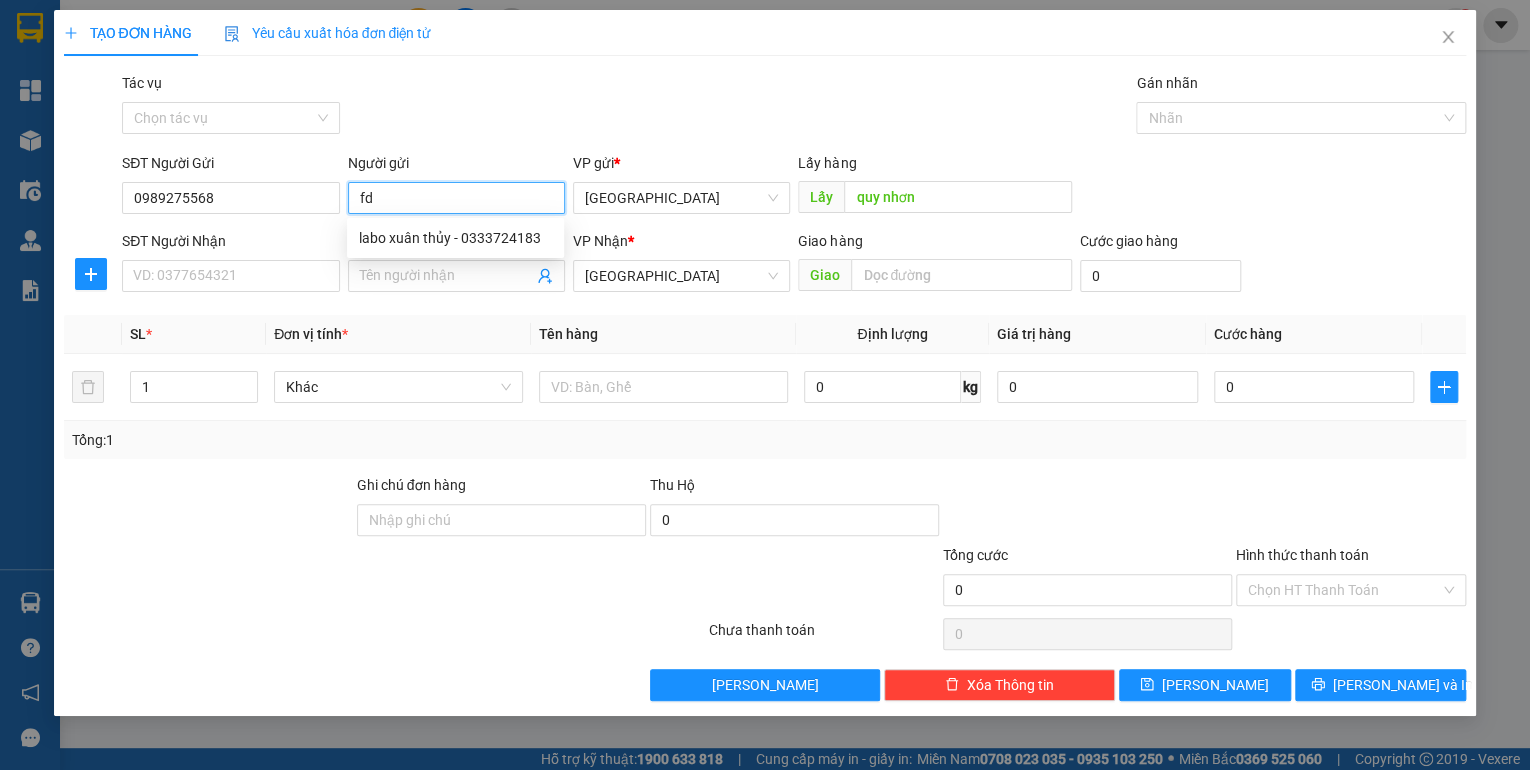type on "f" 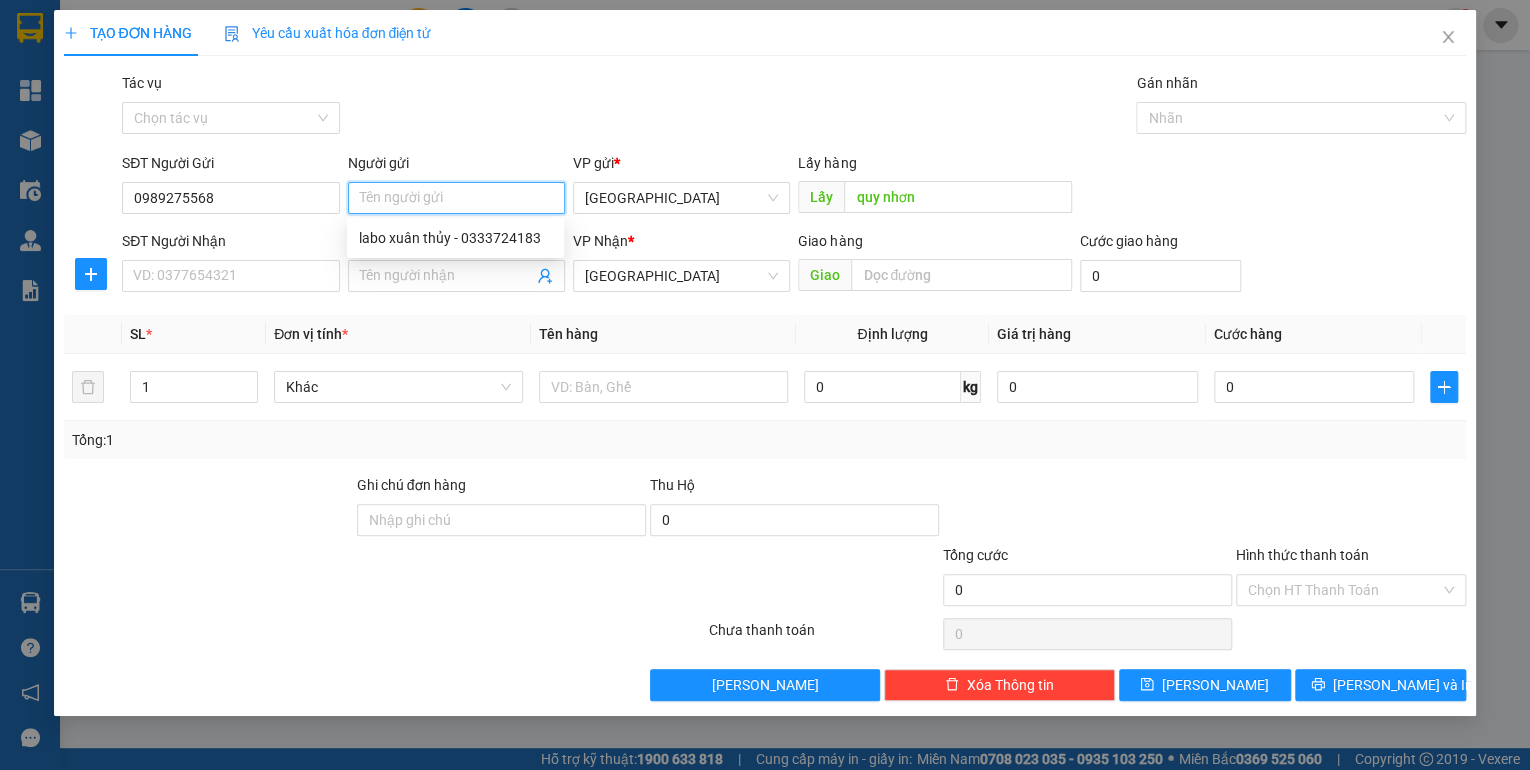 type on "d" 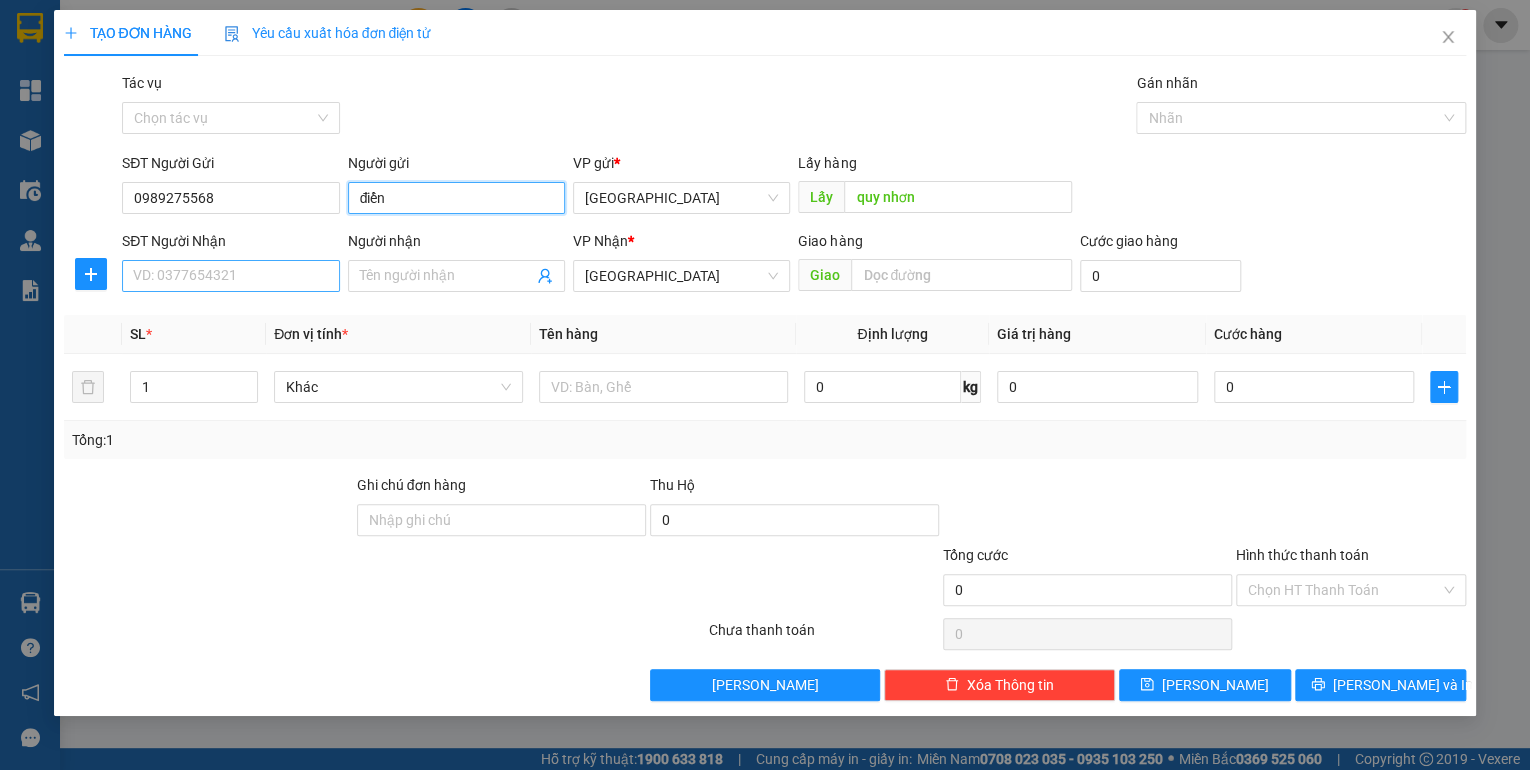 type on "điển" 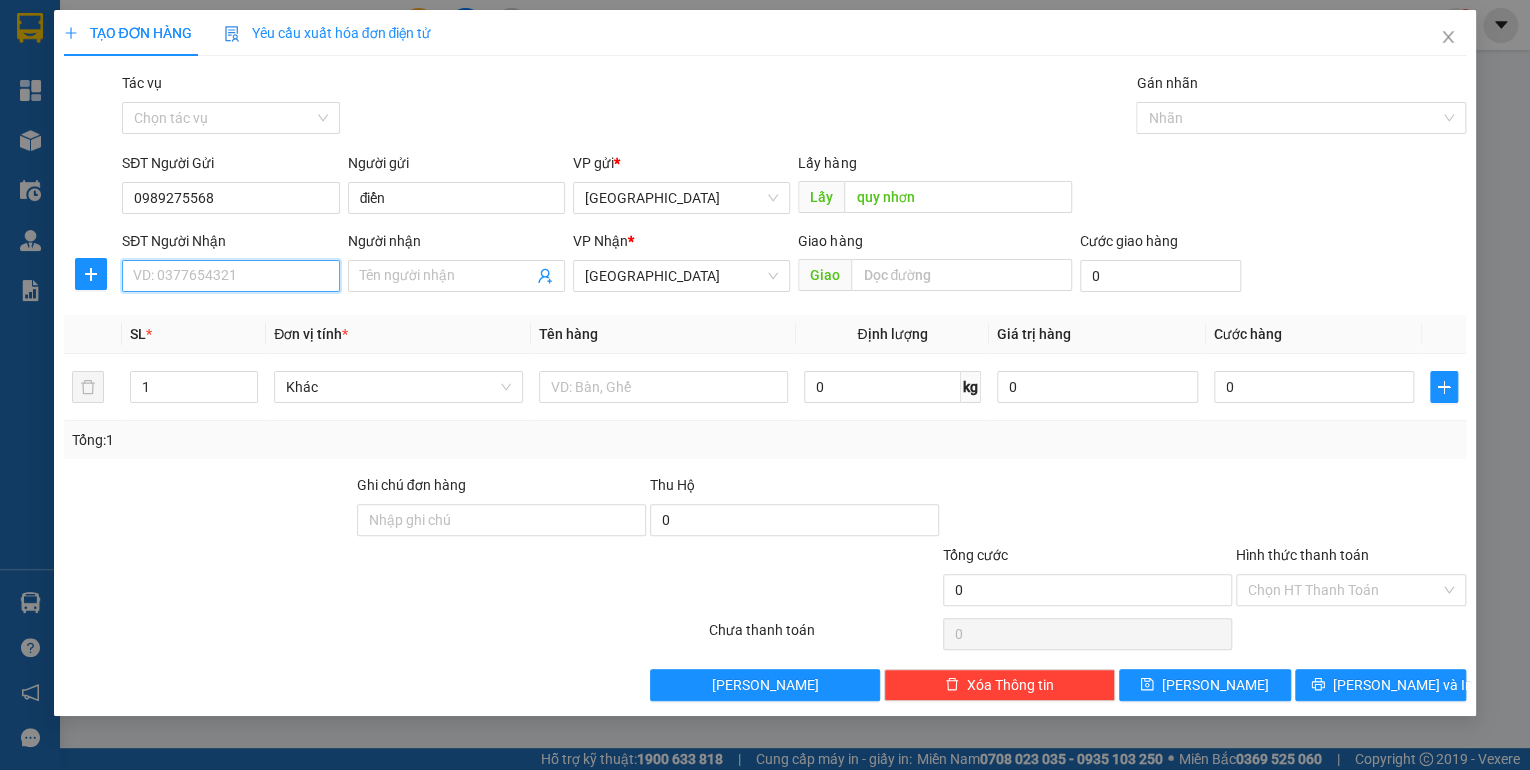 click on "SĐT Người Nhận" at bounding box center [230, 276] 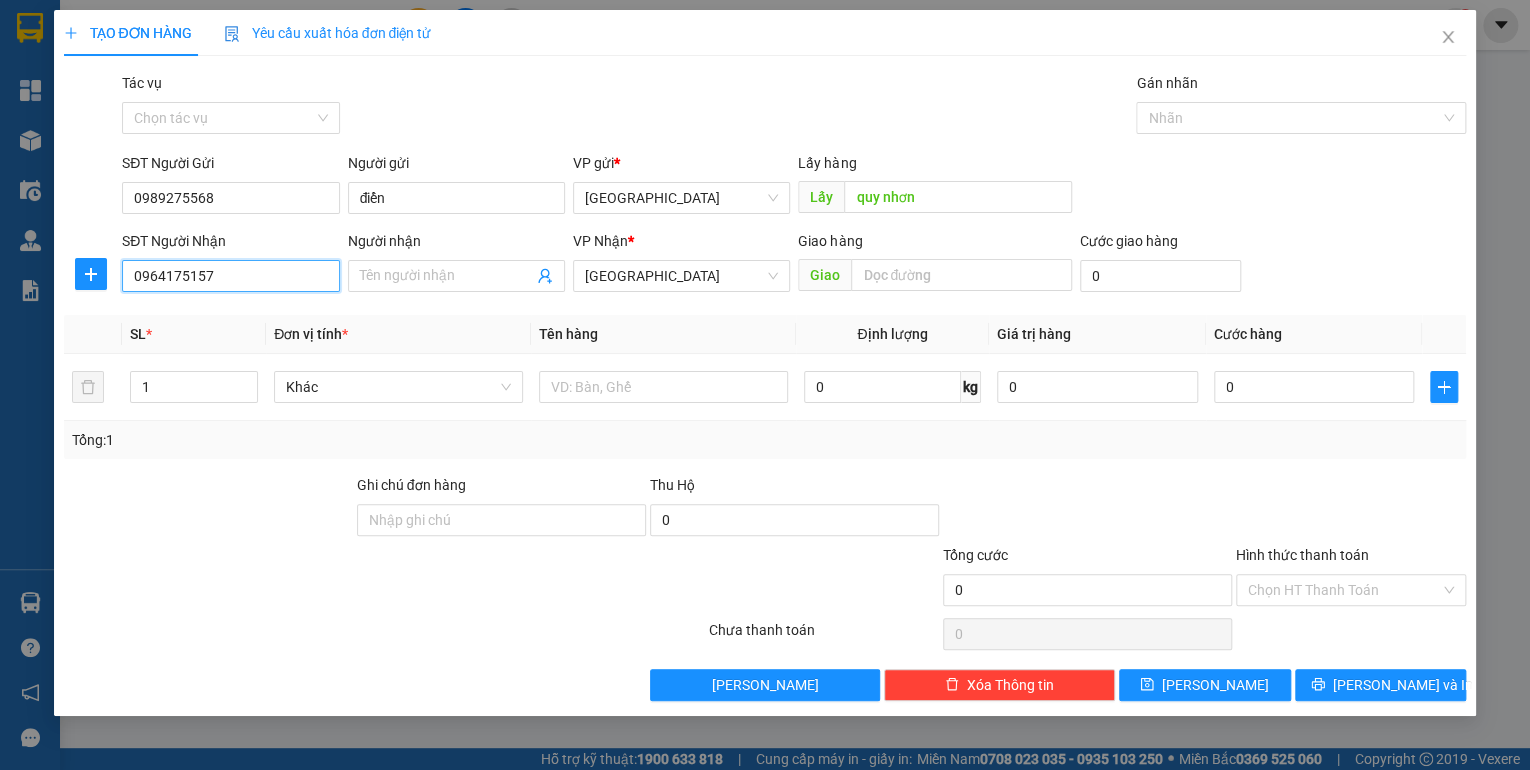 type on "0964175157" 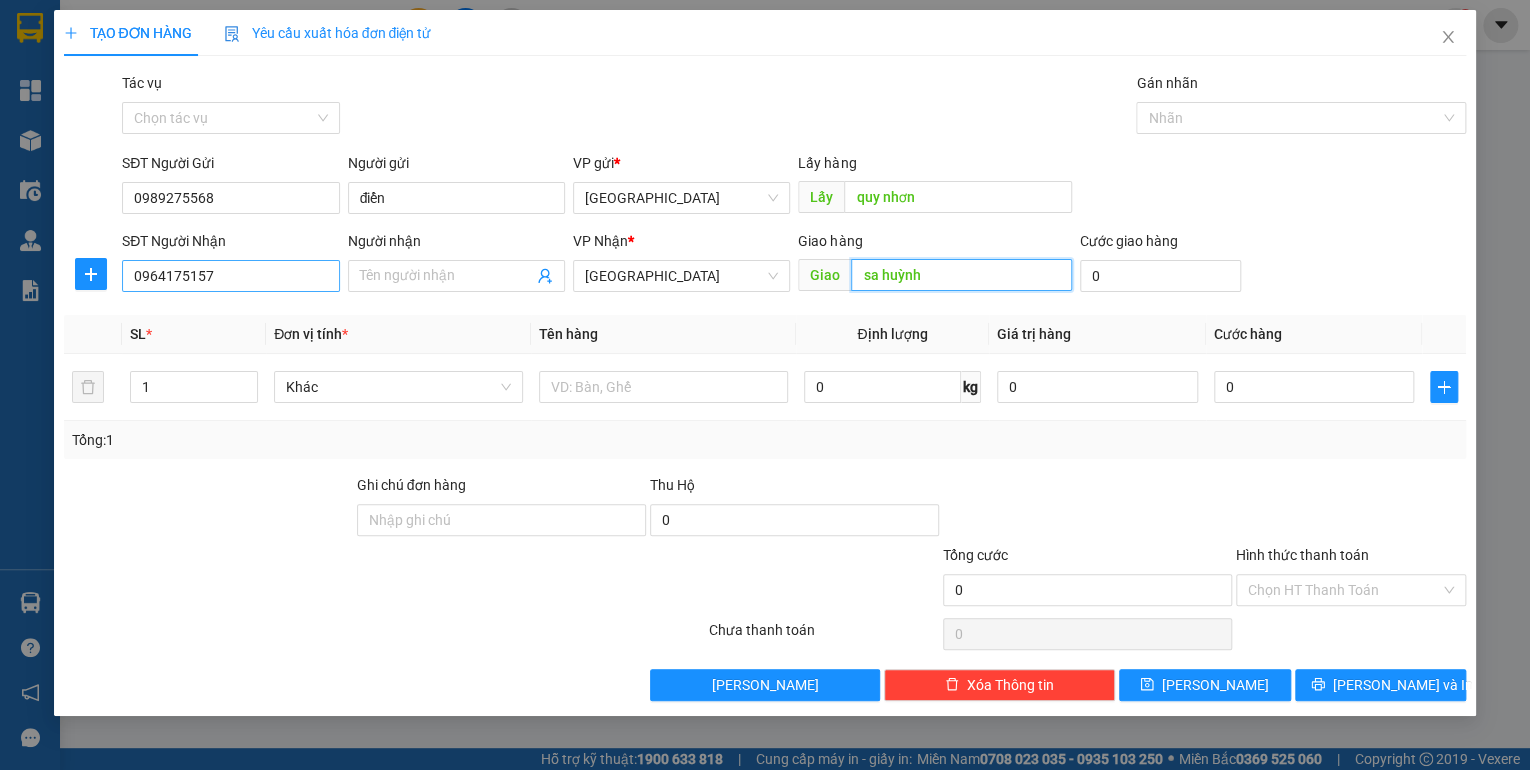 type on "sa huỳnh" 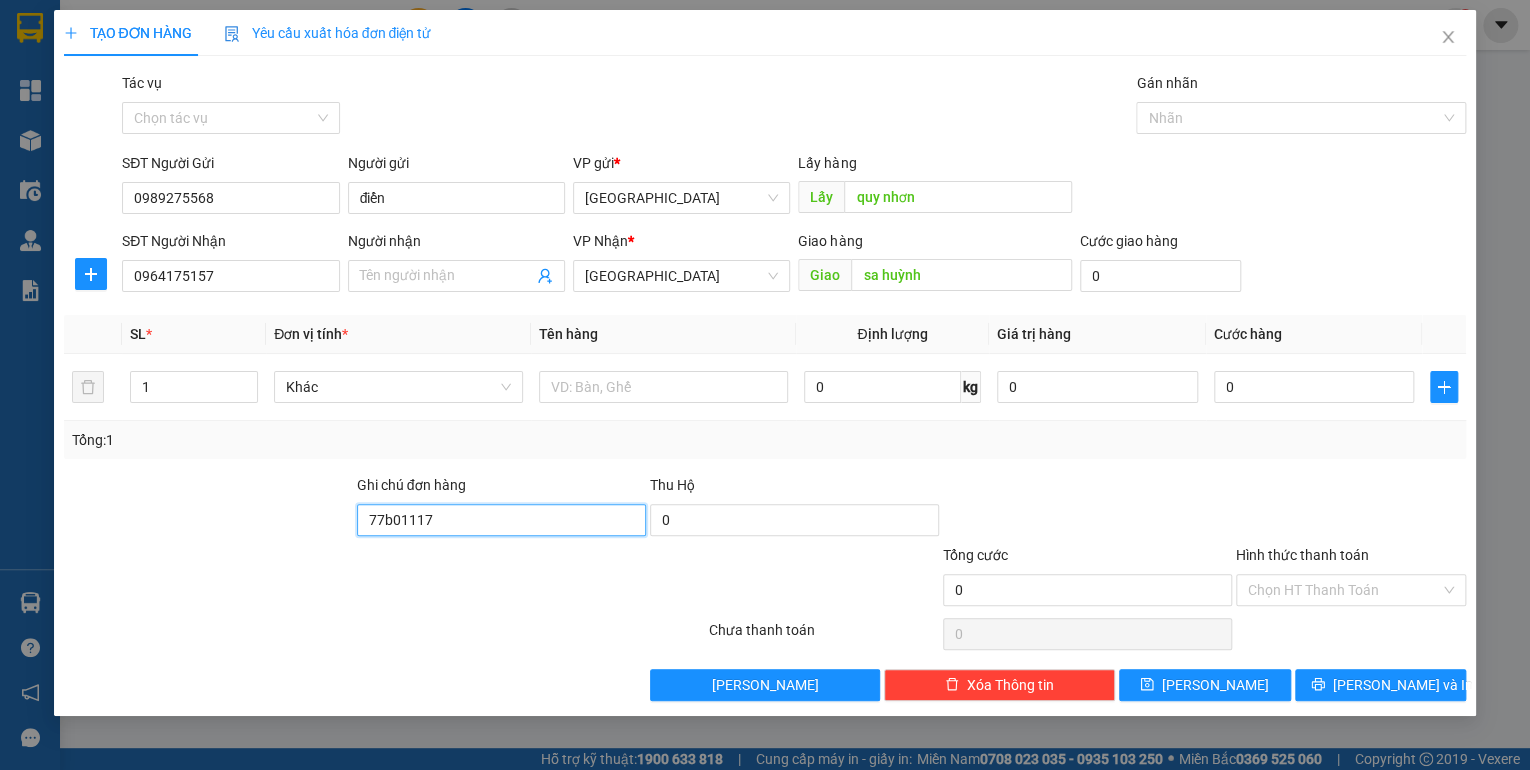 type on "77b01117 - 0947171651" 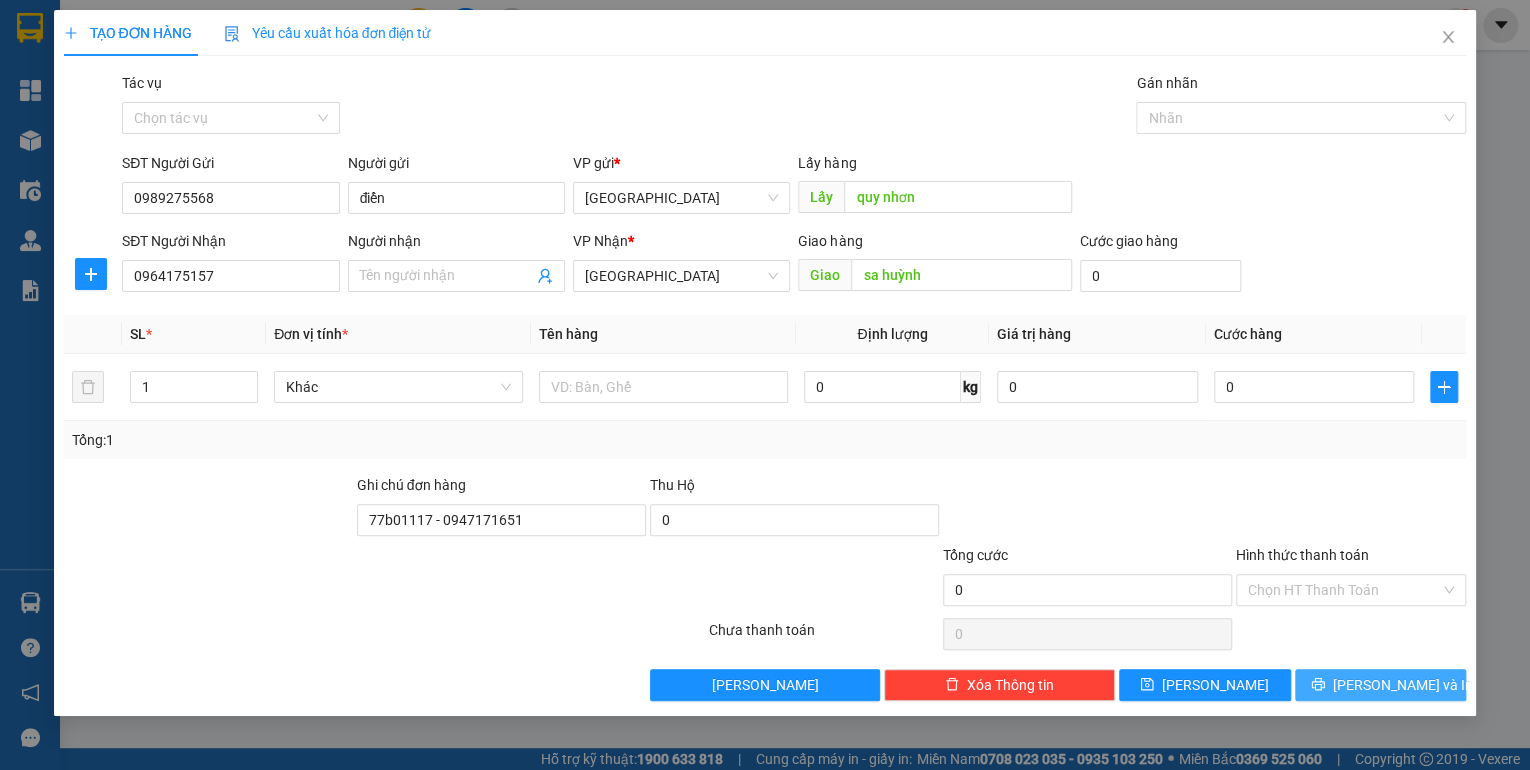 click 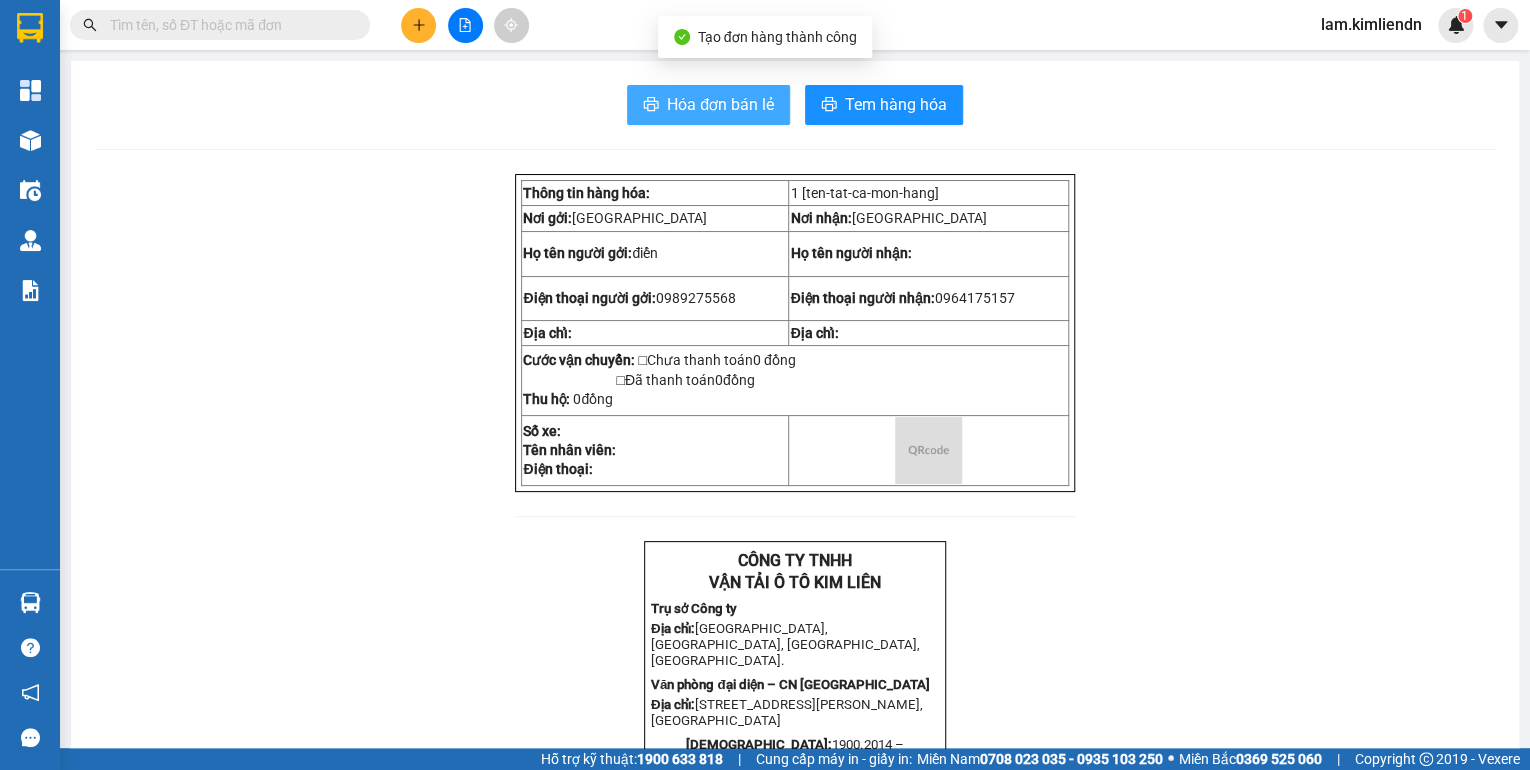 click on "Hóa đơn bán lẻ" at bounding box center (720, 104) 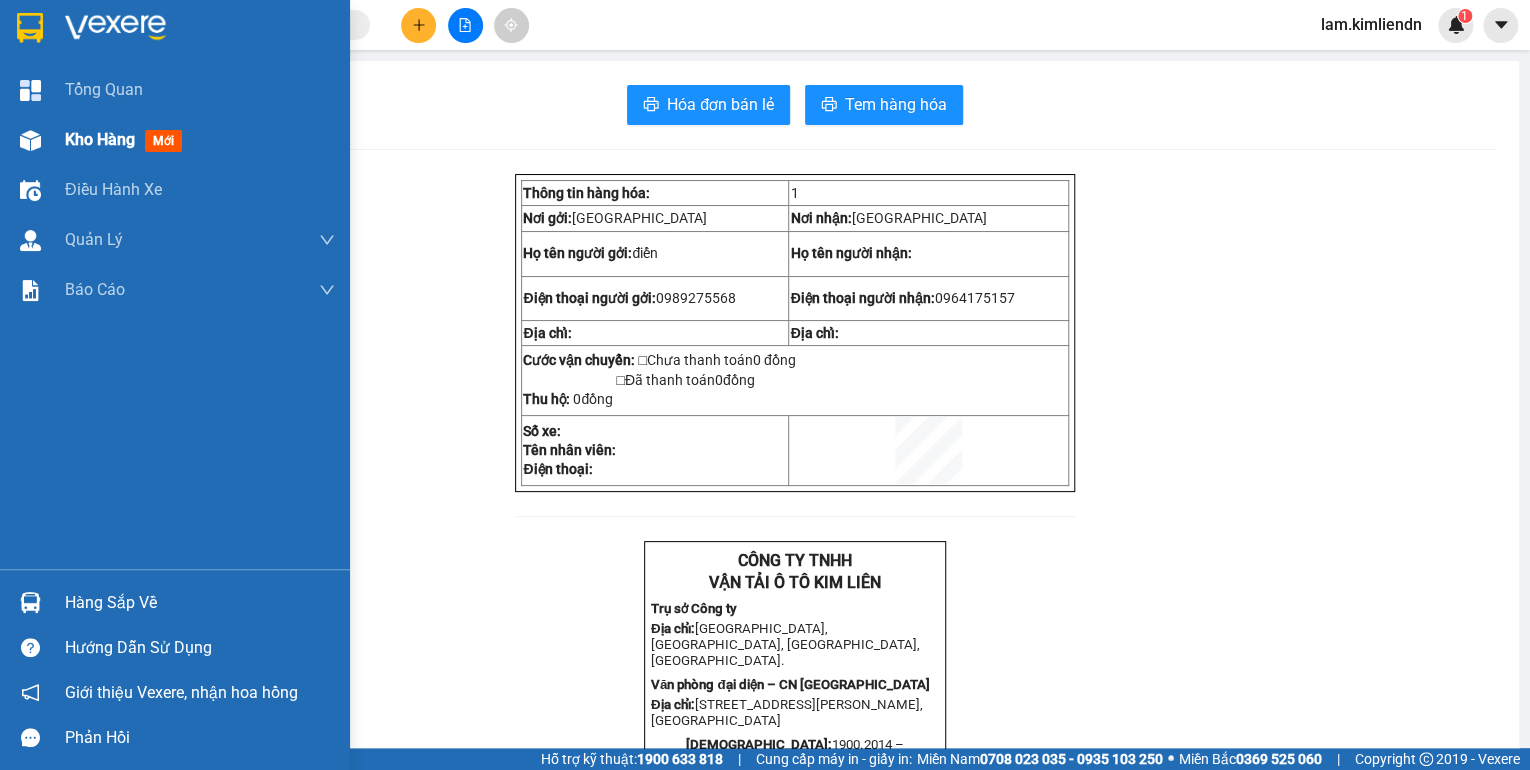drag, startPoint x: 32, startPoint y: 134, endPoint x: 40, endPoint y: 144, distance: 12.806249 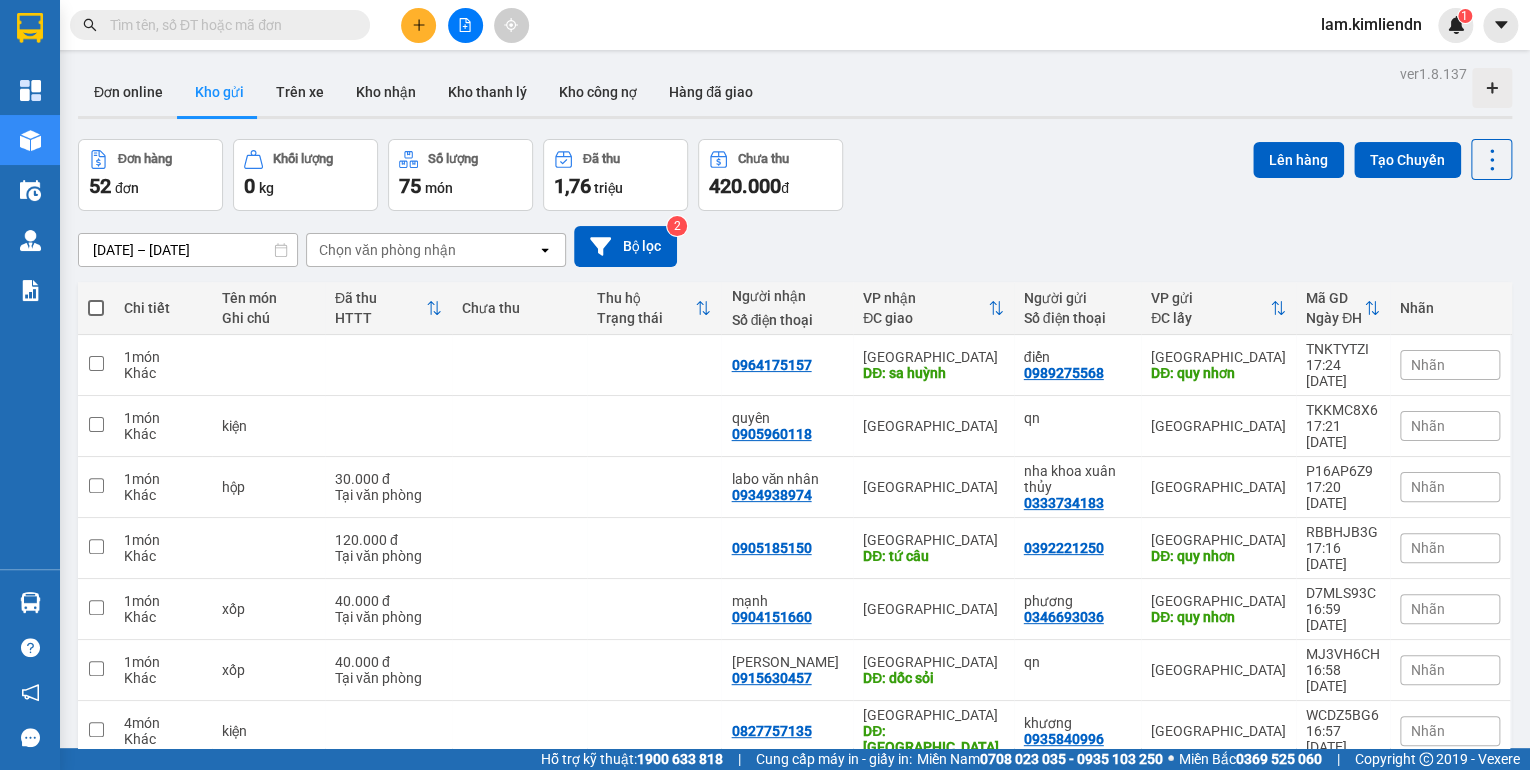 click at bounding box center (418, 25) 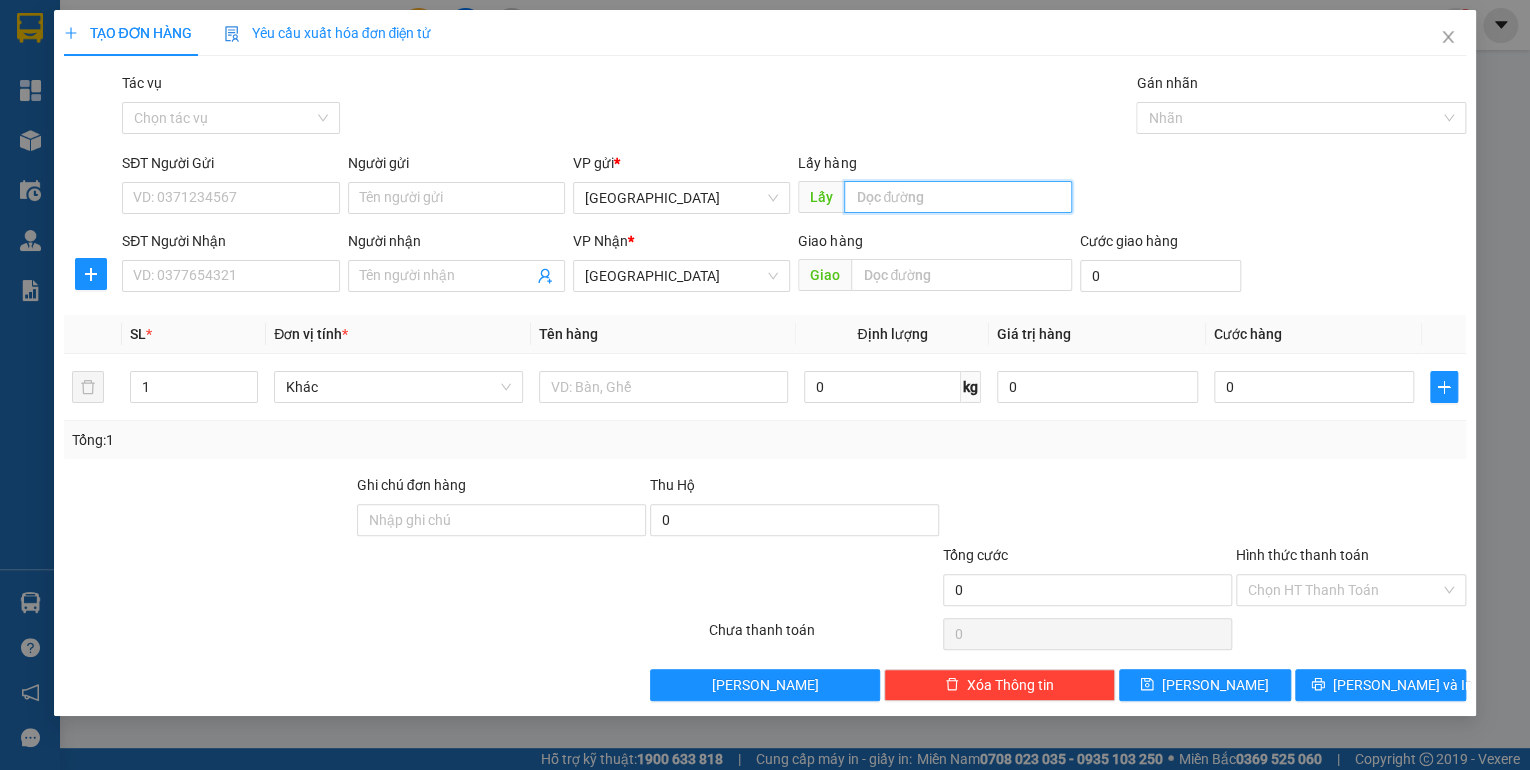 click at bounding box center (958, 197) 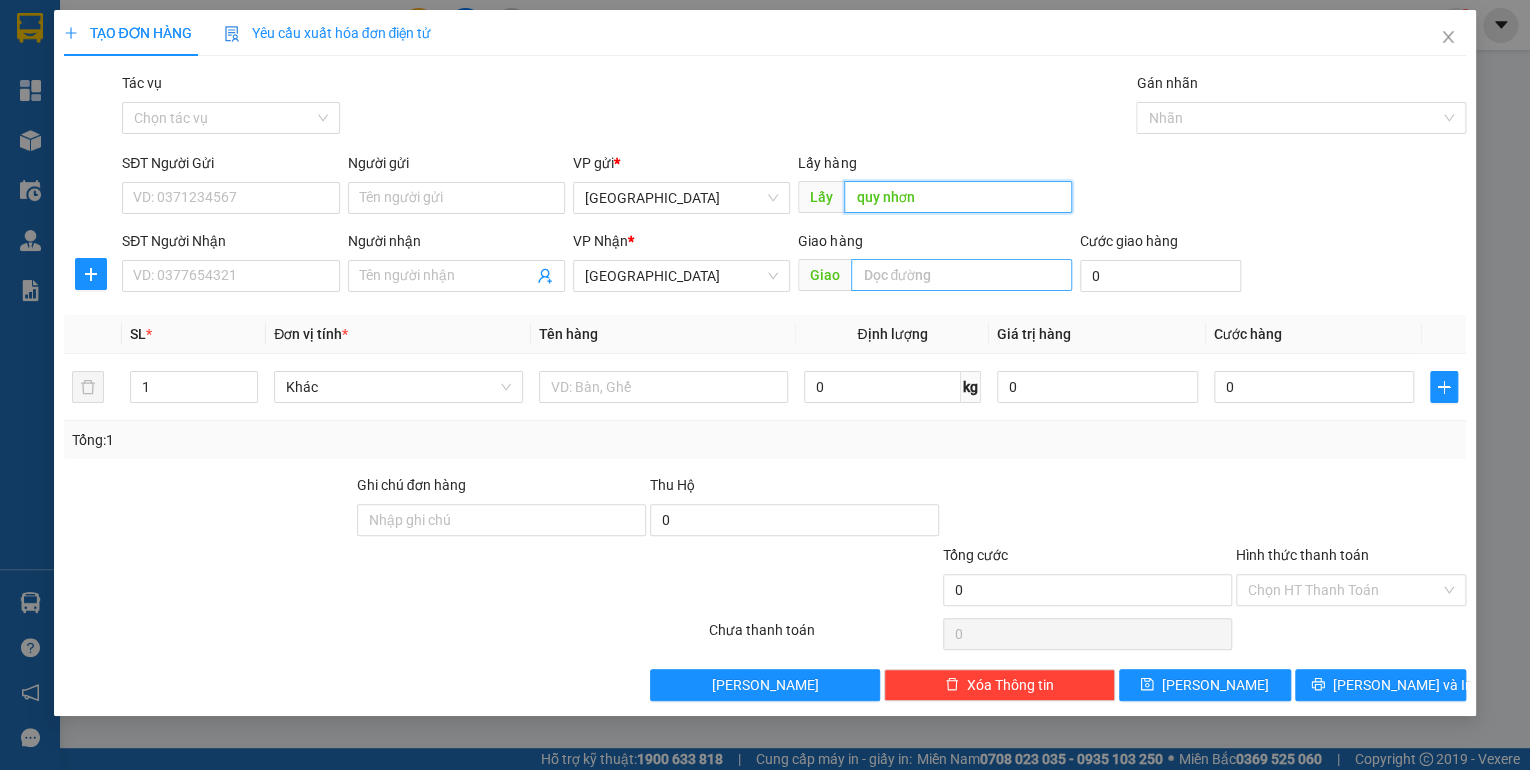type on "quy nhơn" 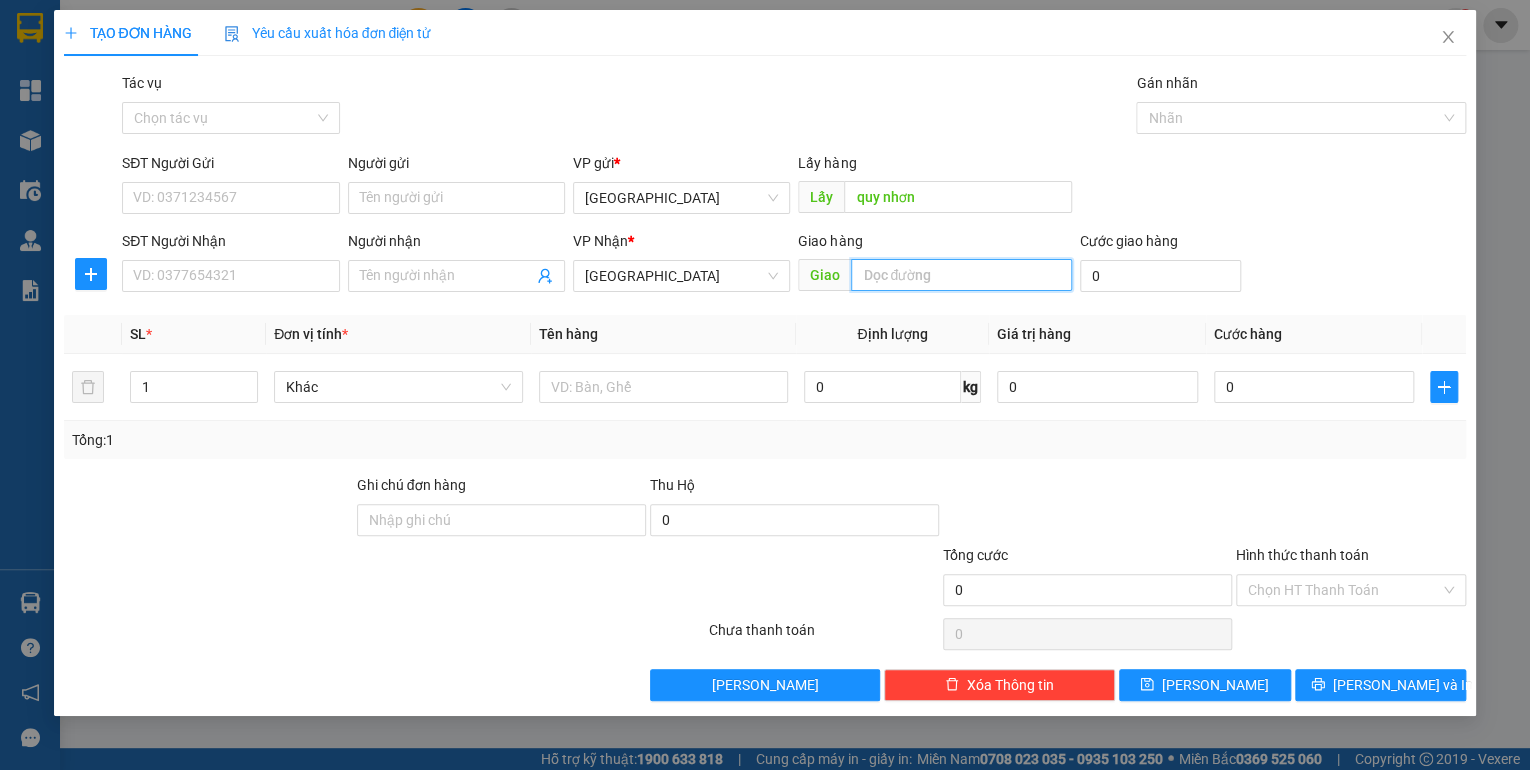 click at bounding box center (961, 275) 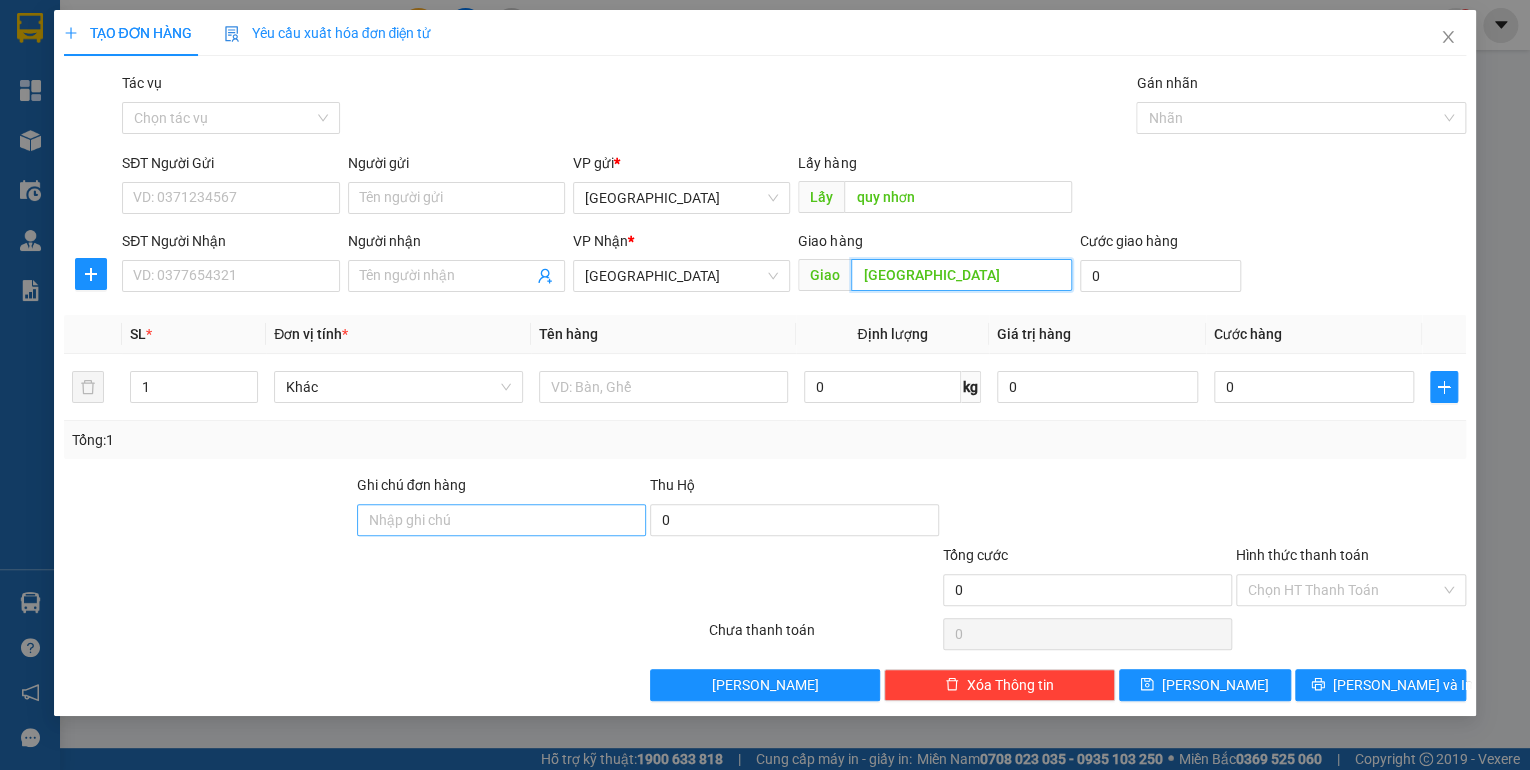 type on "[GEOGRAPHIC_DATA]" 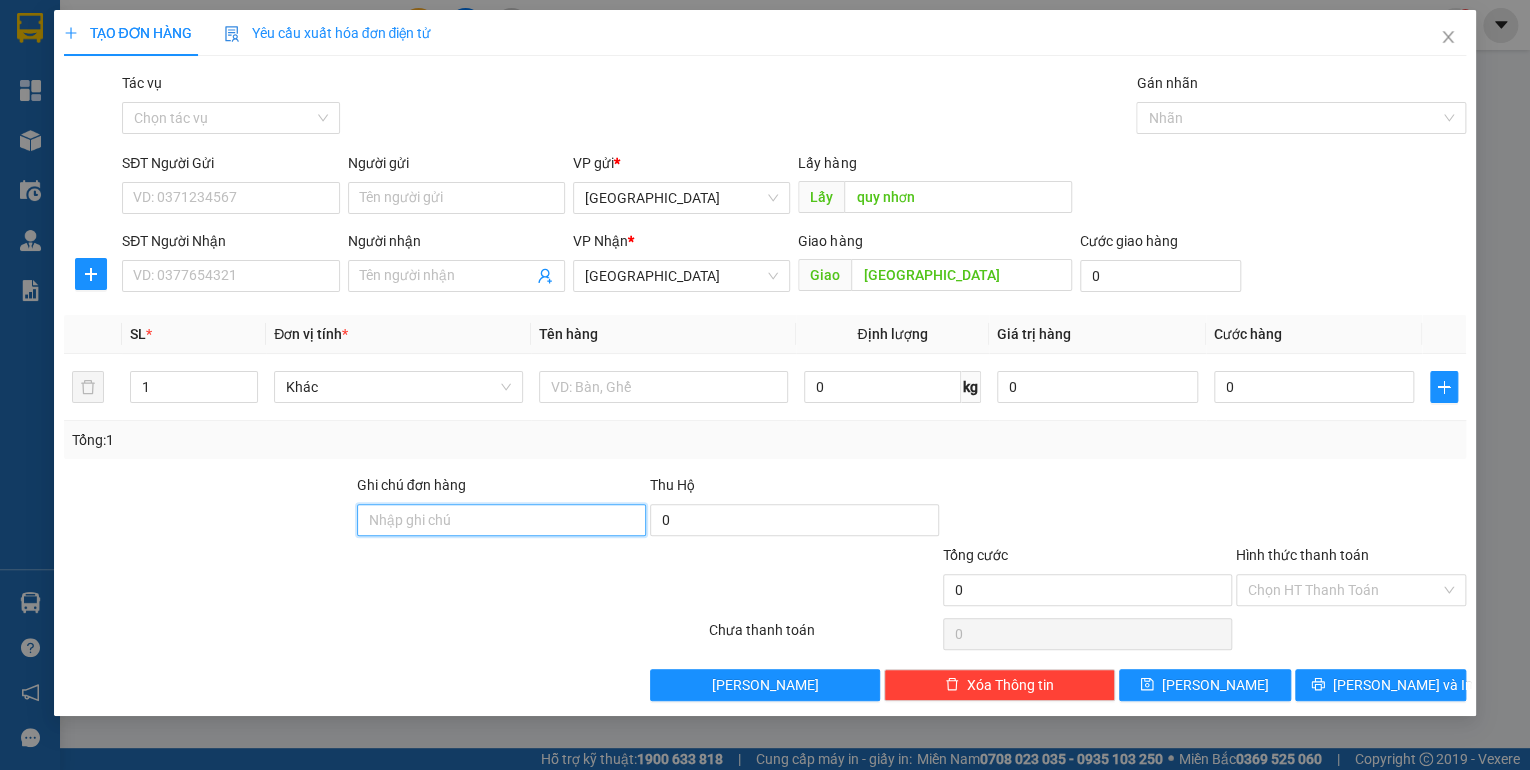 click on "Ghi chú đơn hàng" at bounding box center (501, 520) 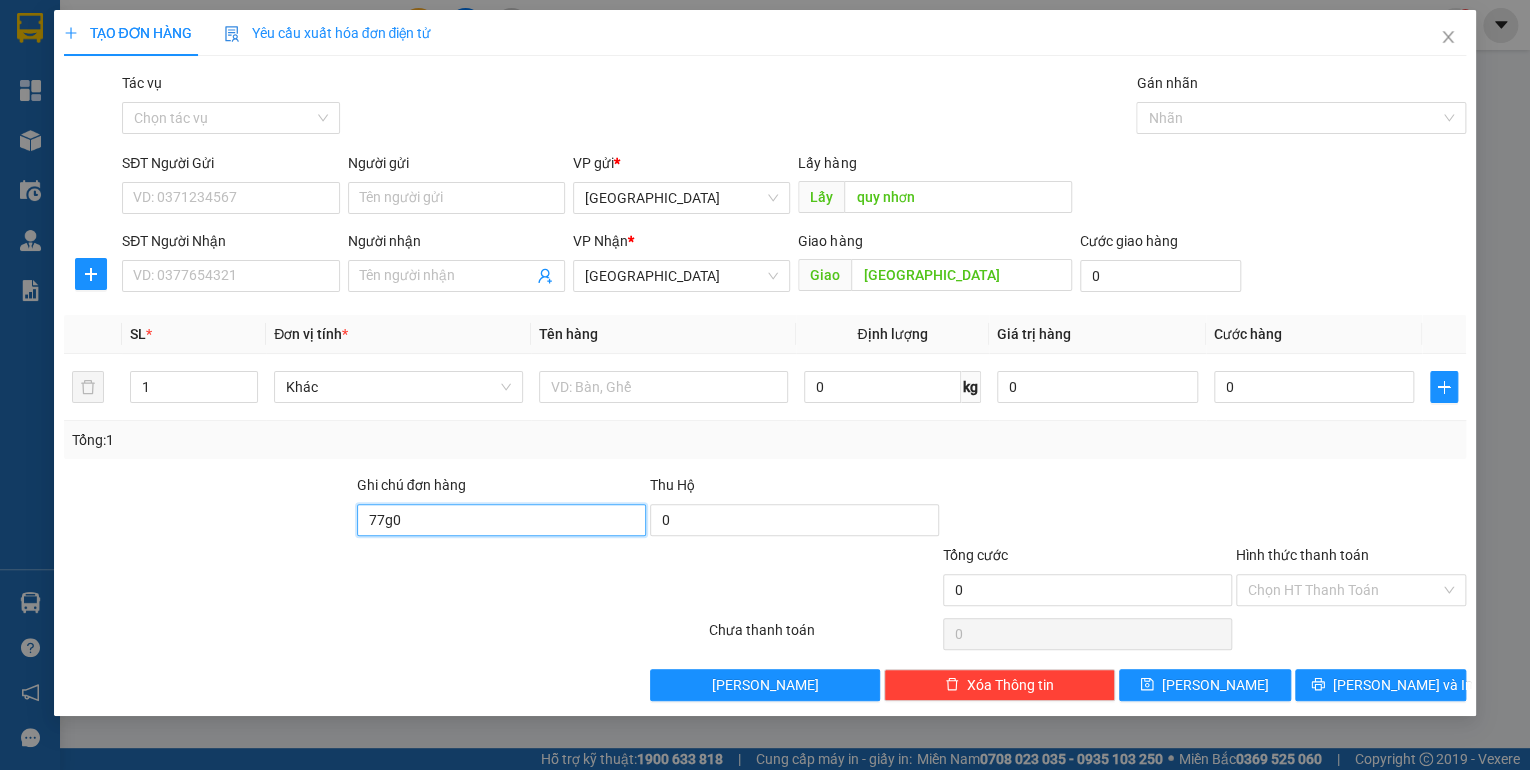 type on "77g00097 - 0914012266" 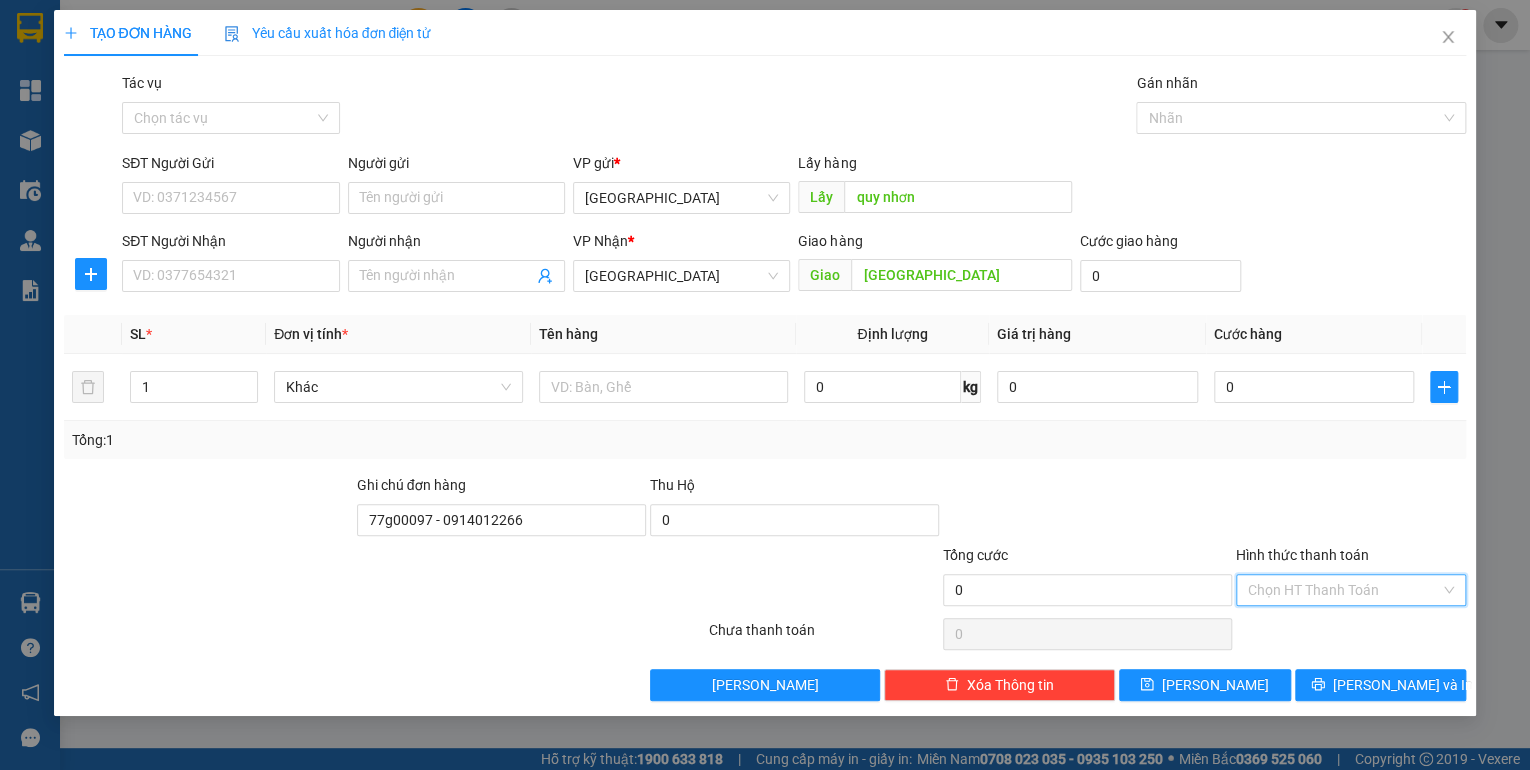 click on "Hình thức thanh toán" at bounding box center (1344, 590) 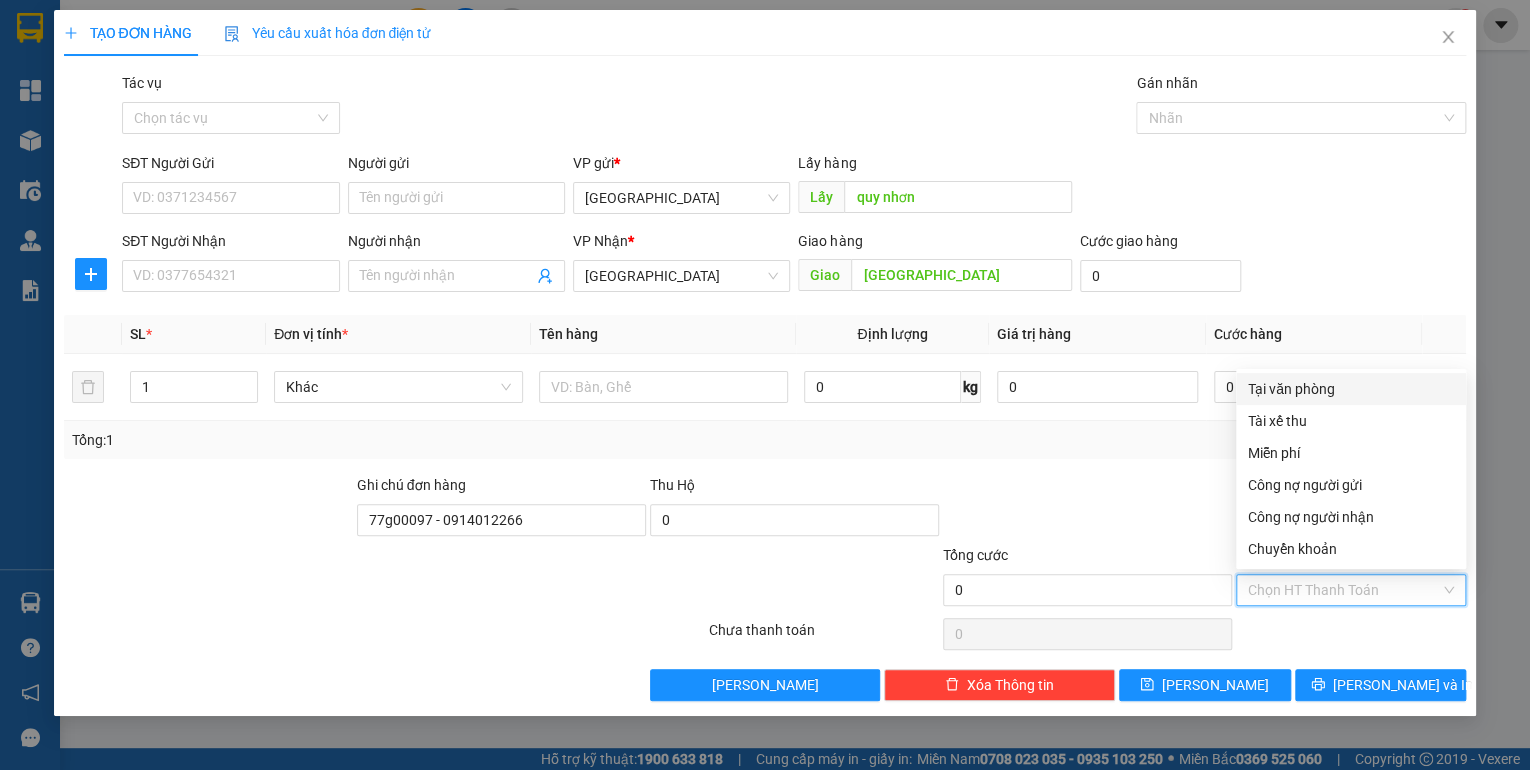 click on "Chọn HT Thanh Toán" at bounding box center (1351, 634) 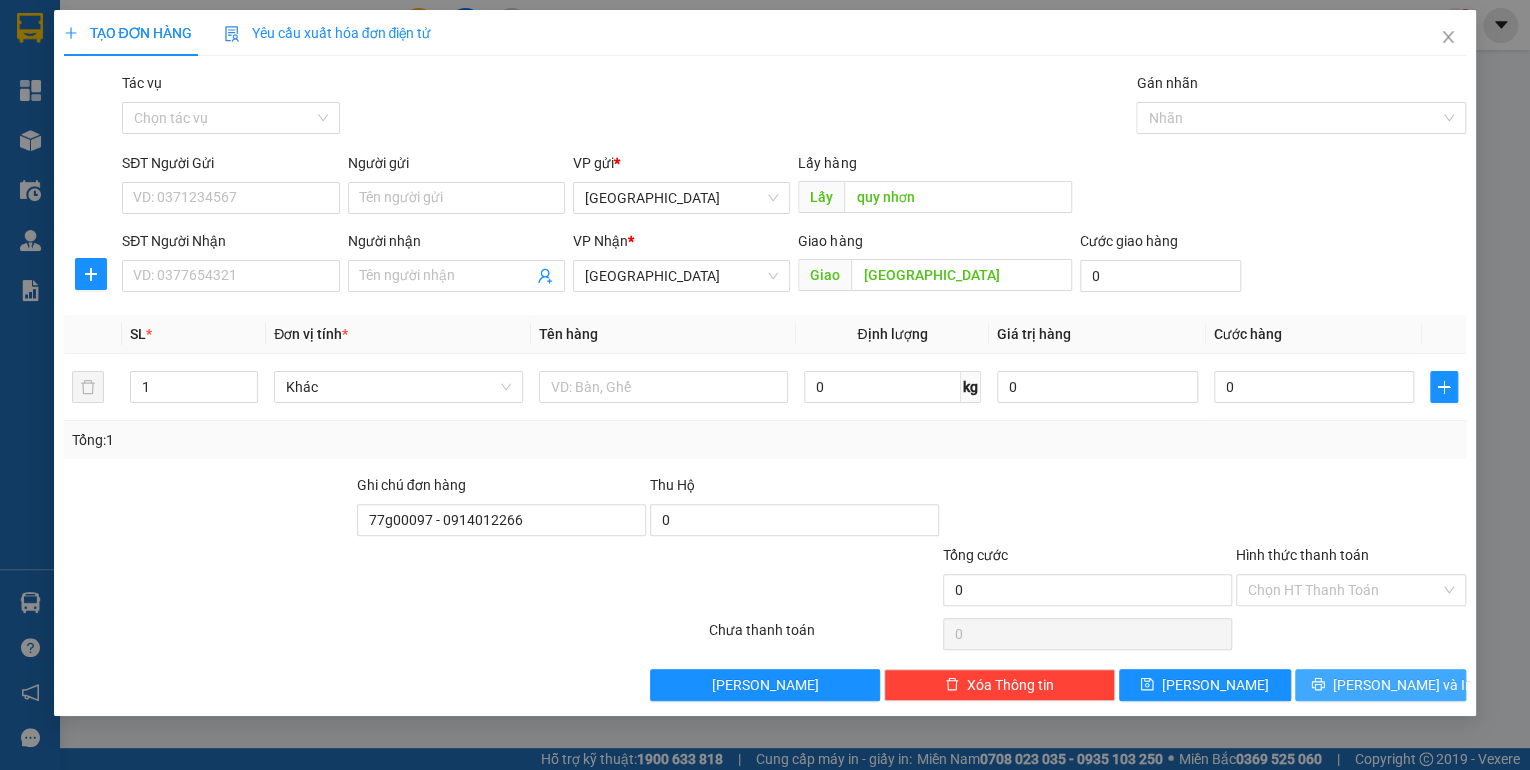 click on "[PERSON_NAME] và In" at bounding box center [1381, 685] 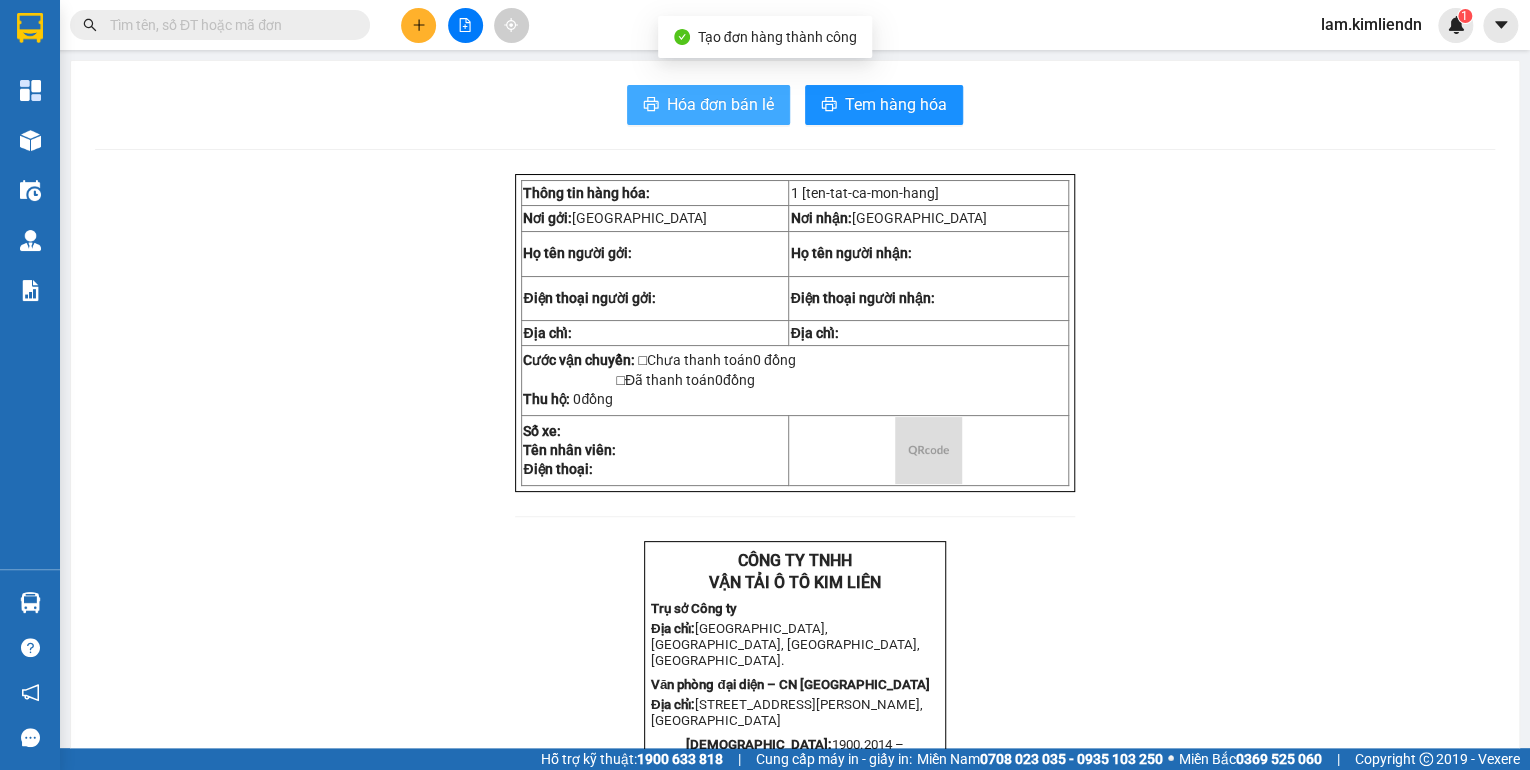 click on "Hóa đơn bán lẻ" at bounding box center [720, 104] 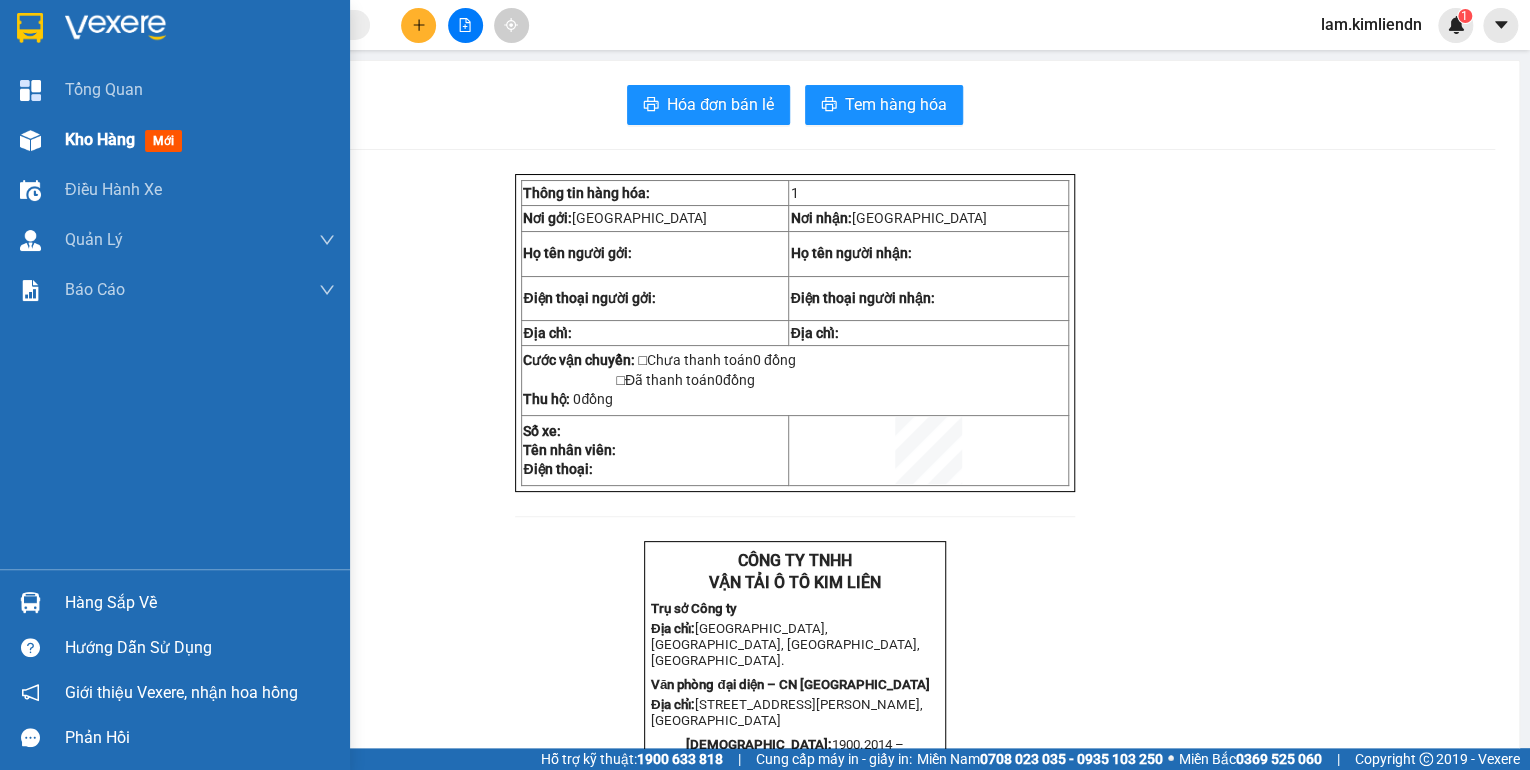 click on "Kho hàng mới" at bounding box center [175, 140] 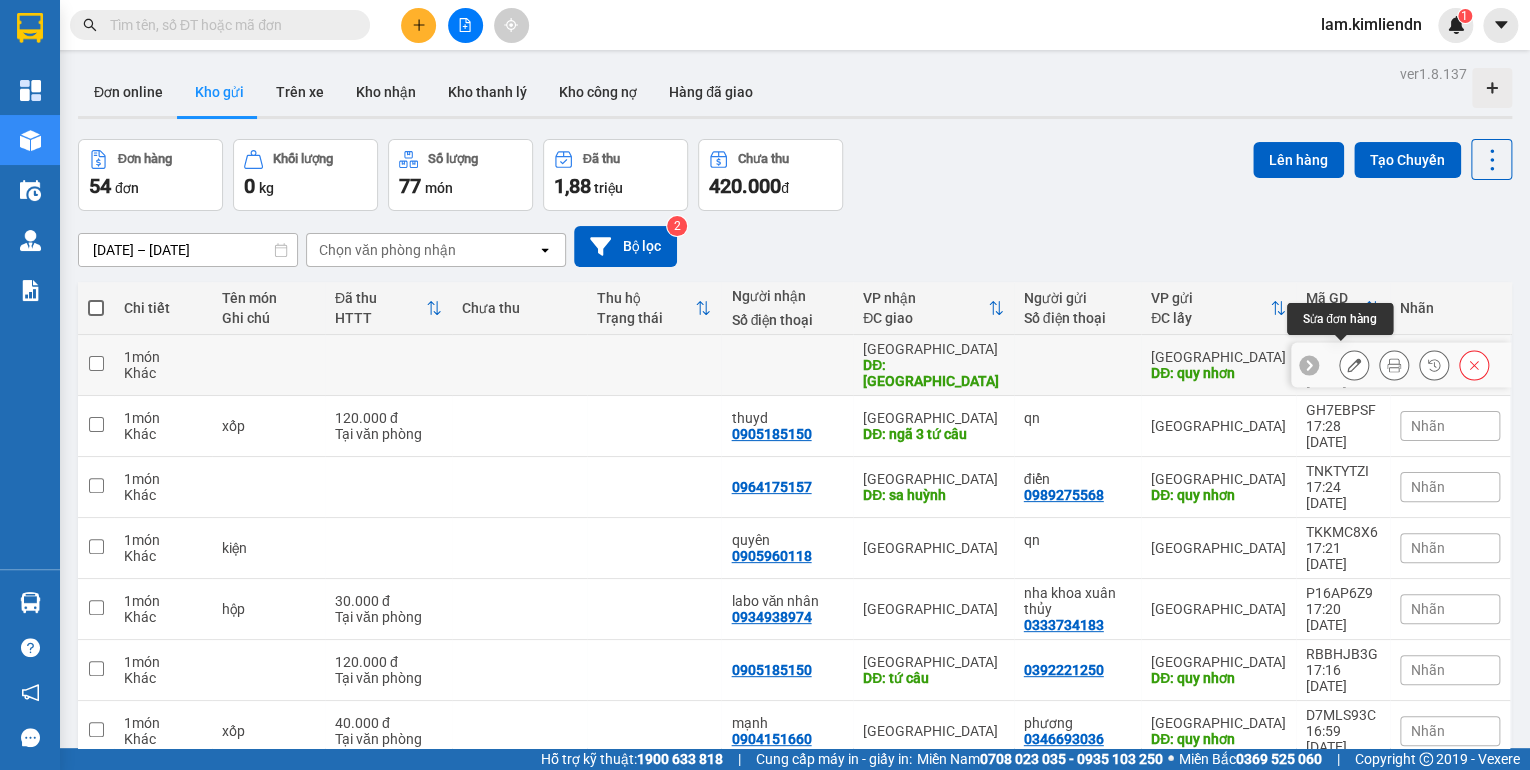 click at bounding box center (1354, 365) 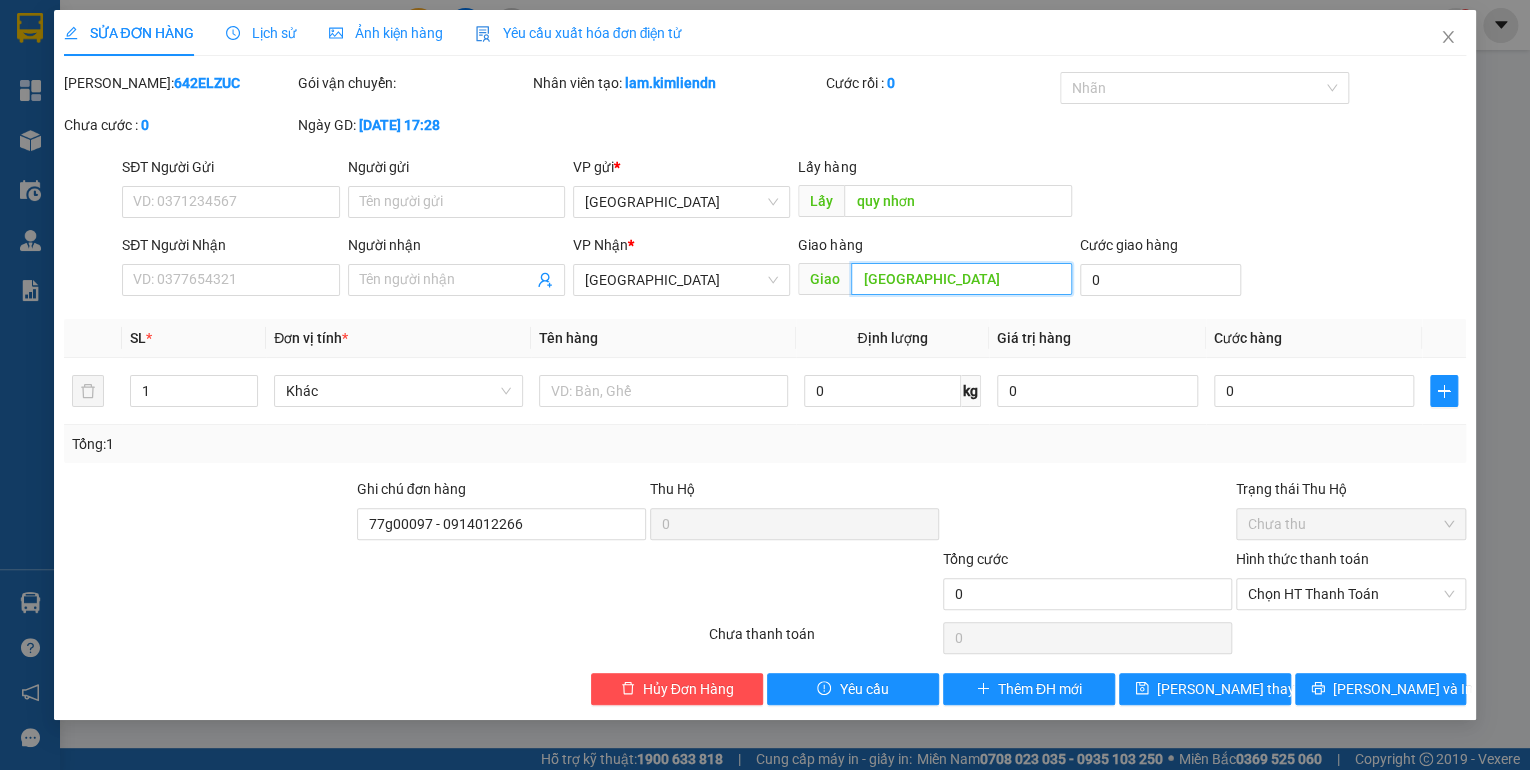 click on "[GEOGRAPHIC_DATA]" at bounding box center (961, 279) 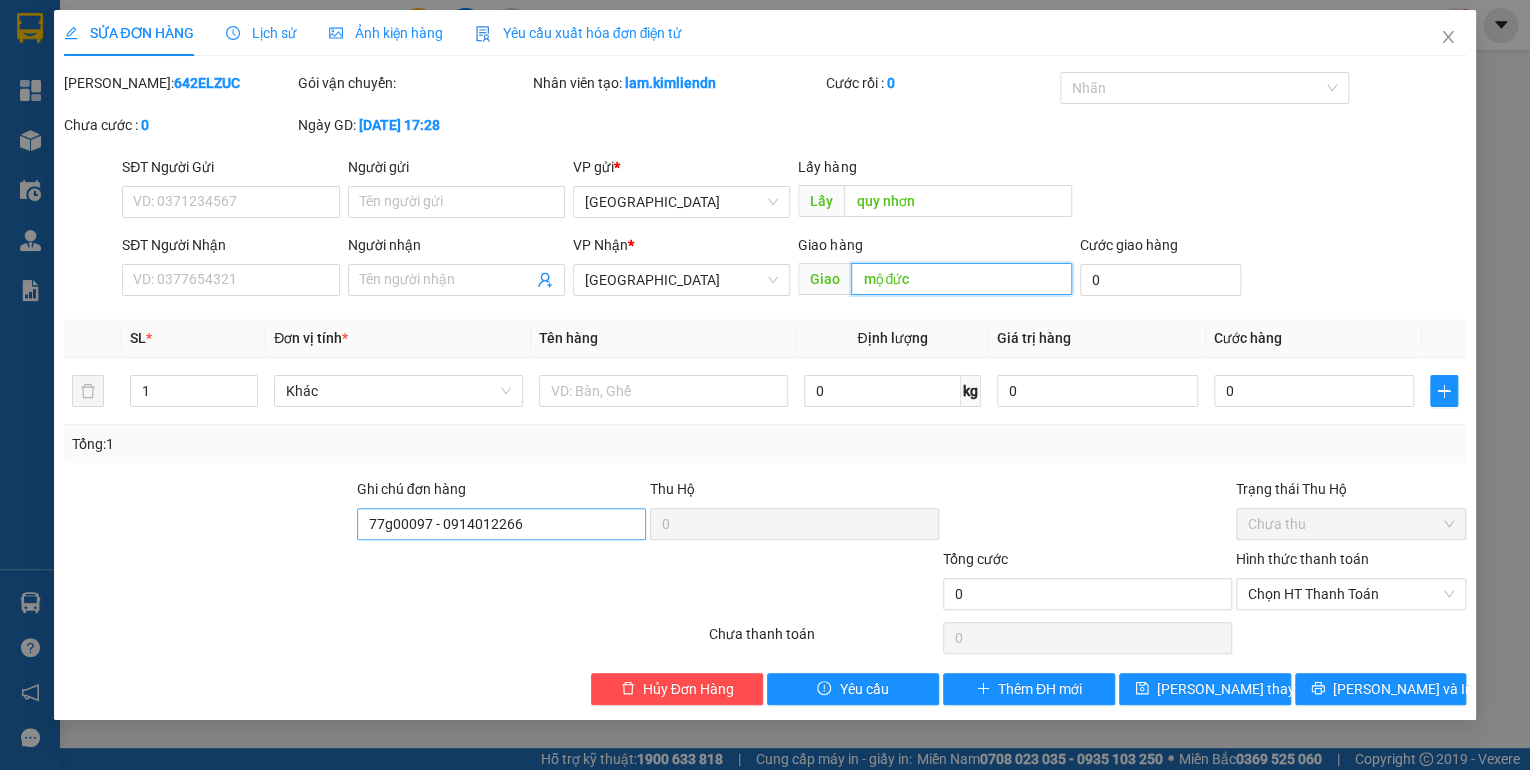 type on "mộ đức" 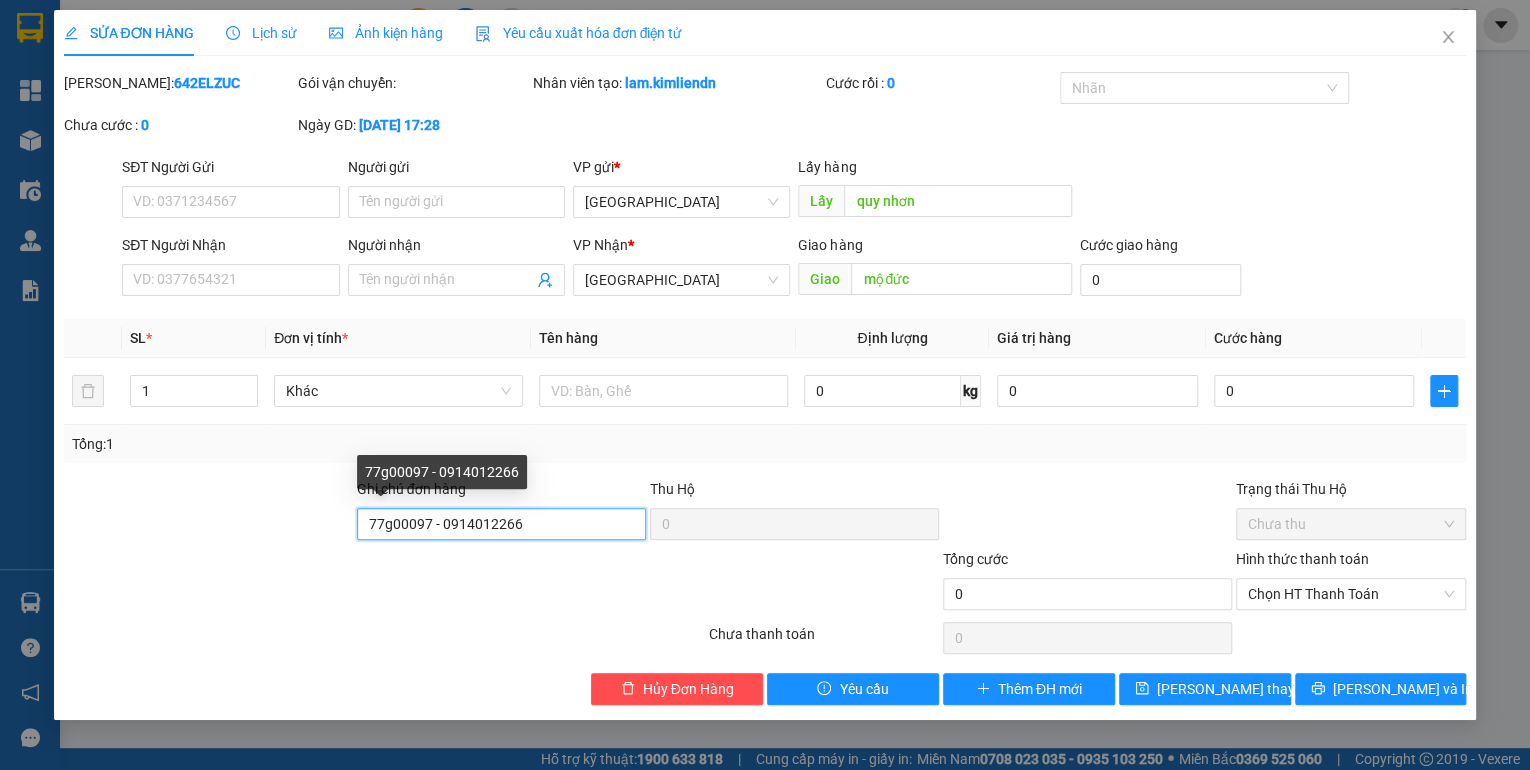 drag, startPoint x: 549, startPoint y: 530, endPoint x: 168, endPoint y: 532, distance: 381.00525 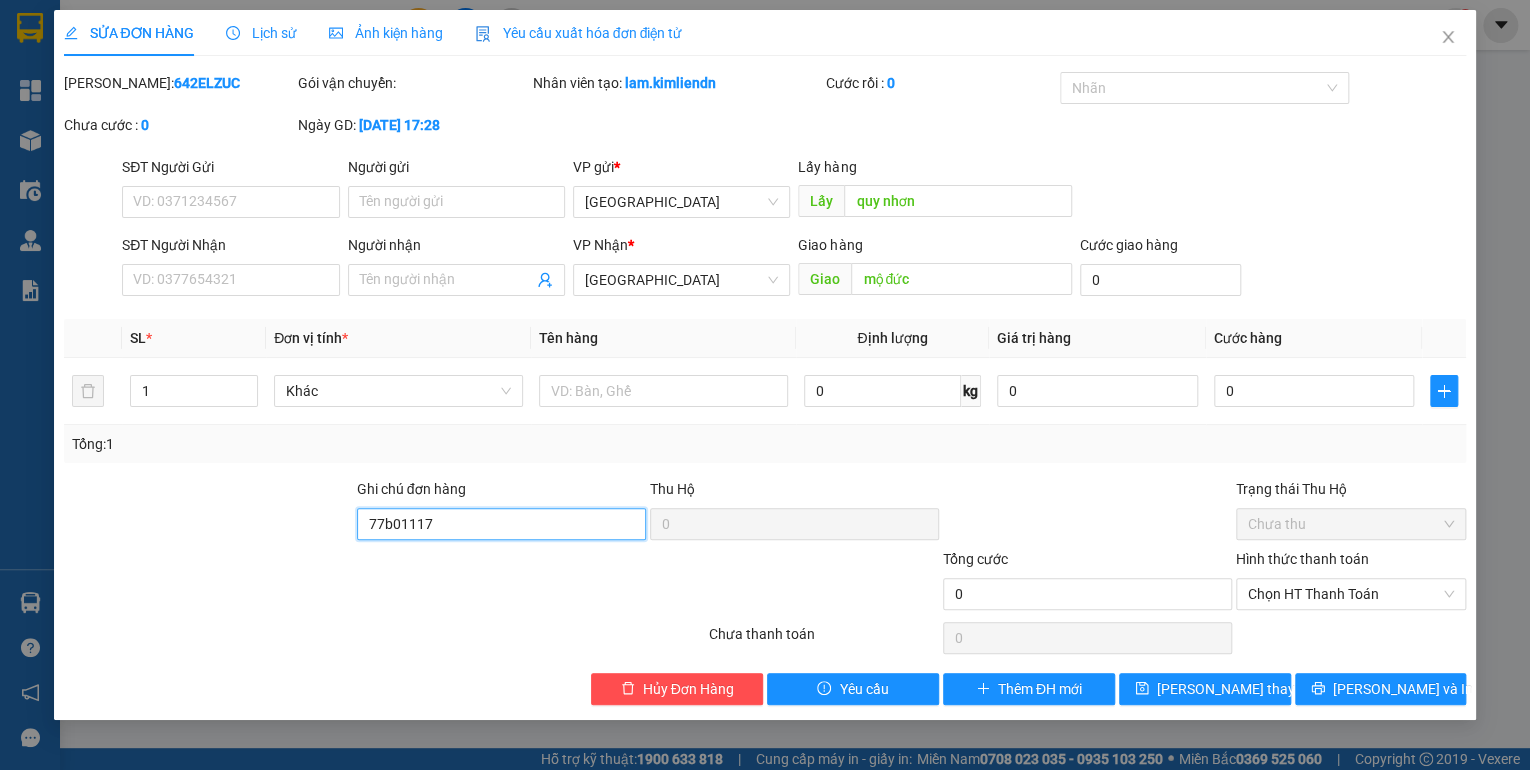 type on "77b01117 - 0947171651" 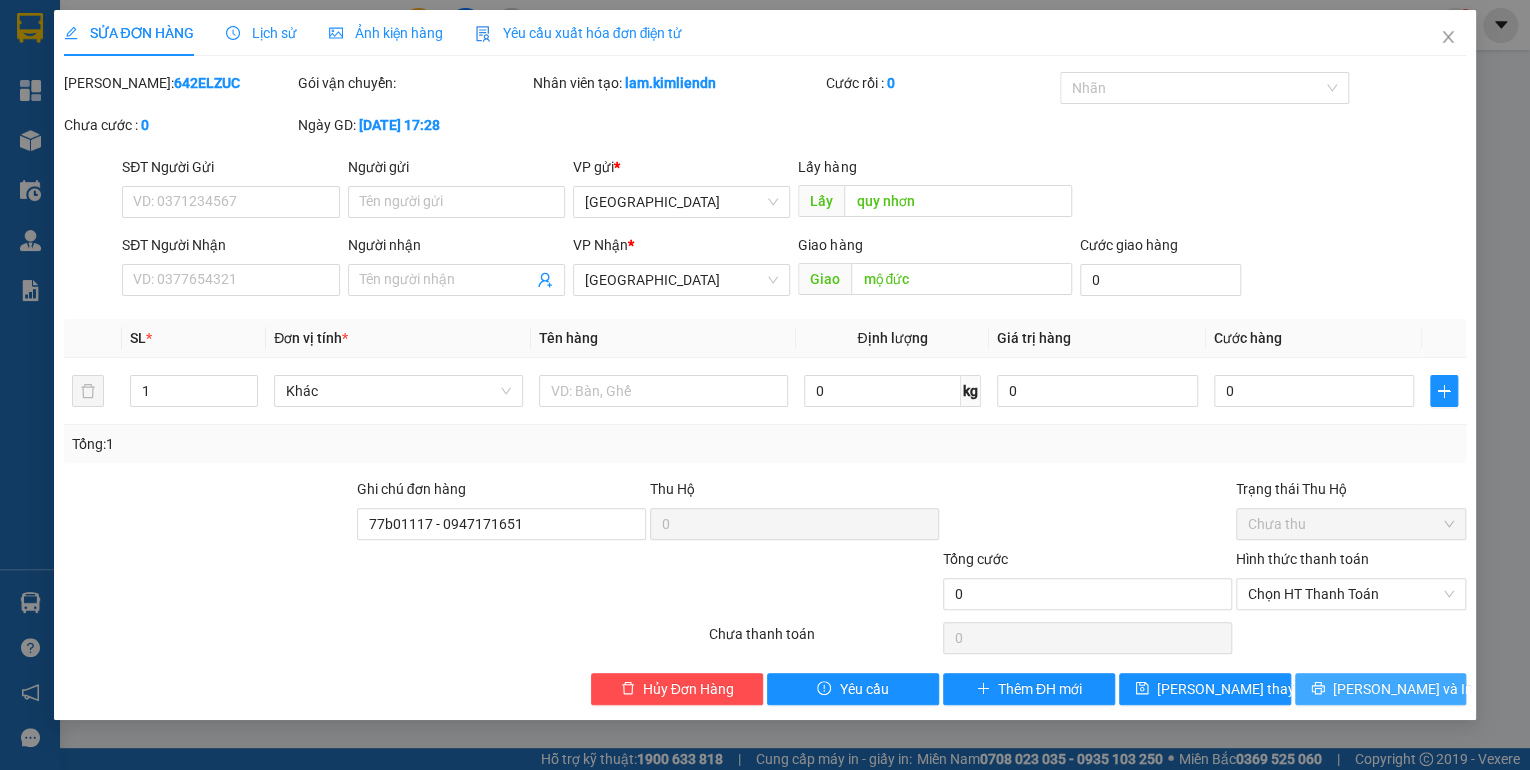click on "[PERSON_NAME] và In" at bounding box center (1403, 689) 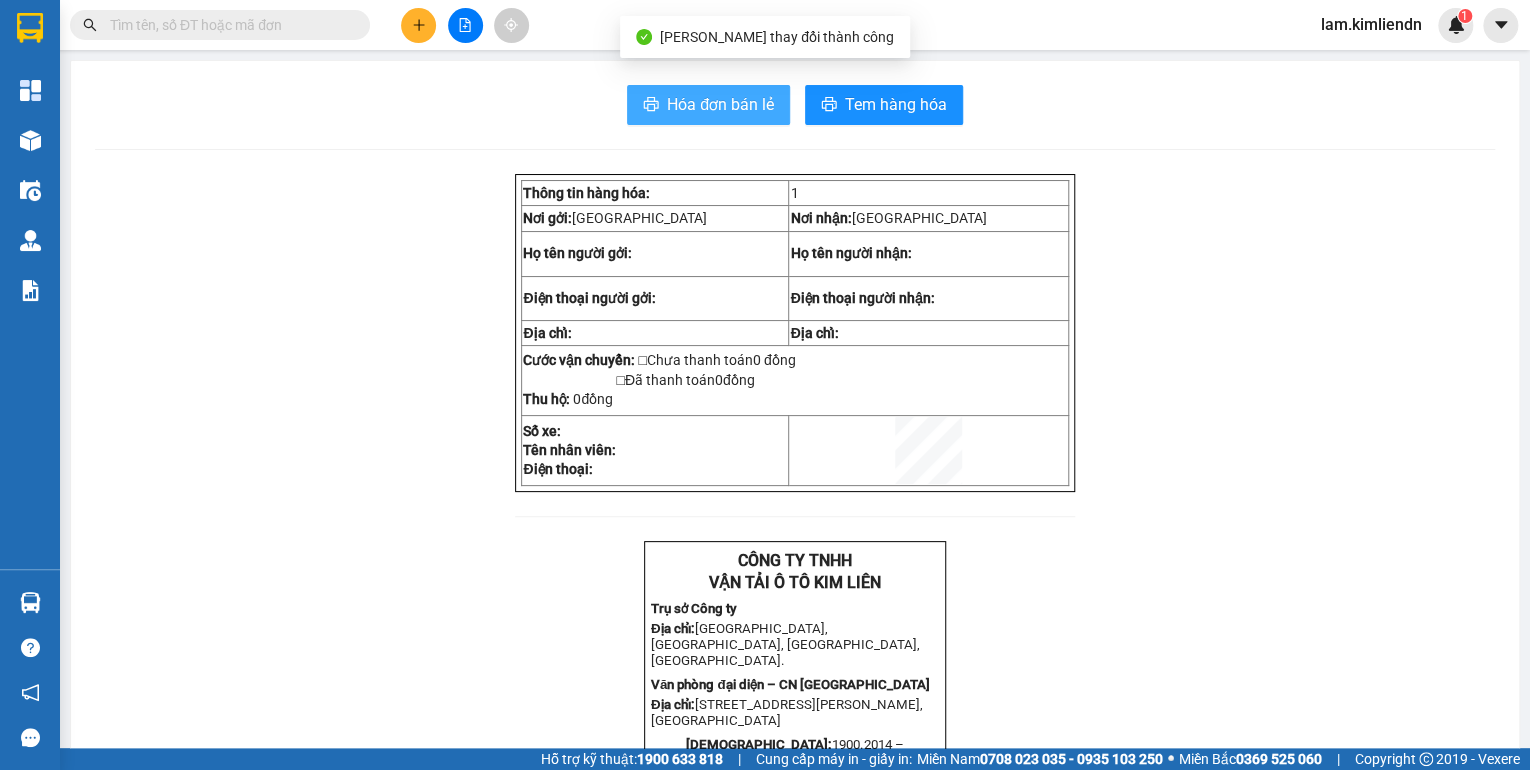 click on "Hóa đơn bán lẻ" at bounding box center [720, 104] 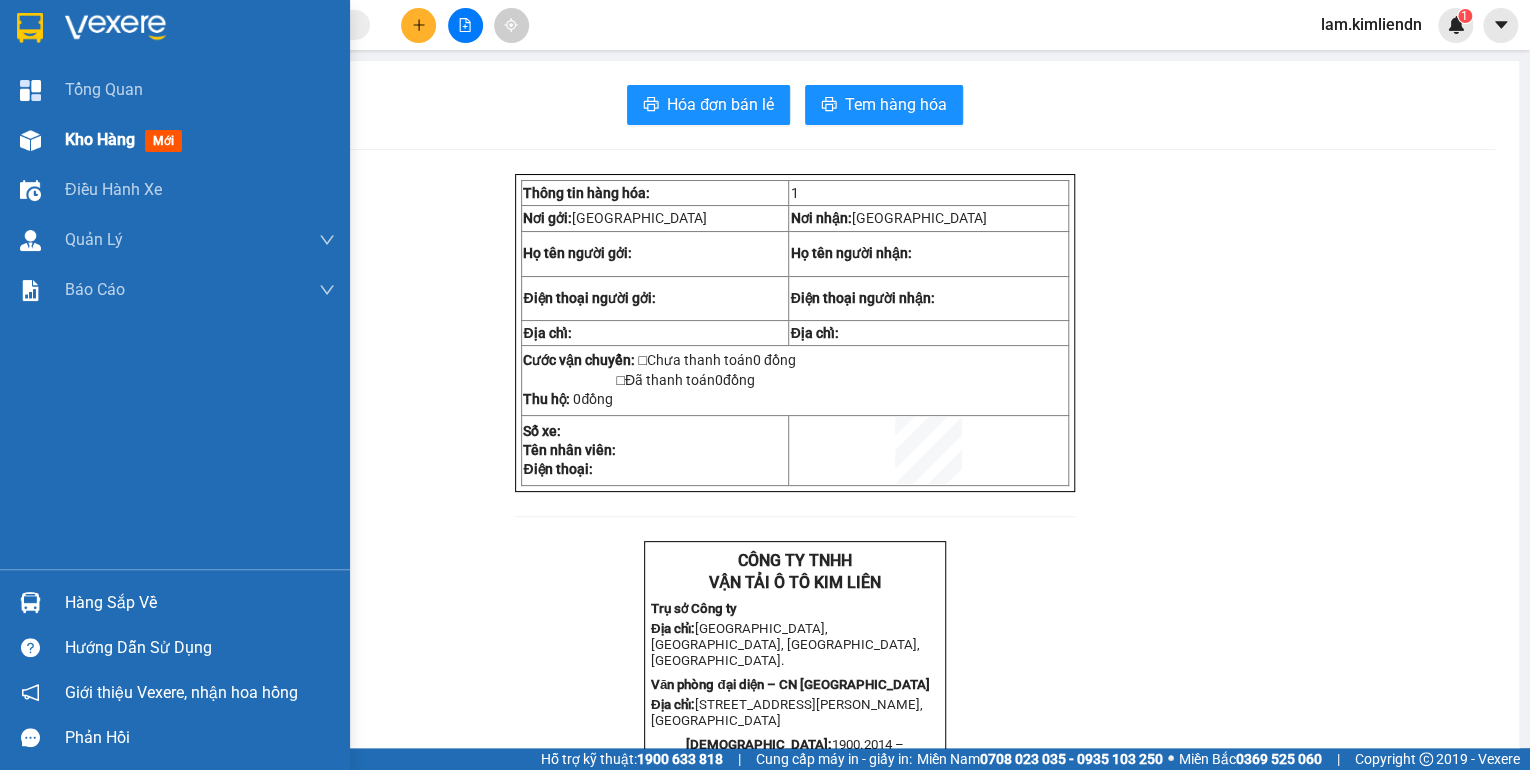 click on "Kho hàng mới" at bounding box center (175, 140) 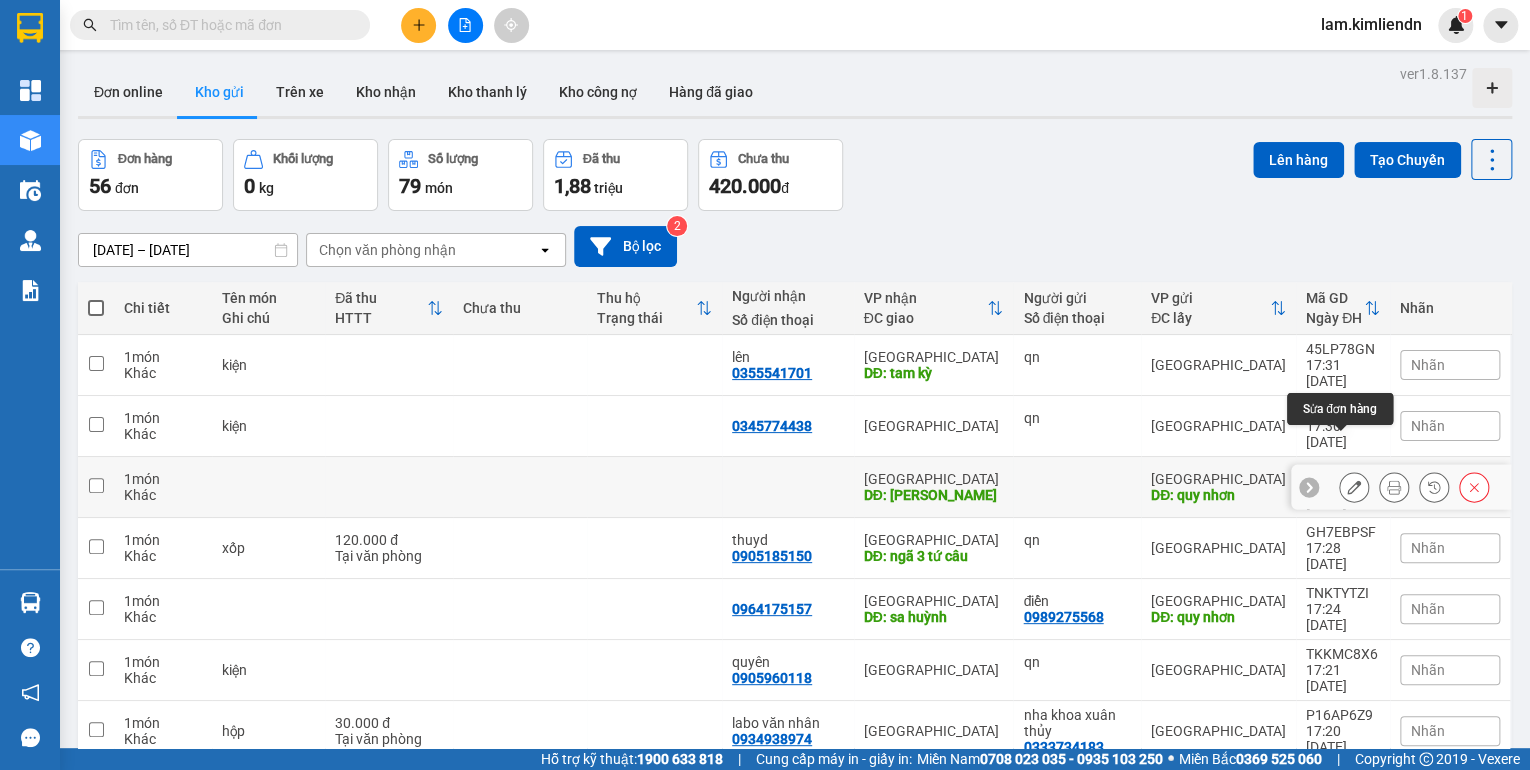 click 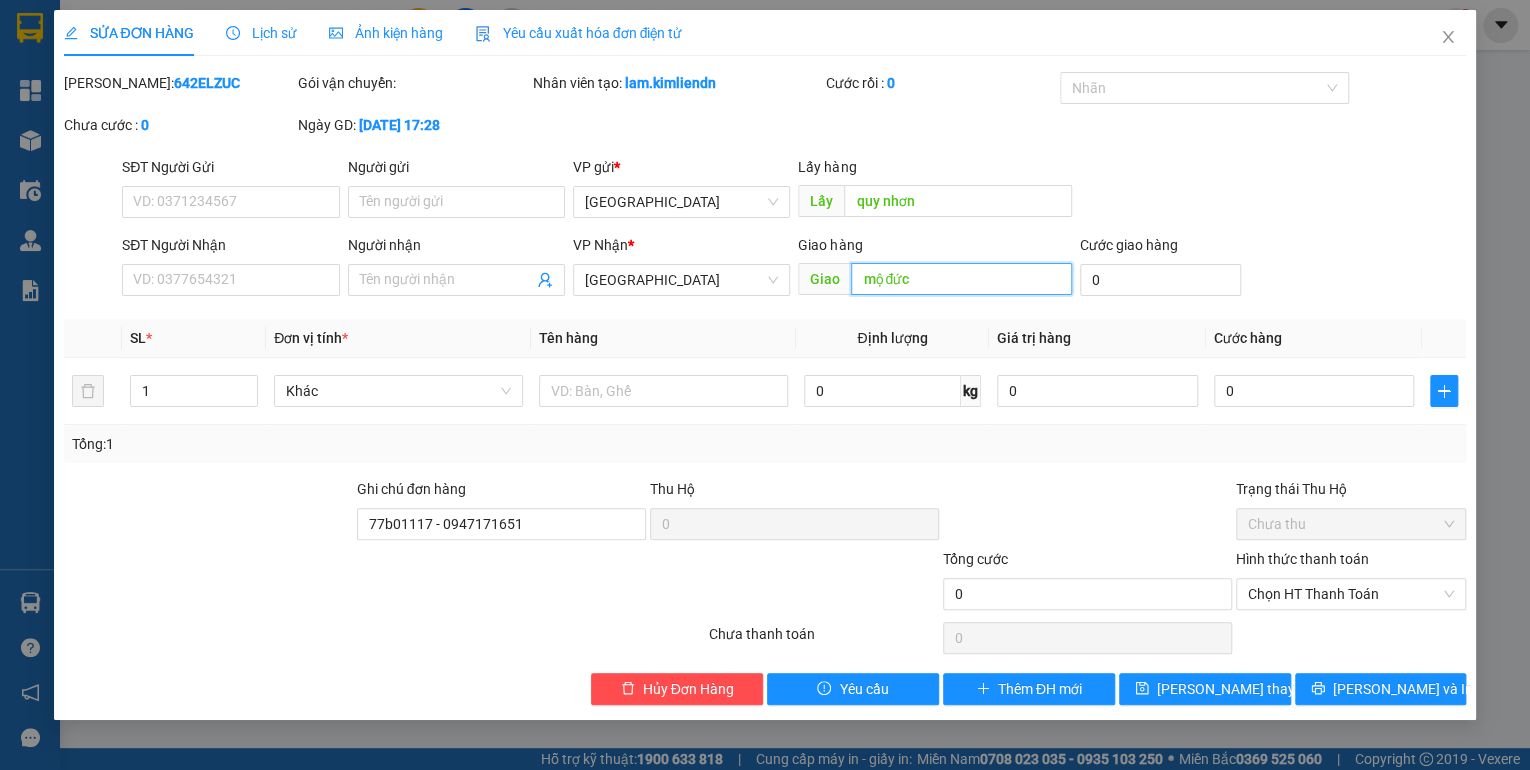 click on "mộ đức" at bounding box center [961, 279] 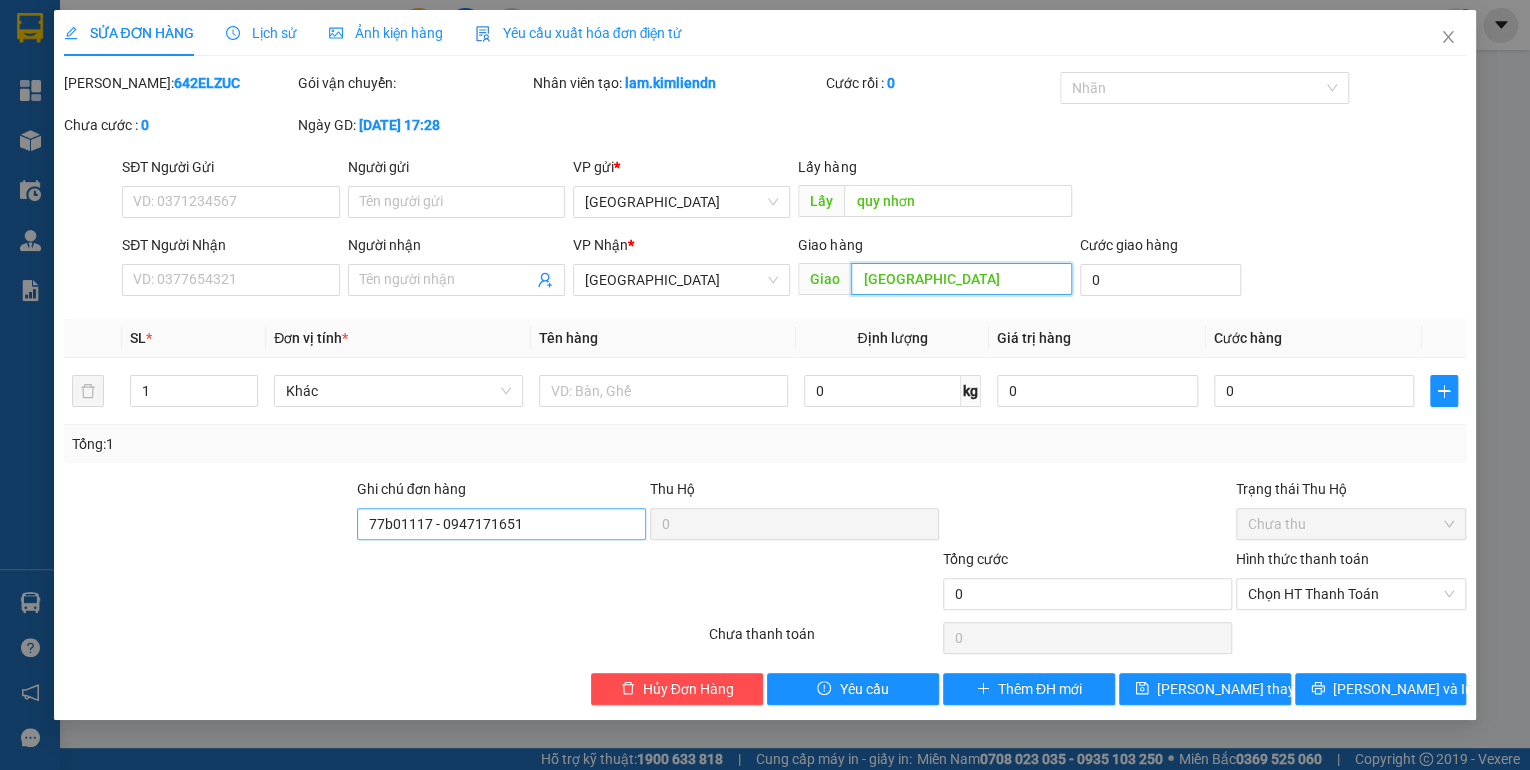 type on "[GEOGRAPHIC_DATA]" 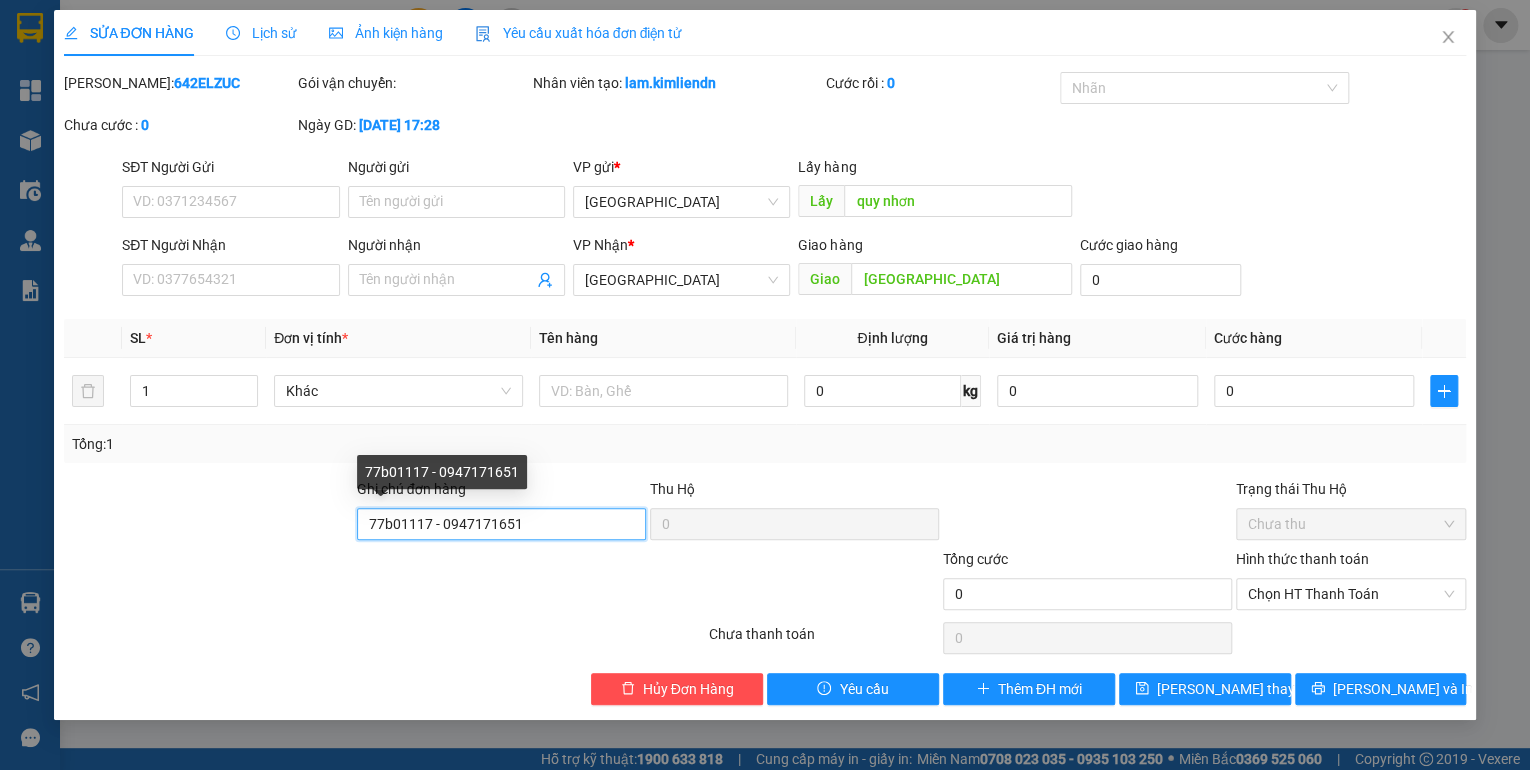 drag, startPoint x: 551, startPoint y: 515, endPoint x: 139, endPoint y: 514, distance: 412.00122 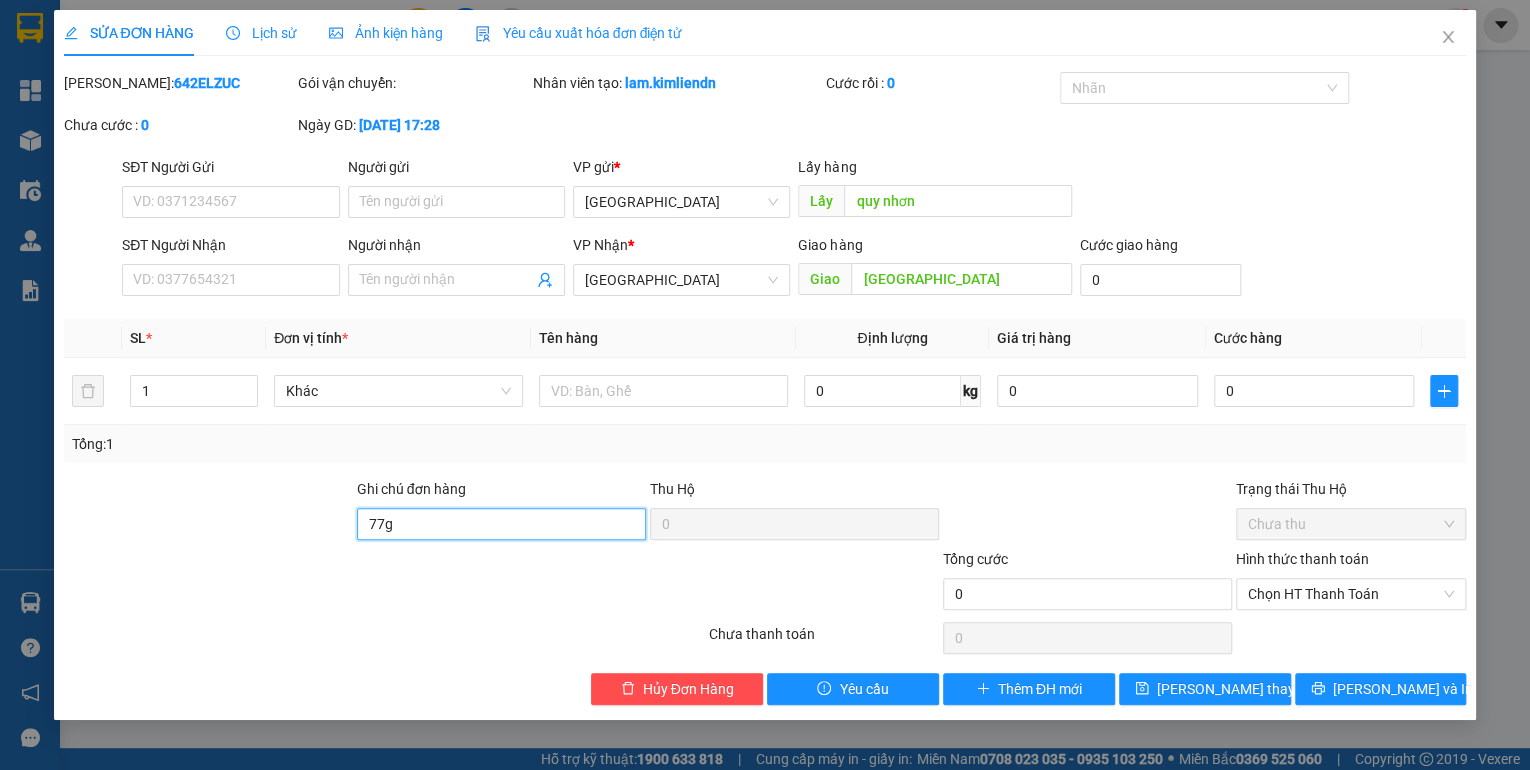 type on "77g0" 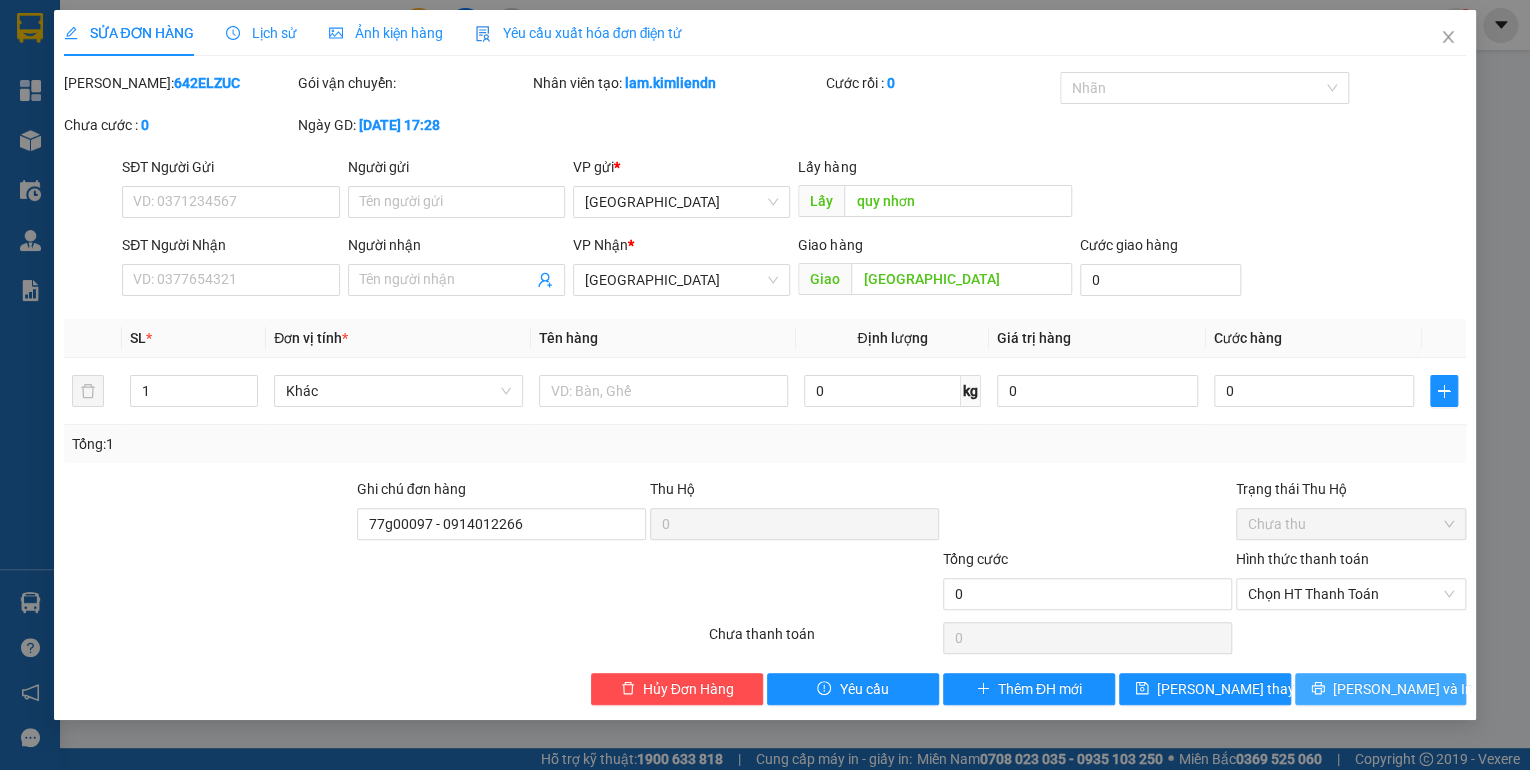drag, startPoint x: 1400, startPoint y: 692, endPoint x: 956, endPoint y: 505, distance: 481.77277 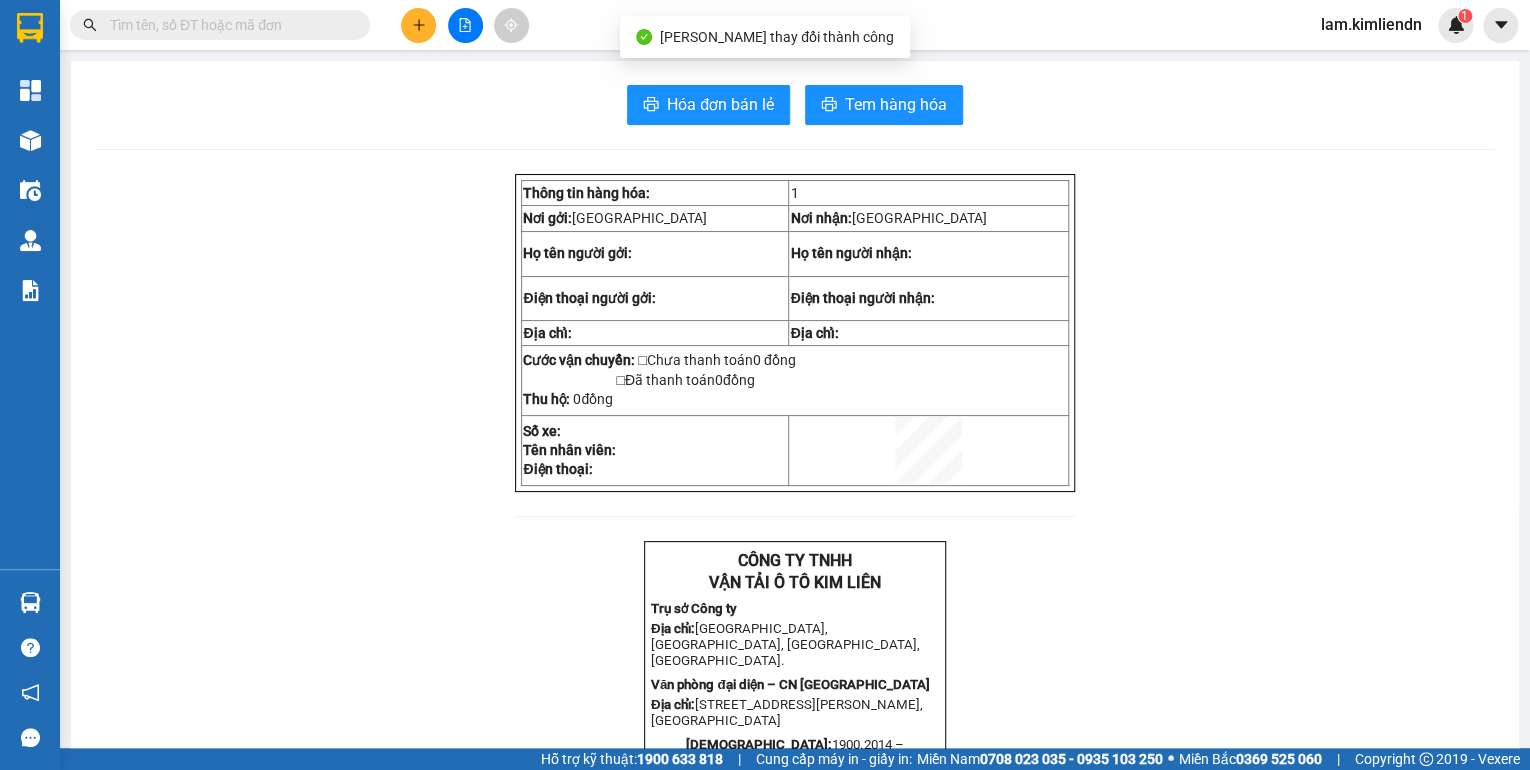 click on "Hóa đơn bán lẻ Tem hàng hóa
Thông tin hàng hóa:
1
Nơi gởi:  [GEOGRAPHIC_DATA]
Nơi nhận:  [GEOGRAPHIC_DATA]
Họ tên người gởi:
Họ tên người nhận:
Điện thoại người gởi:
Điện thoại người nhận:
Địa chỉ:
Địa chỉ:
Cước vận chuyển:   □  Chưa thanh toán  0 đồng
□  Đã thanh toán  0  đồng
Thu hộ:   0  đồng
Số xe:
Tên nhân viên:
Điện thoại:
CÔNG TY TNHH
VẬN TẢI Ô TÔ KIM LIÊN
Trụ sở Công ty
Địa chỉ:  [STREET_ADDRESS].
Văn phòng đại diện – CN [GEOGRAPHIC_DATA]
Địa chỉ:  [STREET_ADDRESS][PERSON_NAME]
Tổng đài:" at bounding box center [795, 797] 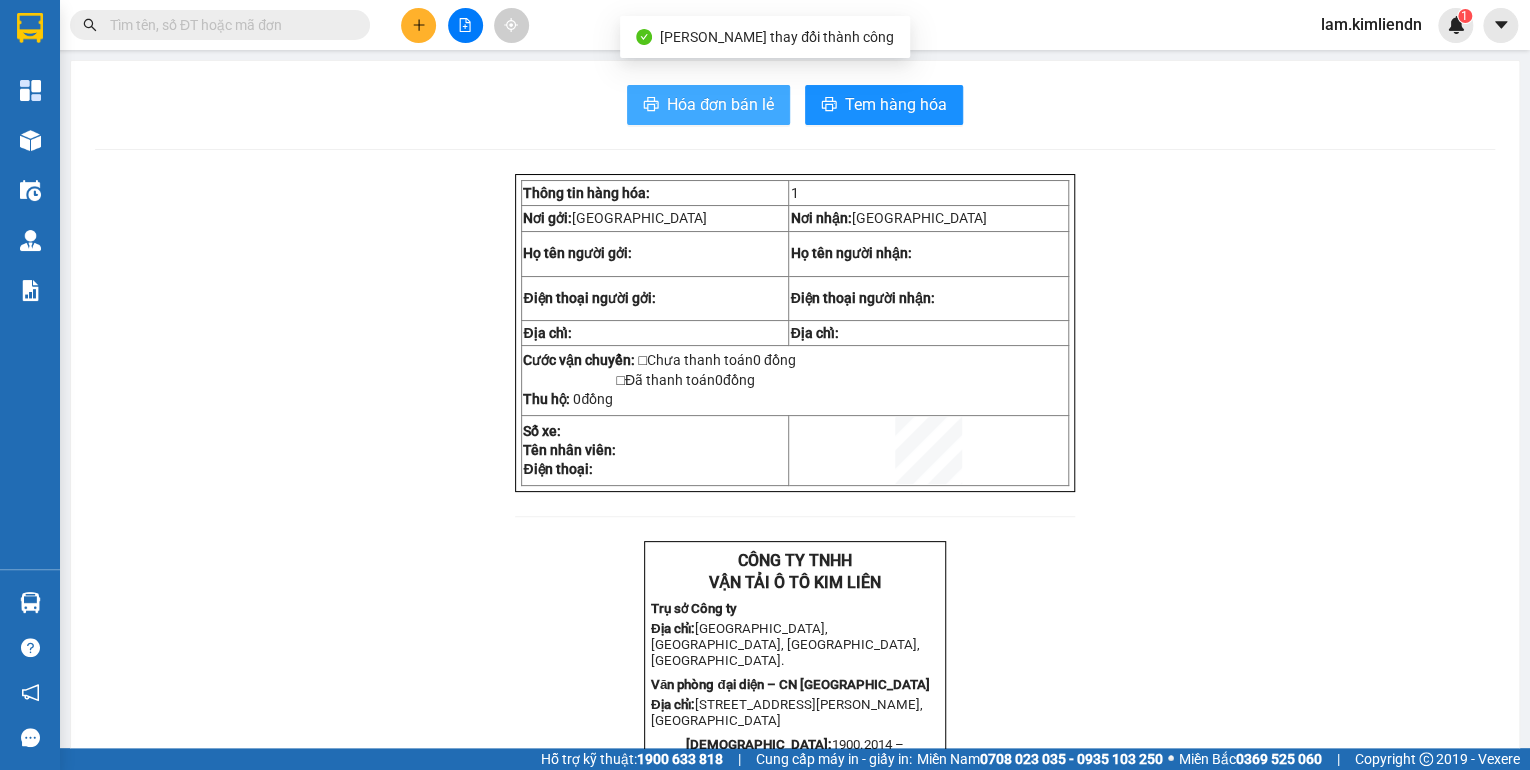 click on "Hóa đơn bán lẻ" at bounding box center (708, 105) 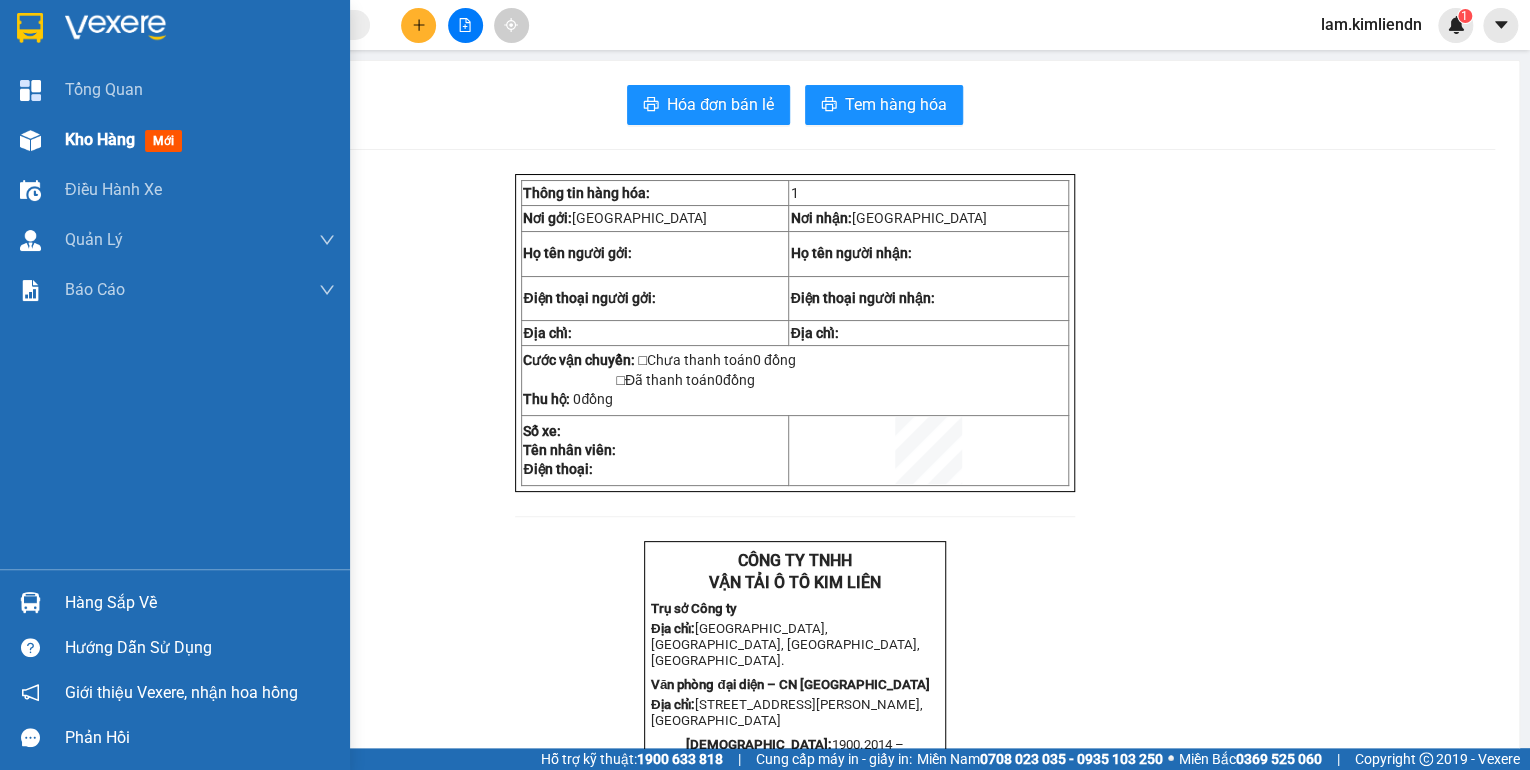 click at bounding box center [30, 140] 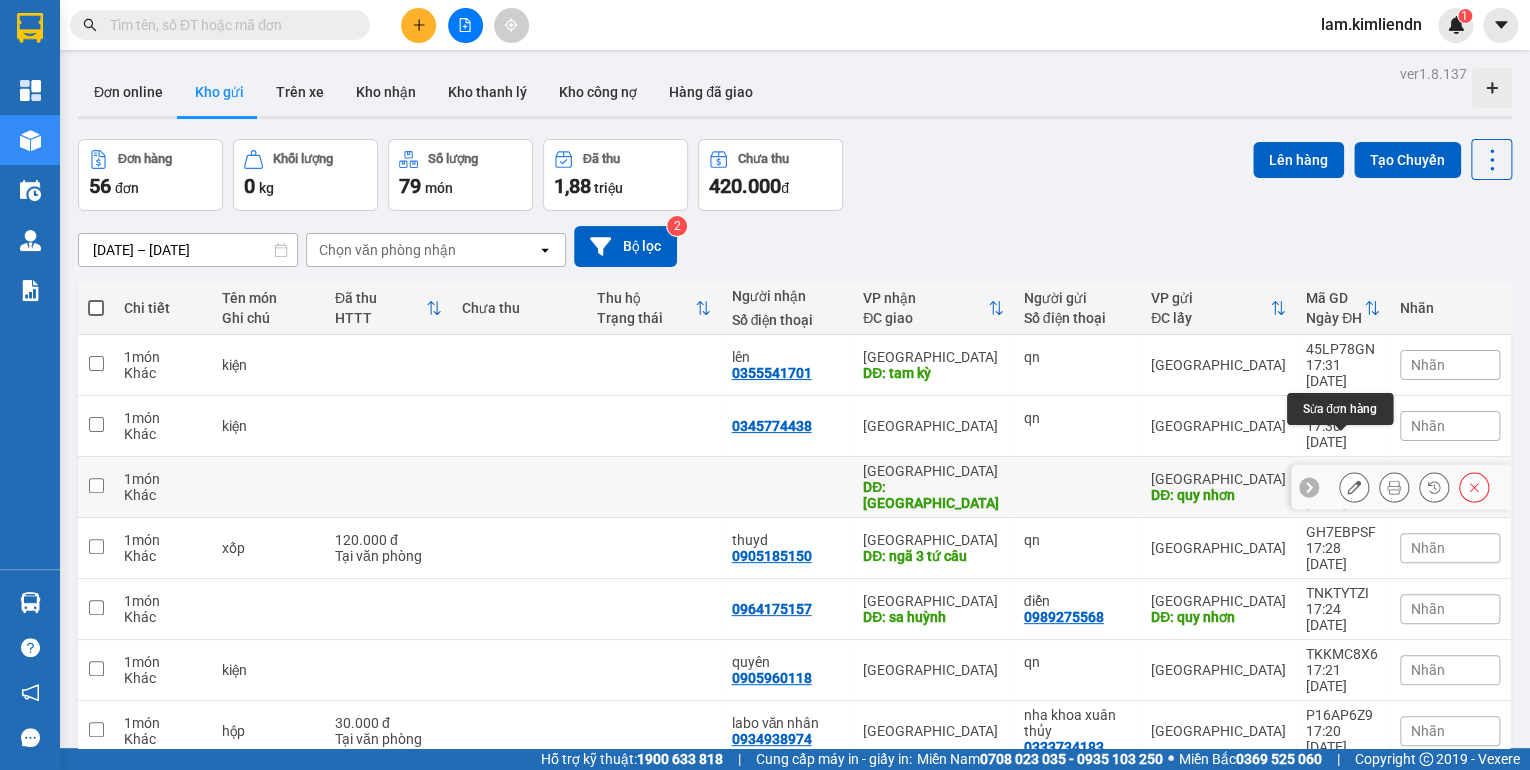 click 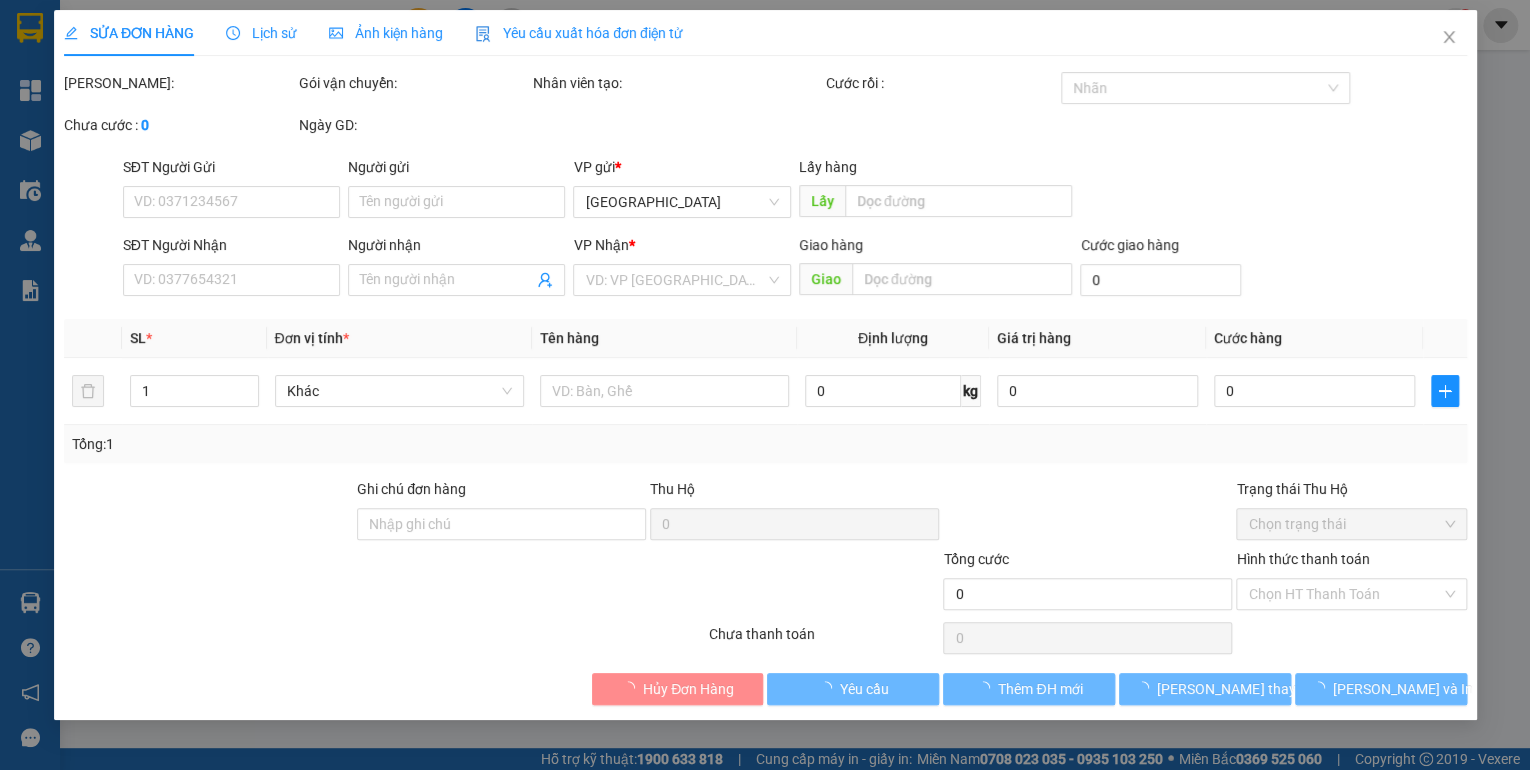 type on "quy nhơn" 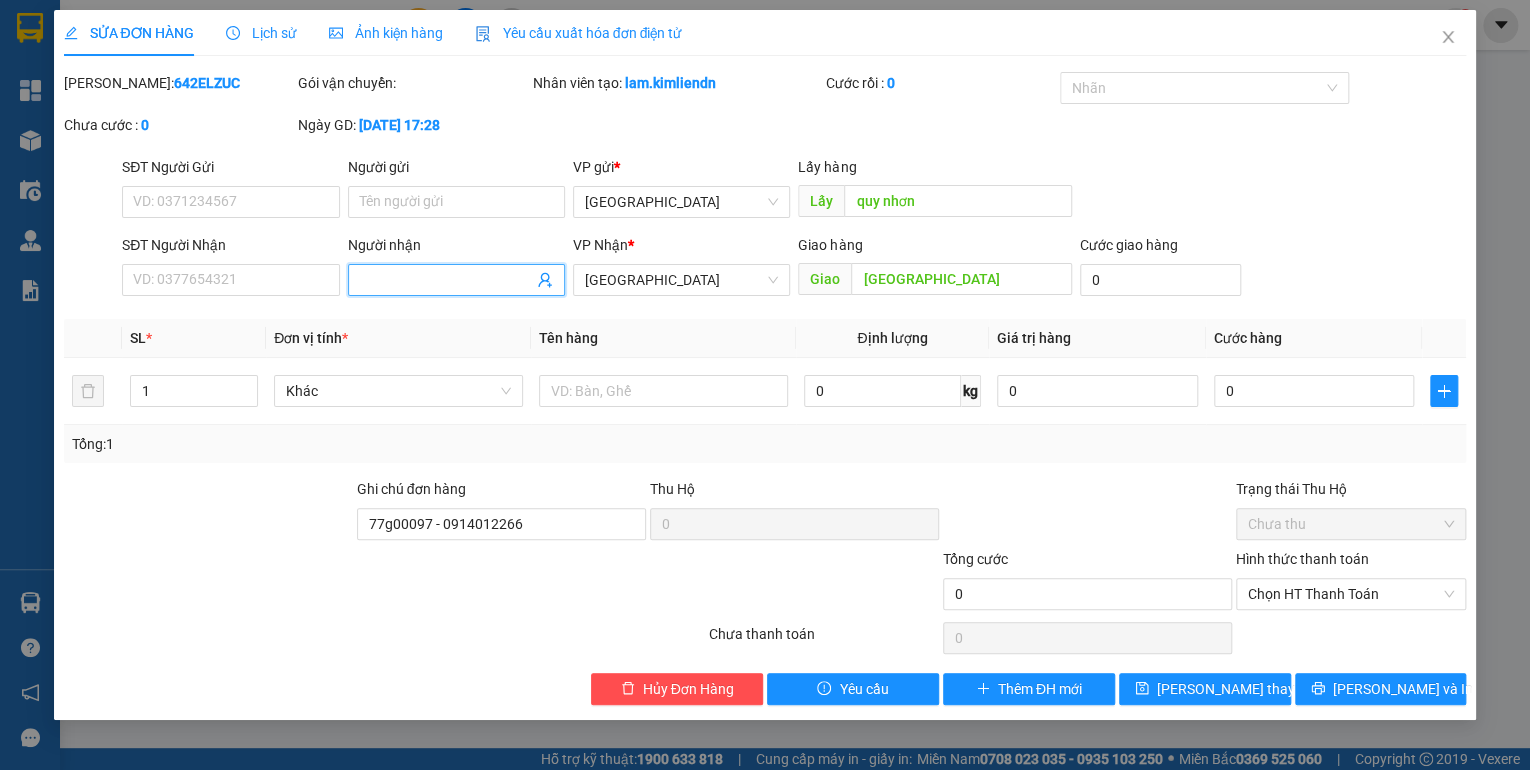 click on "Người nhận" at bounding box center (446, 280) 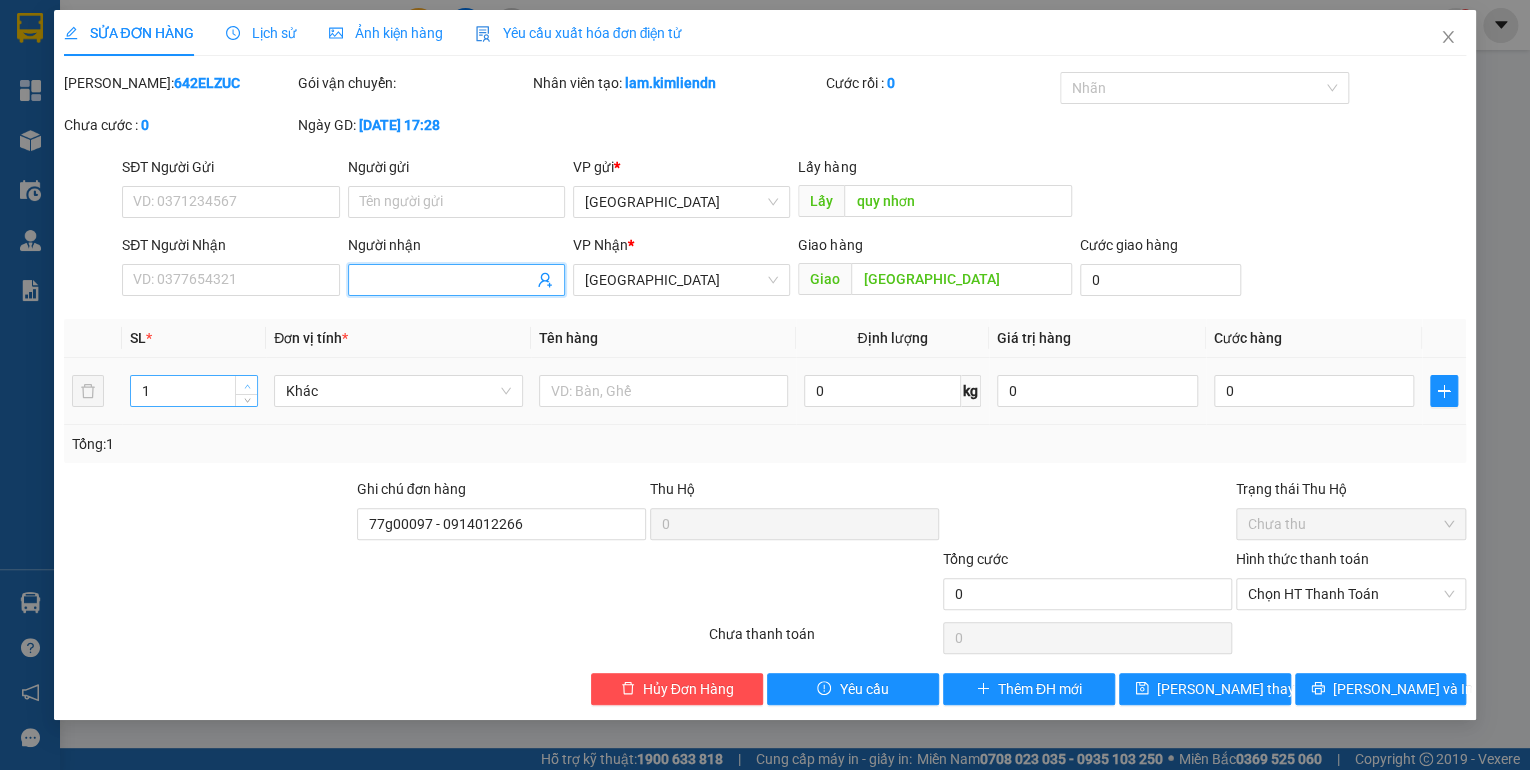 type on "2" 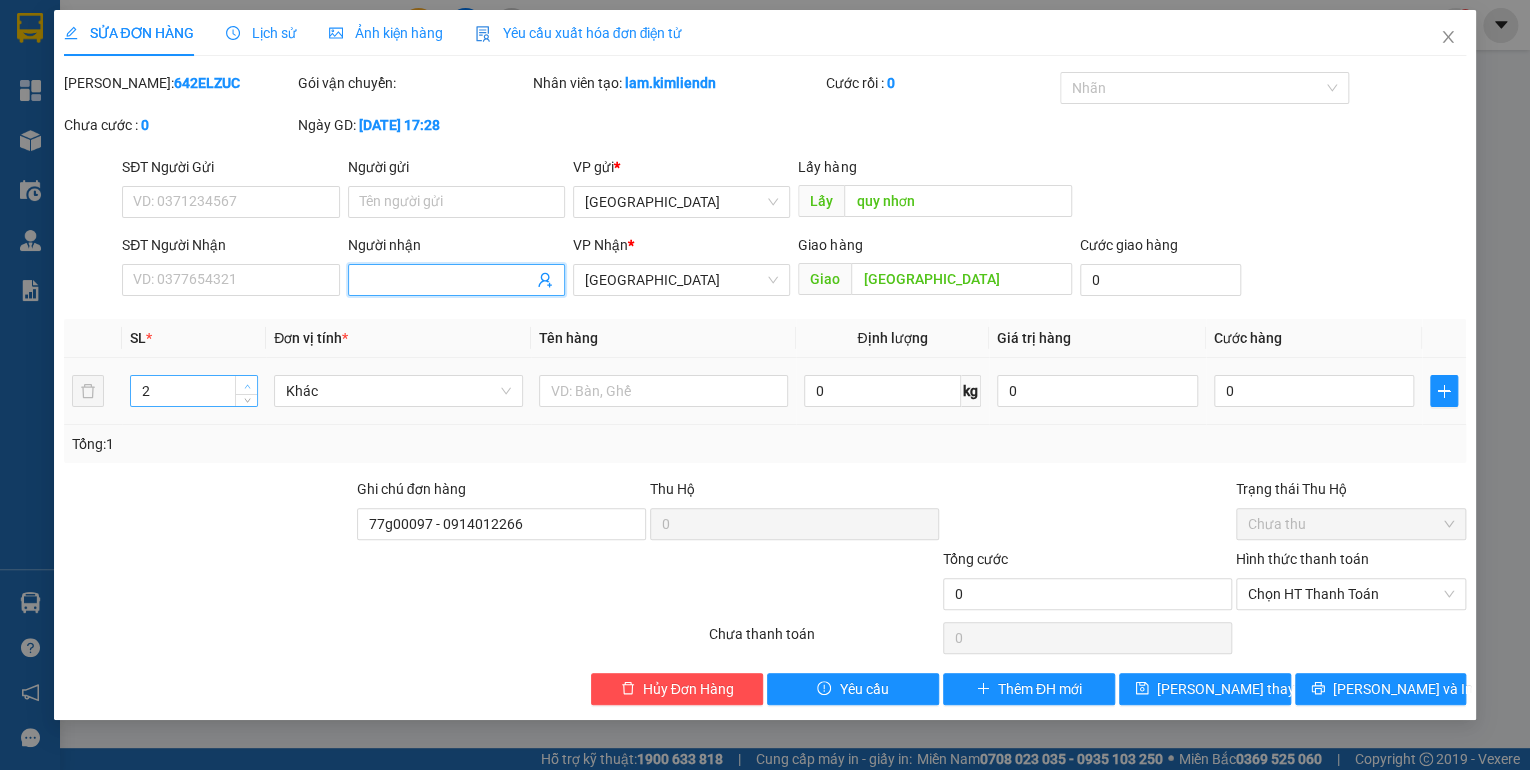 click 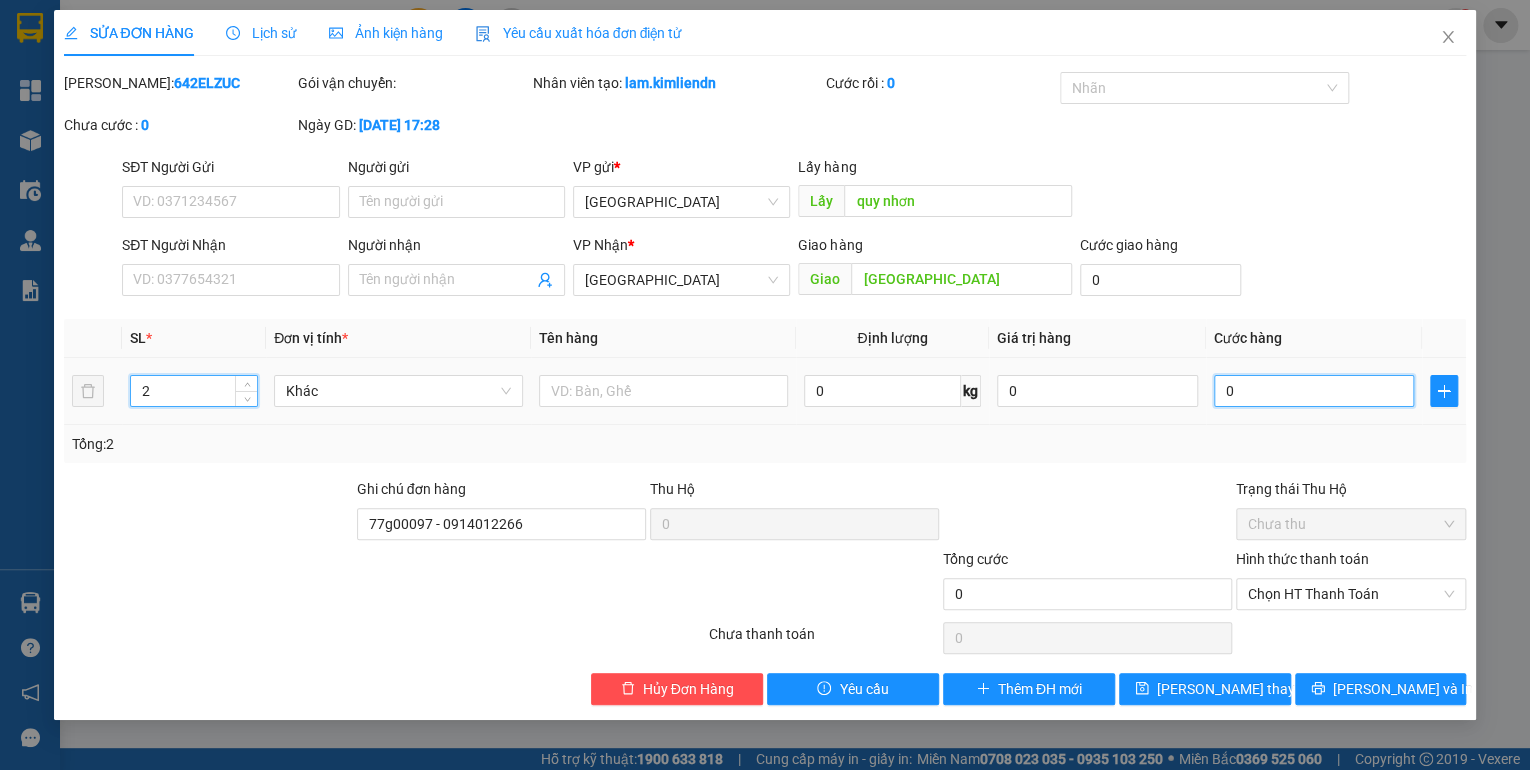 click on "0" at bounding box center (1314, 391) 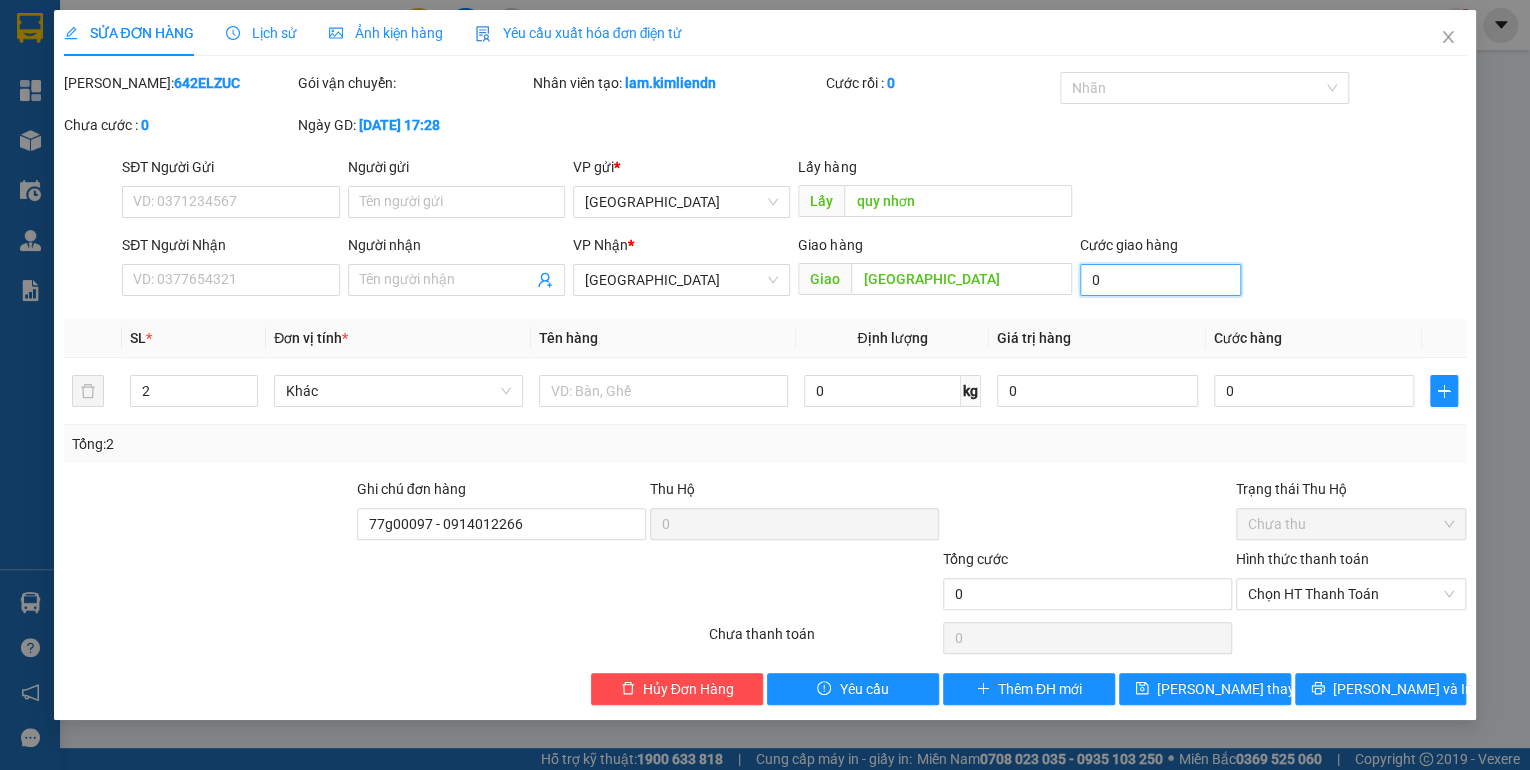click on "0" at bounding box center (1160, 280) 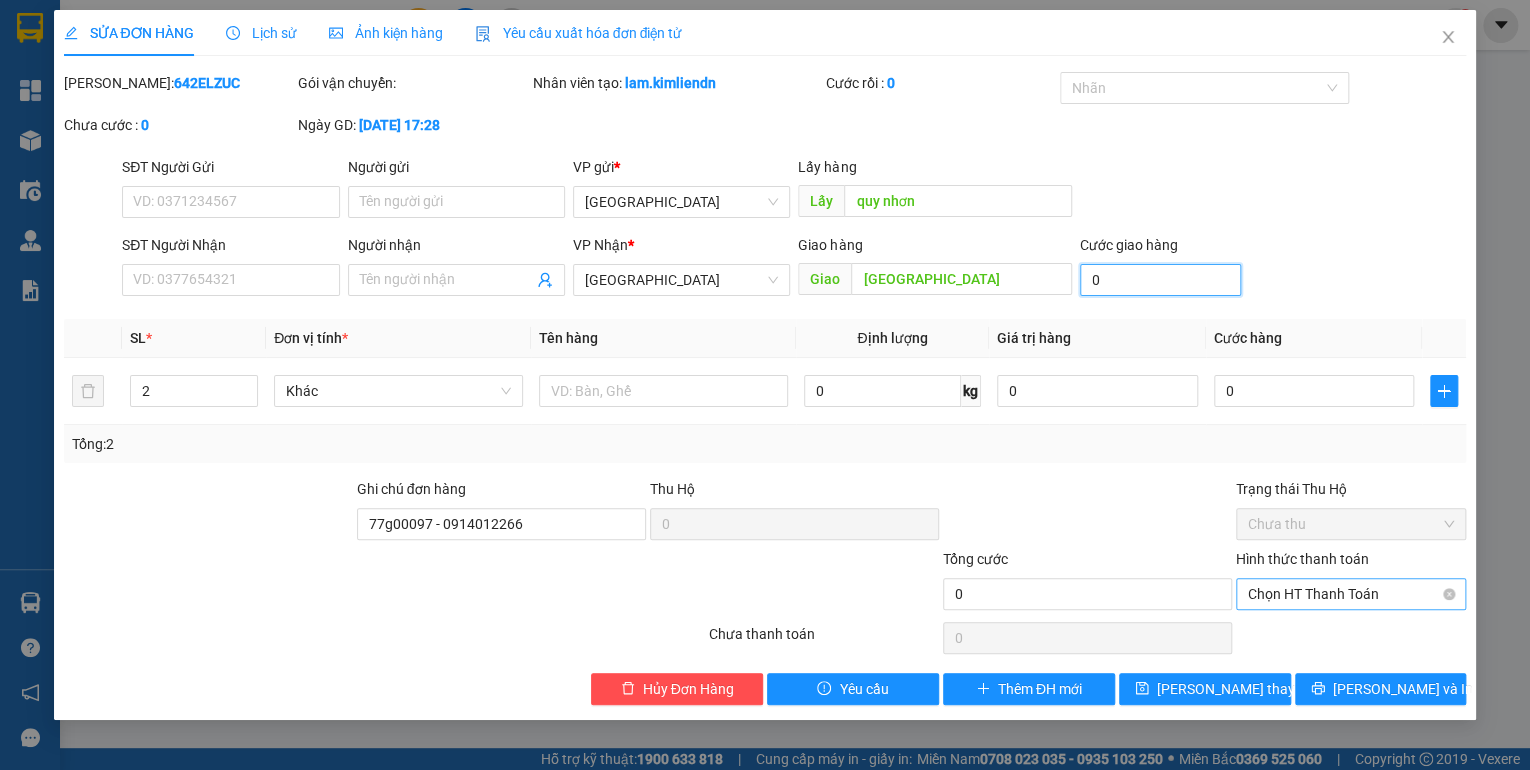 click on "Chọn HT Thanh Toán" at bounding box center (1351, 594) 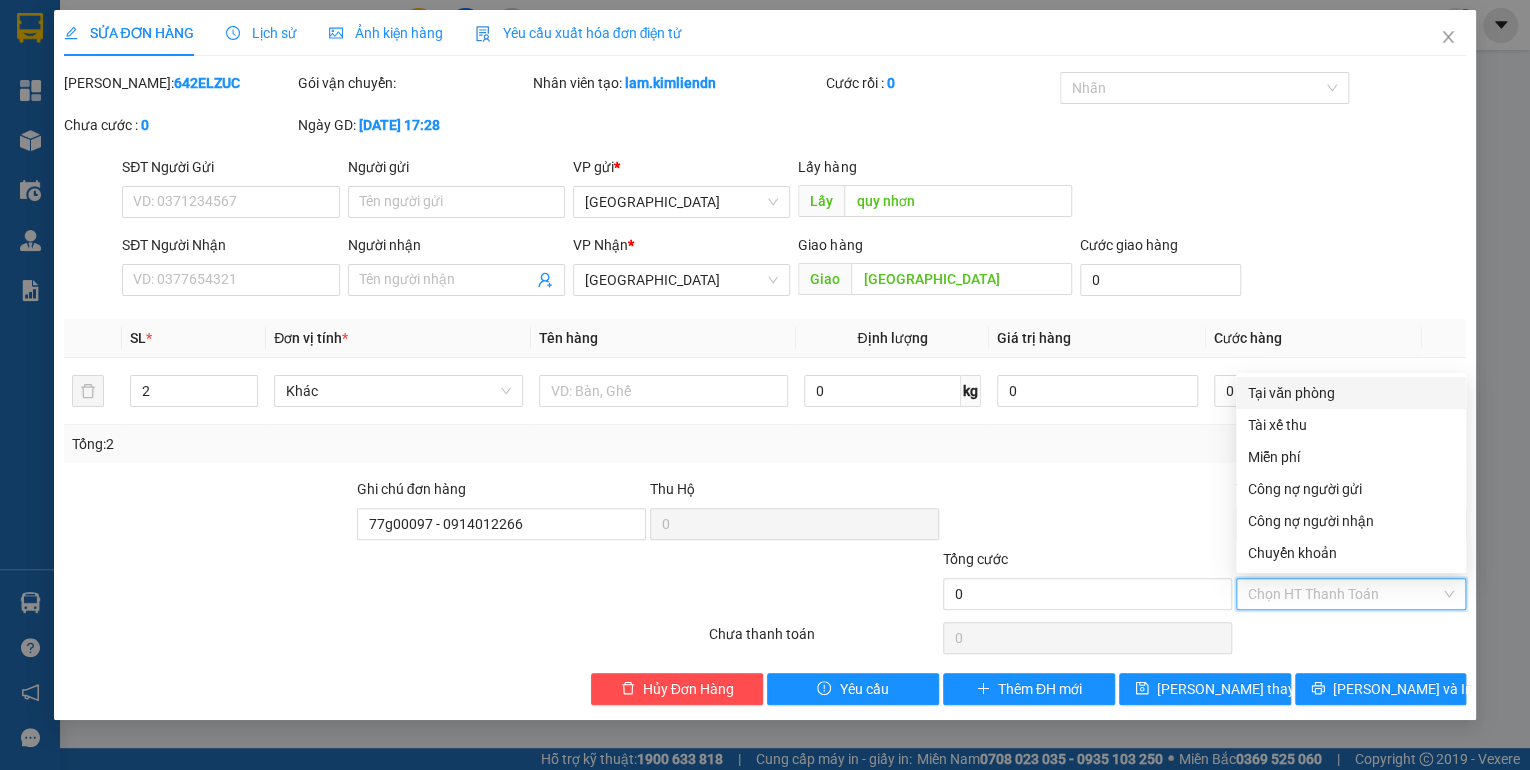 click on "Tại văn phòng" at bounding box center [1351, 393] 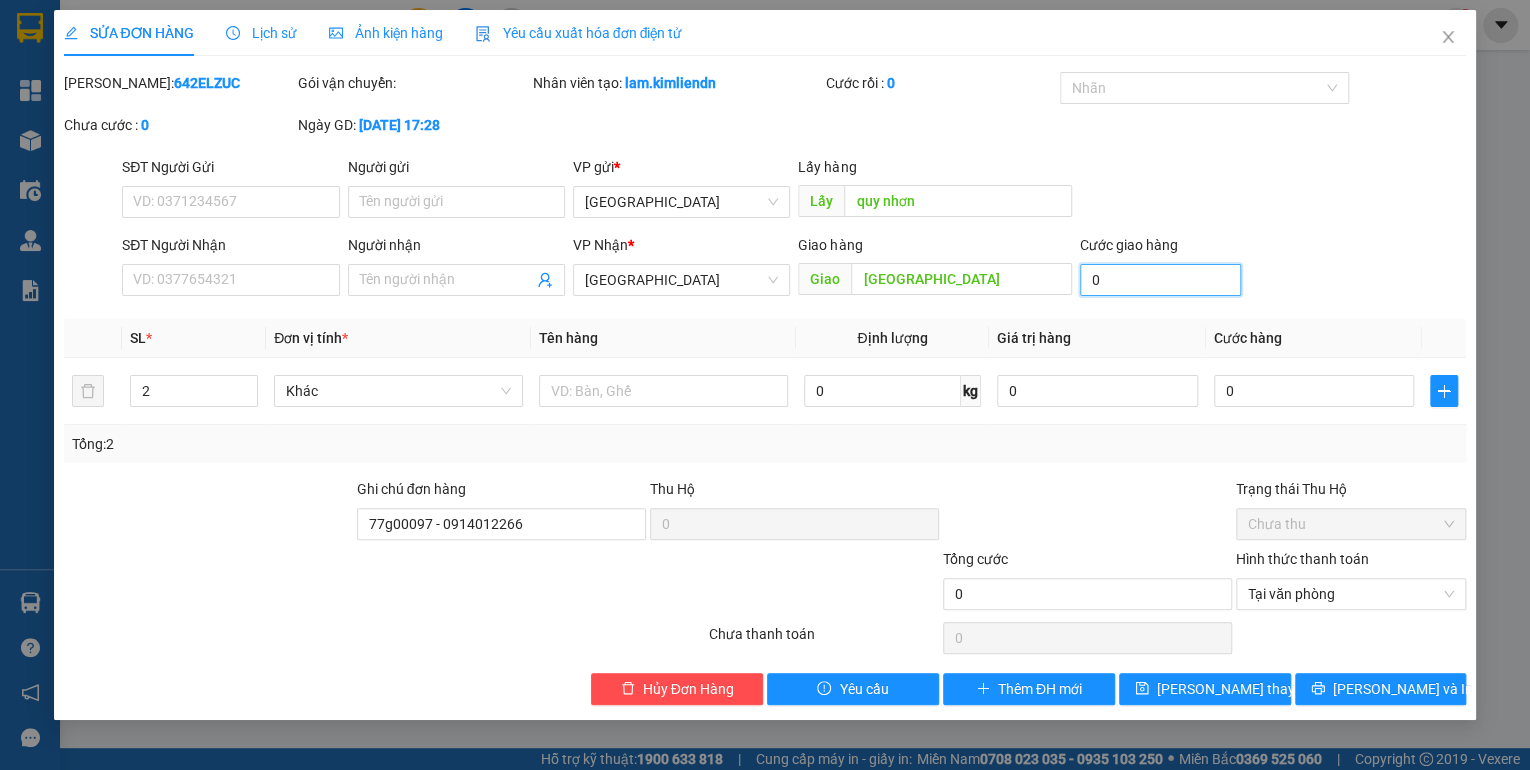 click on "0" at bounding box center [1160, 280] 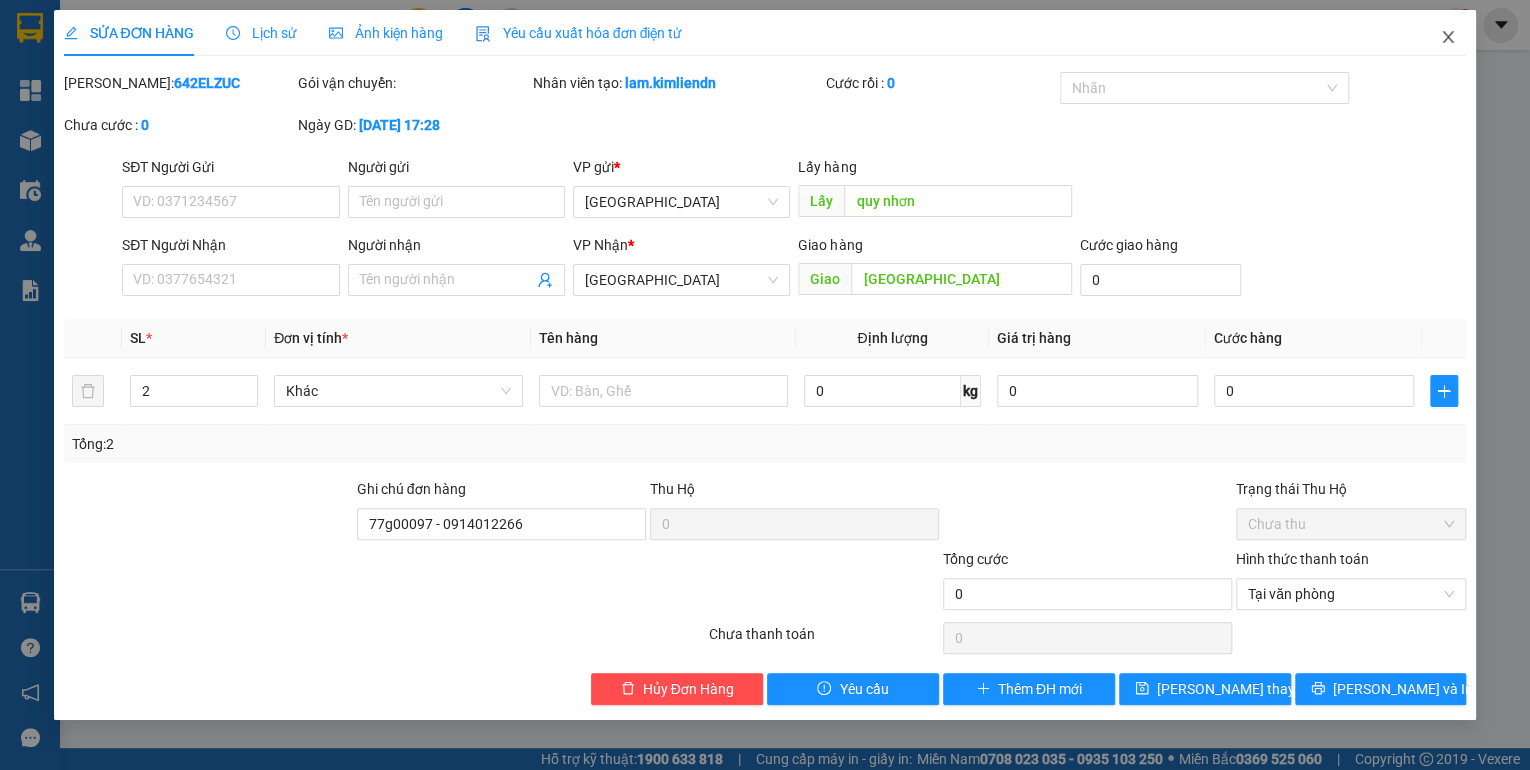 click at bounding box center [1448, 38] 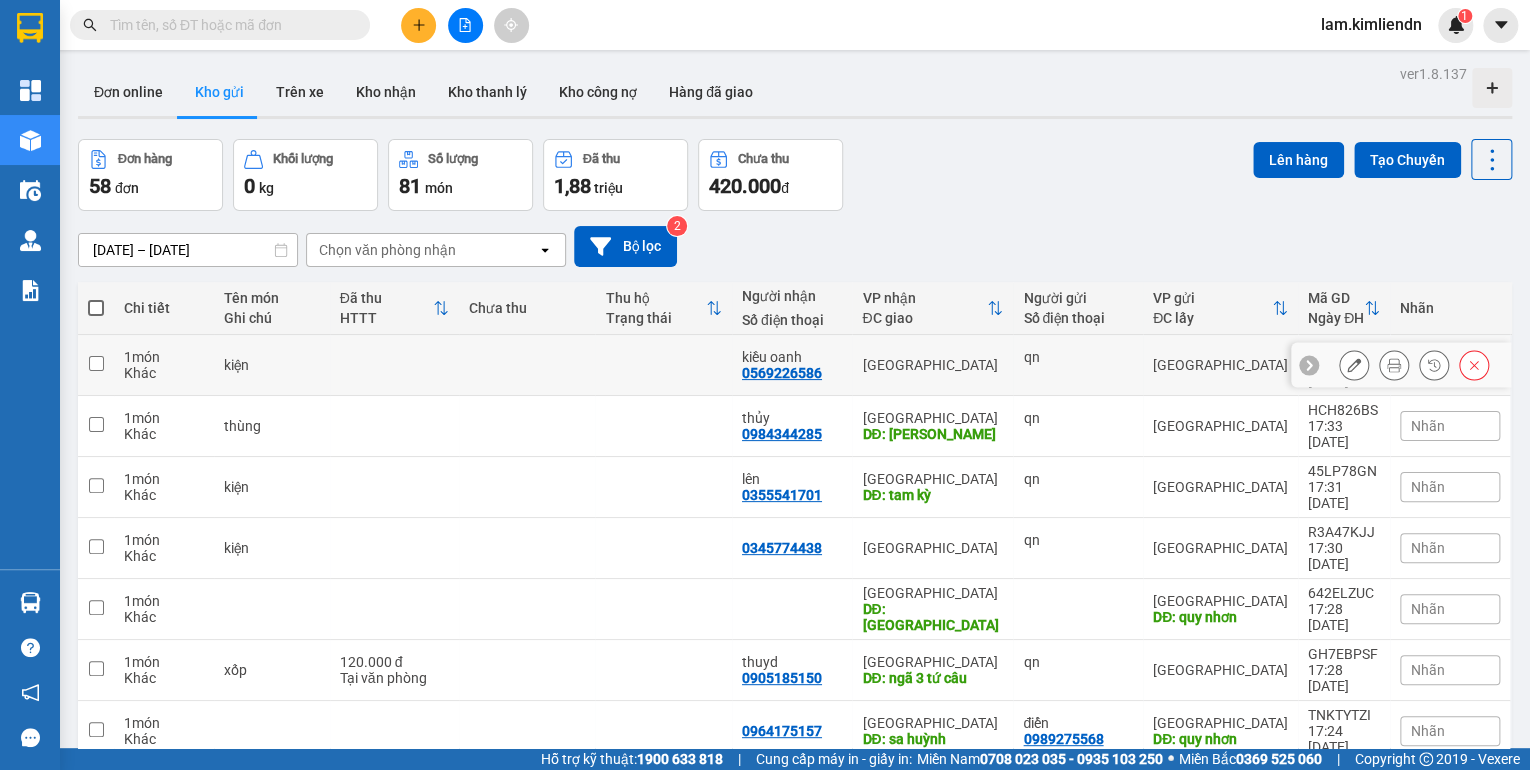 click at bounding box center [96, 363] 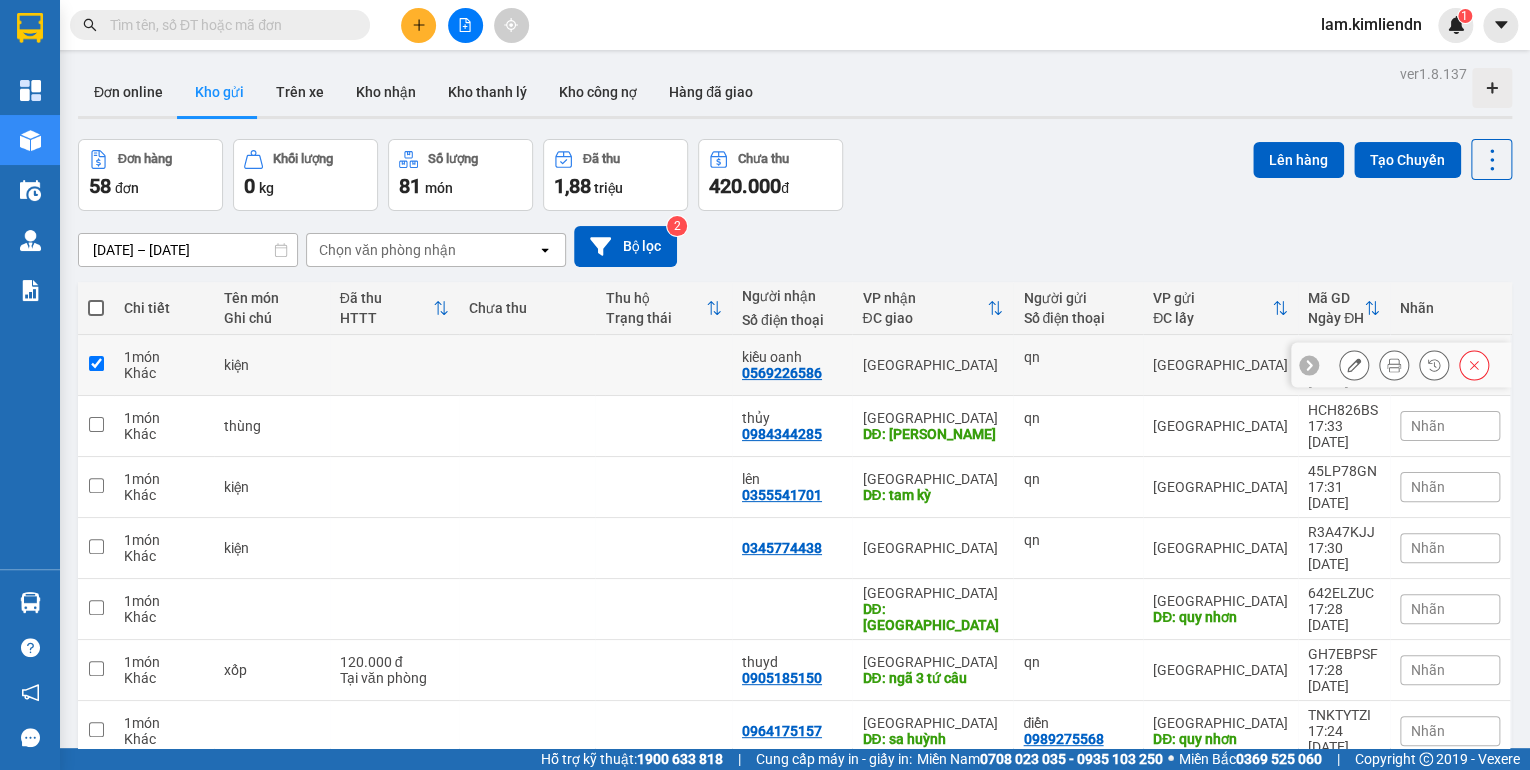 checkbox on "true" 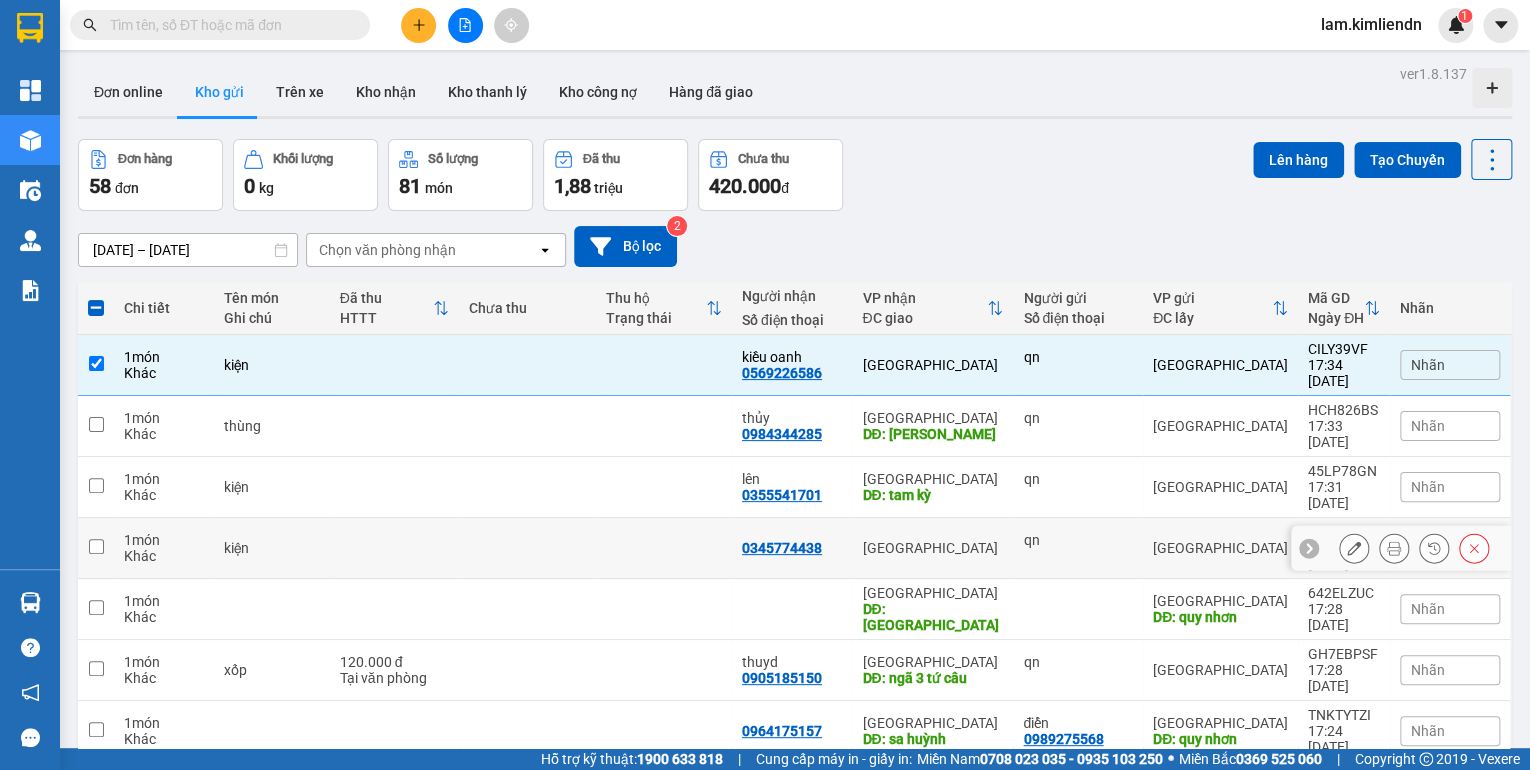 click at bounding box center [96, 548] 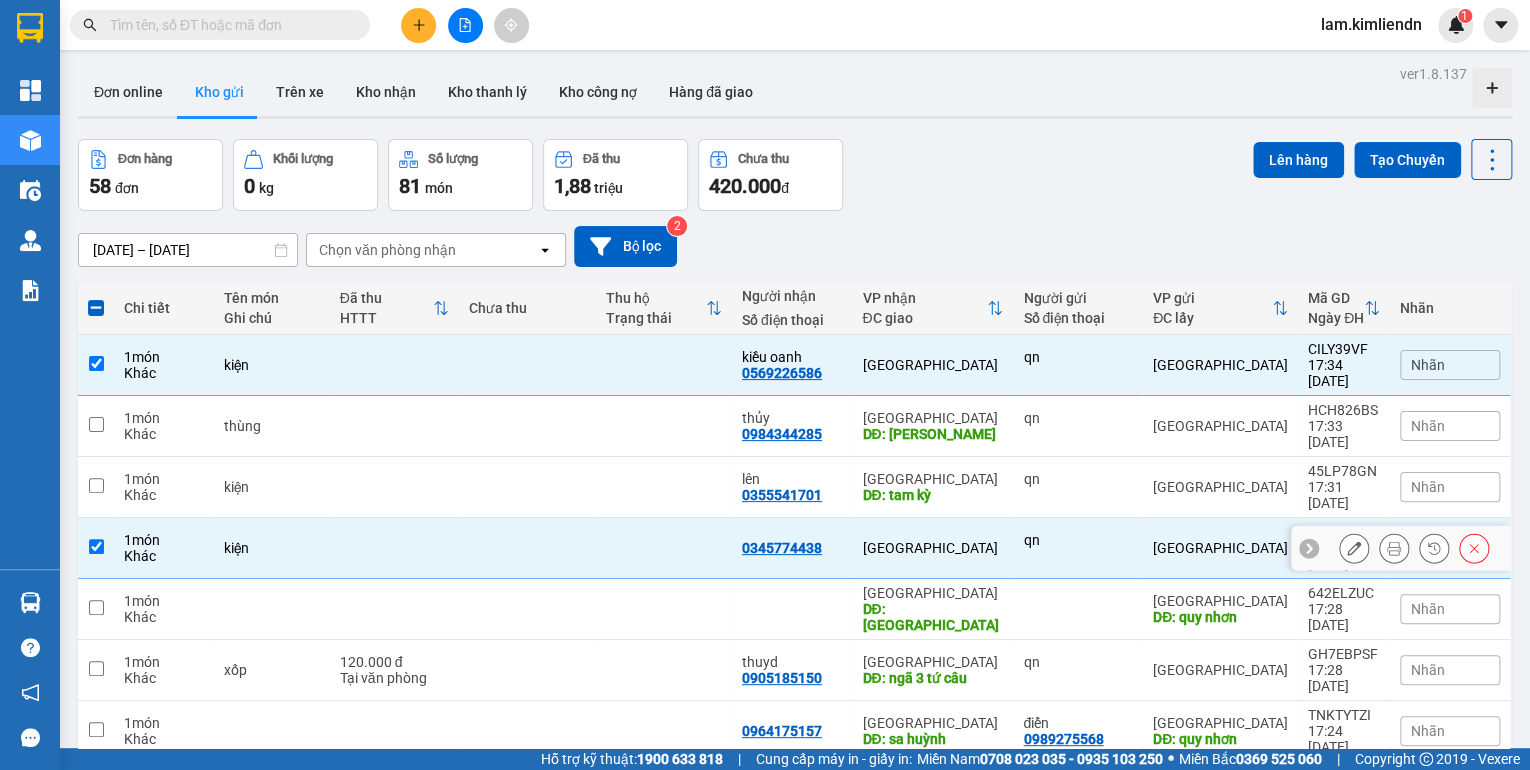checkbox on "true" 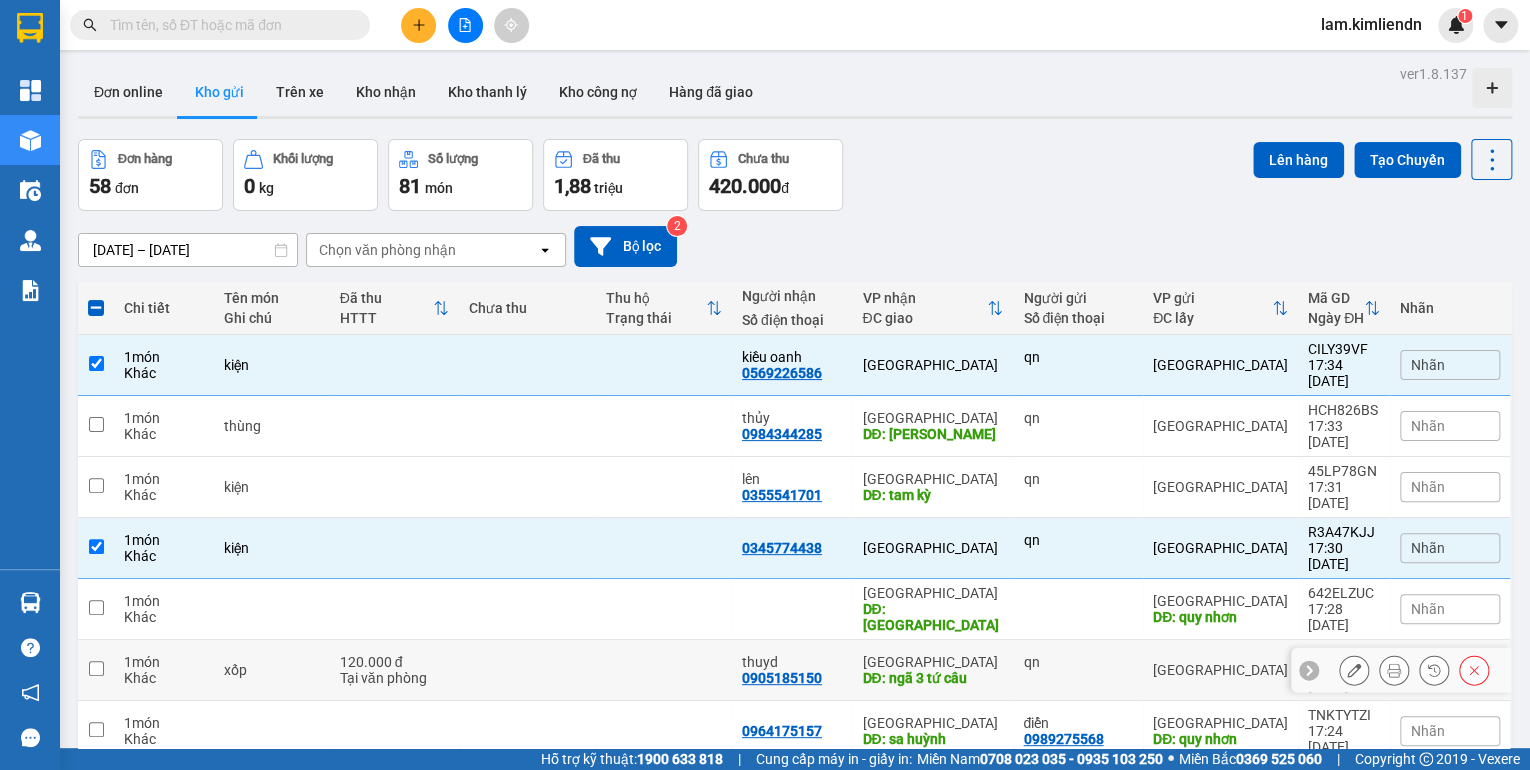 click at bounding box center [96, 668] 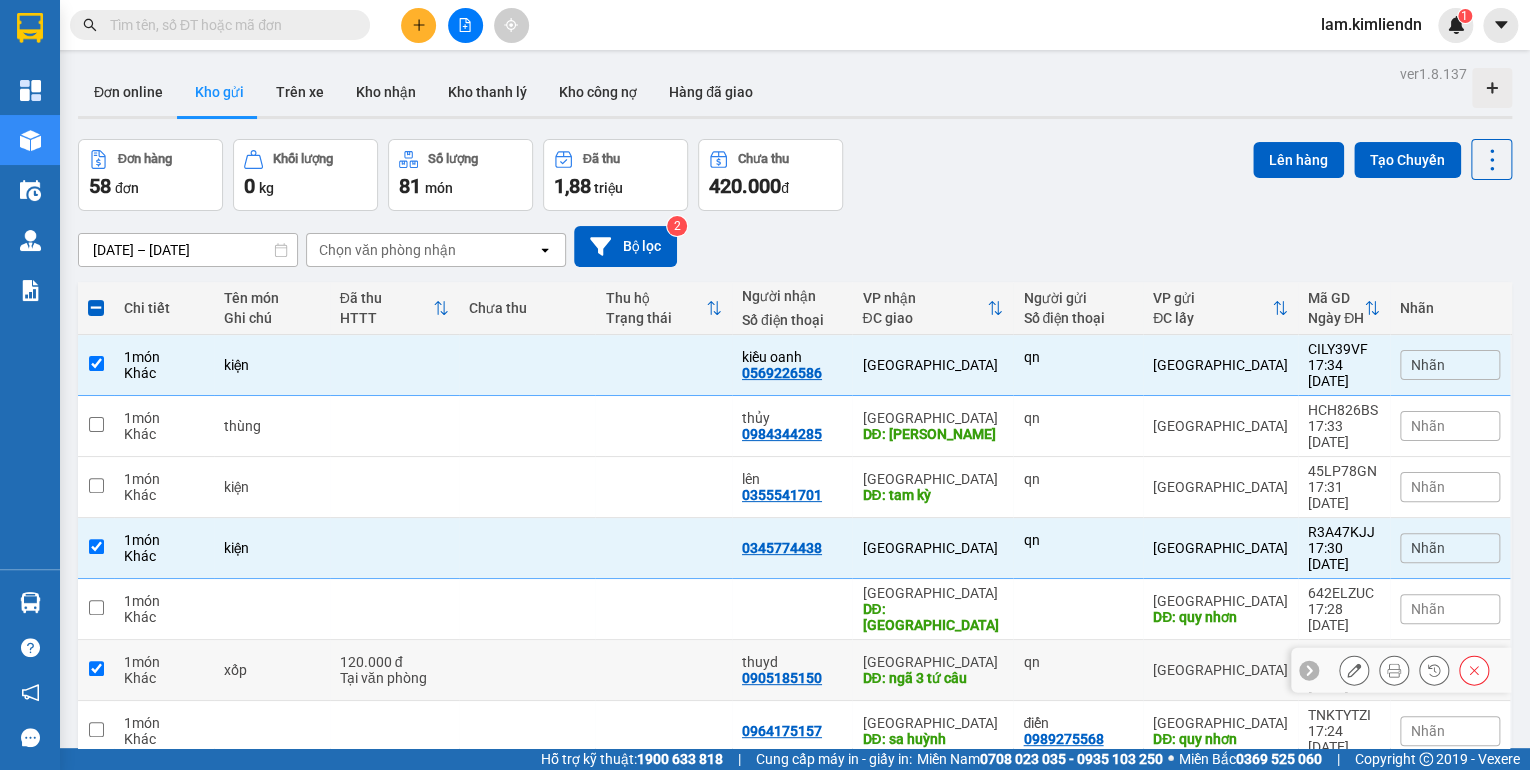 checkbox on "true" 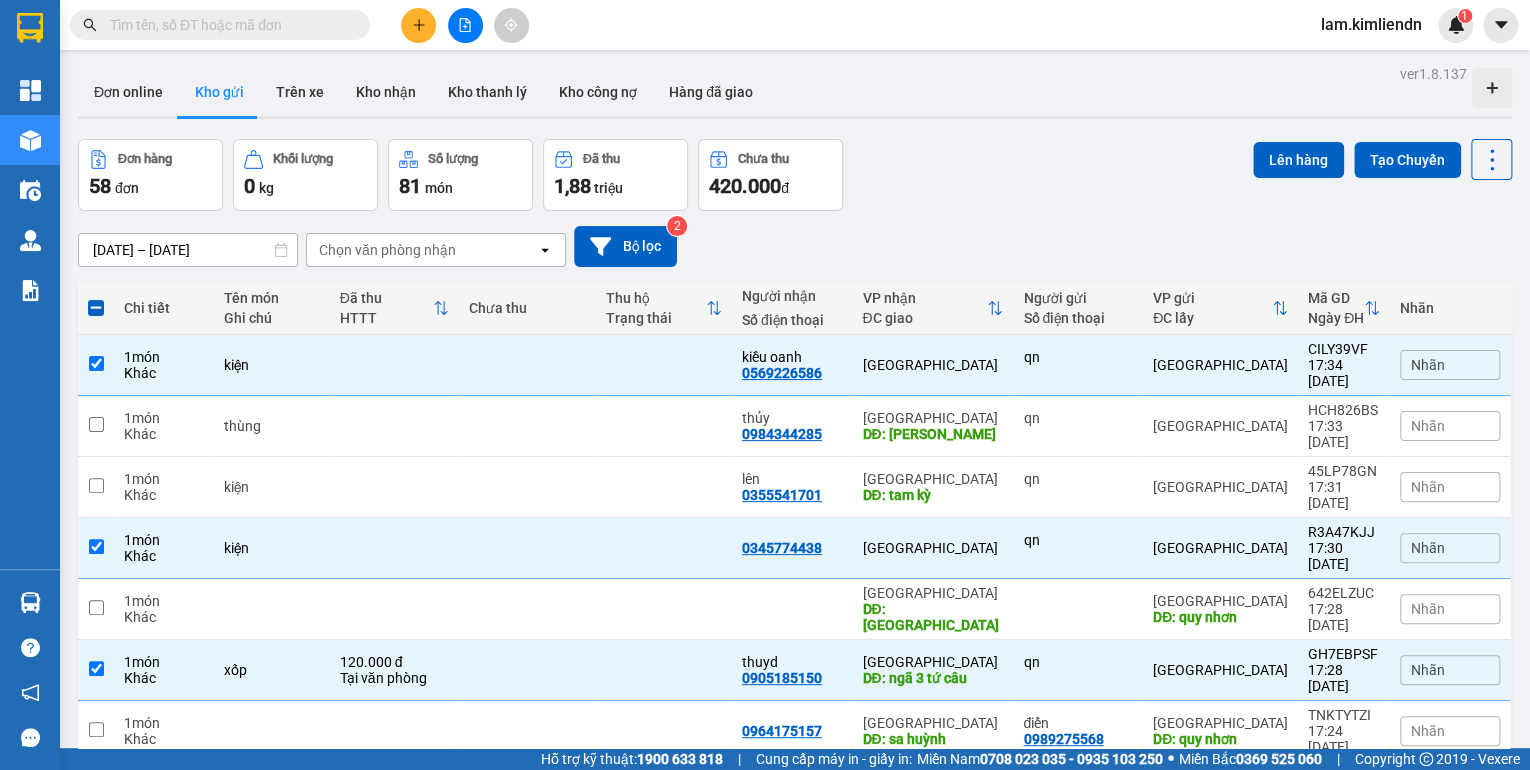 click at bounding box center (96, 790) 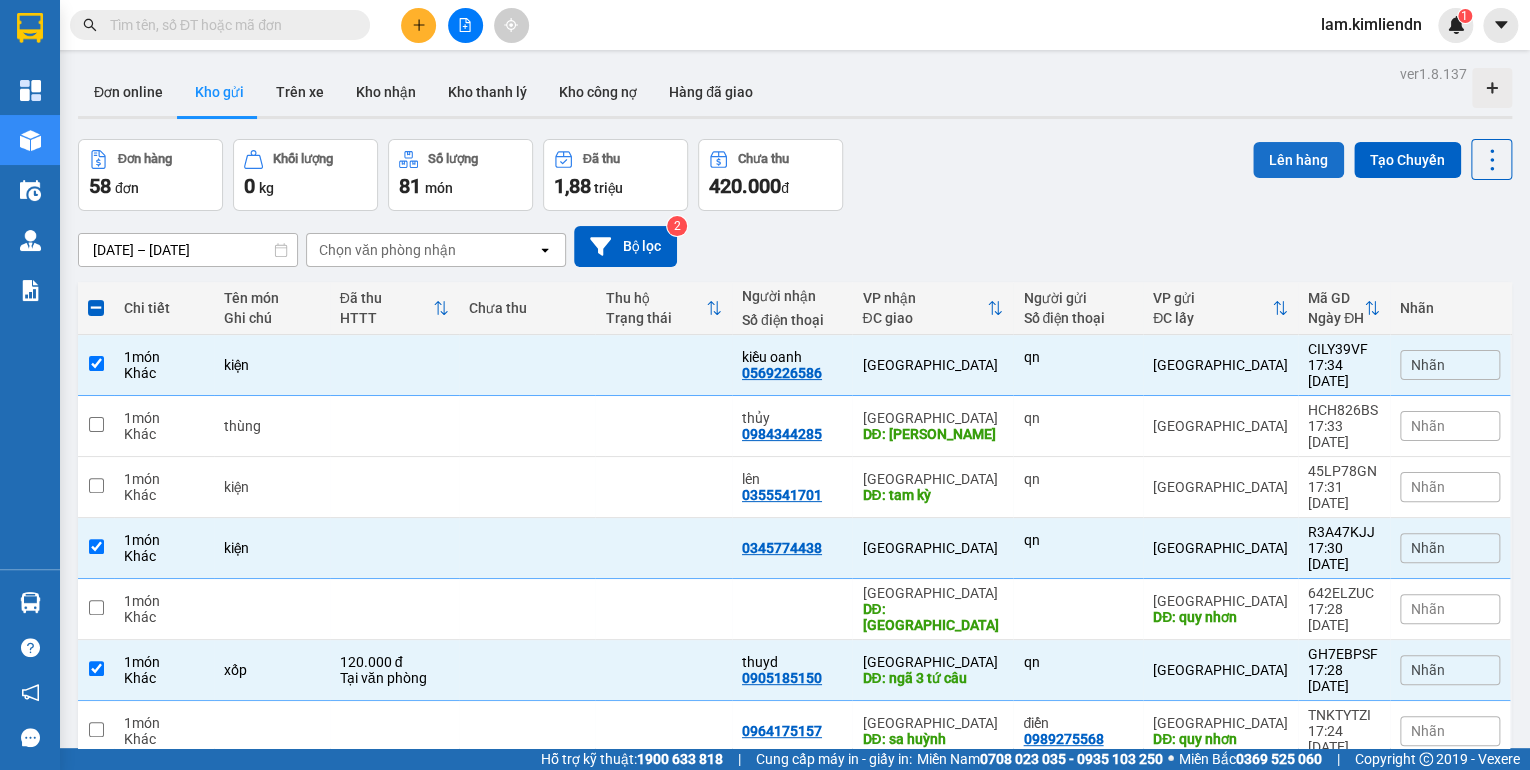 click on "Lên hàng" at bounding box center (1298, 160) 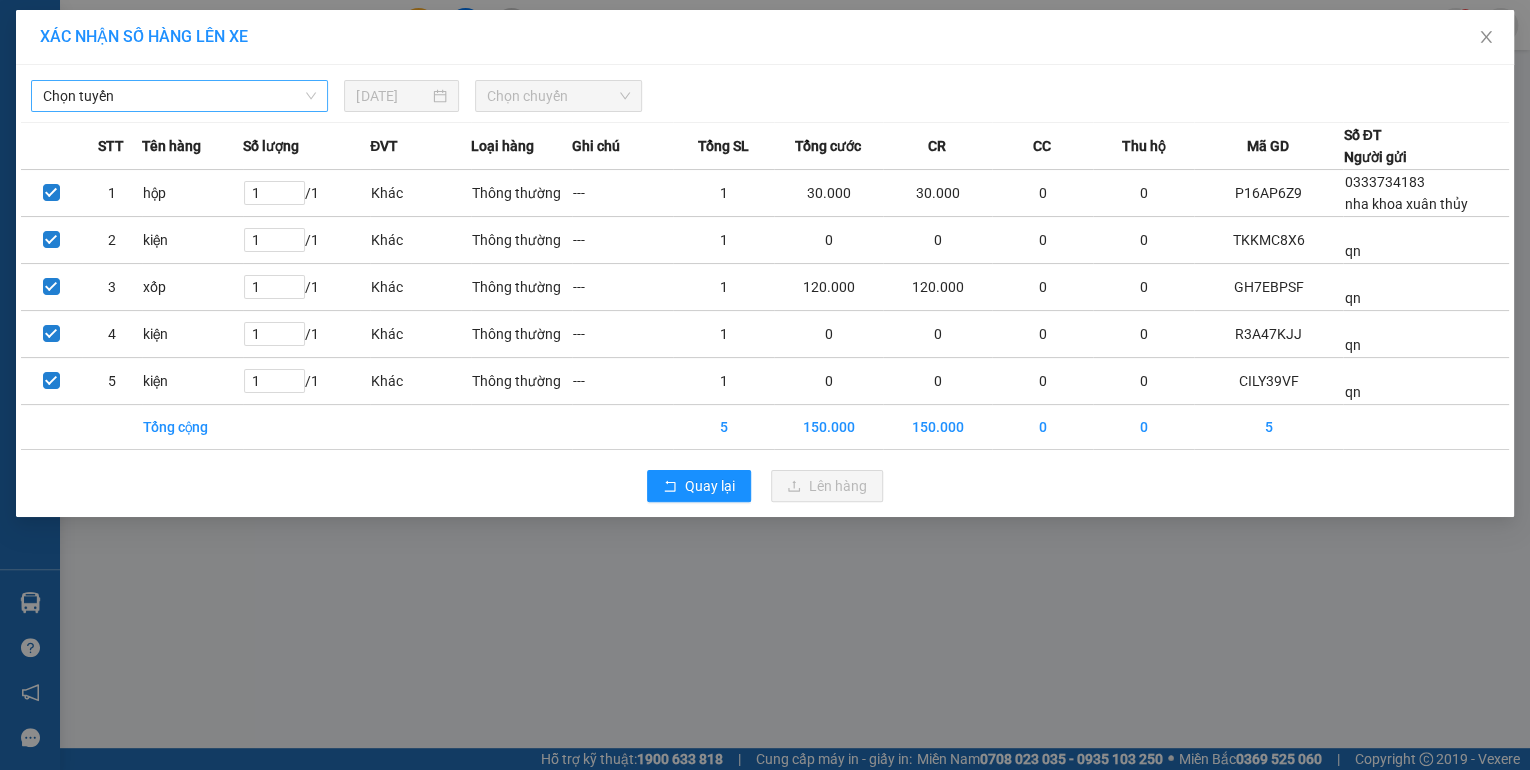 click on "Chọn tuyến" at bounding box center (179, 96) 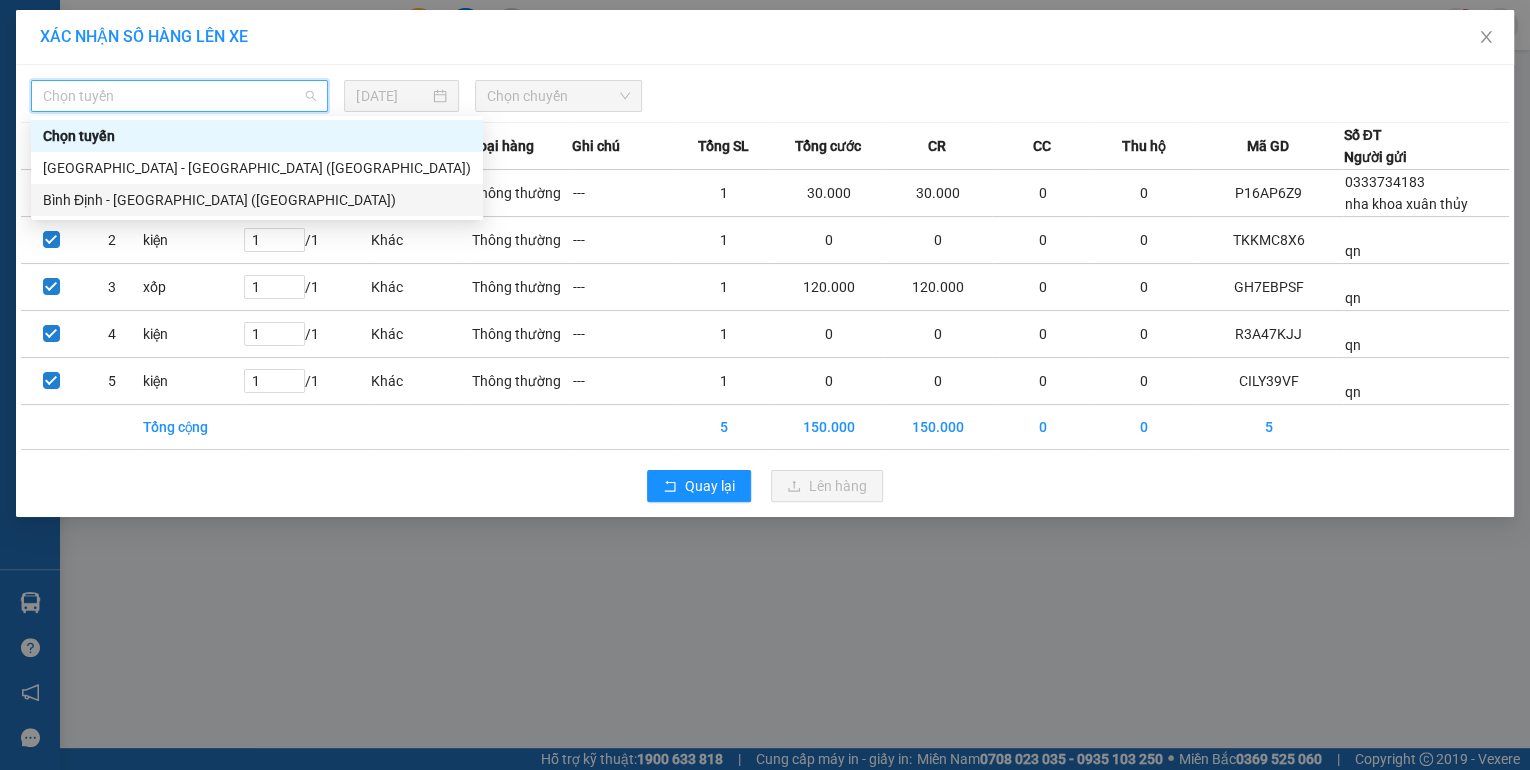 click on "Bình Định - [GEOGRAPHIC_DATA] ([GEOGRAPHIC_DATA])" at bounding box center [257, 200] 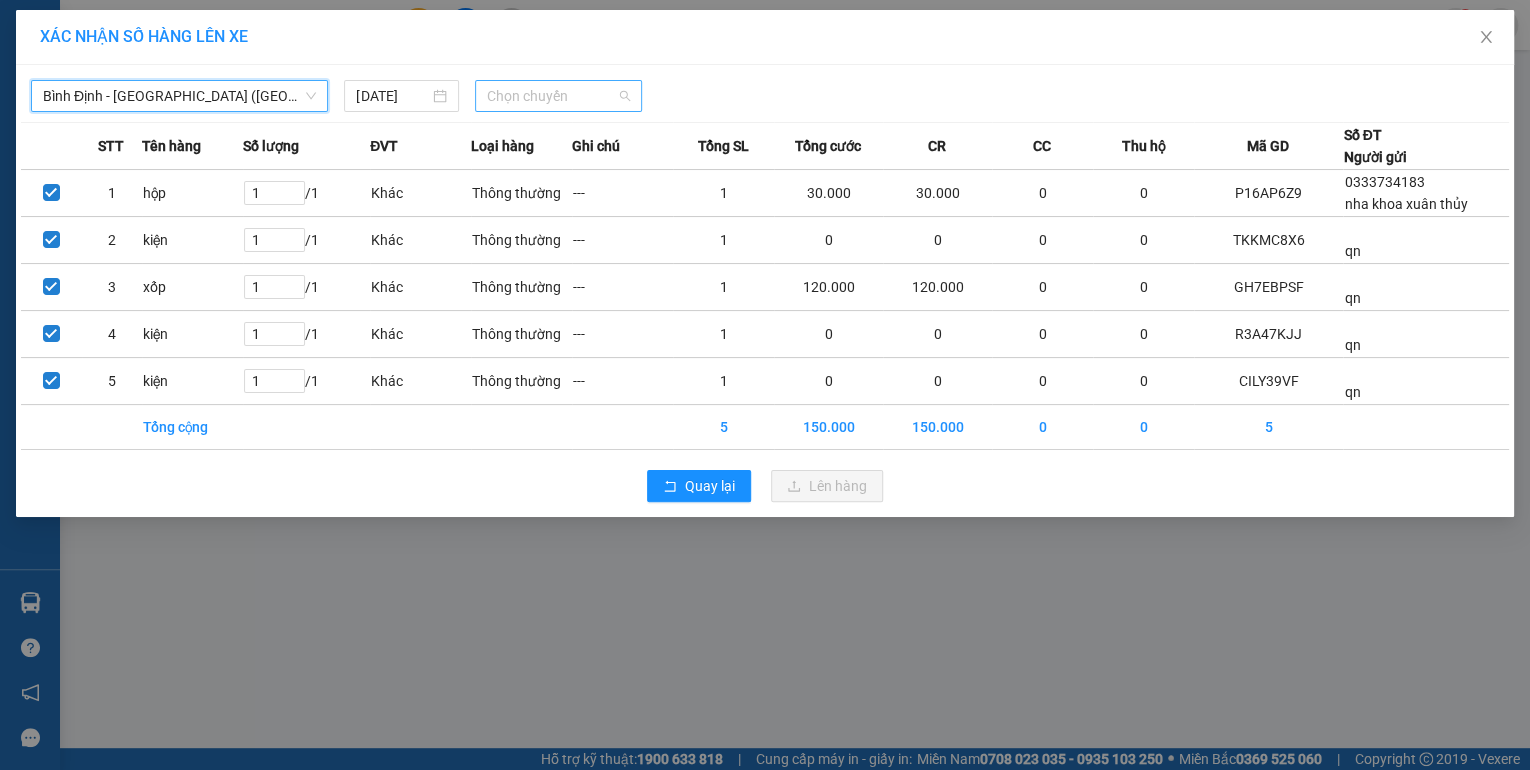 click on "Chọn chuyến" at bounding box center [558, 96] 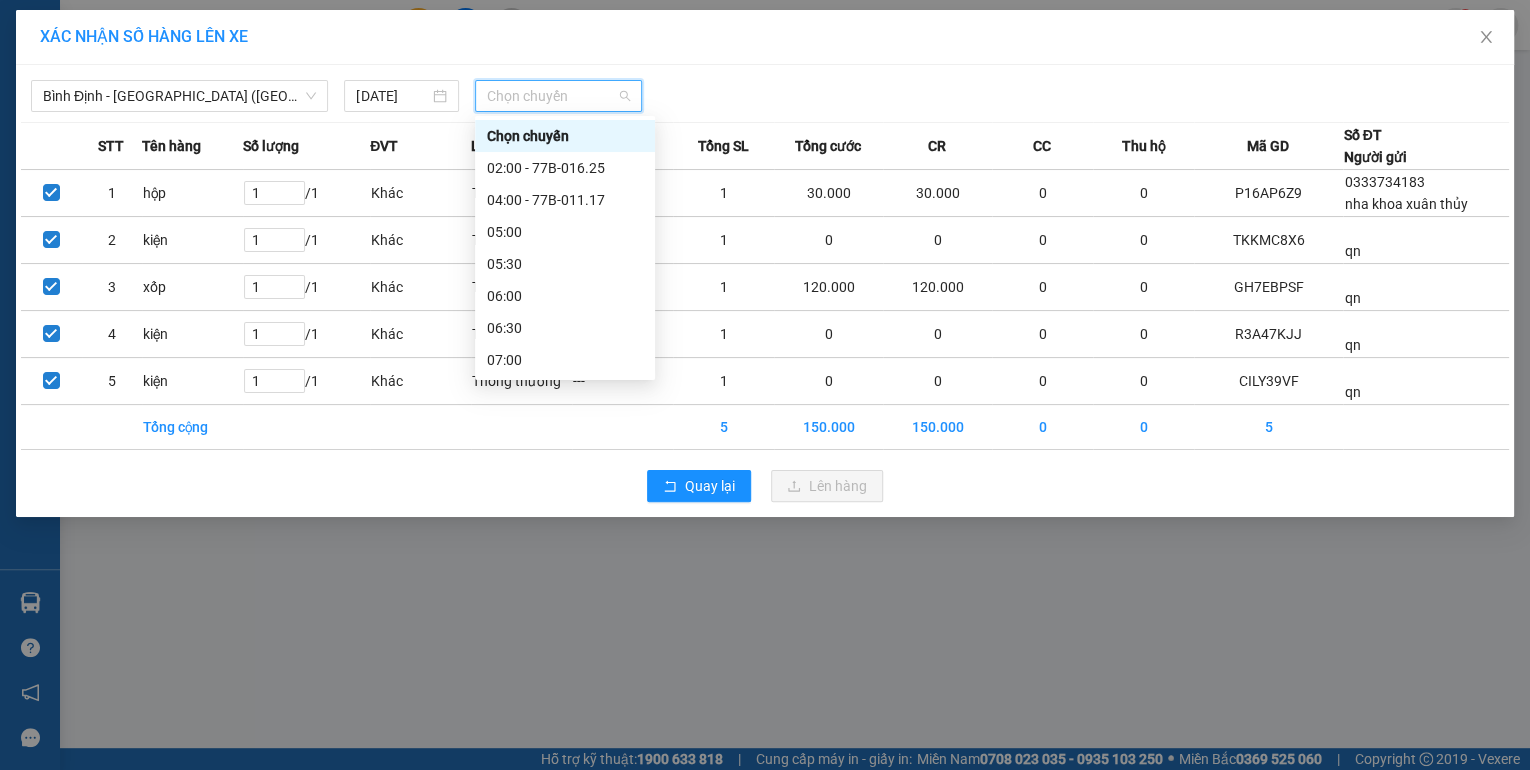 click on "18:00" at bounding box center (565, 1064) 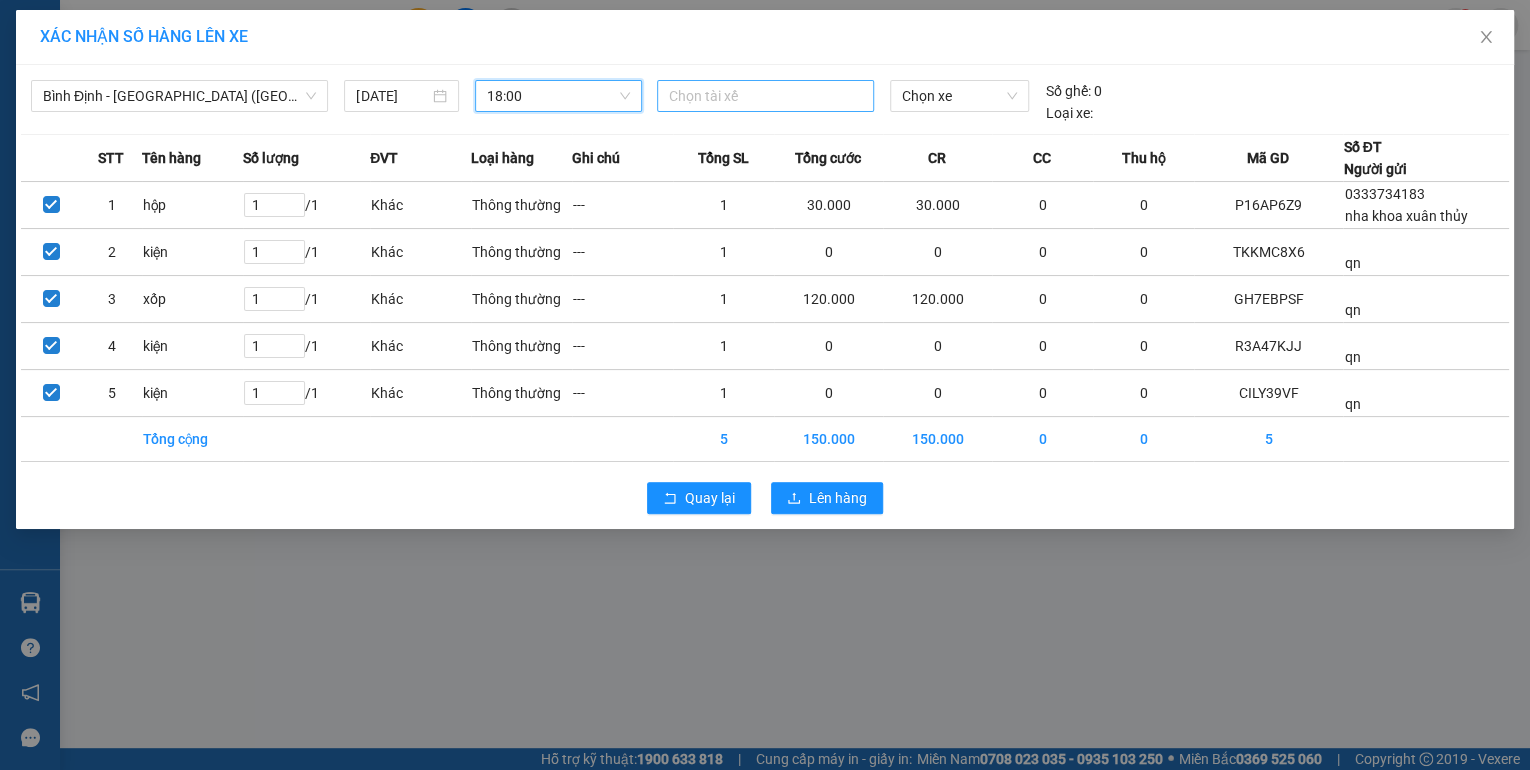 click at bounding box center [765, 96] 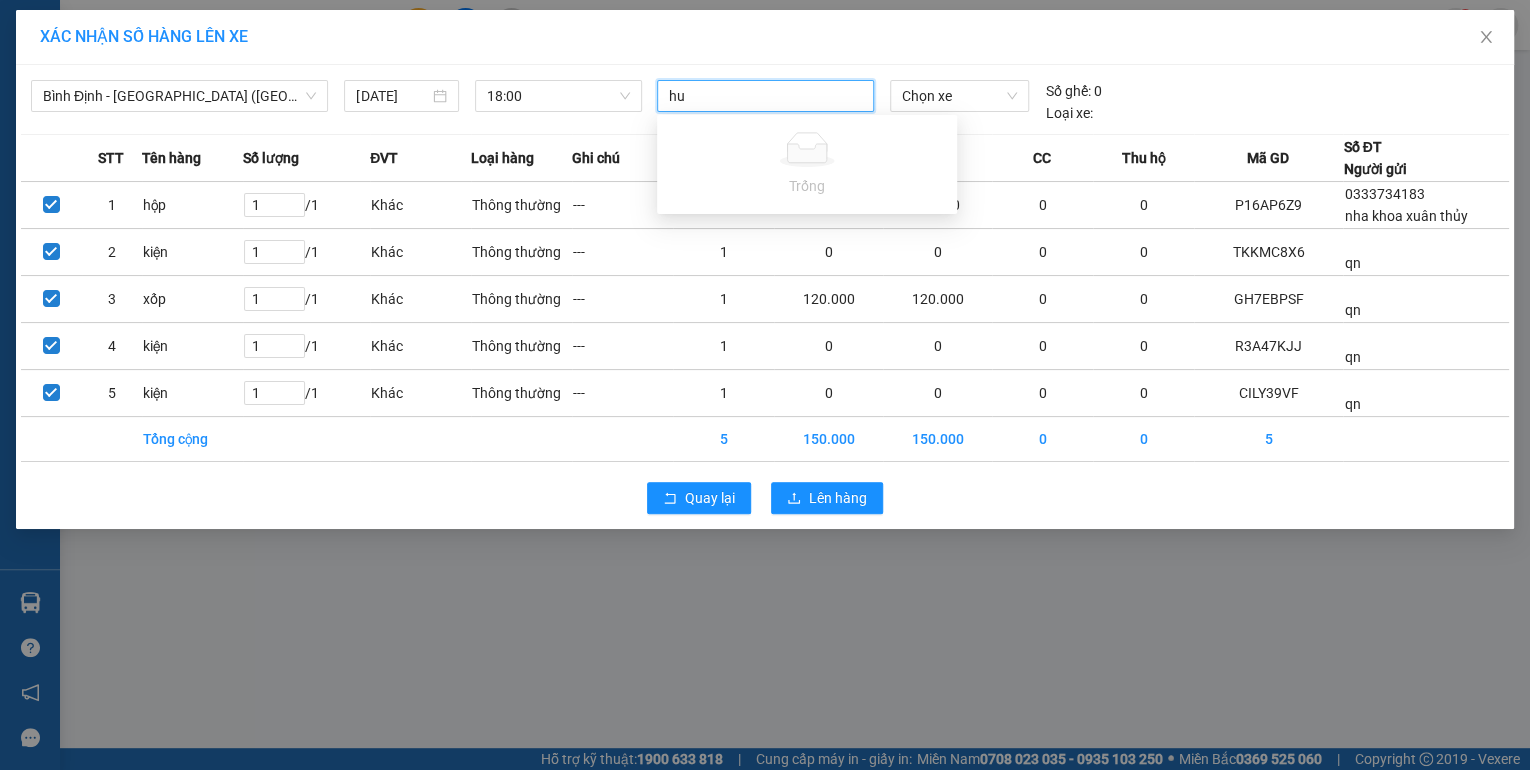 type on "h" 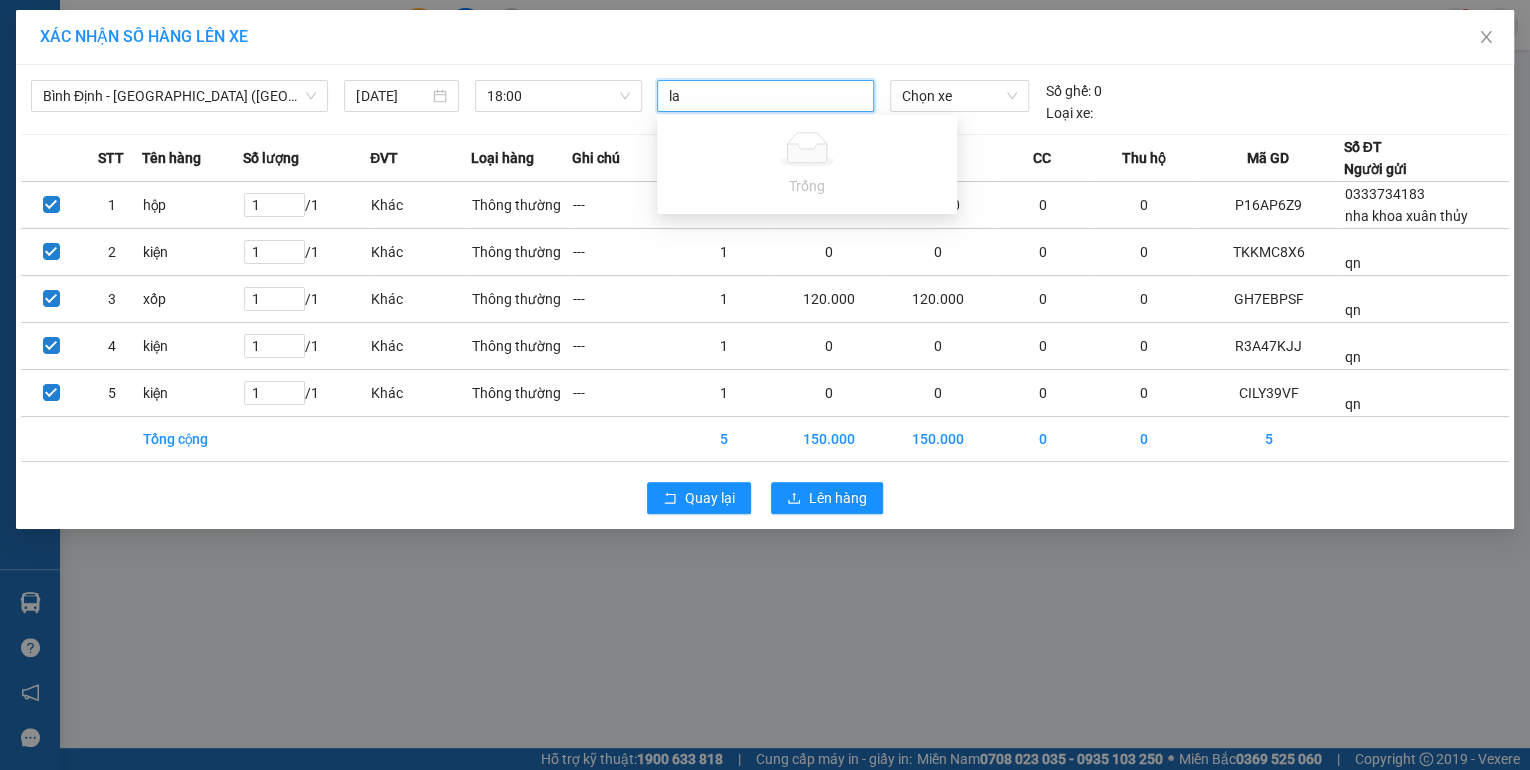 type on "l" 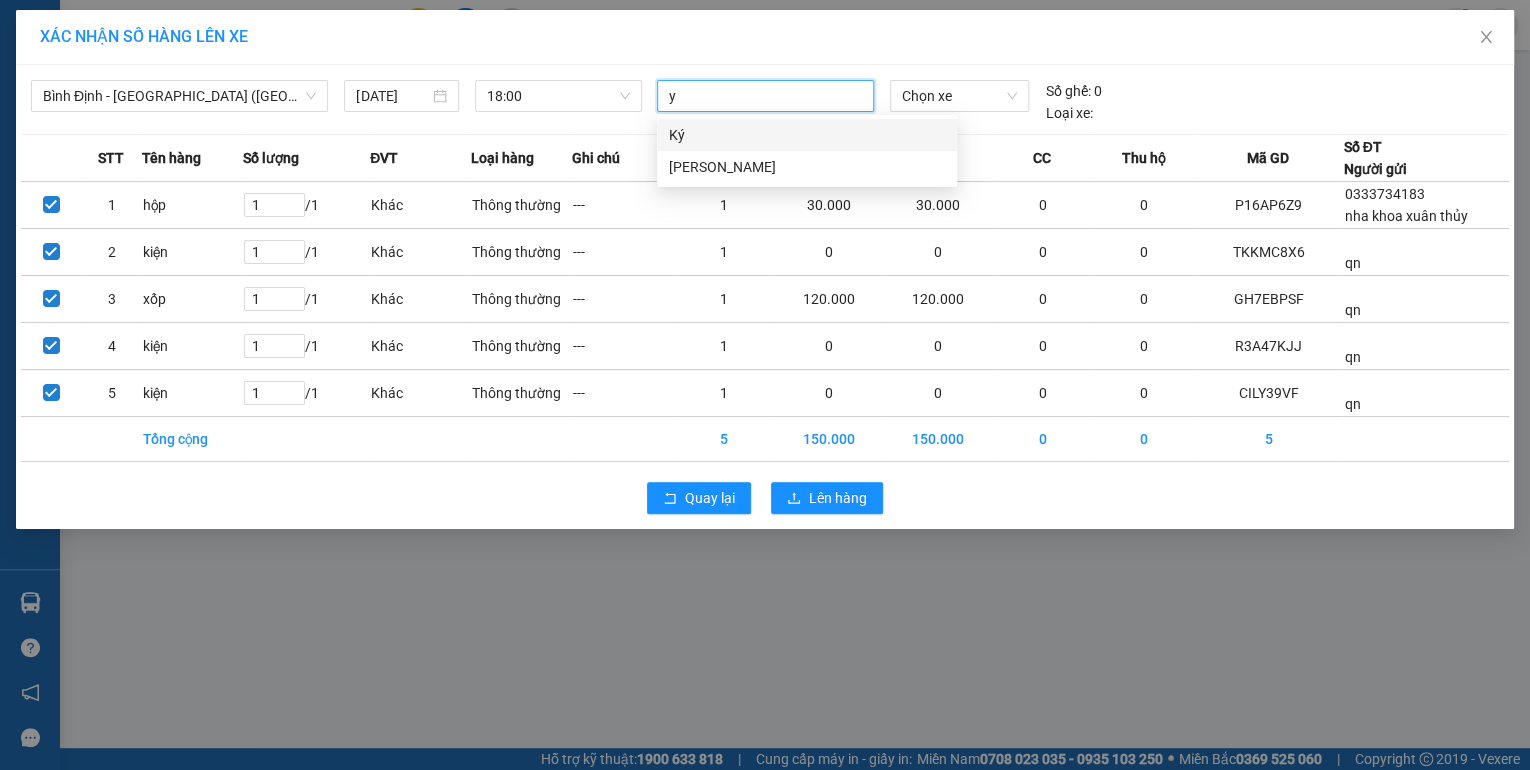 type on "y" 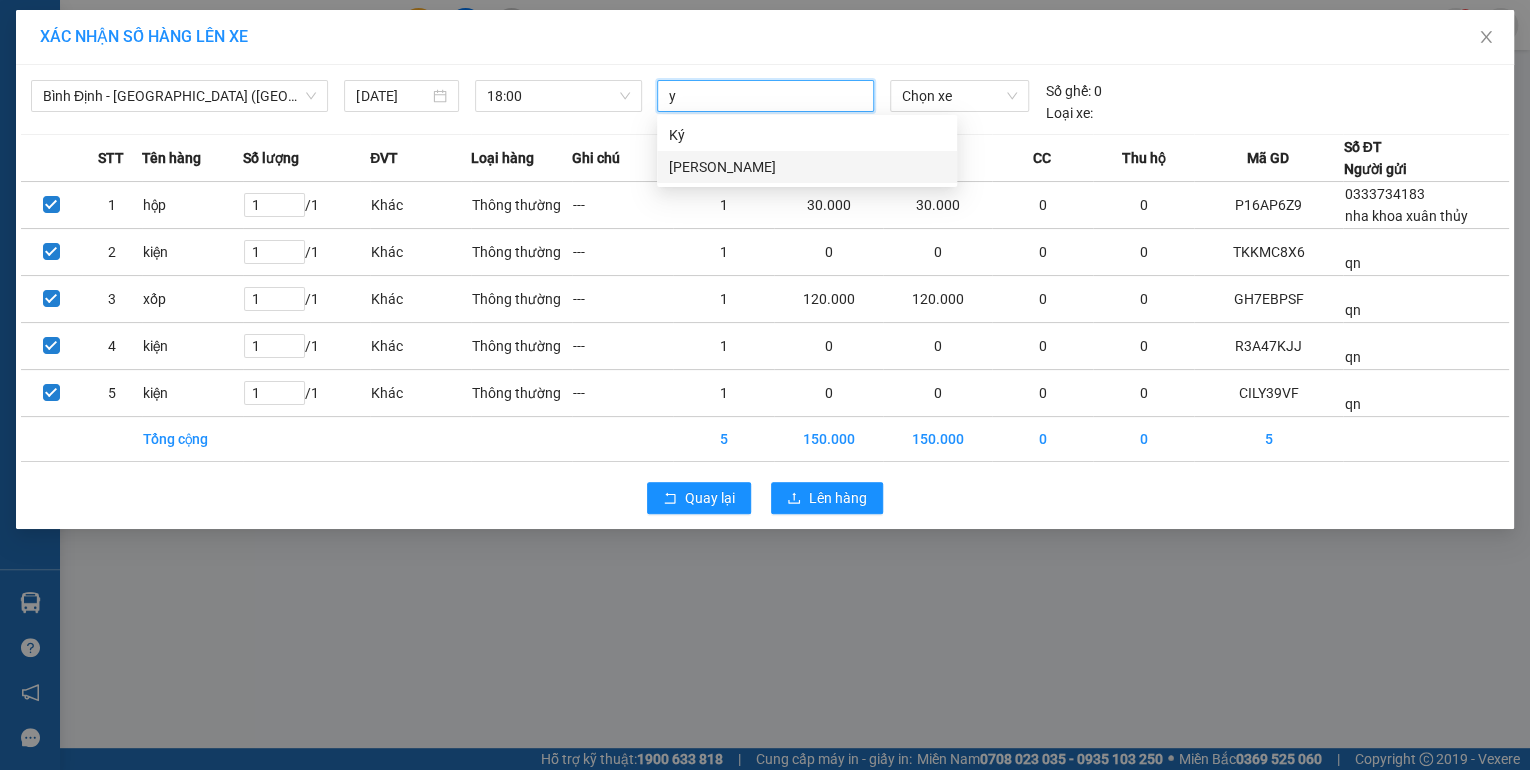 click on "[PERSON_NAME]" at bounding box center [807, 167] 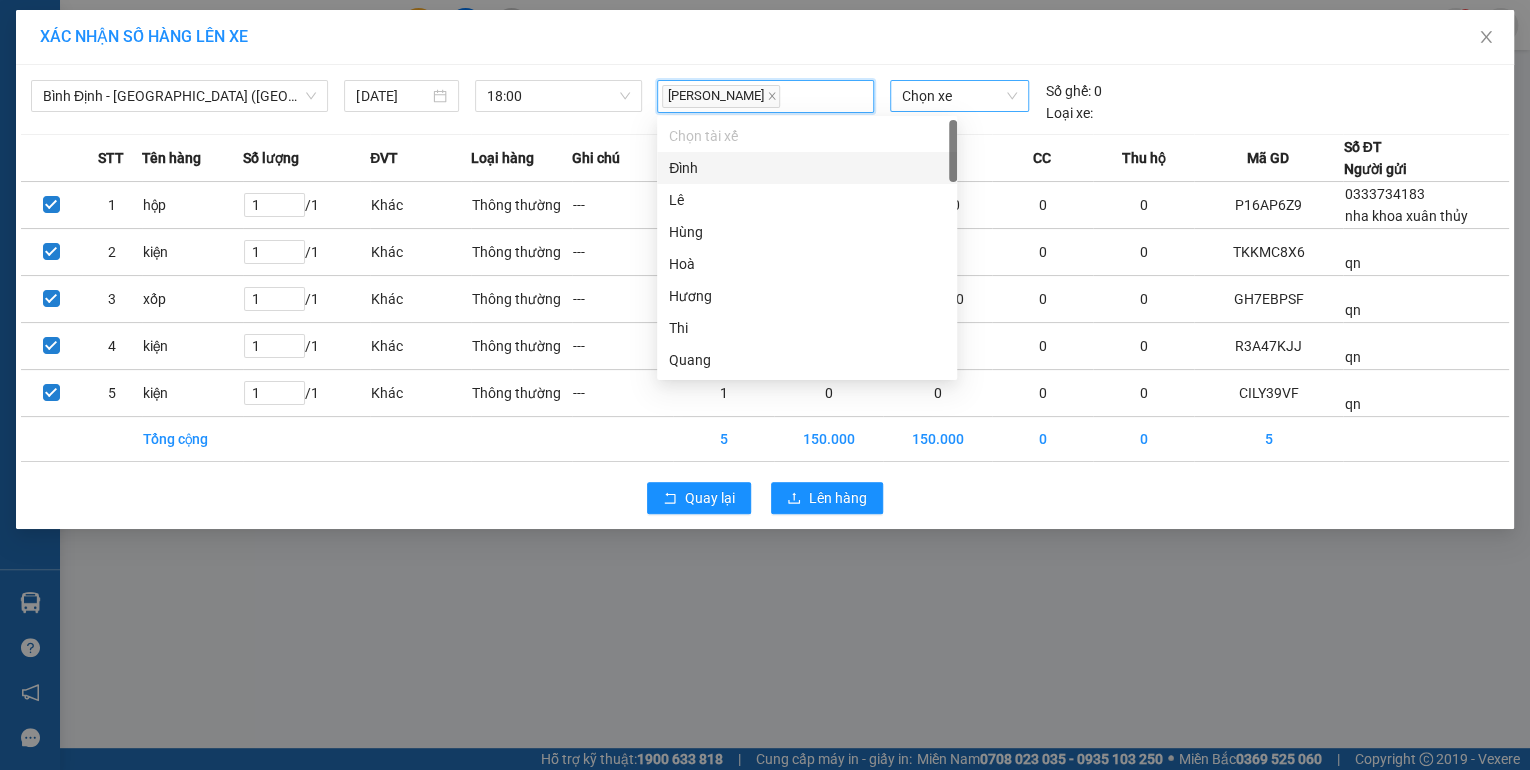 click on "Chọn xe" at bounding box center [959, 96] 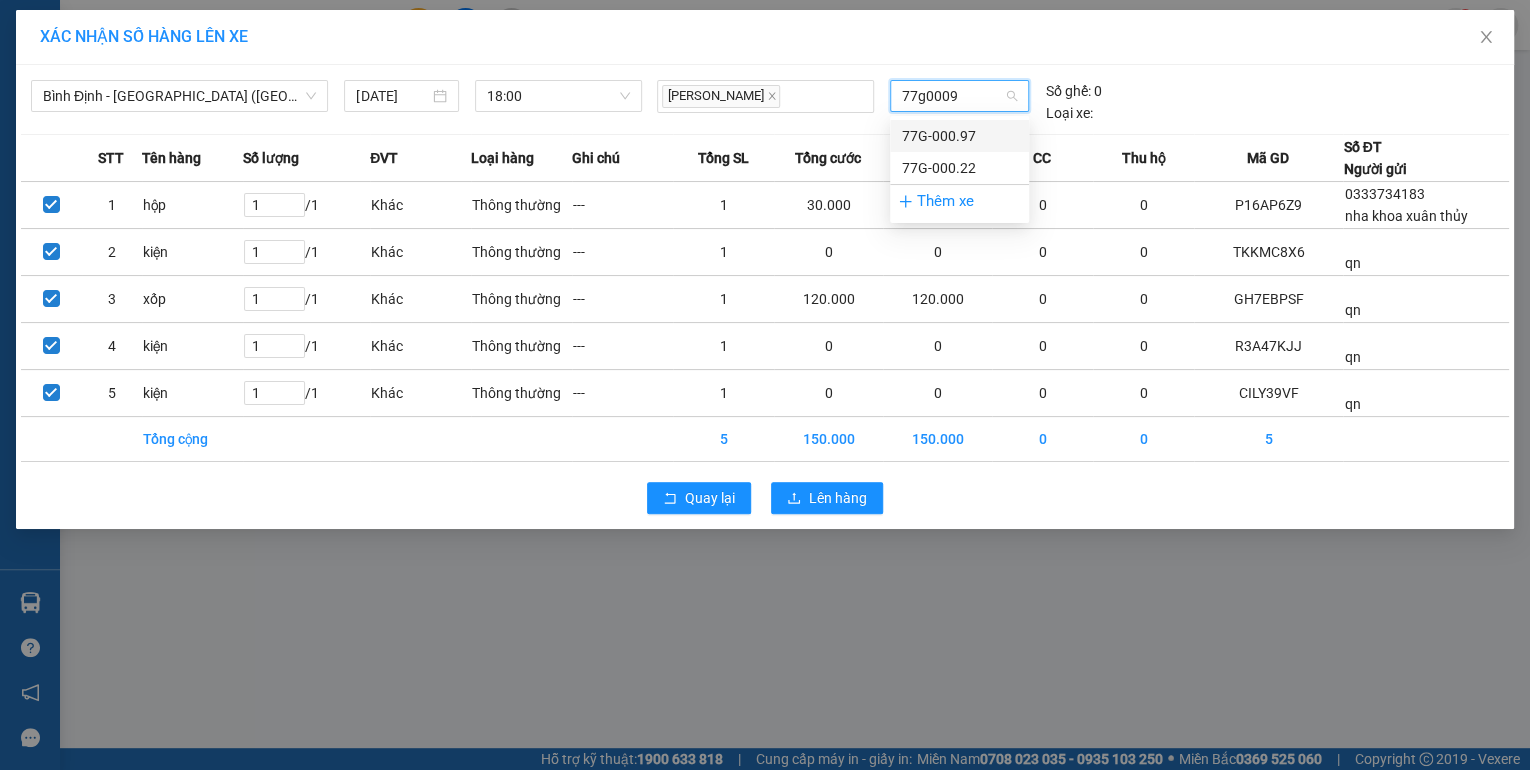 type on "77g00097" 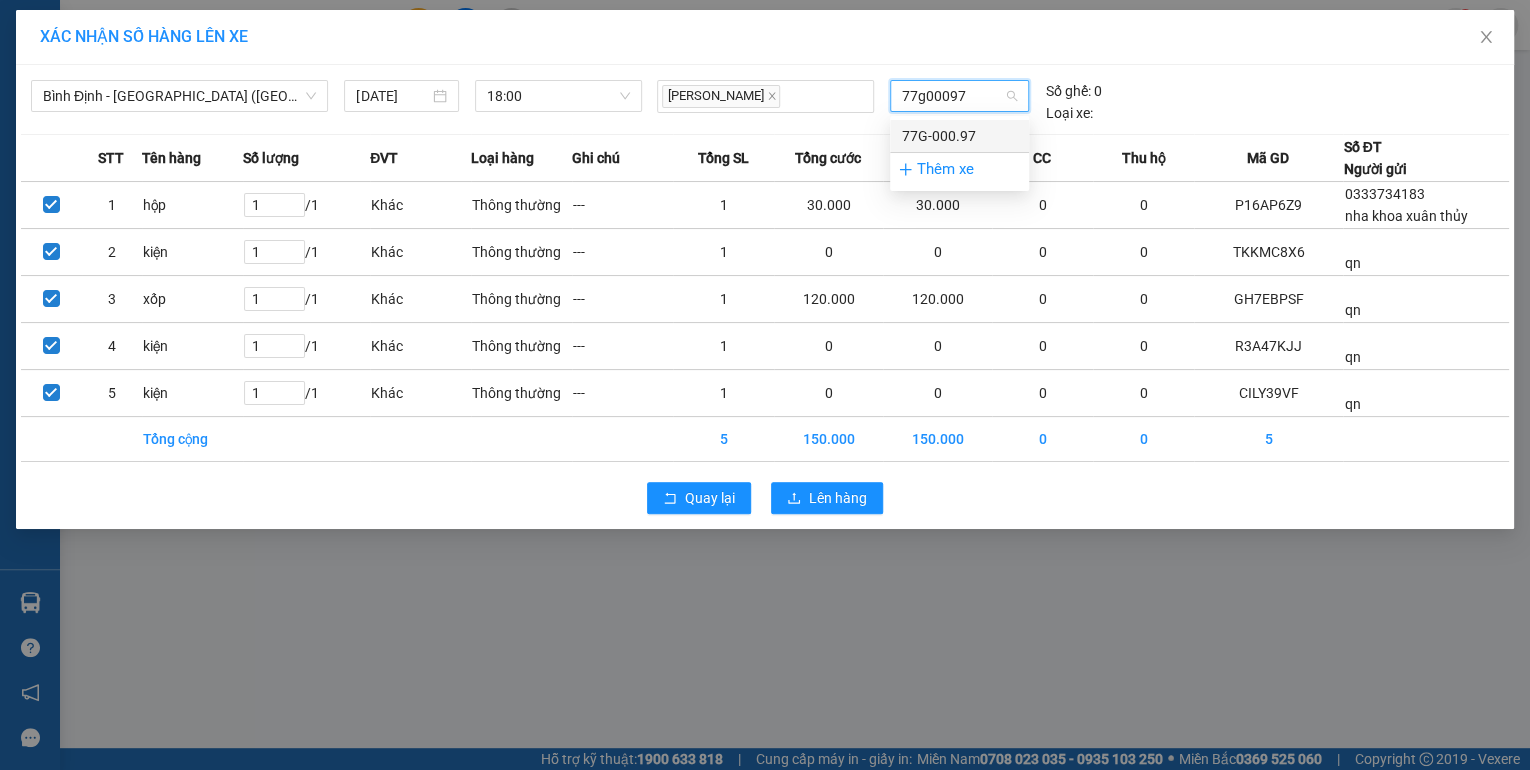 click on "77G-000.97" at bounding box center [959, 136] 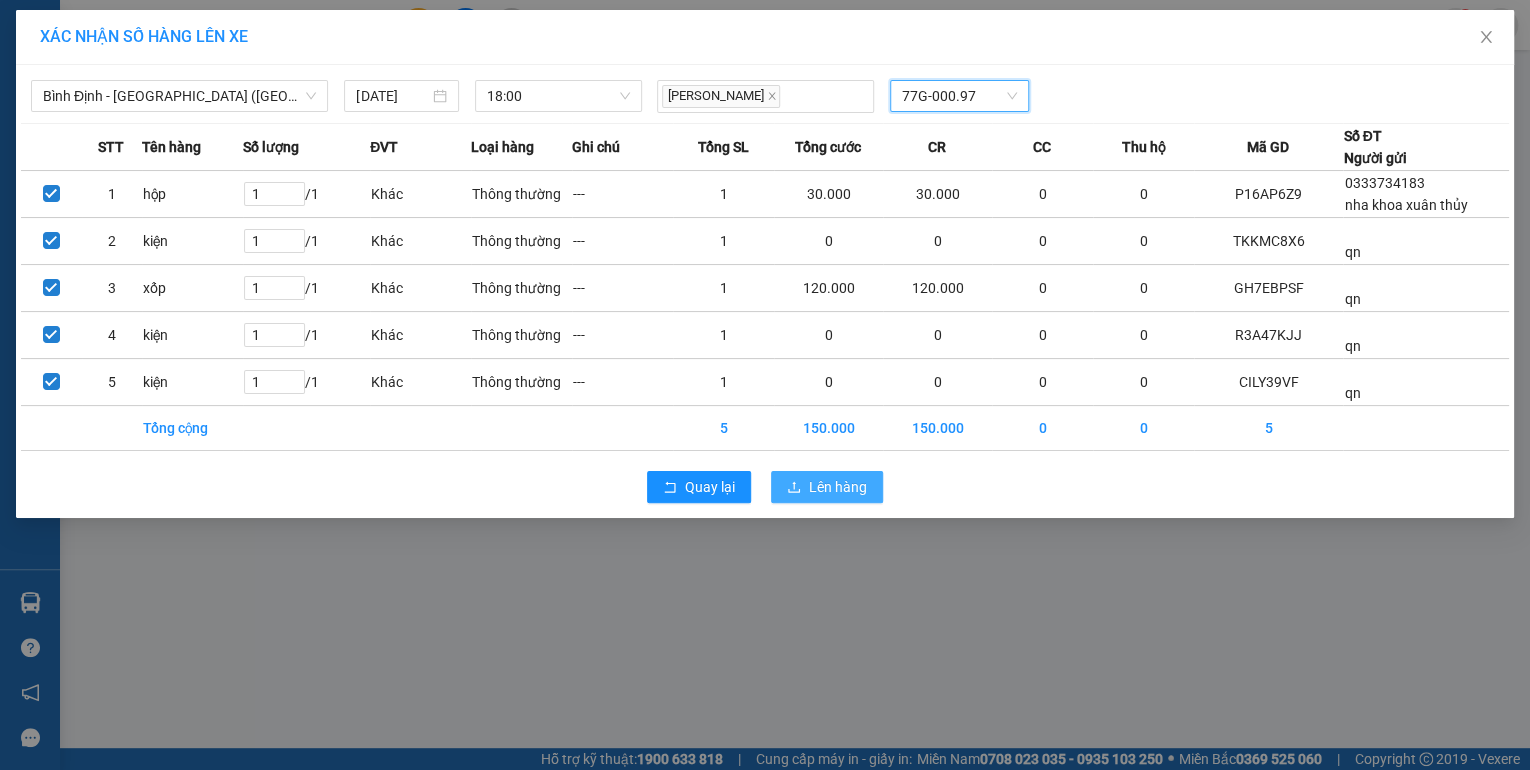 click 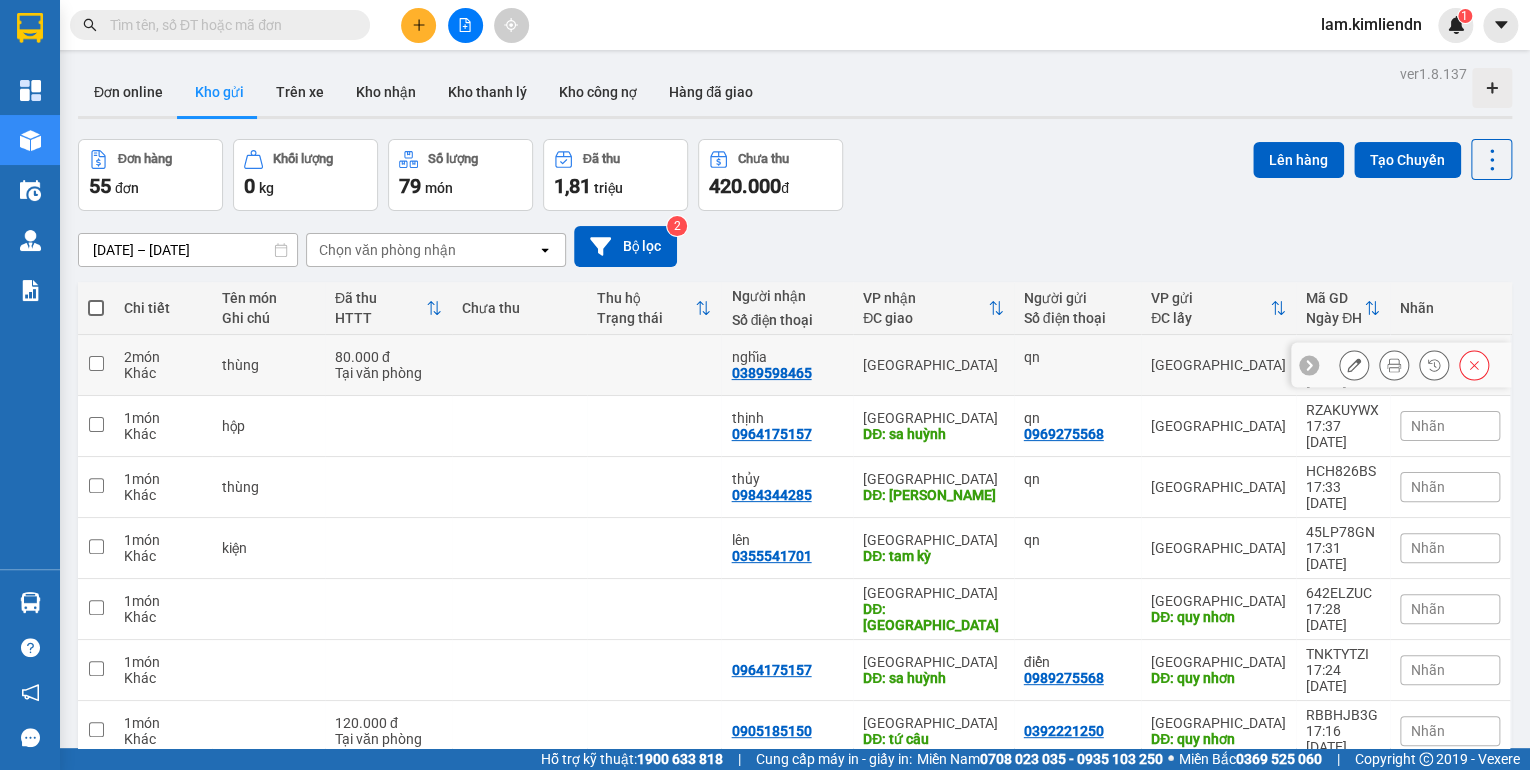 click at bounding box center (96, 363) 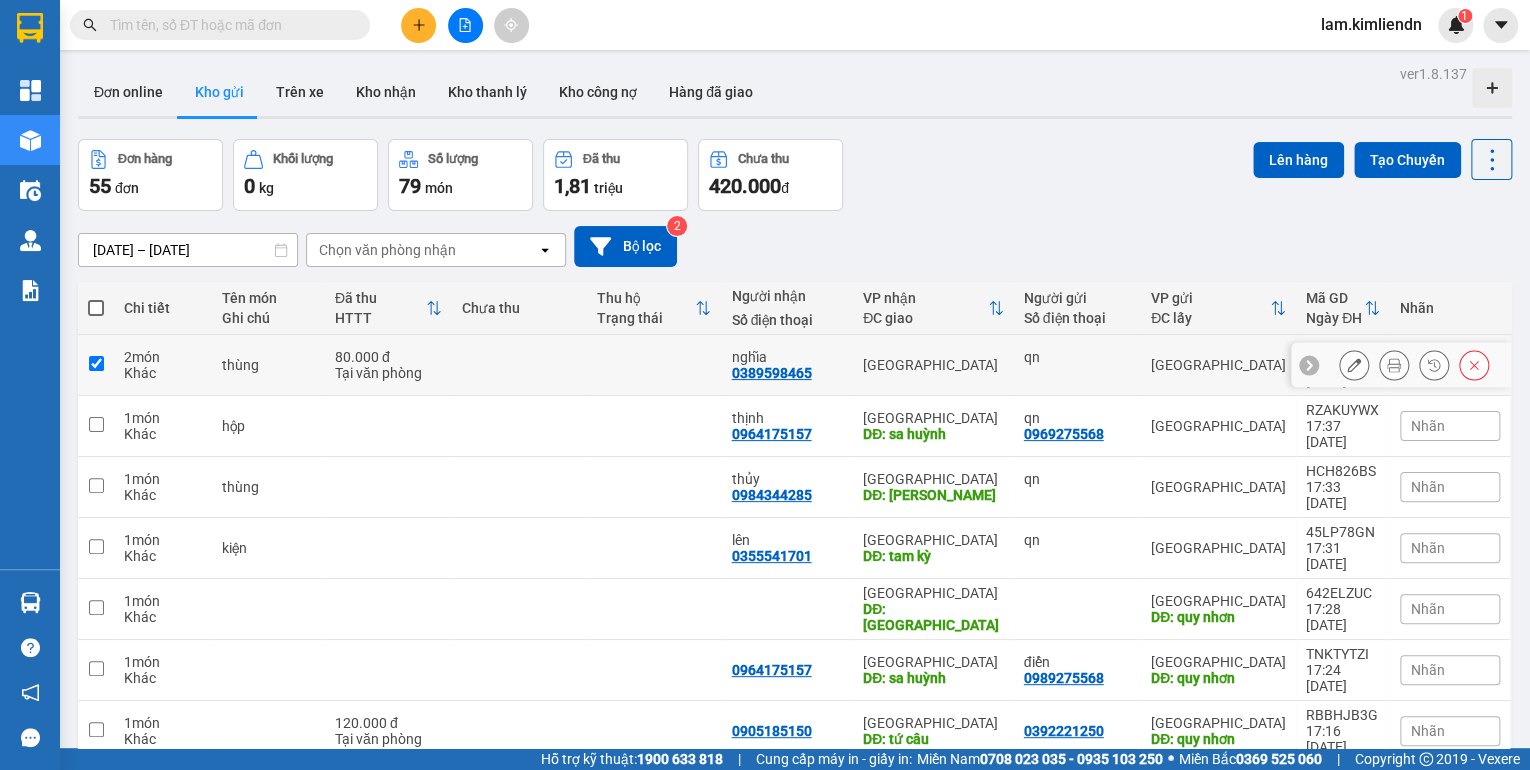 checkbox on "true" 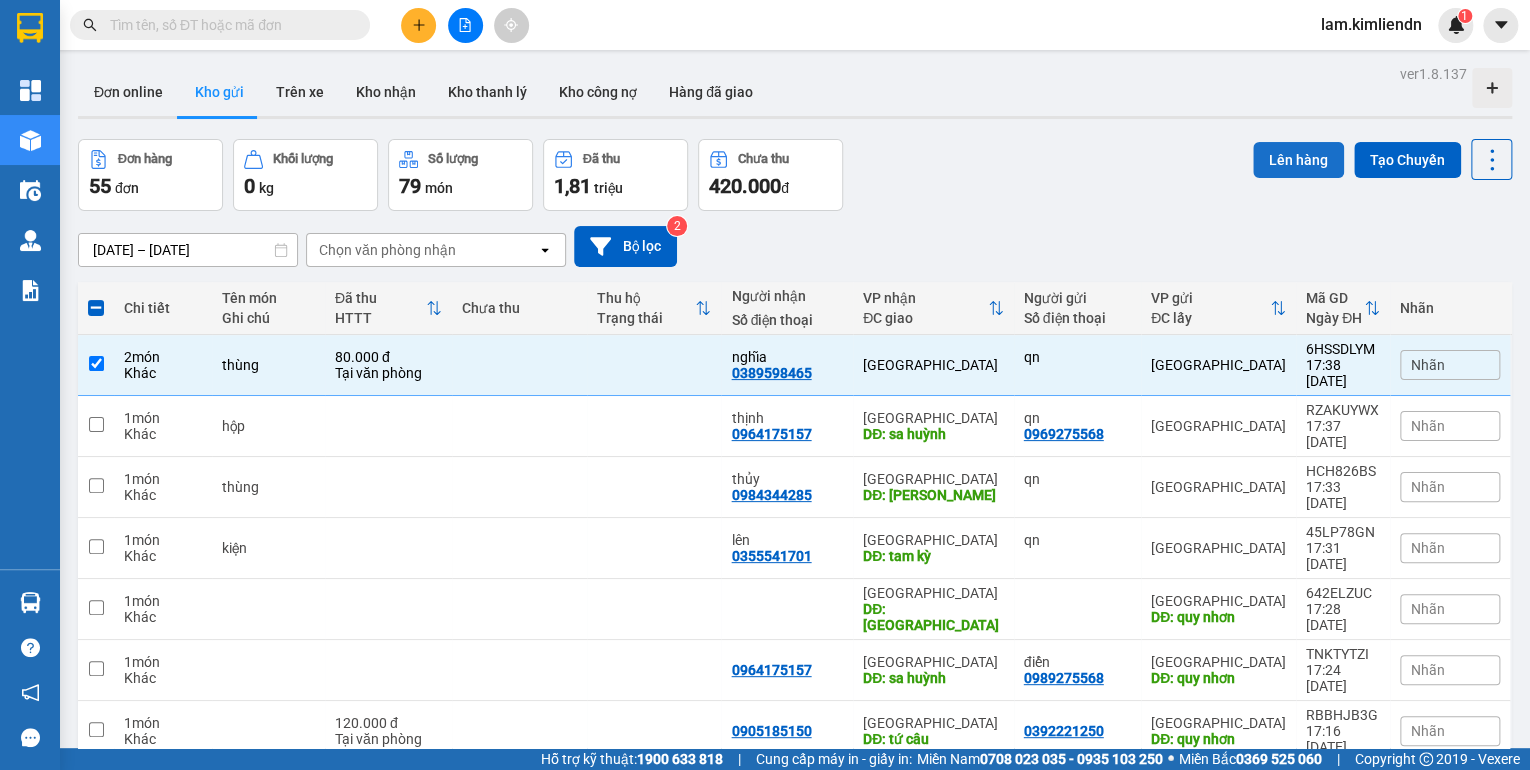 click on "Lên hàng" at bounding box center (1298, 160) 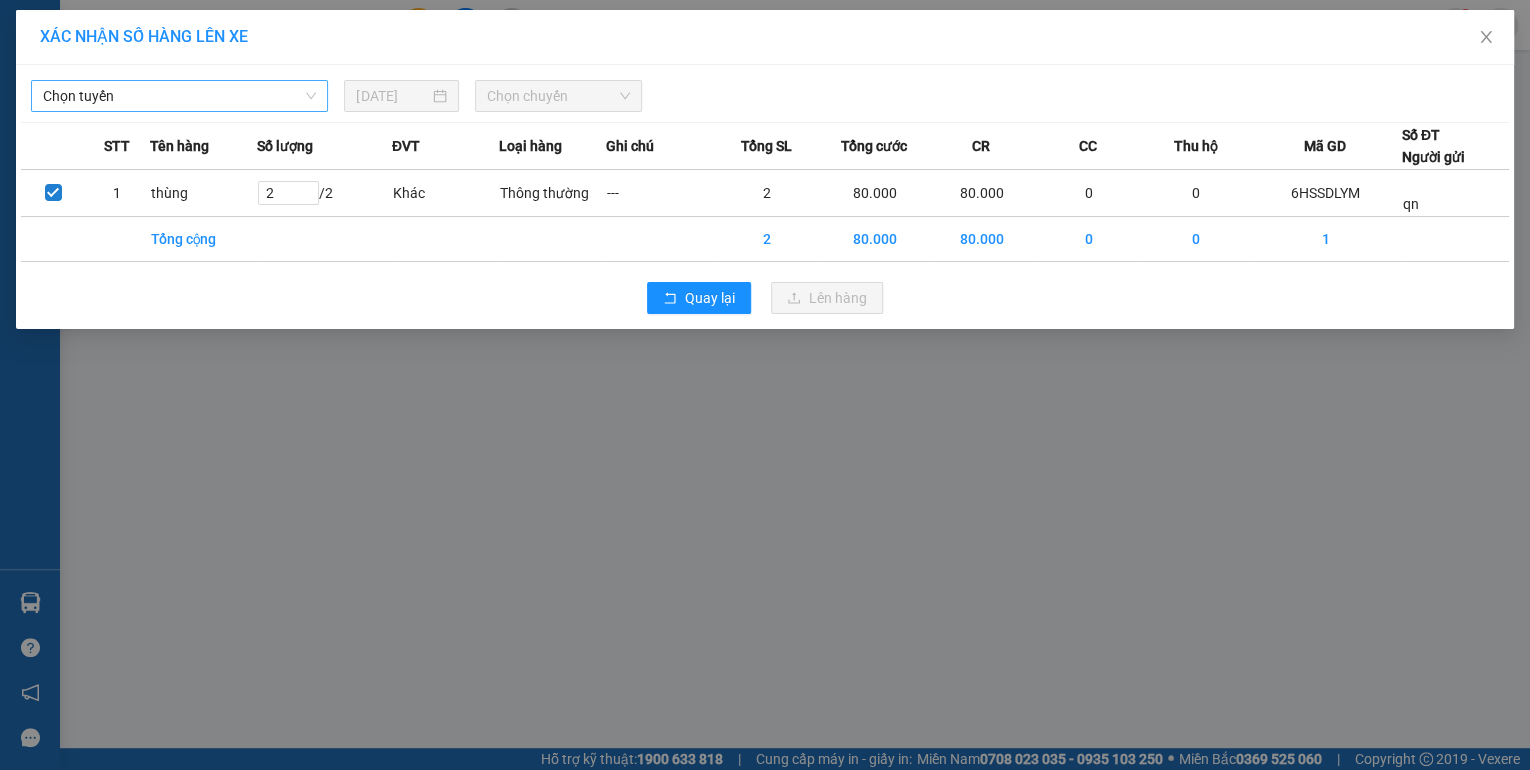 click on "Chọn tuyến" at bounding box center (179, 96) 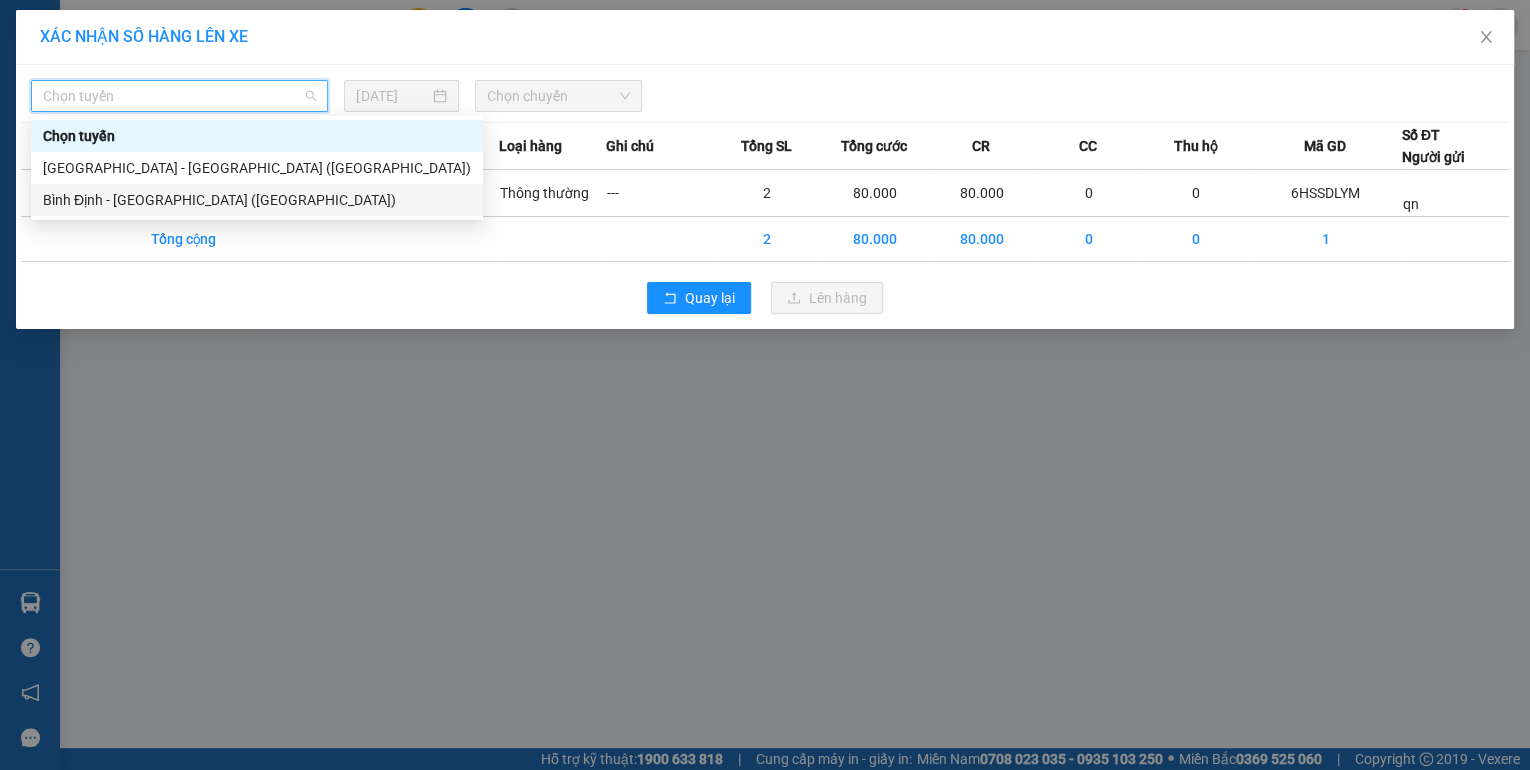 click on "Bình Định - [GEOGRAPHIC_DATA] ([GEOGRAPHIC_DATA])" at bounding box center (257, 200) 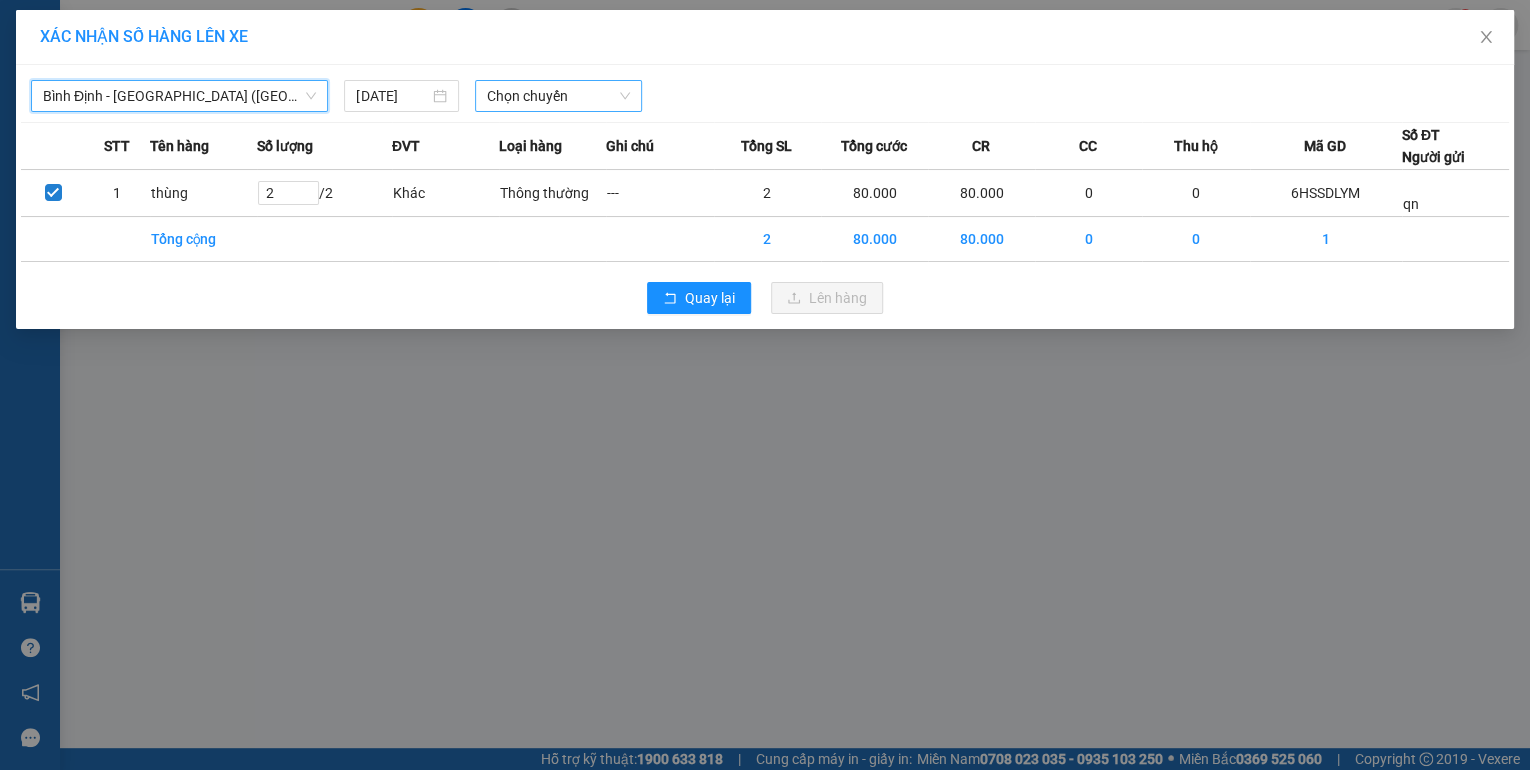 click on "Chọn chuyến" at bounding box center [558, 96] 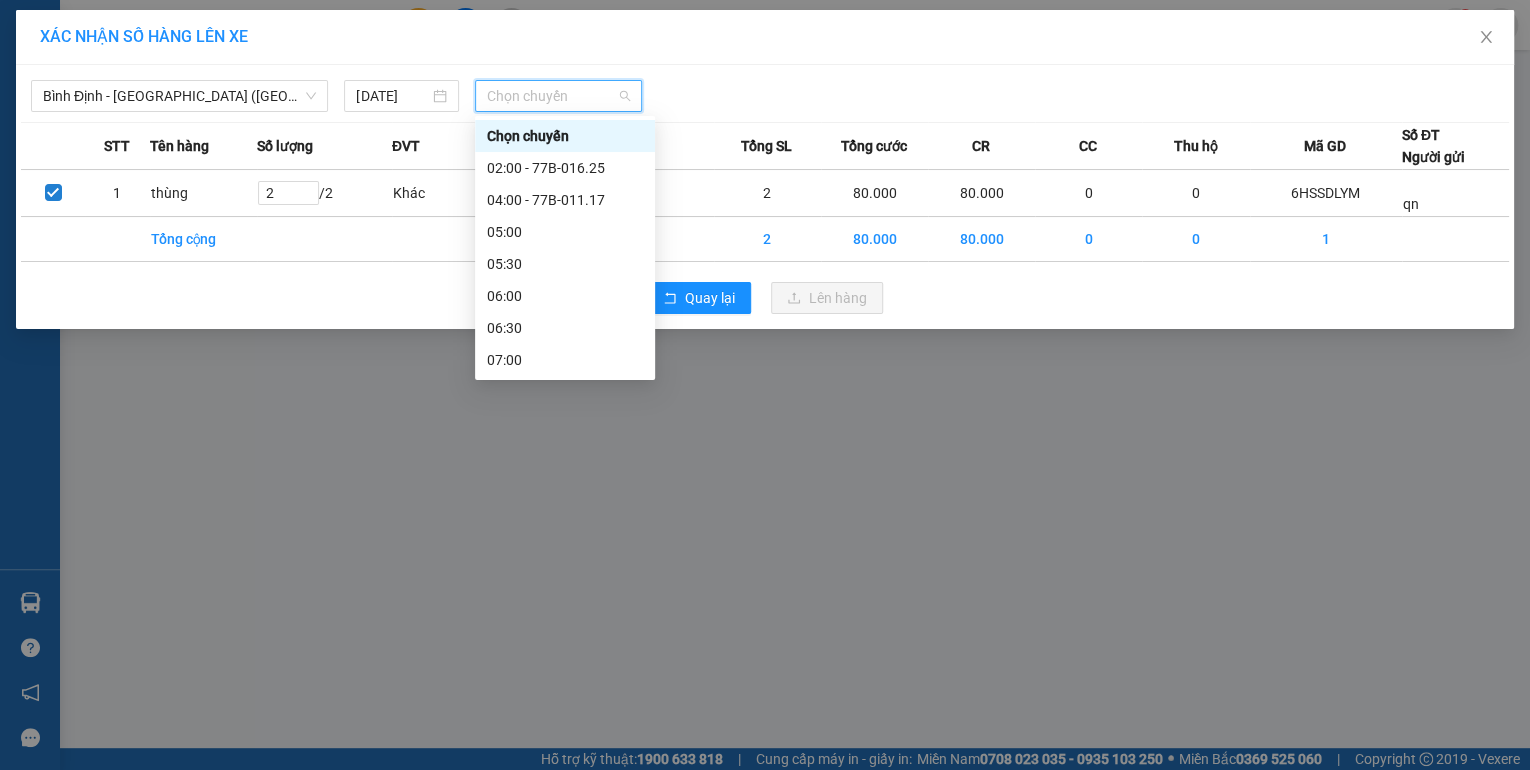click on "18:00     - 77G-000.97" at bounding box center [565, 1064] 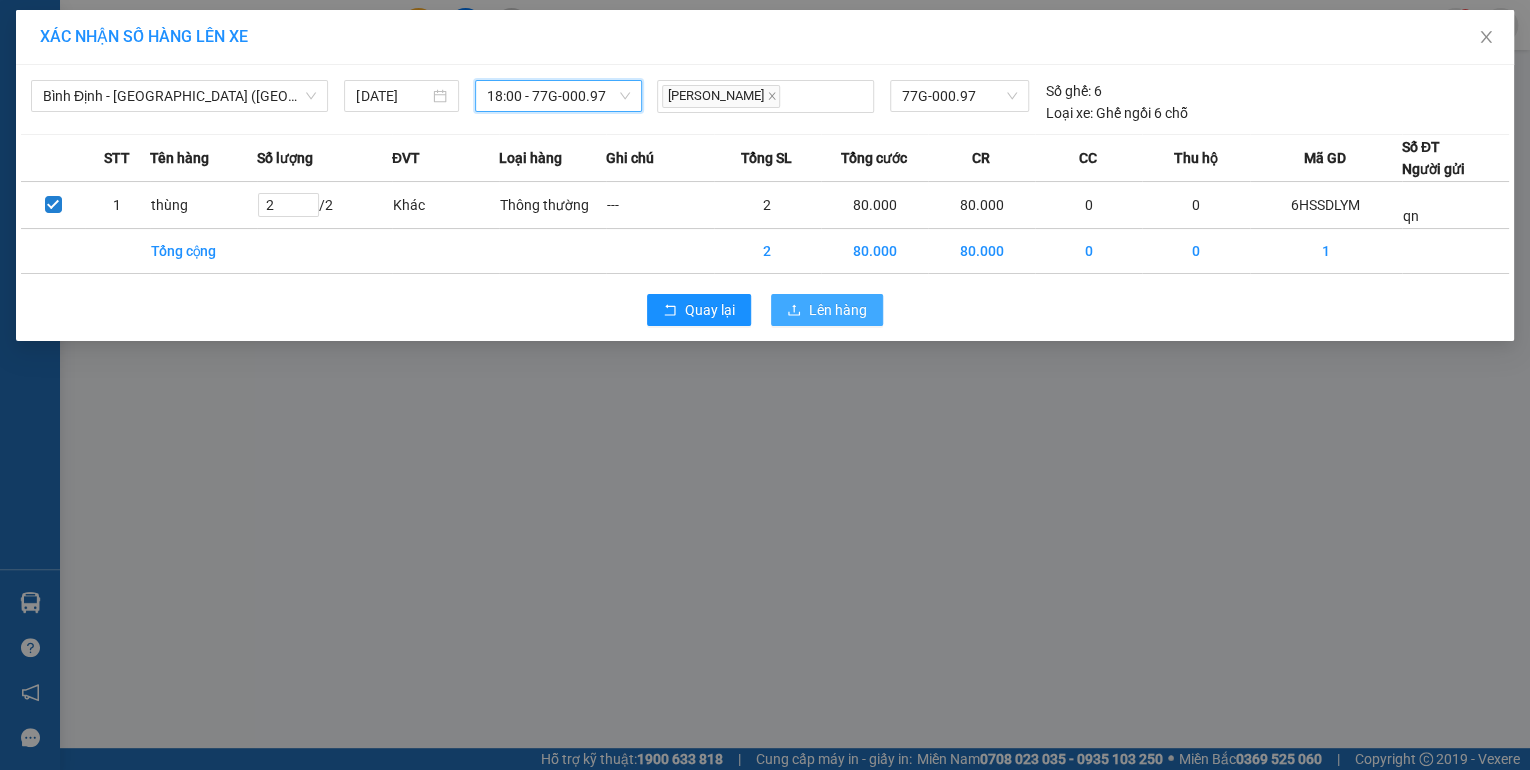 click on "Lên hàng" at bounding box center [838, 310] 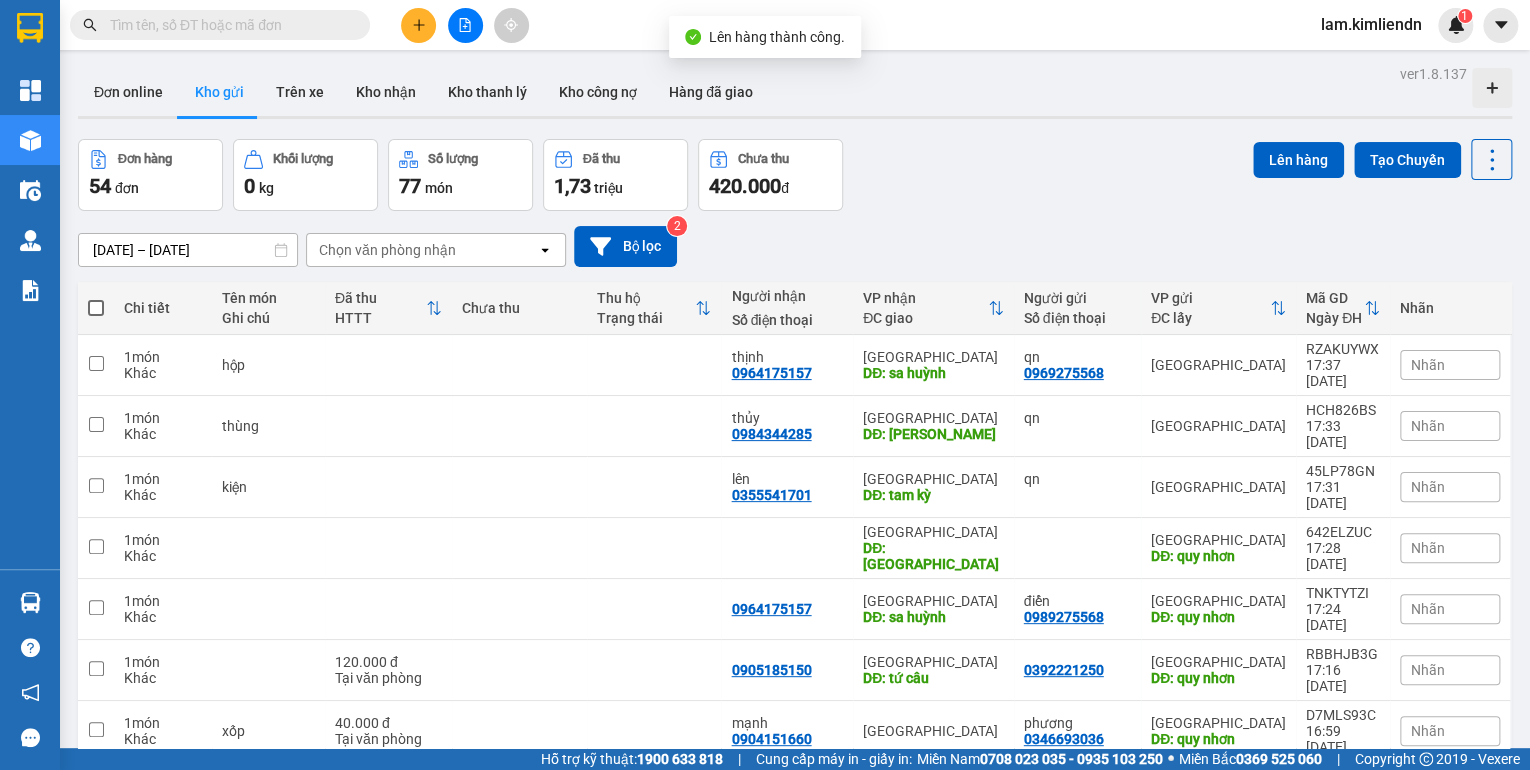 click at bounding box center [418, 25] 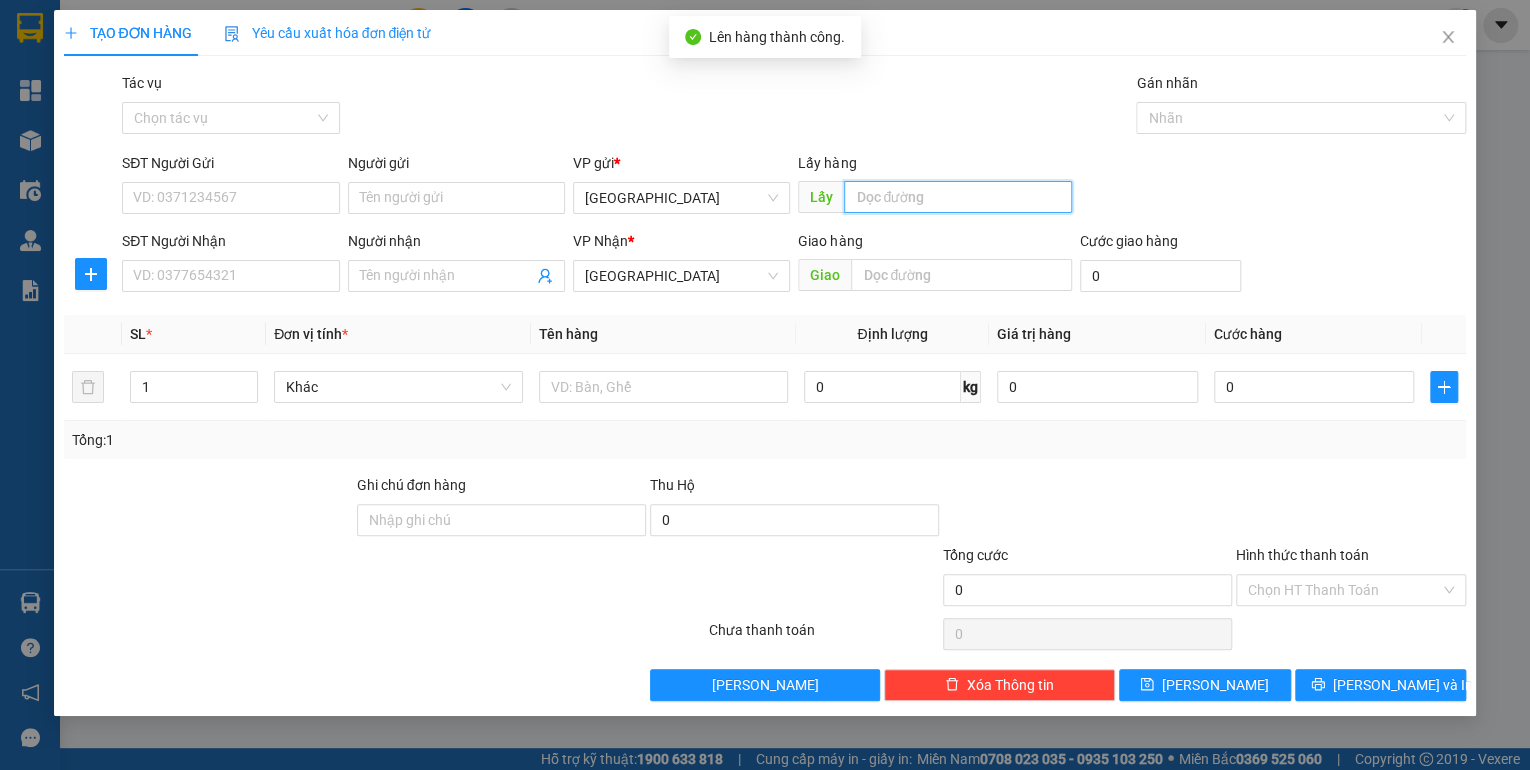 click at bounding box center (958, 197) 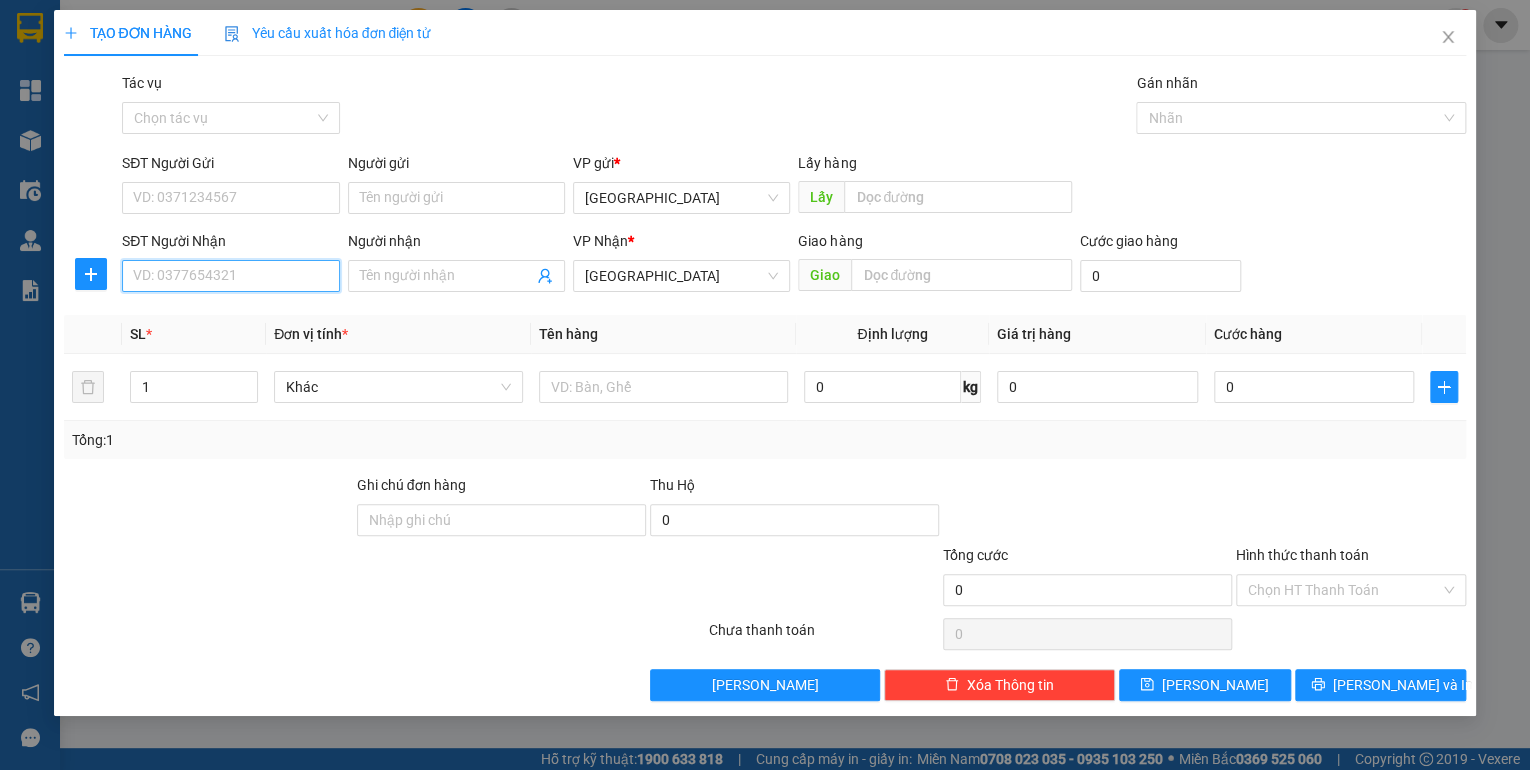 click on "SĐT Người Nhận" at bounding box center (230, 276) 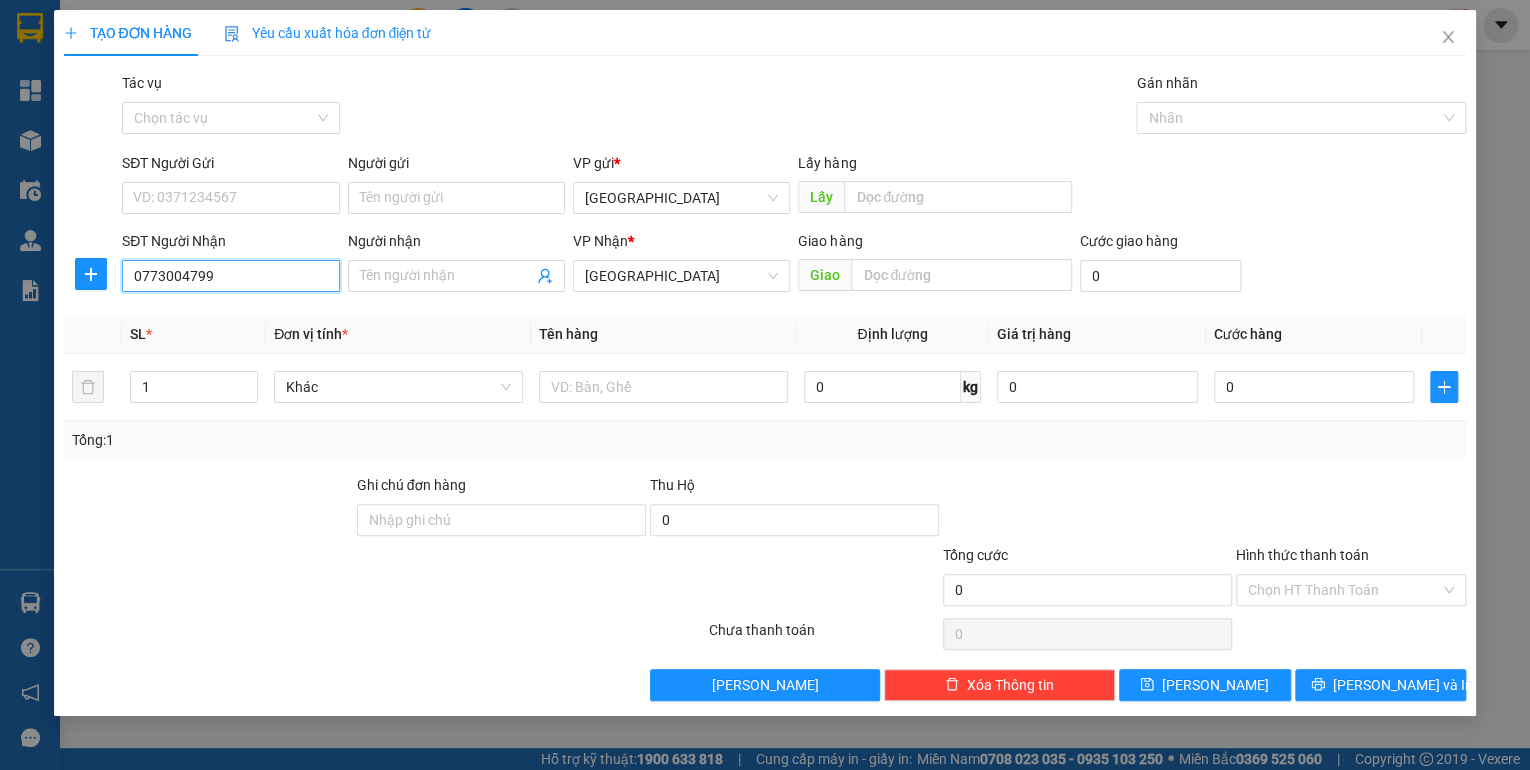 type on "0773004799" 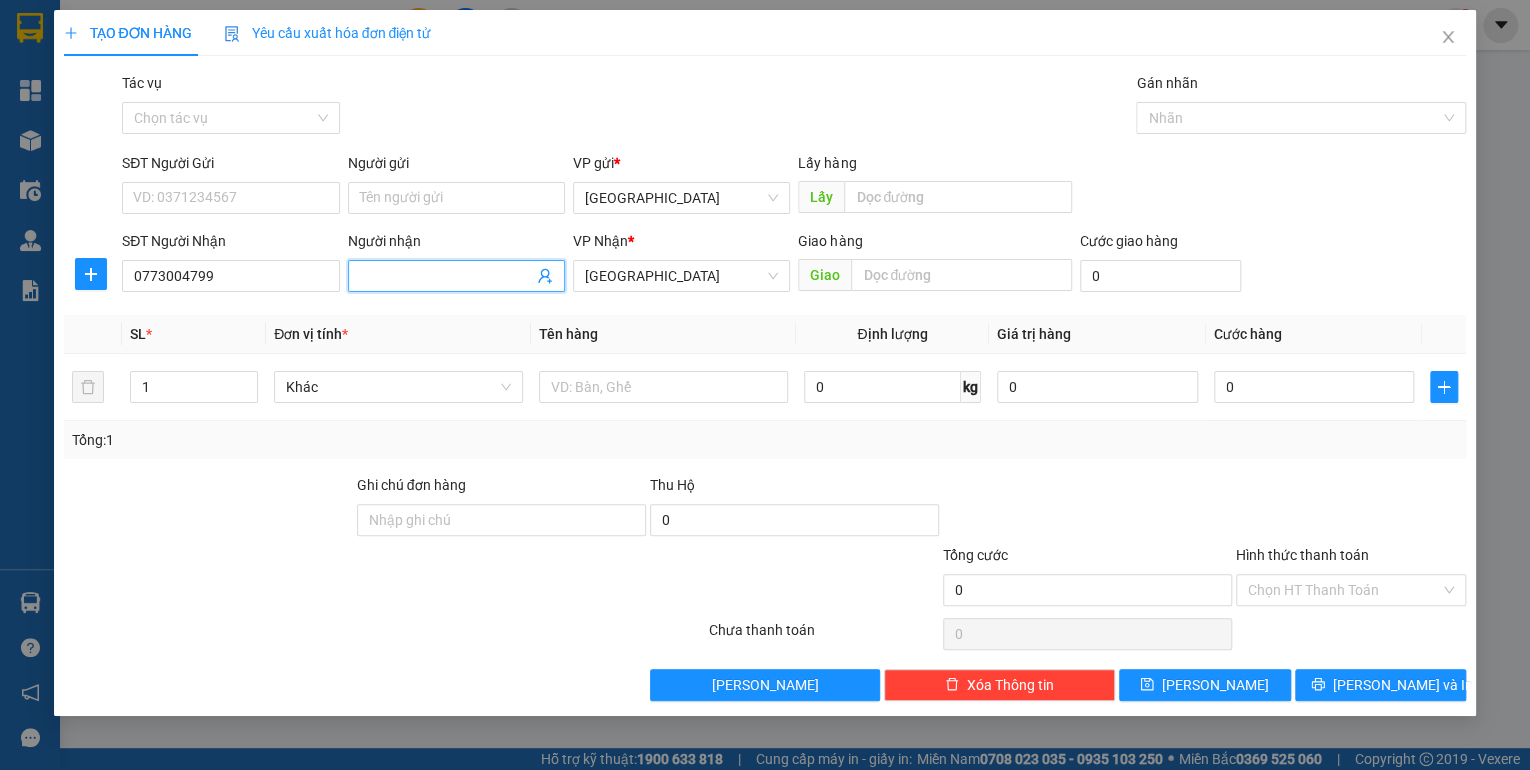 click on "Người nhận" at bounding box center [446, 276] 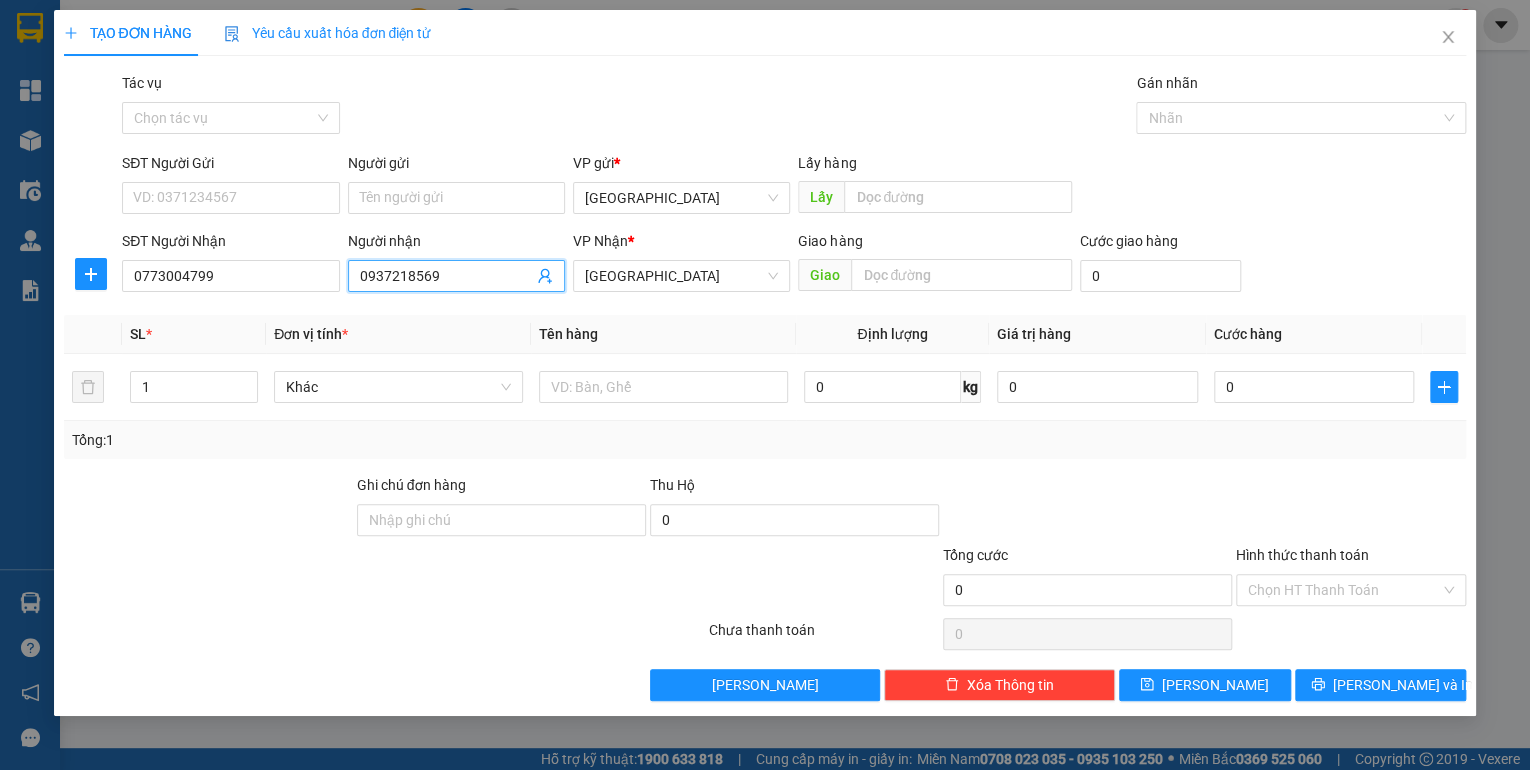 type on "0937218569" 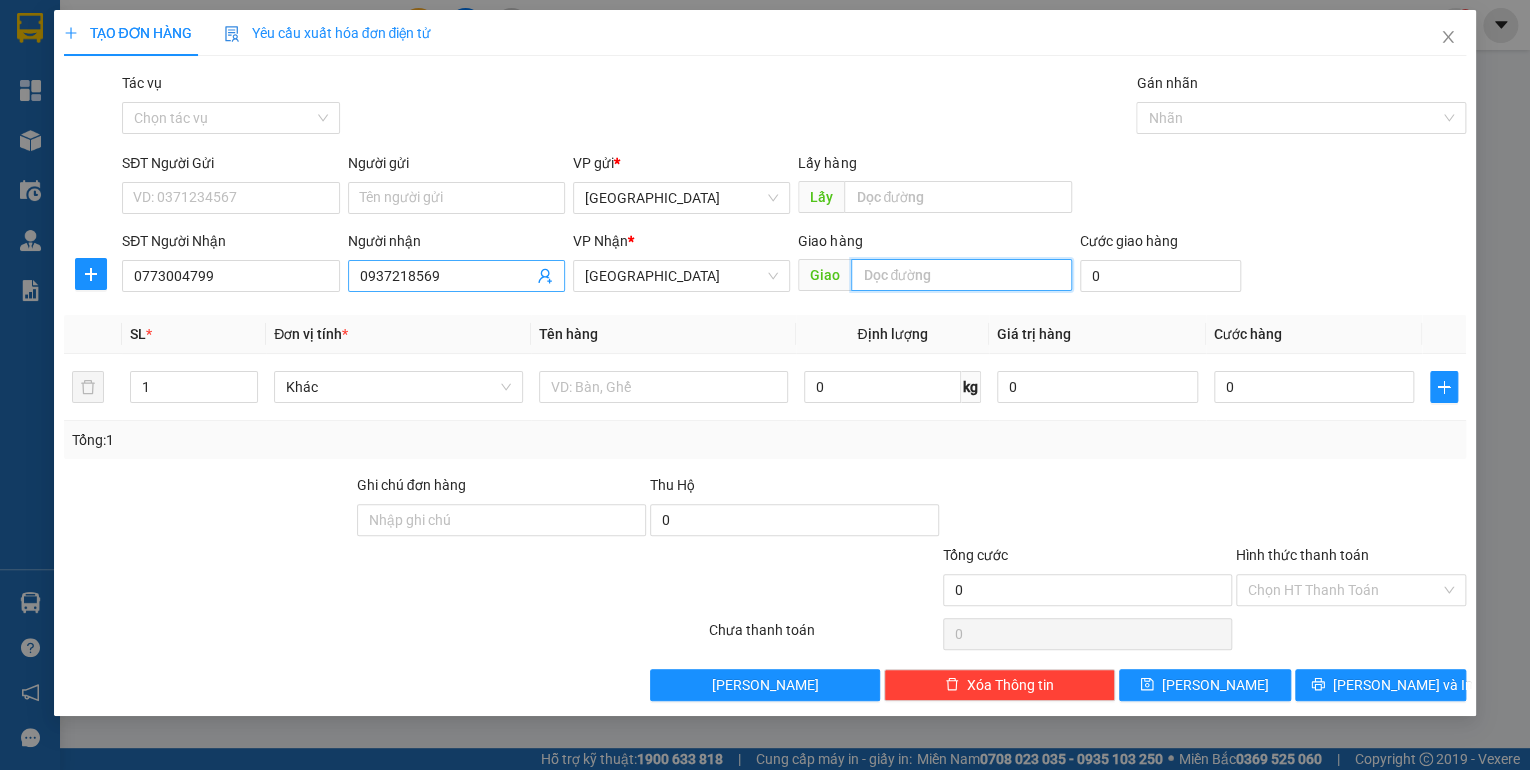 type on "d" 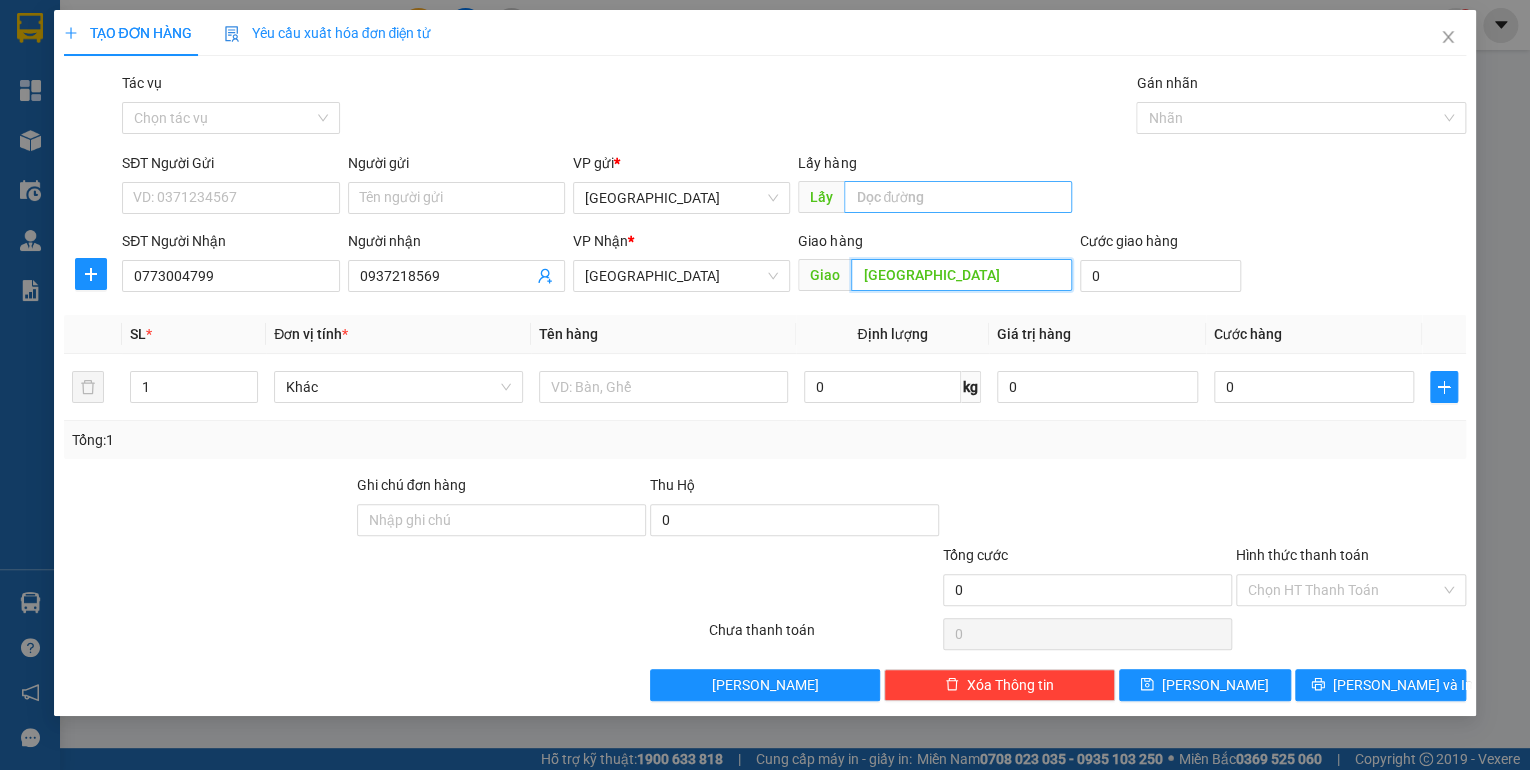 type on "[GEOGRAPHIC_DATA]" 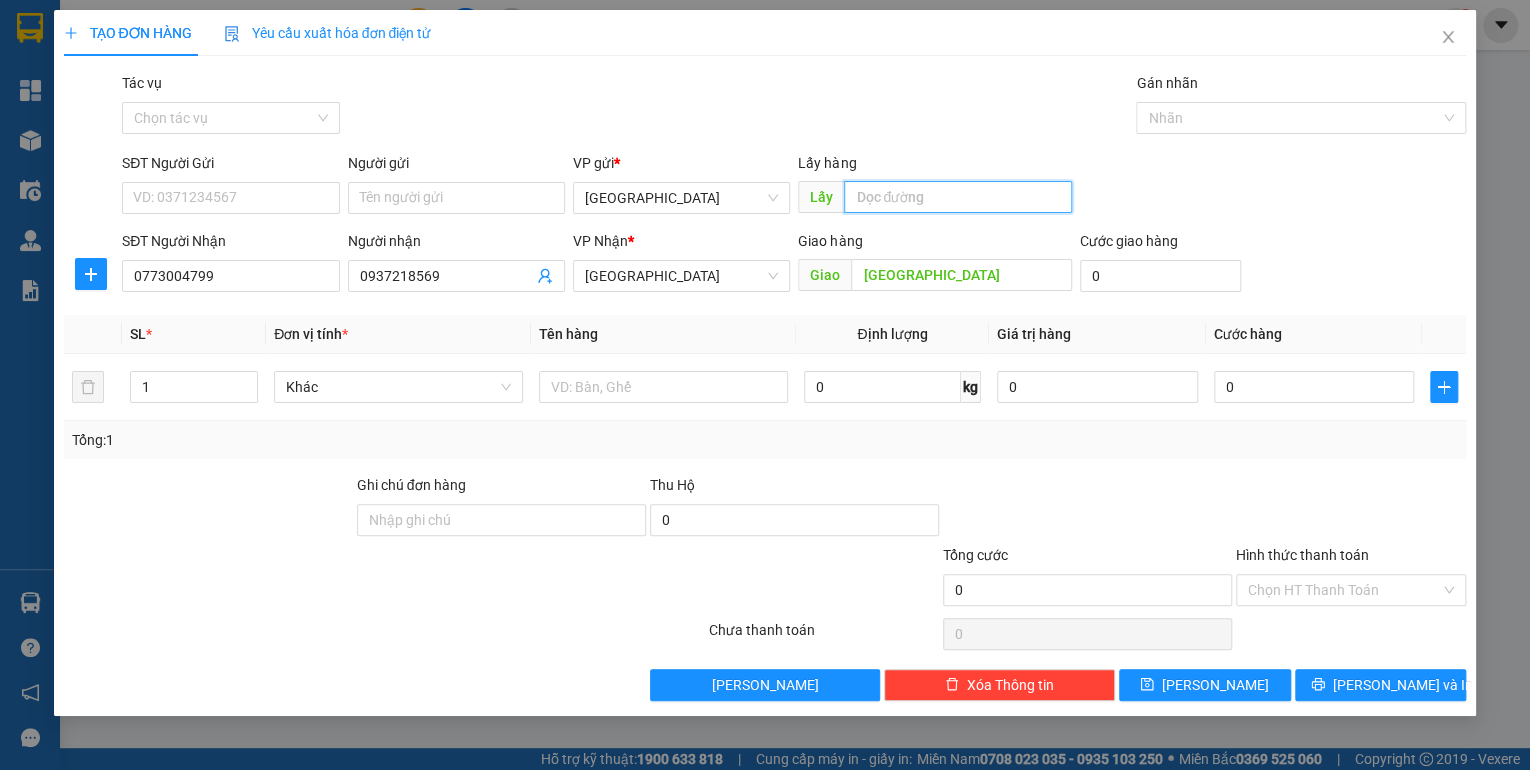click at bounding box center (958, 197) 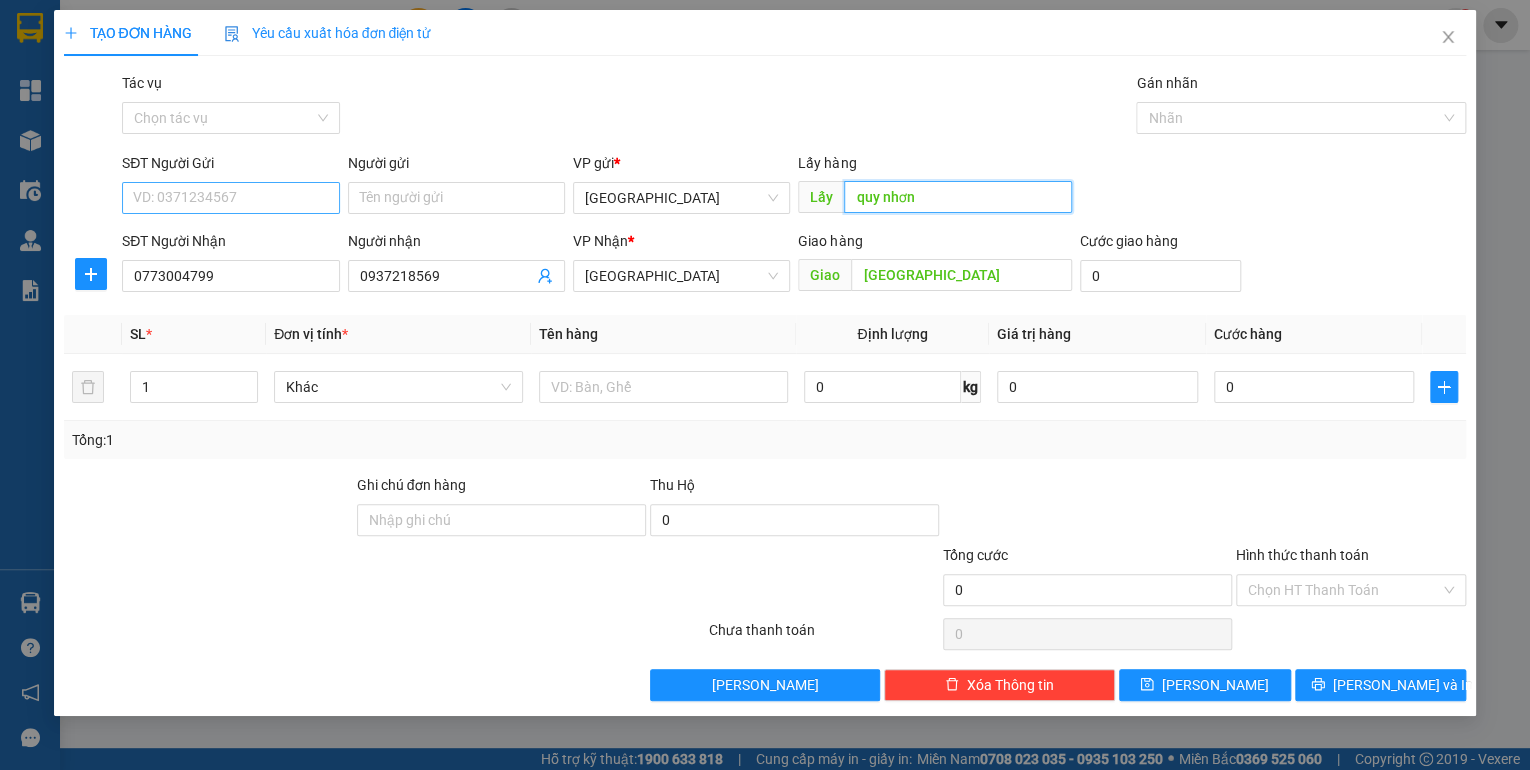 type on "quy nhơn" 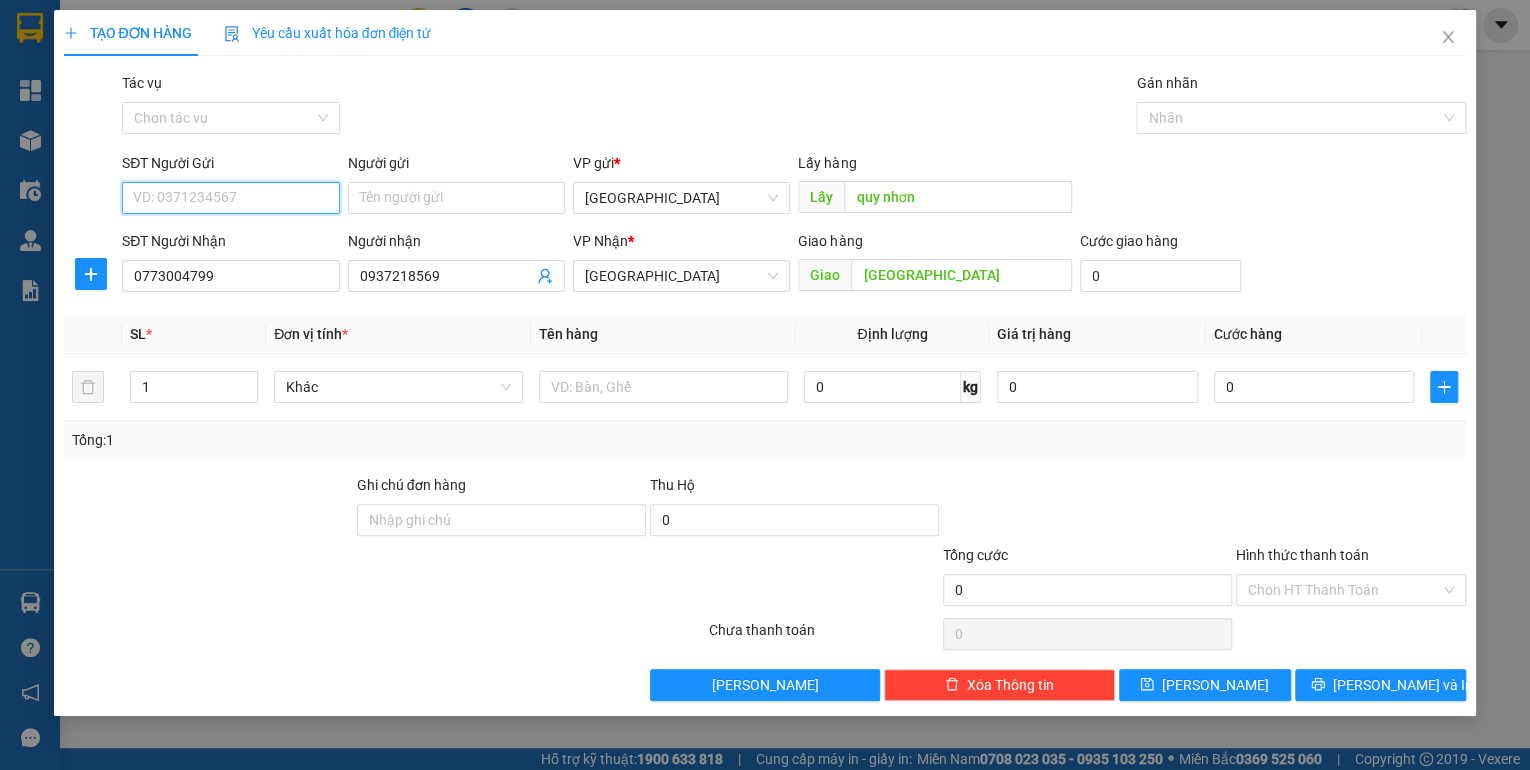 click on "SĐT Người Gửi" at bounding box center [230, 198] 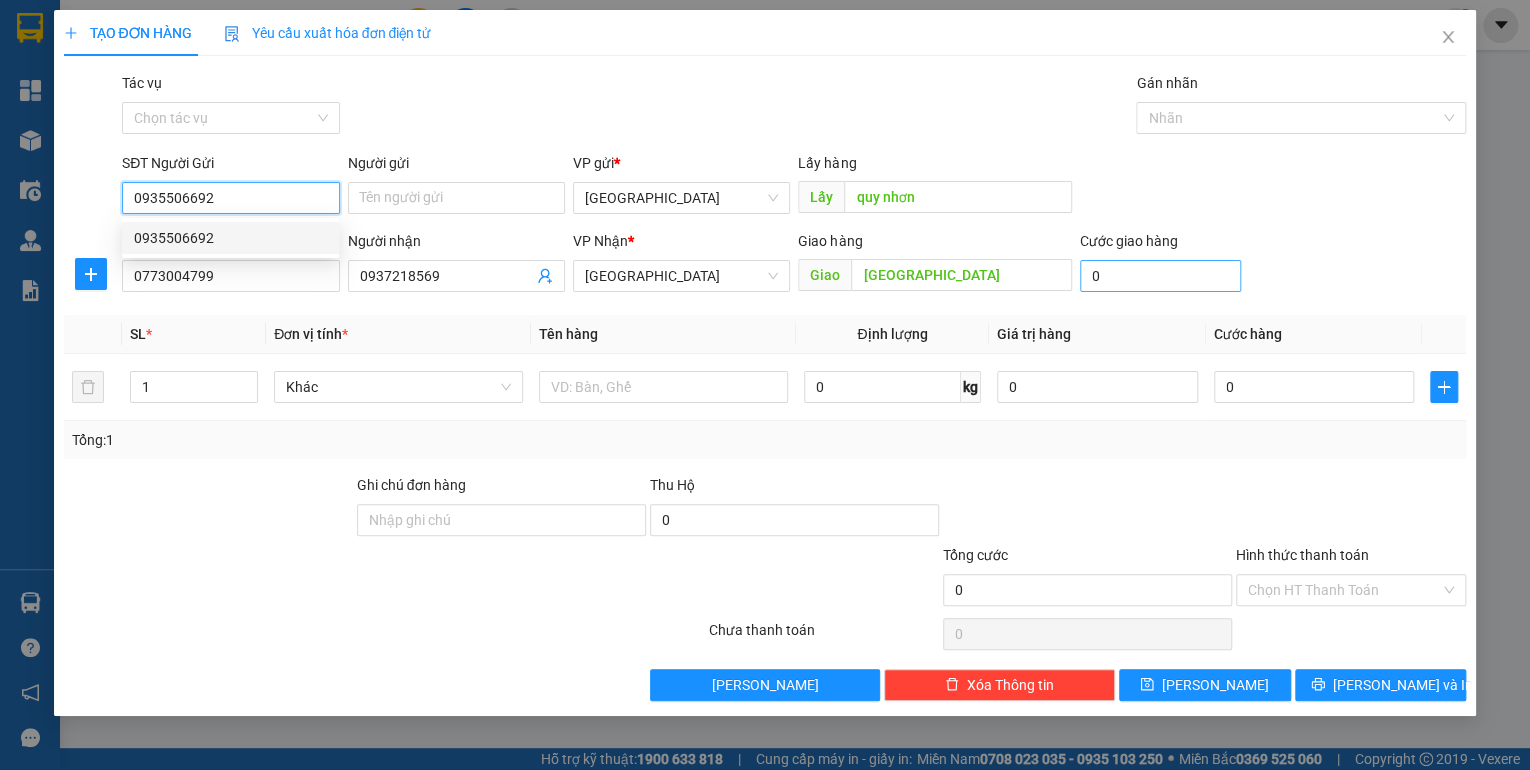 type on "0935506692" 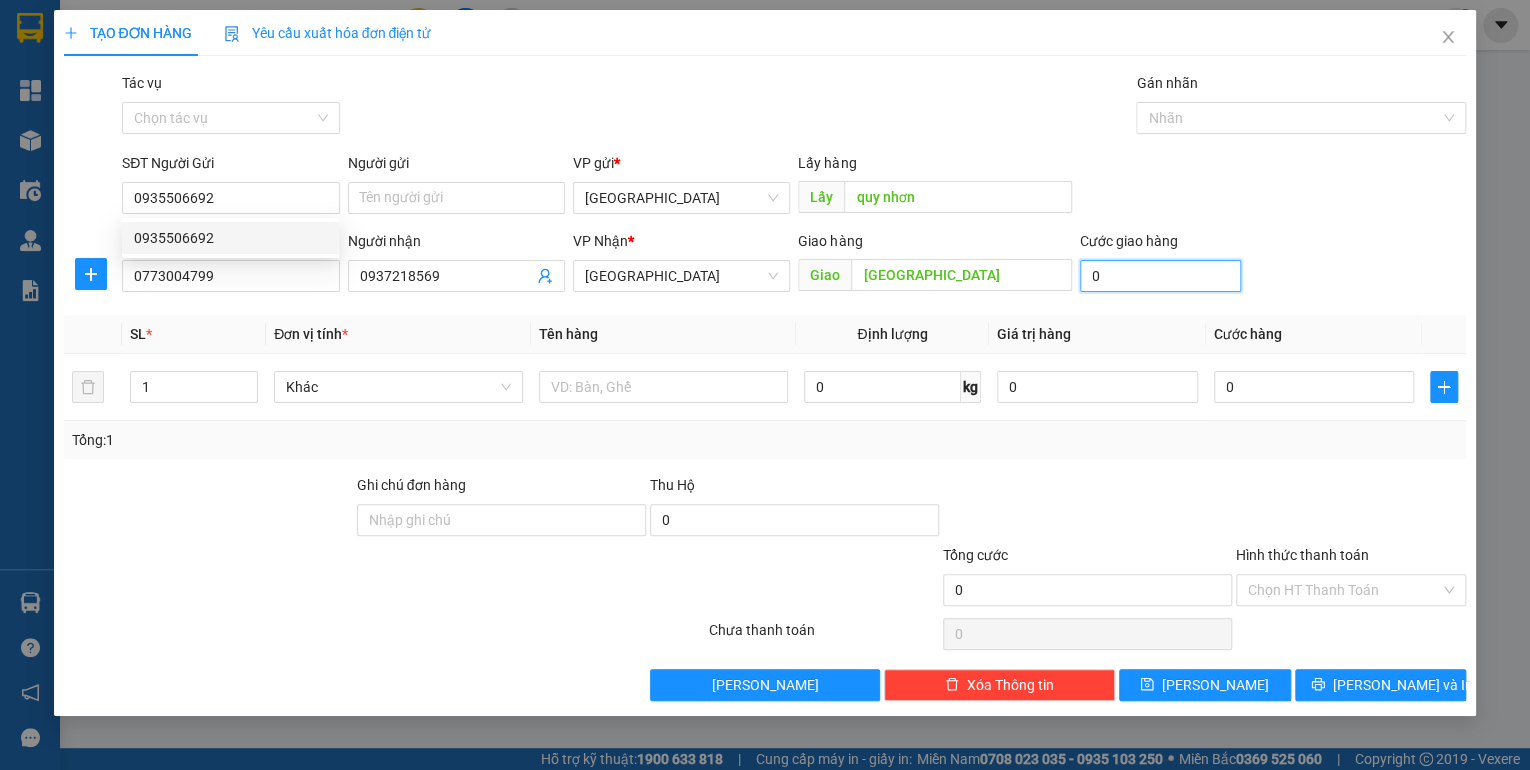 click on "0" at bounding box center (1160, 276) 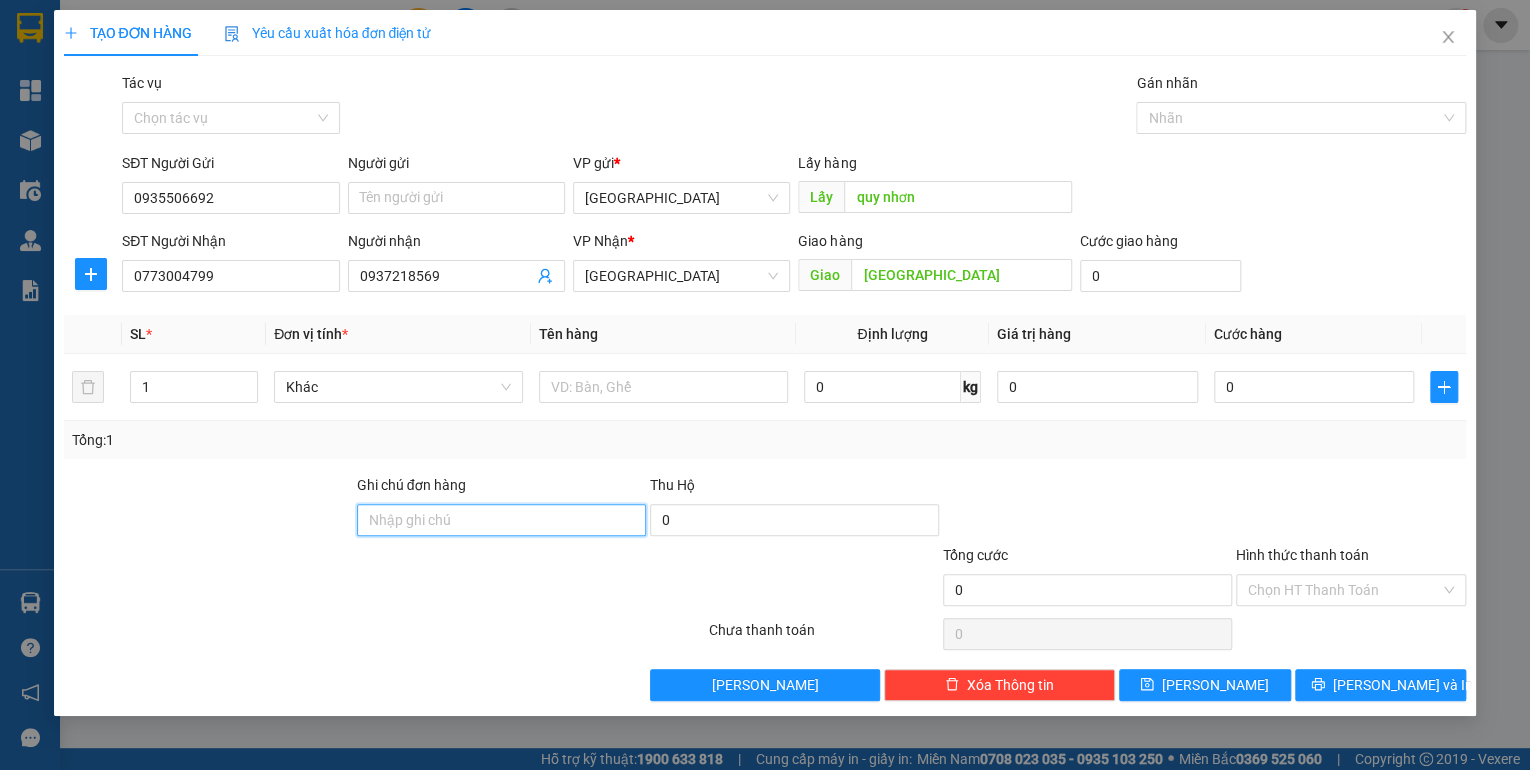 click on "Ghi chú đơn hàng" at bounding box center [501, 520] 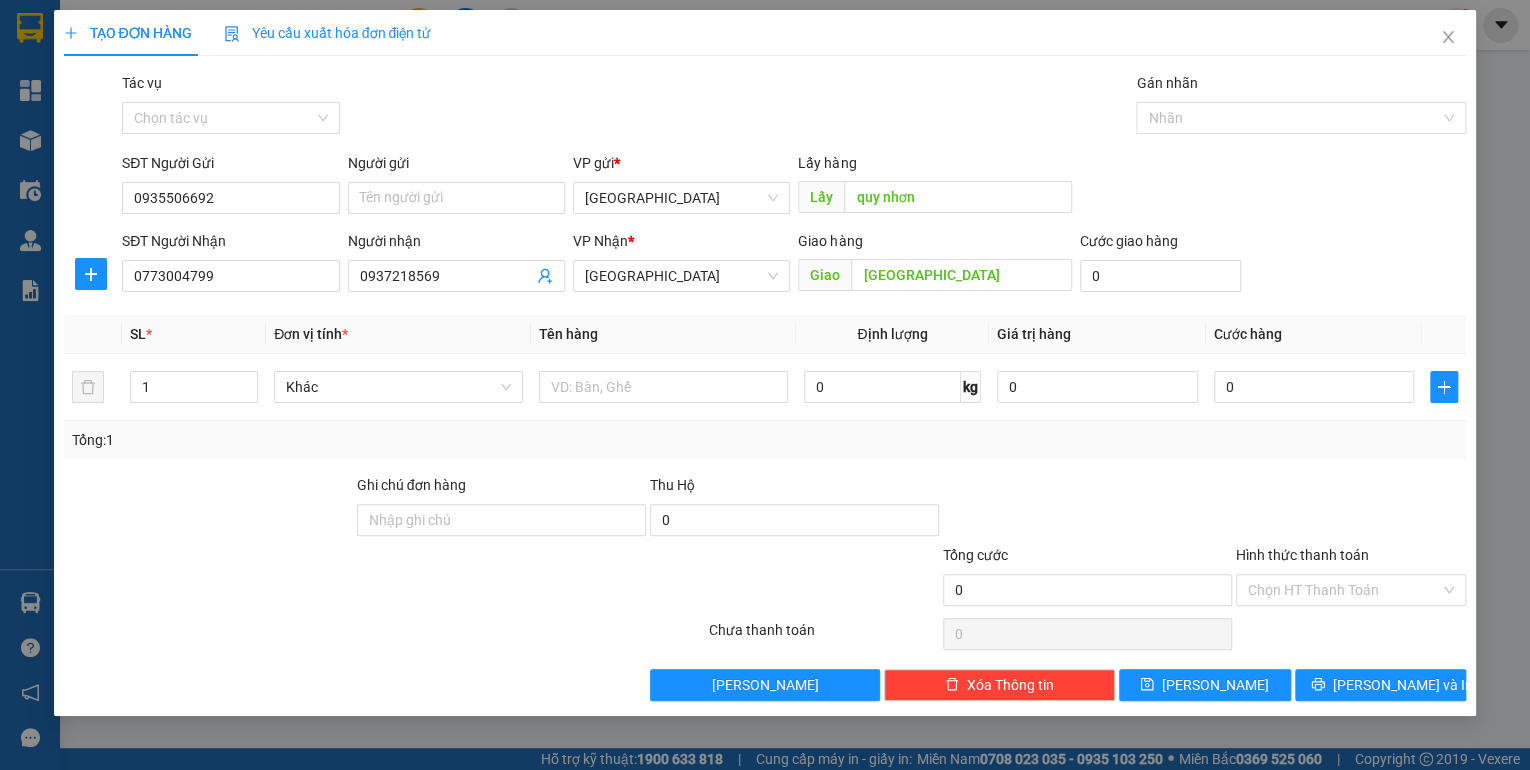click on "Cước giao hàng 0" at bounding box center [1160, 265] 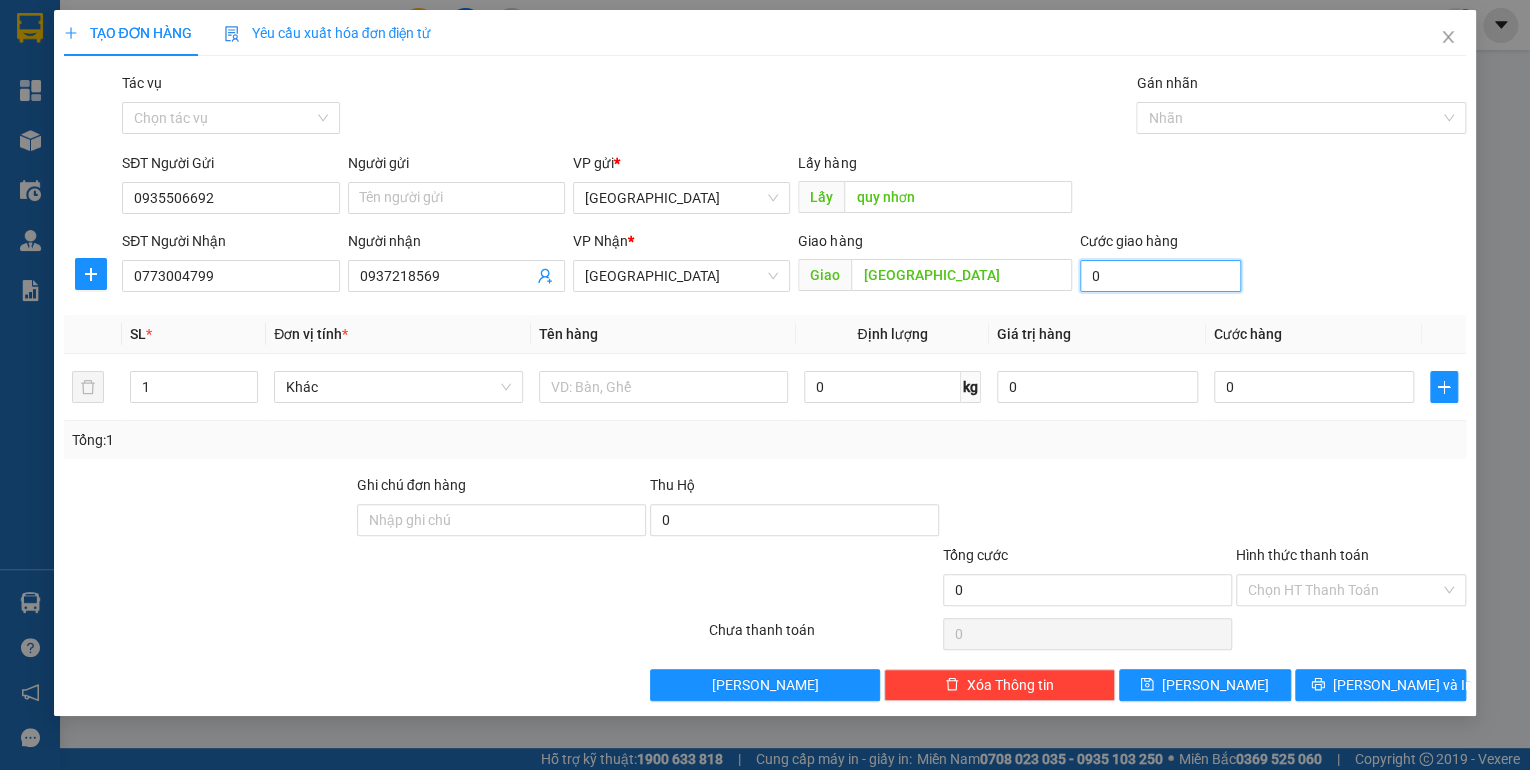 click on "0" at bounding box center (1160, 276) 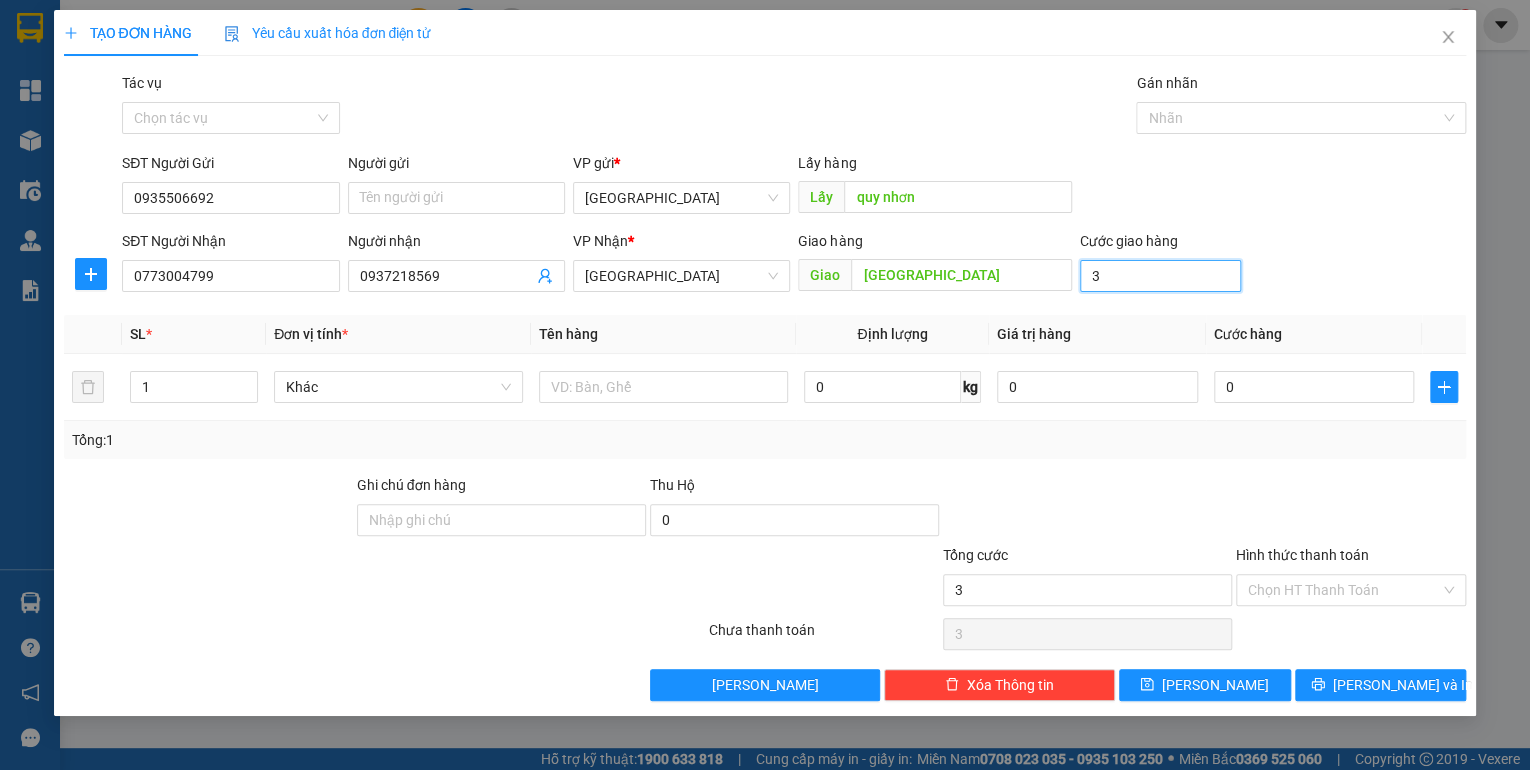 type on "30" 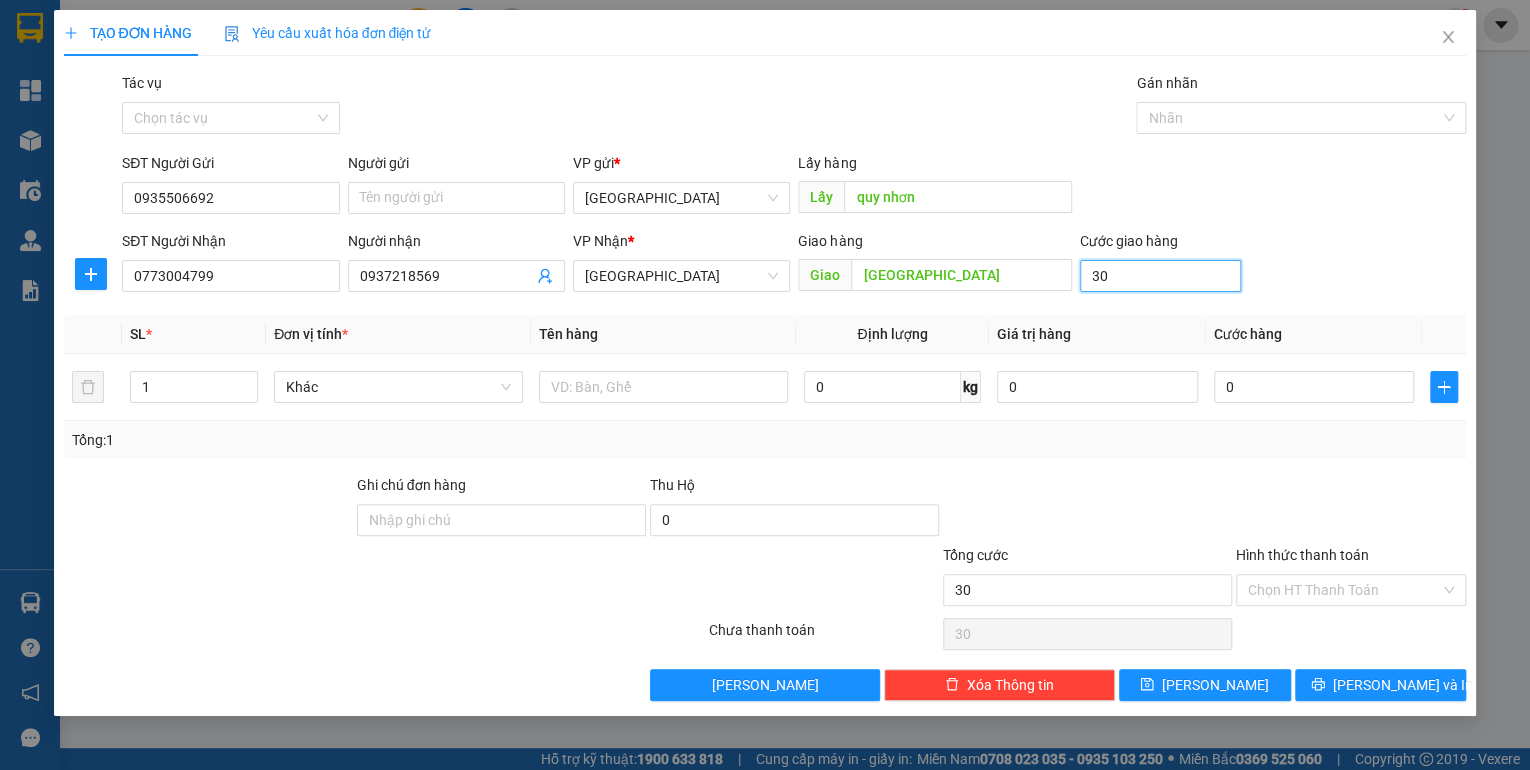 type on "300" 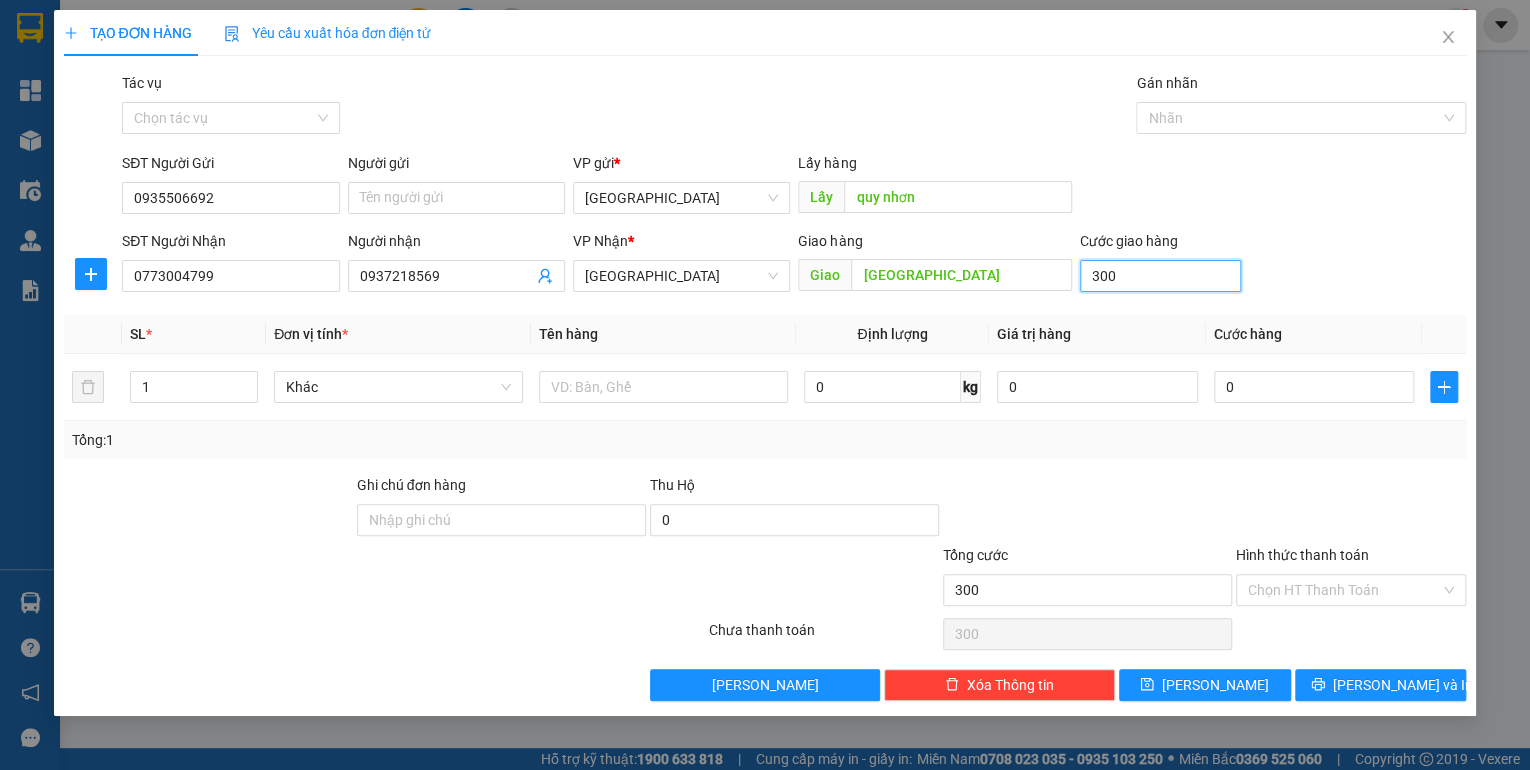 type on "3.000" 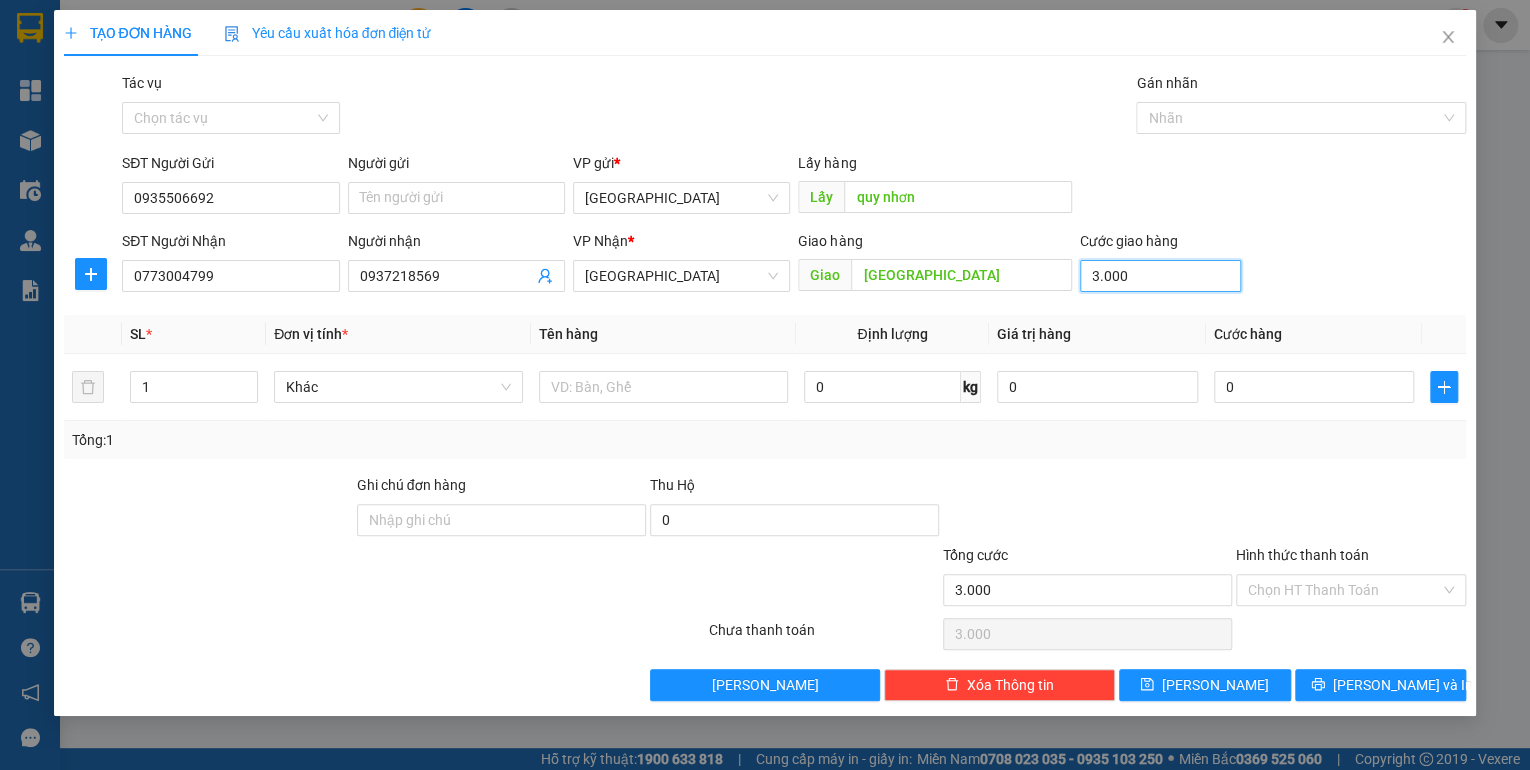 type on "30.000" 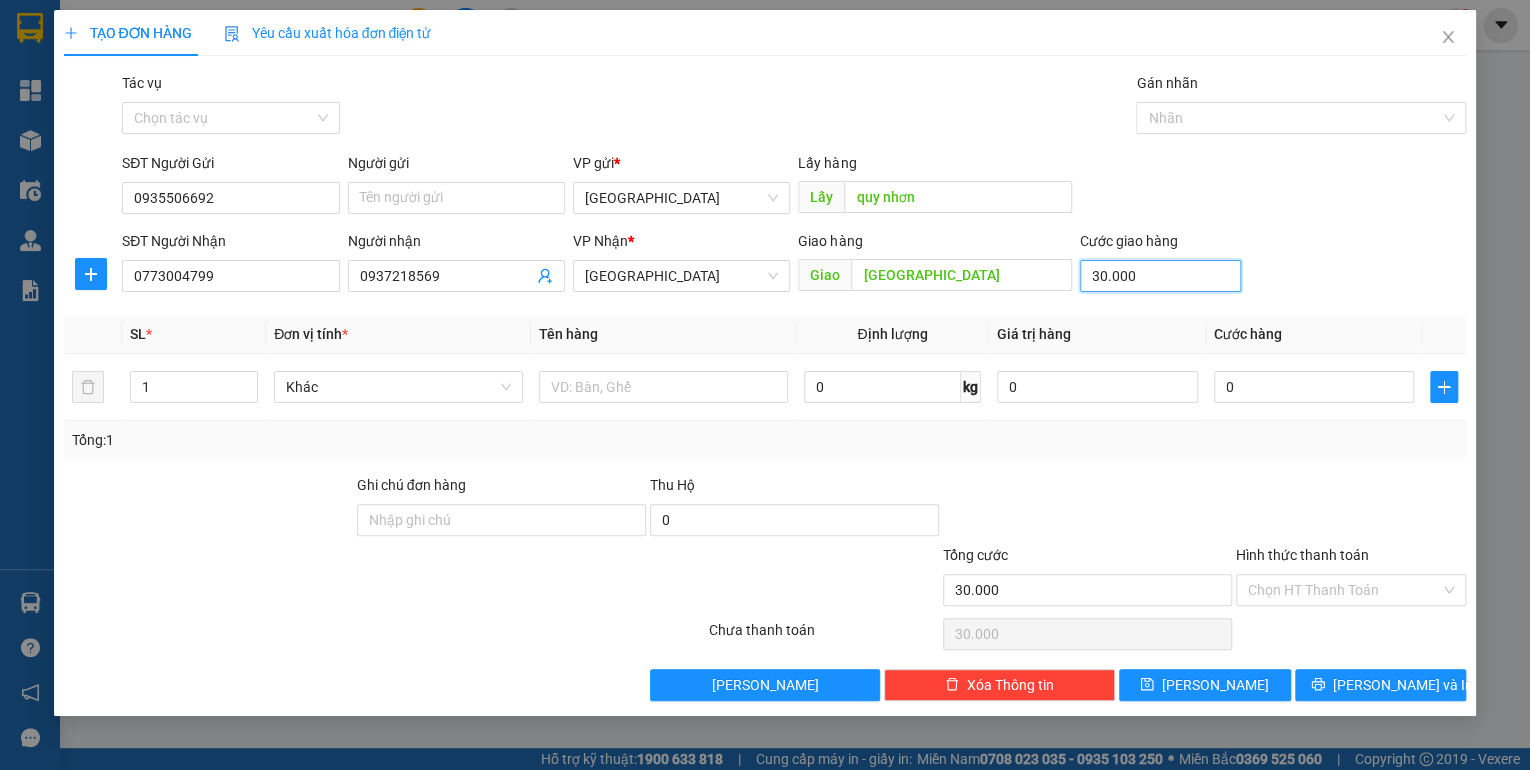 type on "300.000" 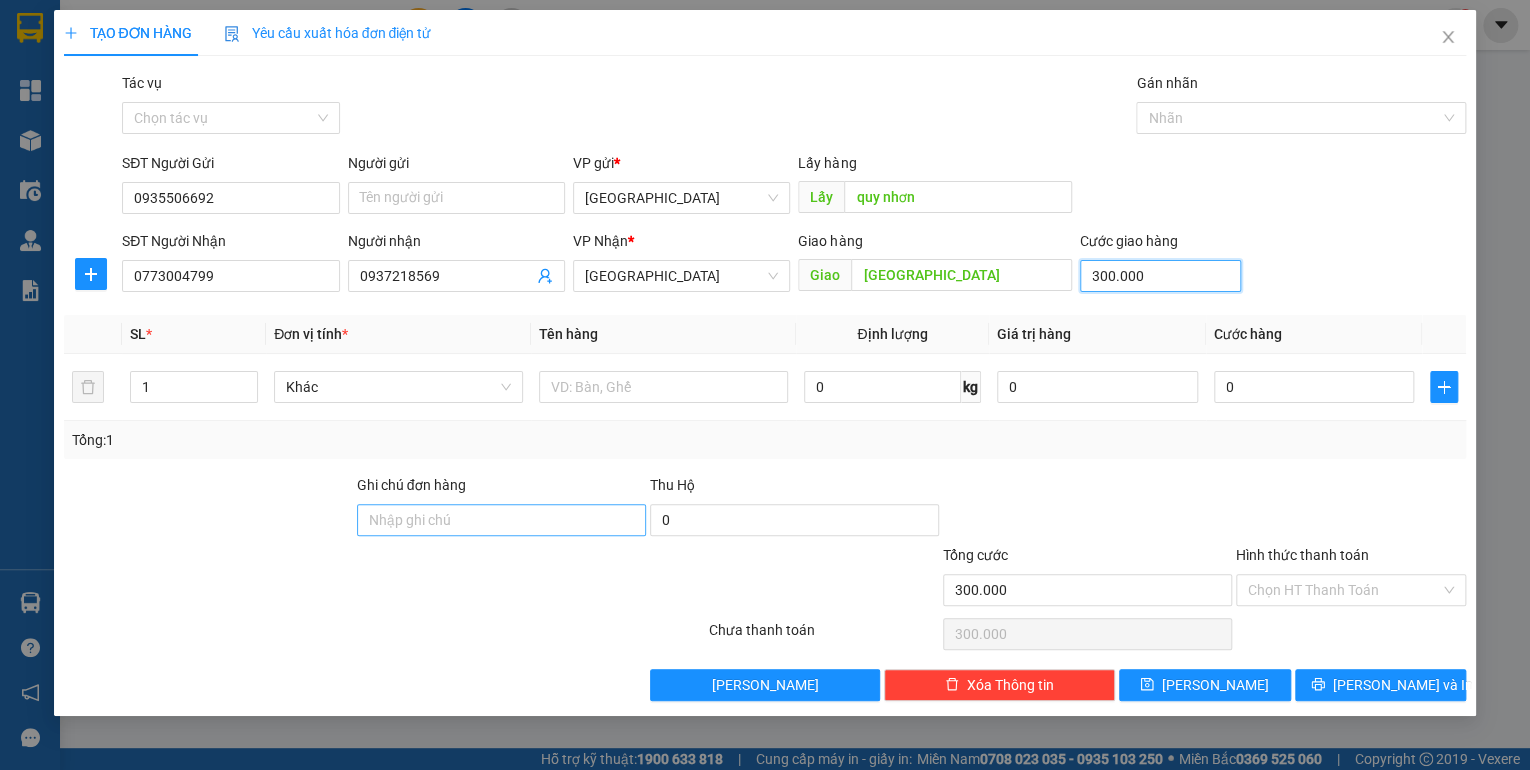 type on "300.000" 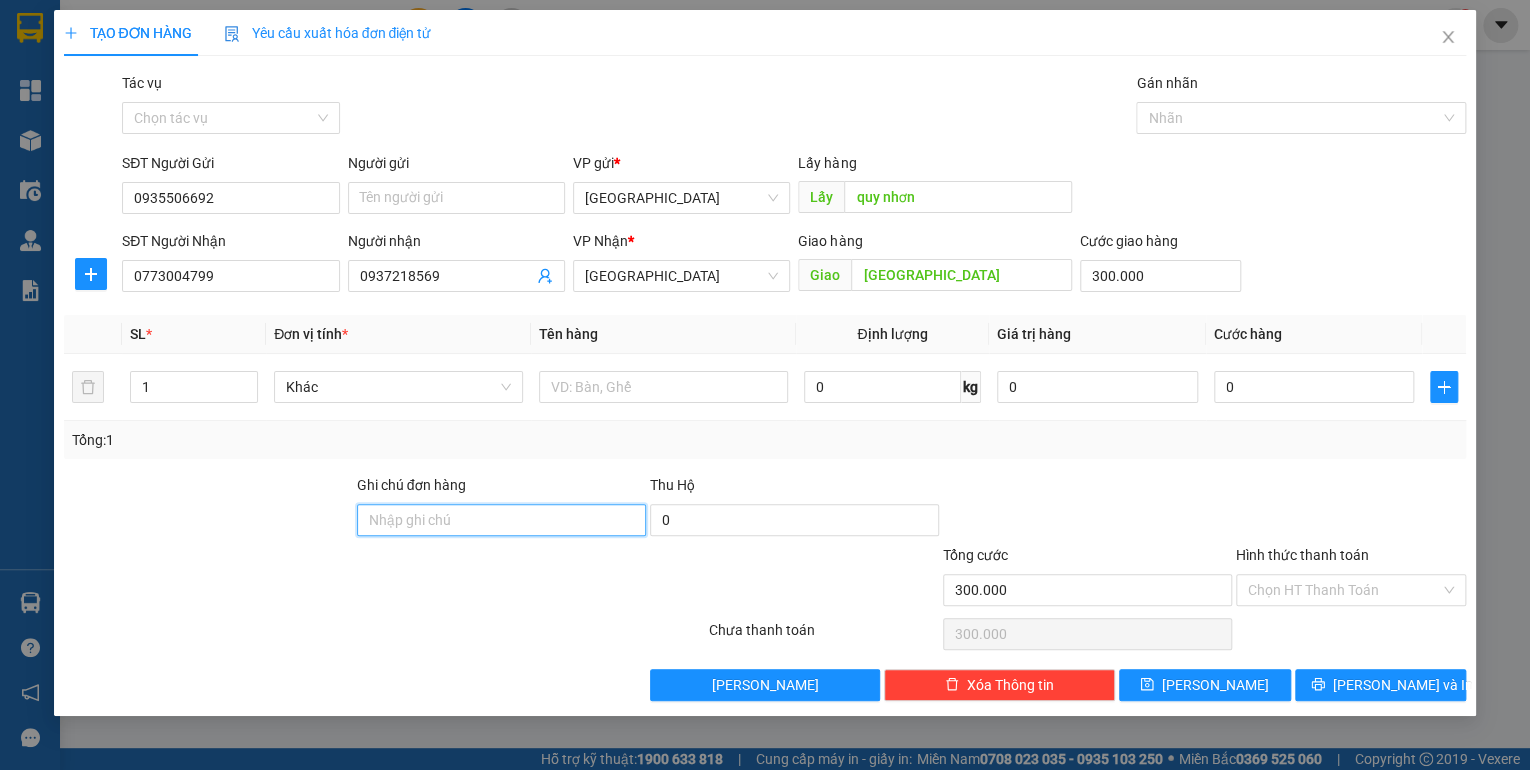 click on "Ghi chú đơn hàng" at bounding box center (501, 520) 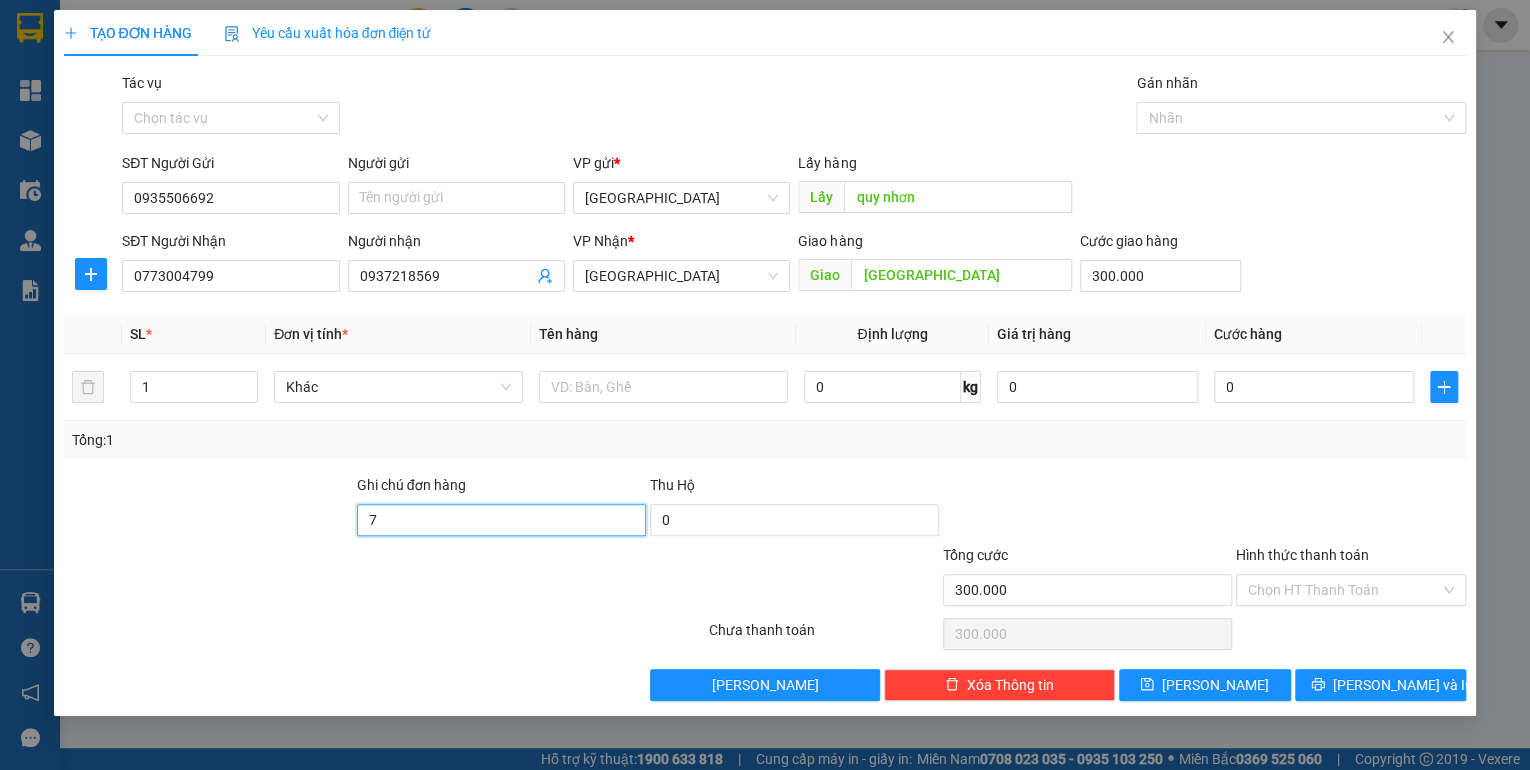 type on "77g00097 - 0914012266" 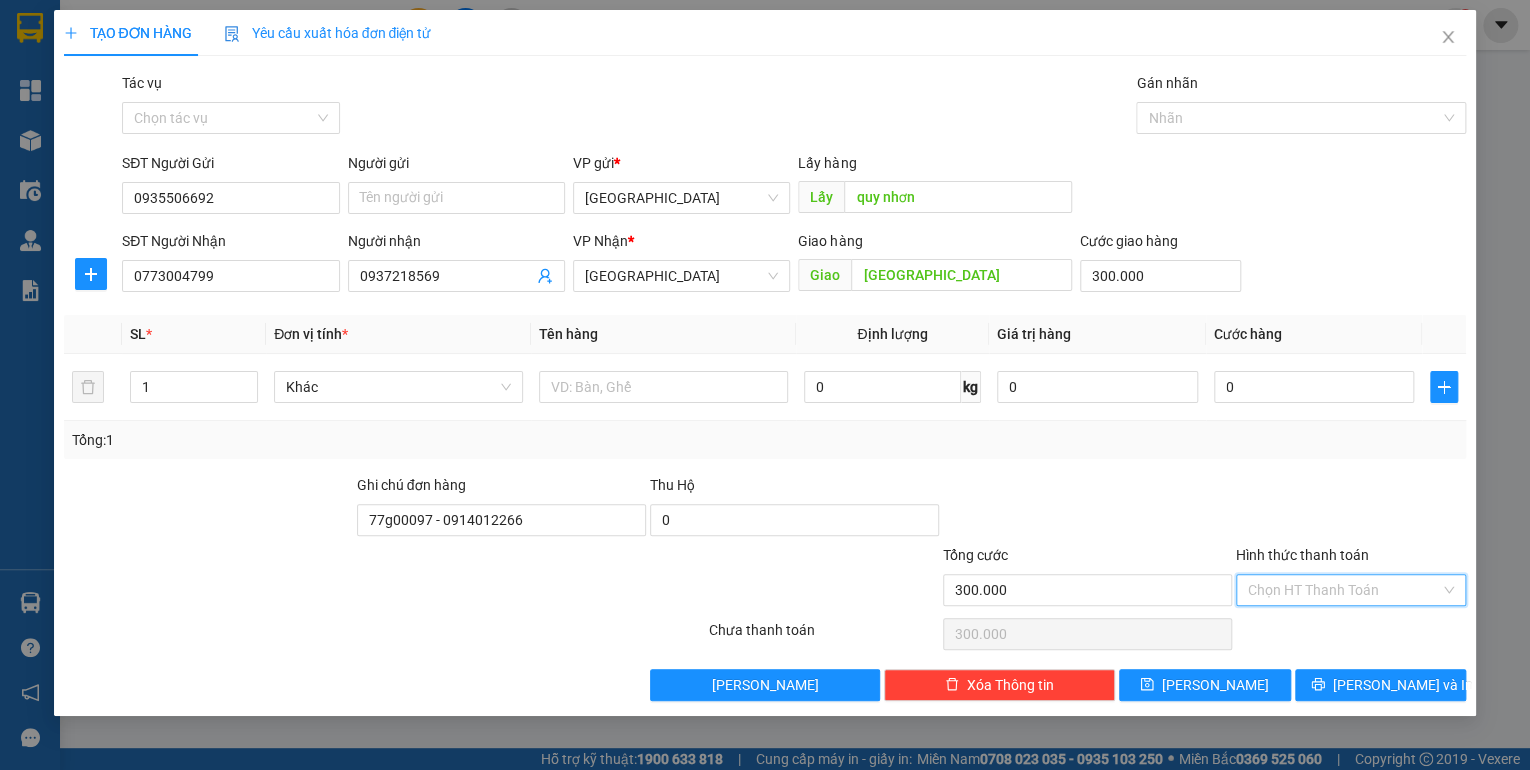click on "Hình thức thanh toán" at bounding box center [1344, 590] 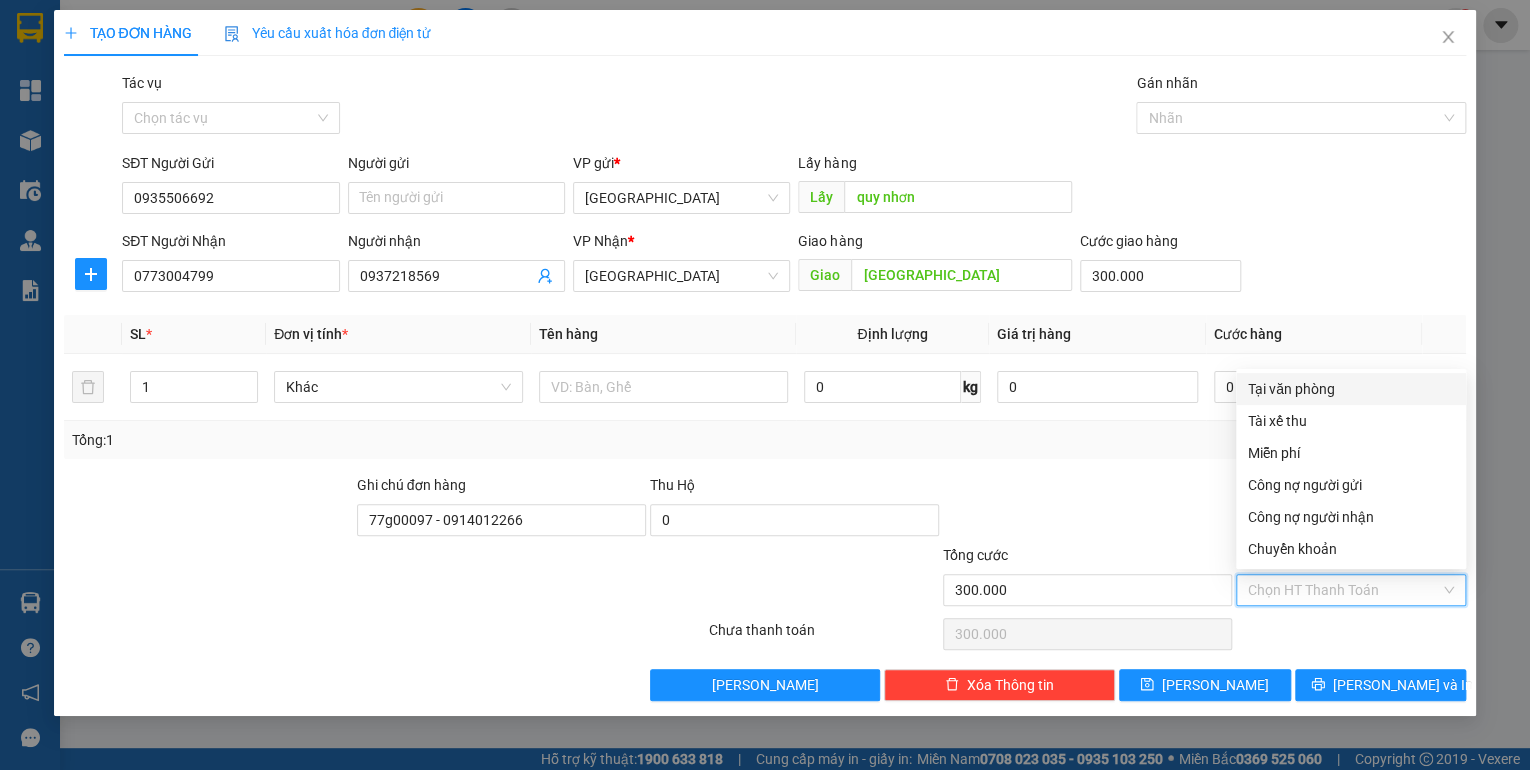 click on "Tại văn phòng" at bounding box center [1351, 389] 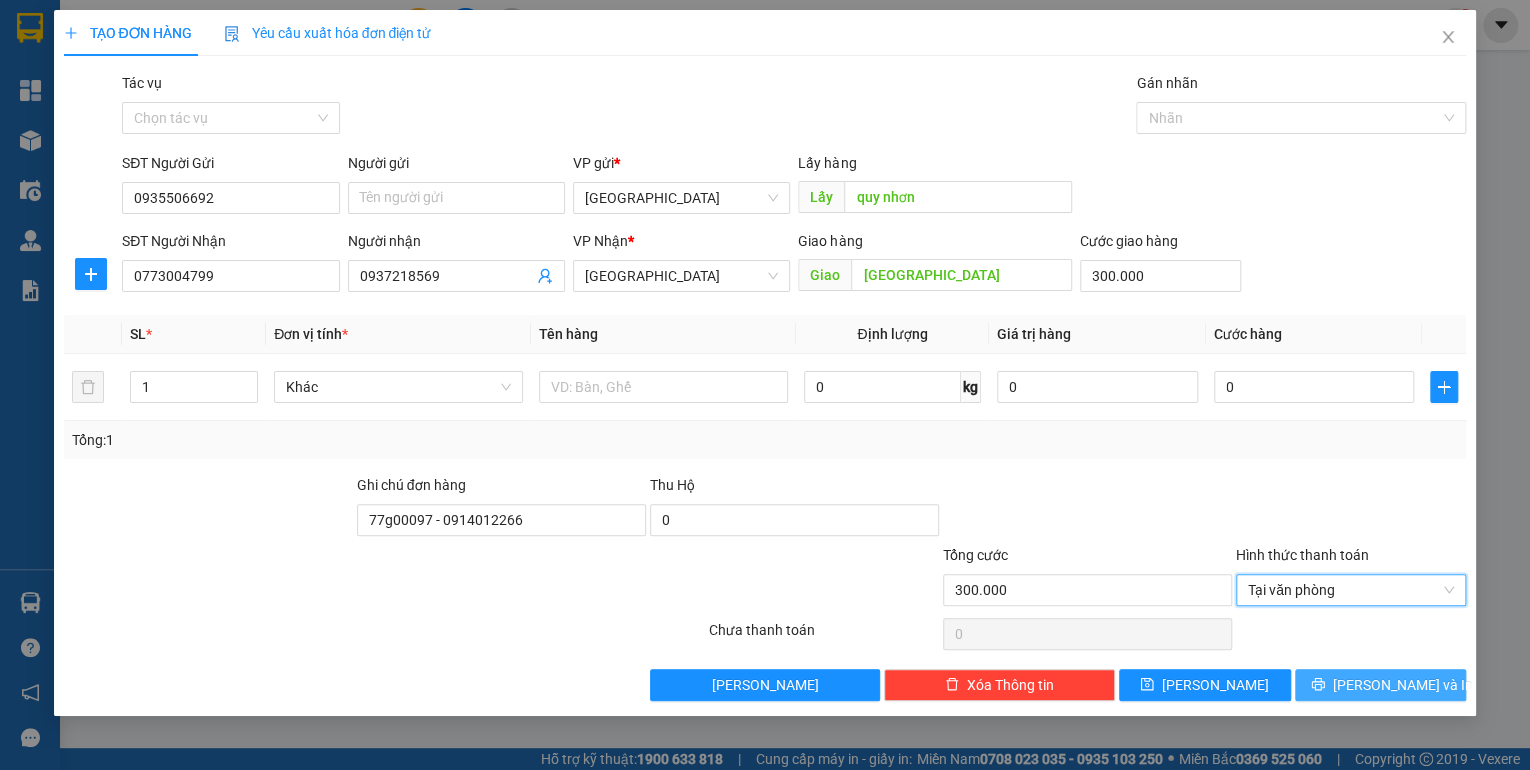 click on "[PERSON_NAME] và In" at bounding box center (1403, 685) 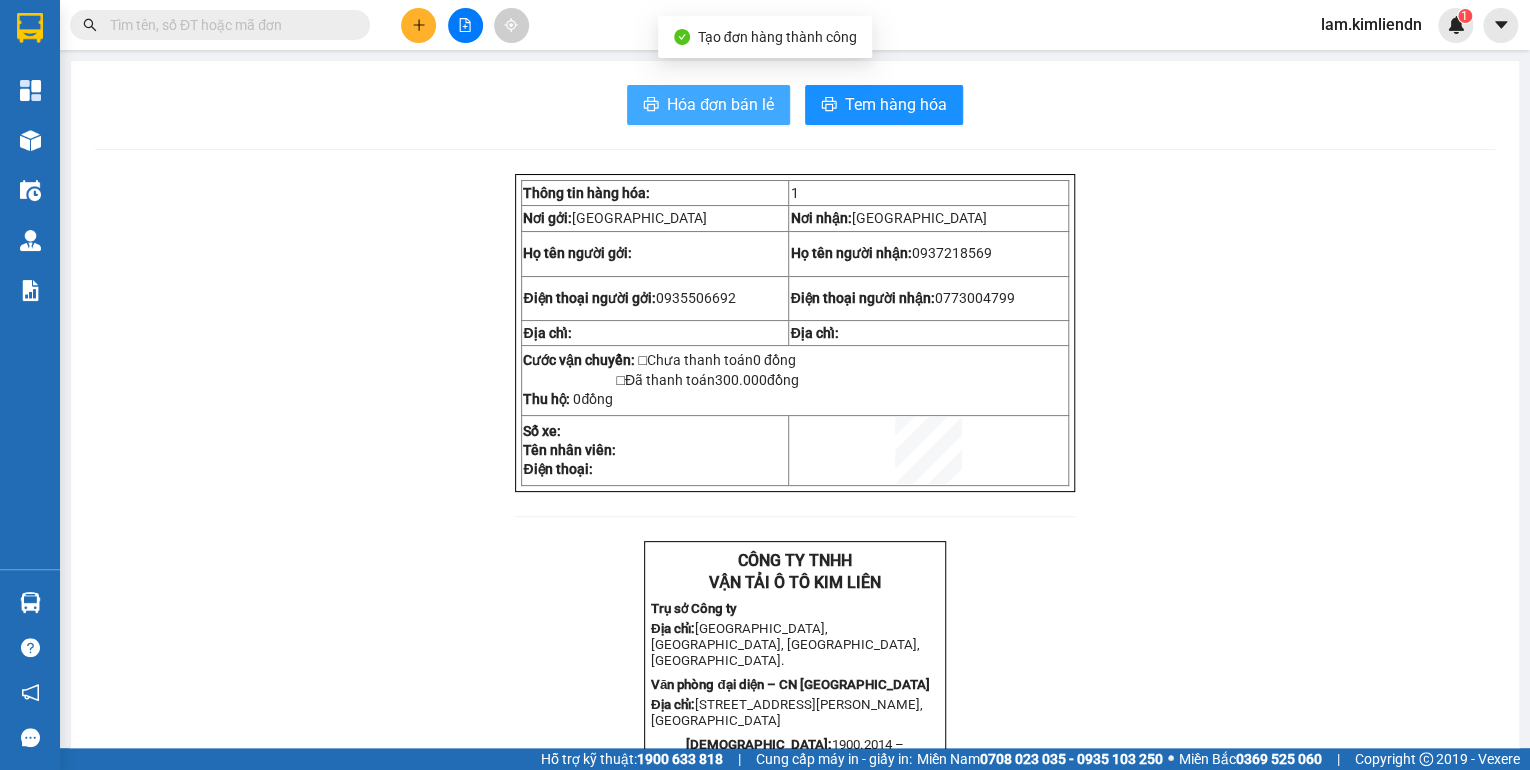 click on "Hóa đơn bán lẻ" at bounding box center (720, 104) 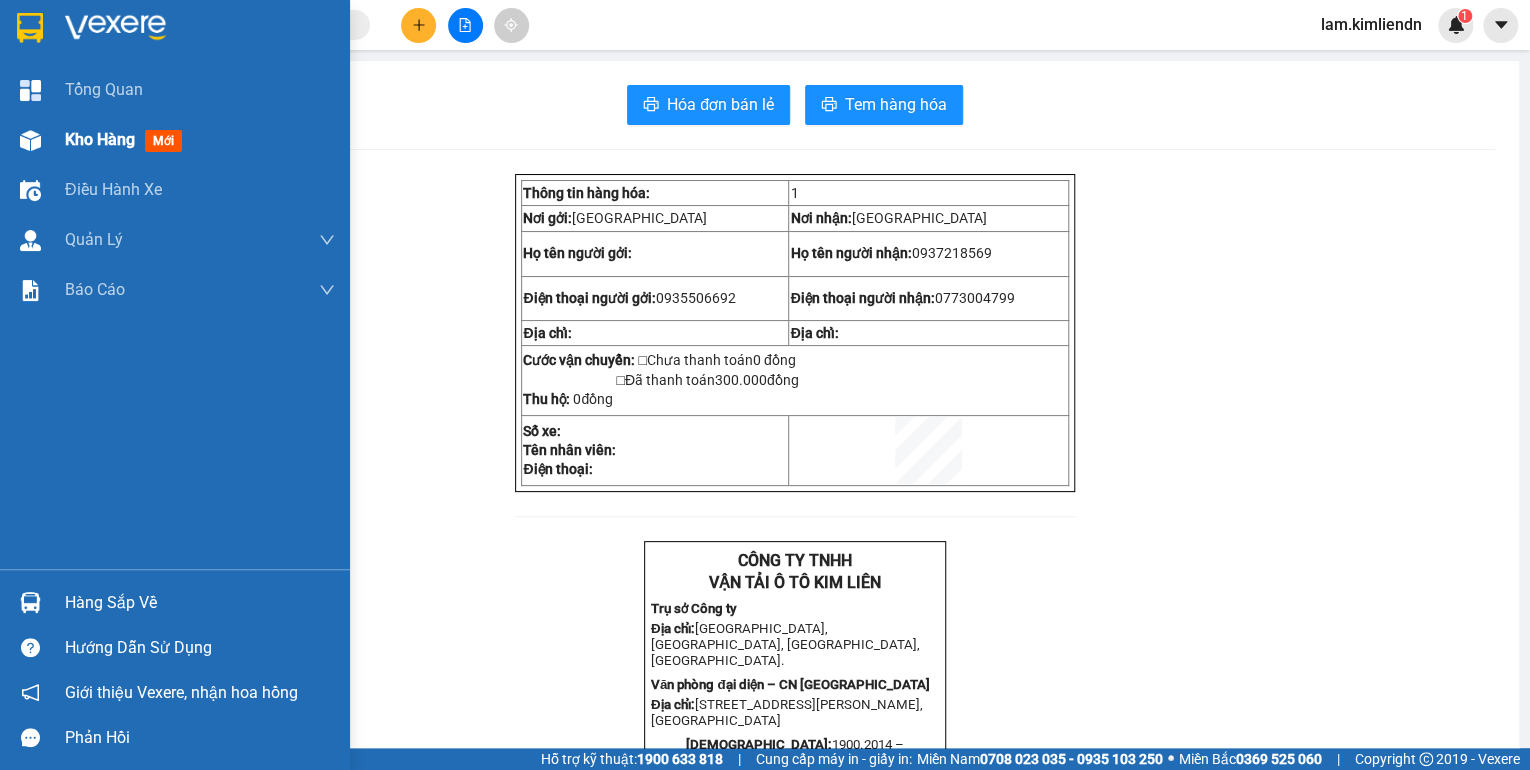 click on "Kho hàng mới" at bounding box center (175, 140) 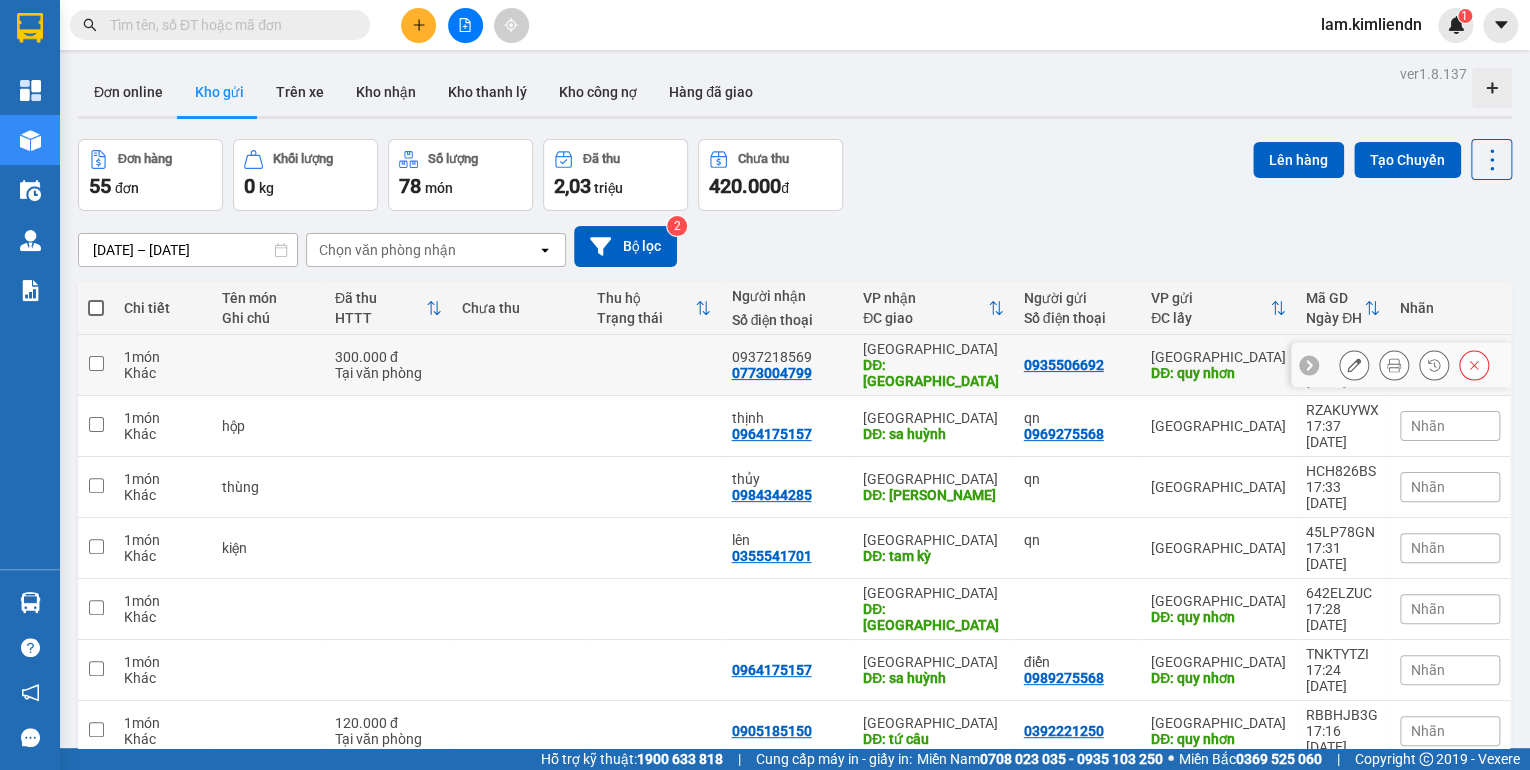 click at bounding box center [96, 363] 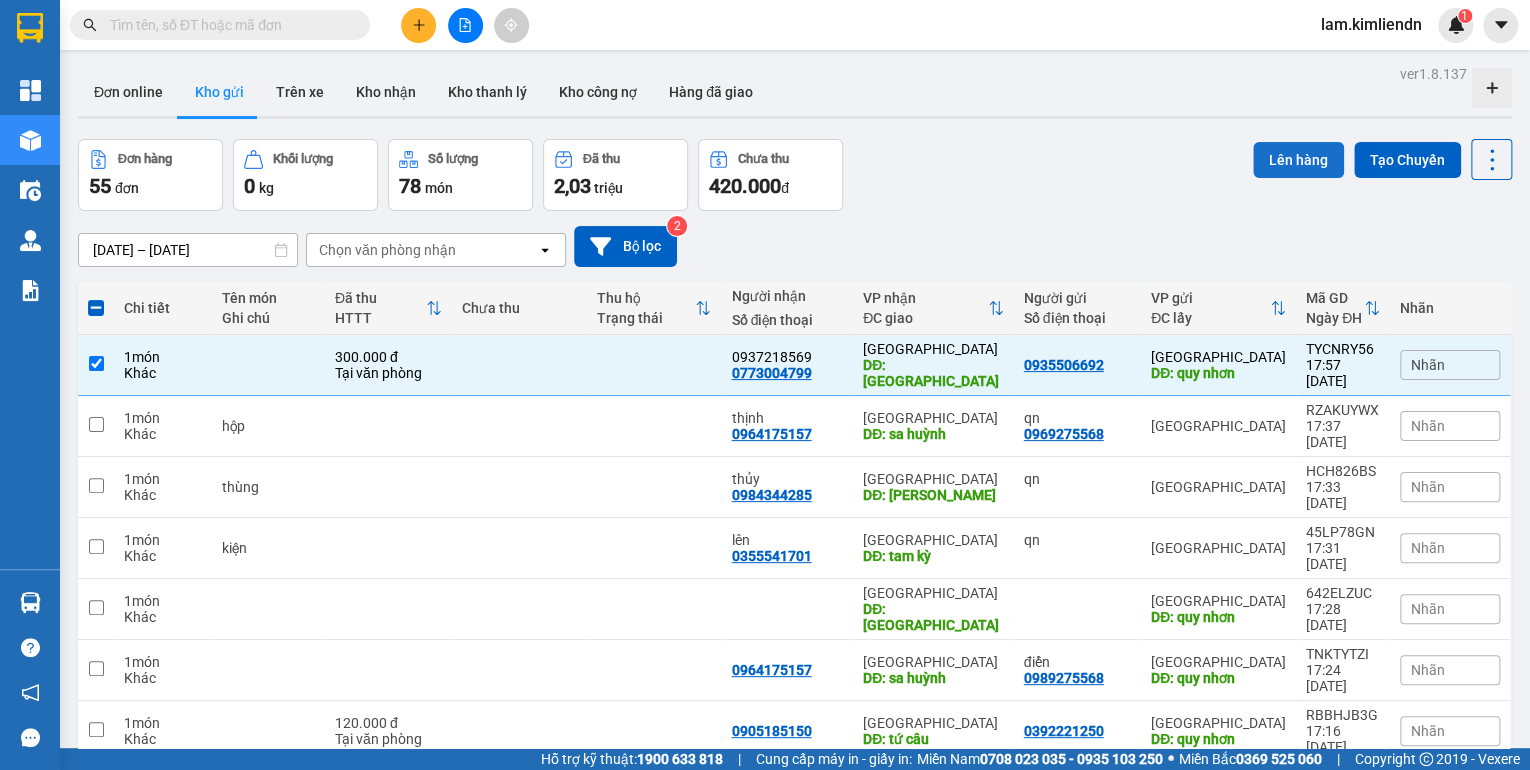 click on "Lên hàng" at bounding box center (1298, 160) 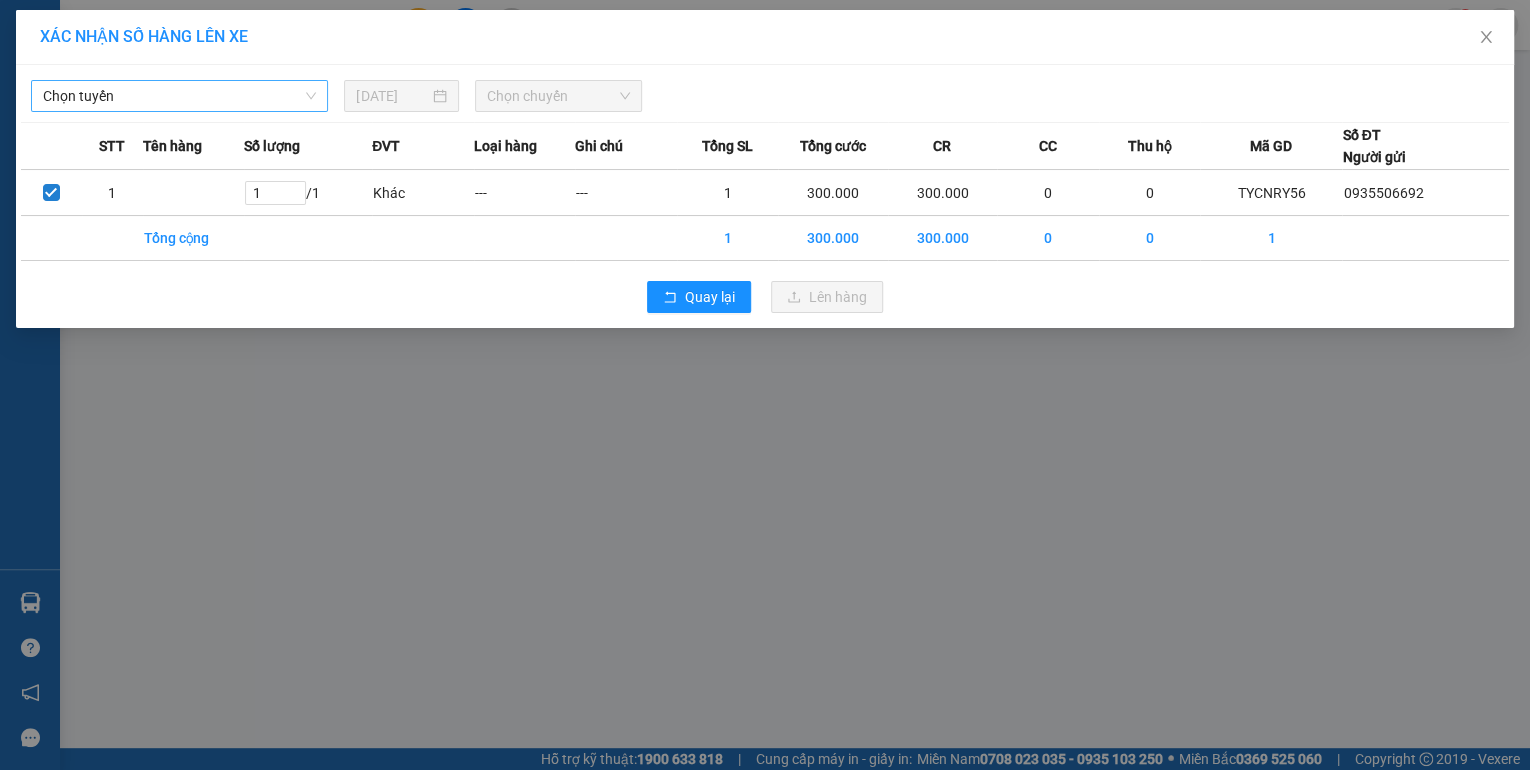 click on "Chọn tuyến" at bounding box center [179, 96] 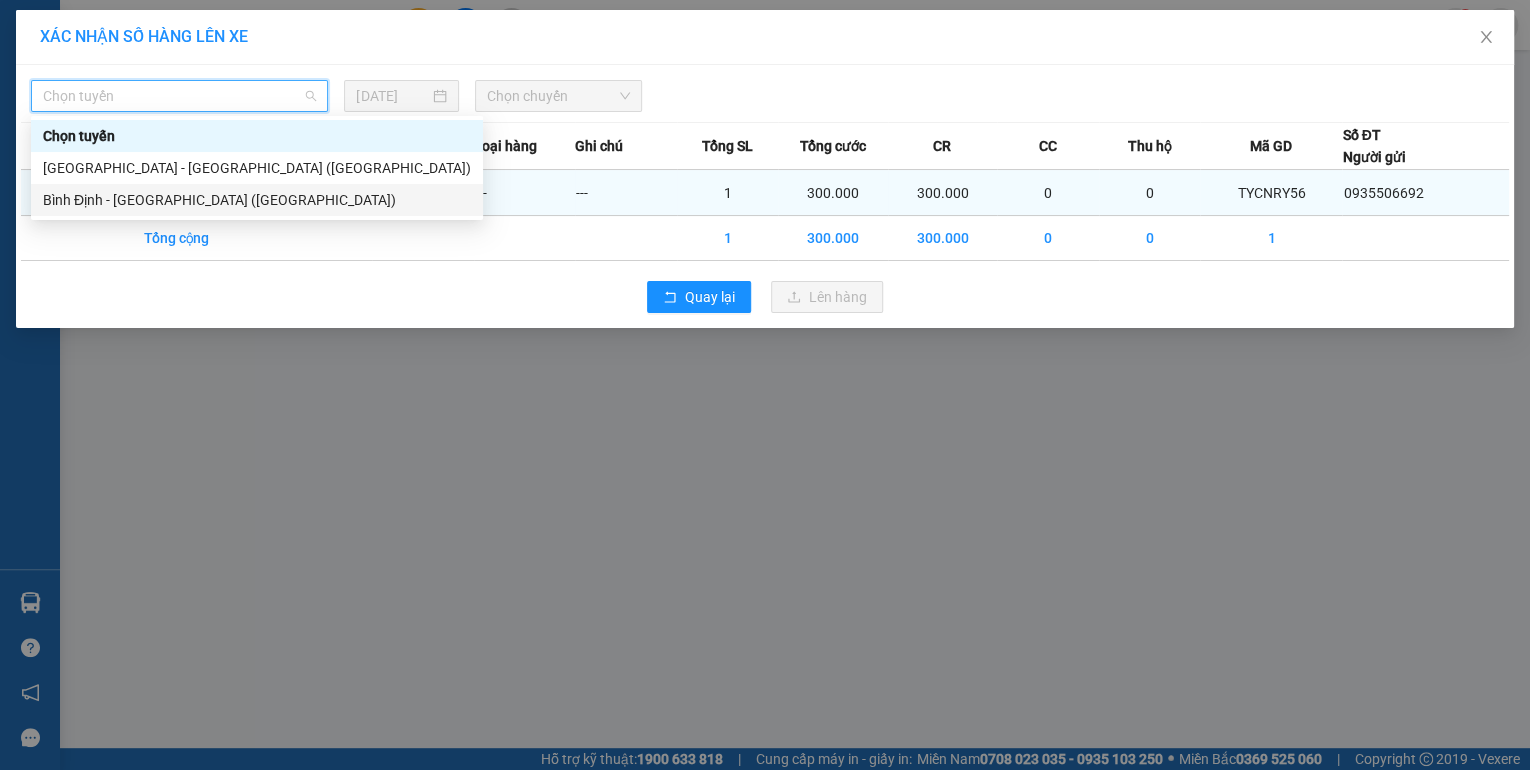 drag, startPoint x: 292, startPoint y: 186, endPoint x: 301, endPoint y: 178, distance: 12.0415945 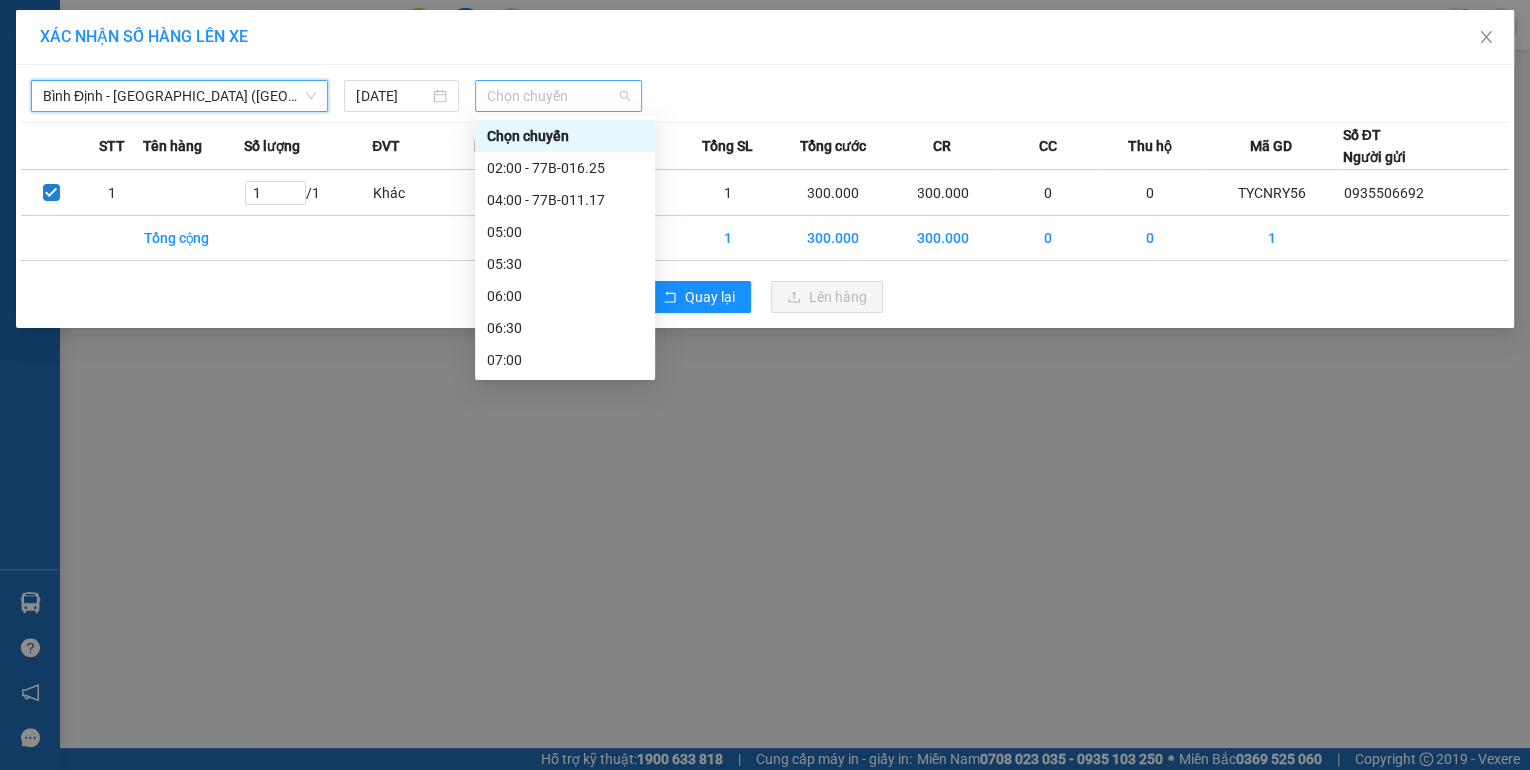 click on "Chọn chuyến" at bounding box center [558, 96] 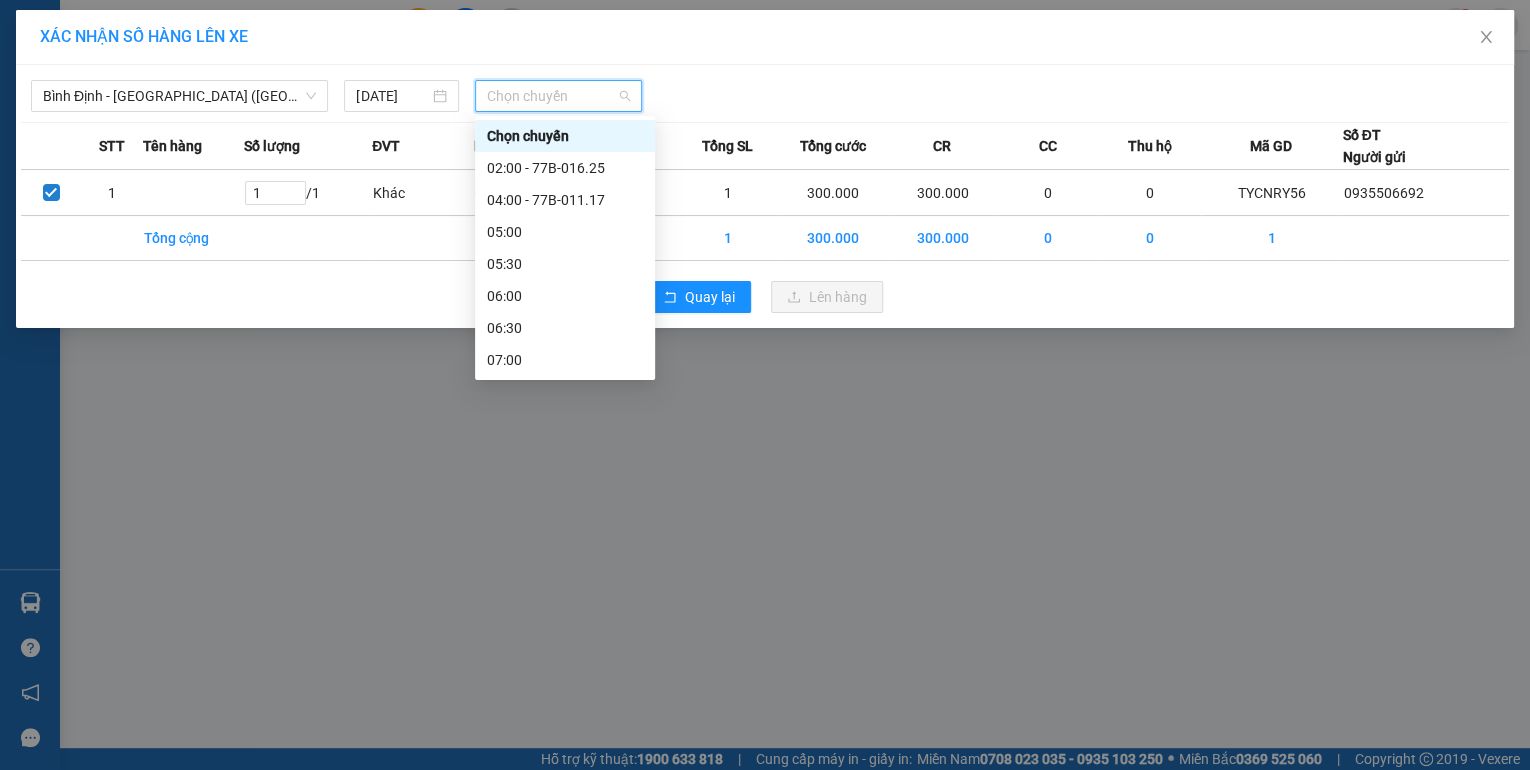 click on "18:00     - 77G-000.97" at bounding box center (565, 1064) 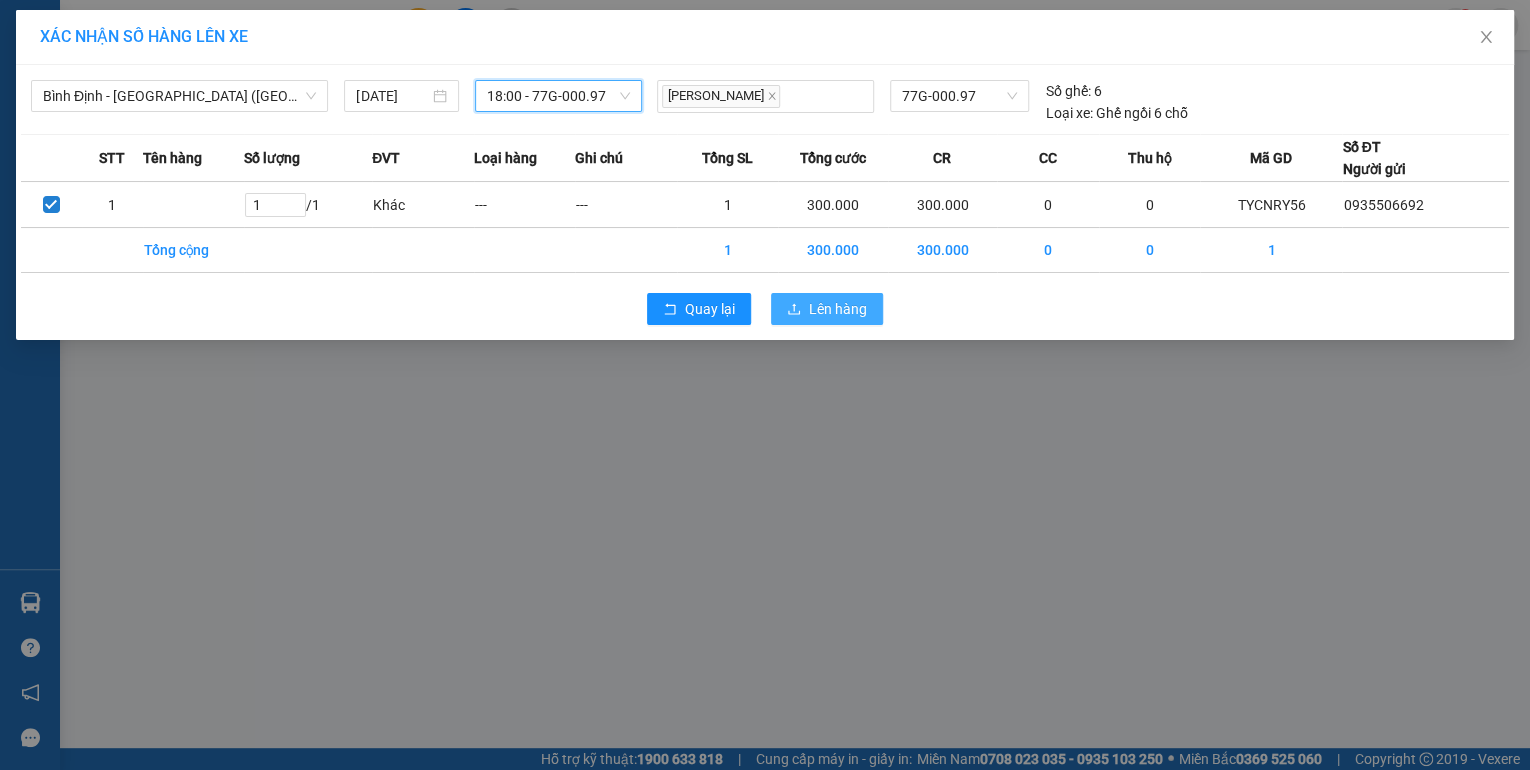 click on "Lên hàng" at bounding box center [827, 309] 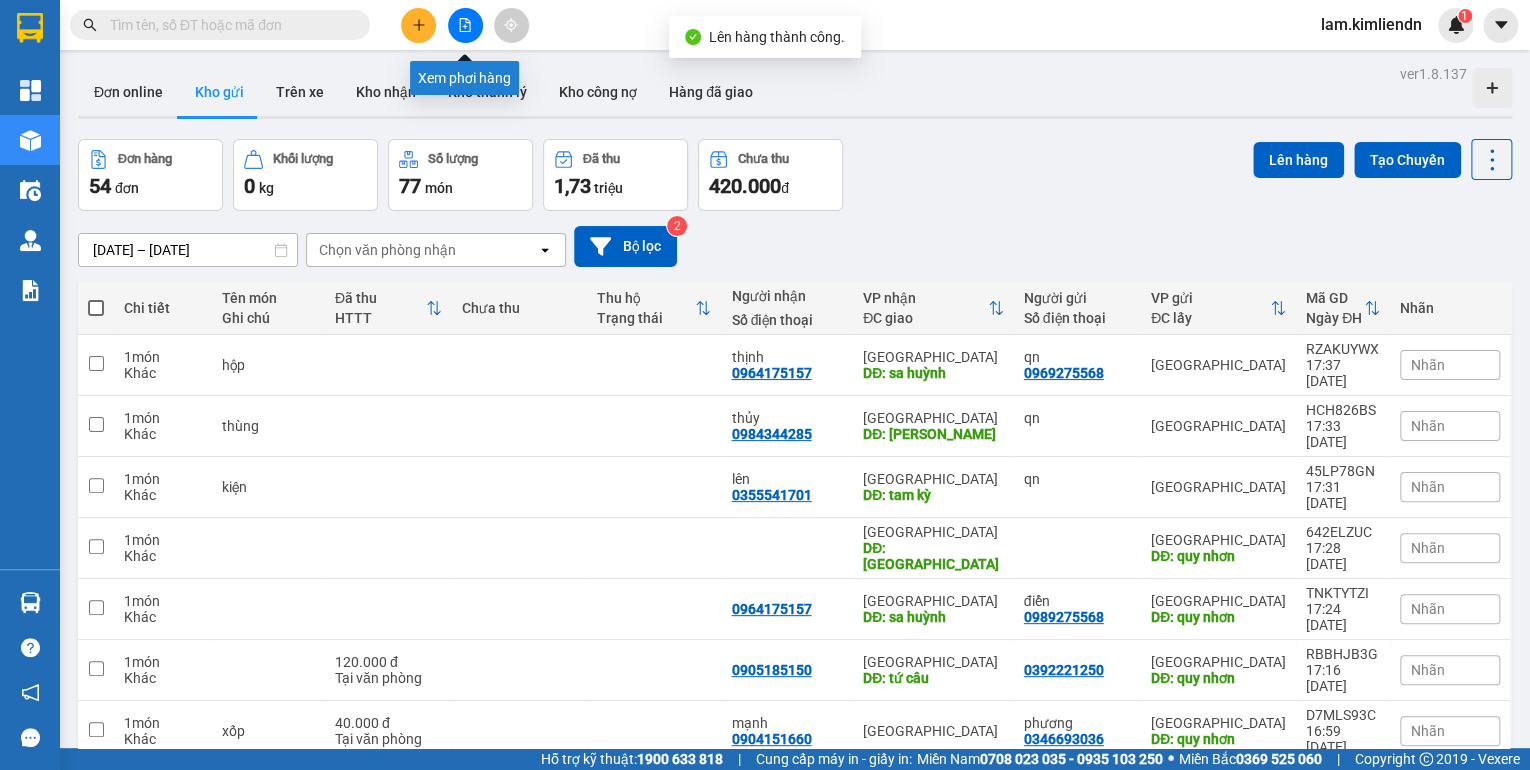 click 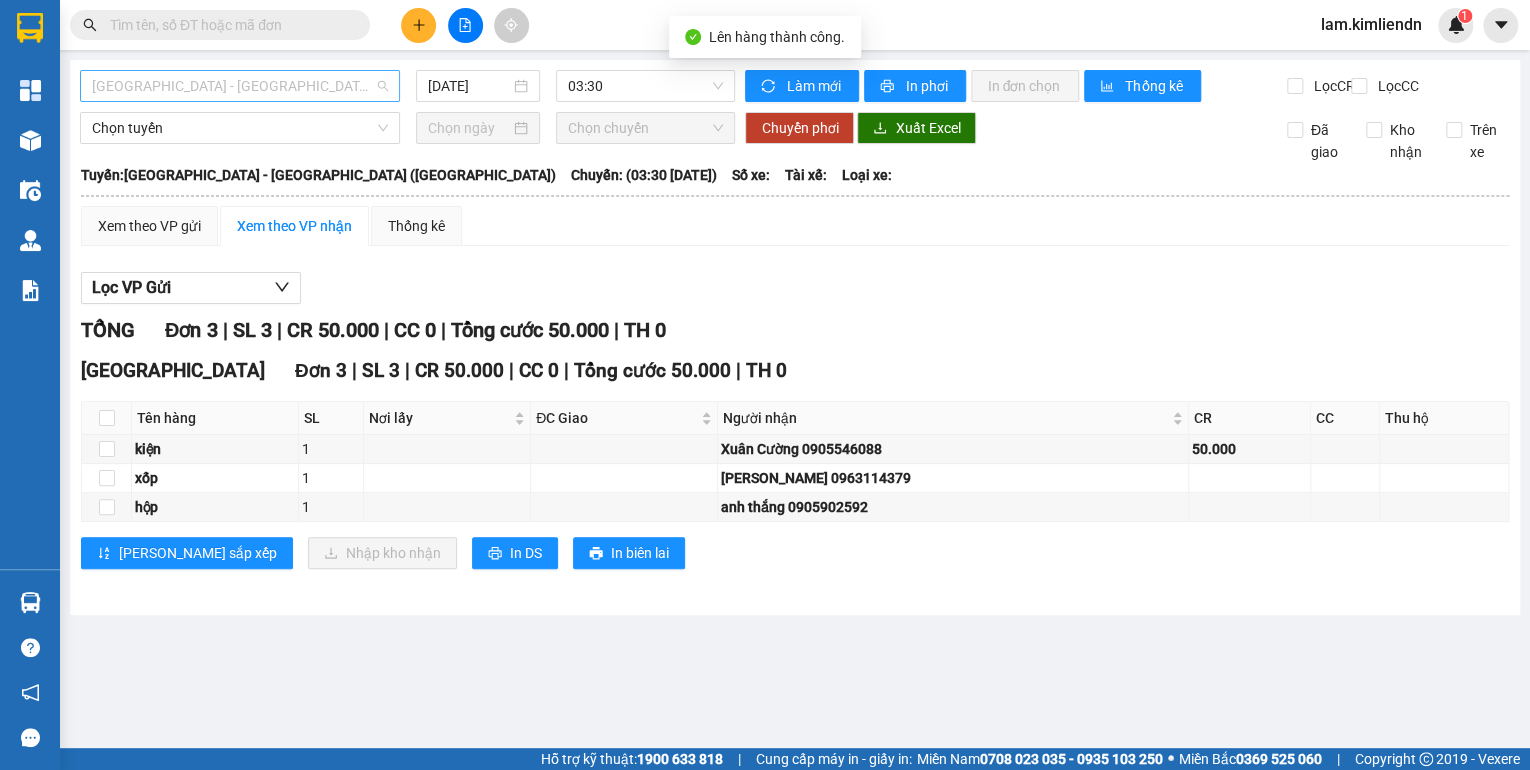 click on "[GEOGRAPHIC_DATA] - [GEOGRAPHIC_DATA] ([GEOGRAPHIC_DATA])" at bounding box center [240, 86] 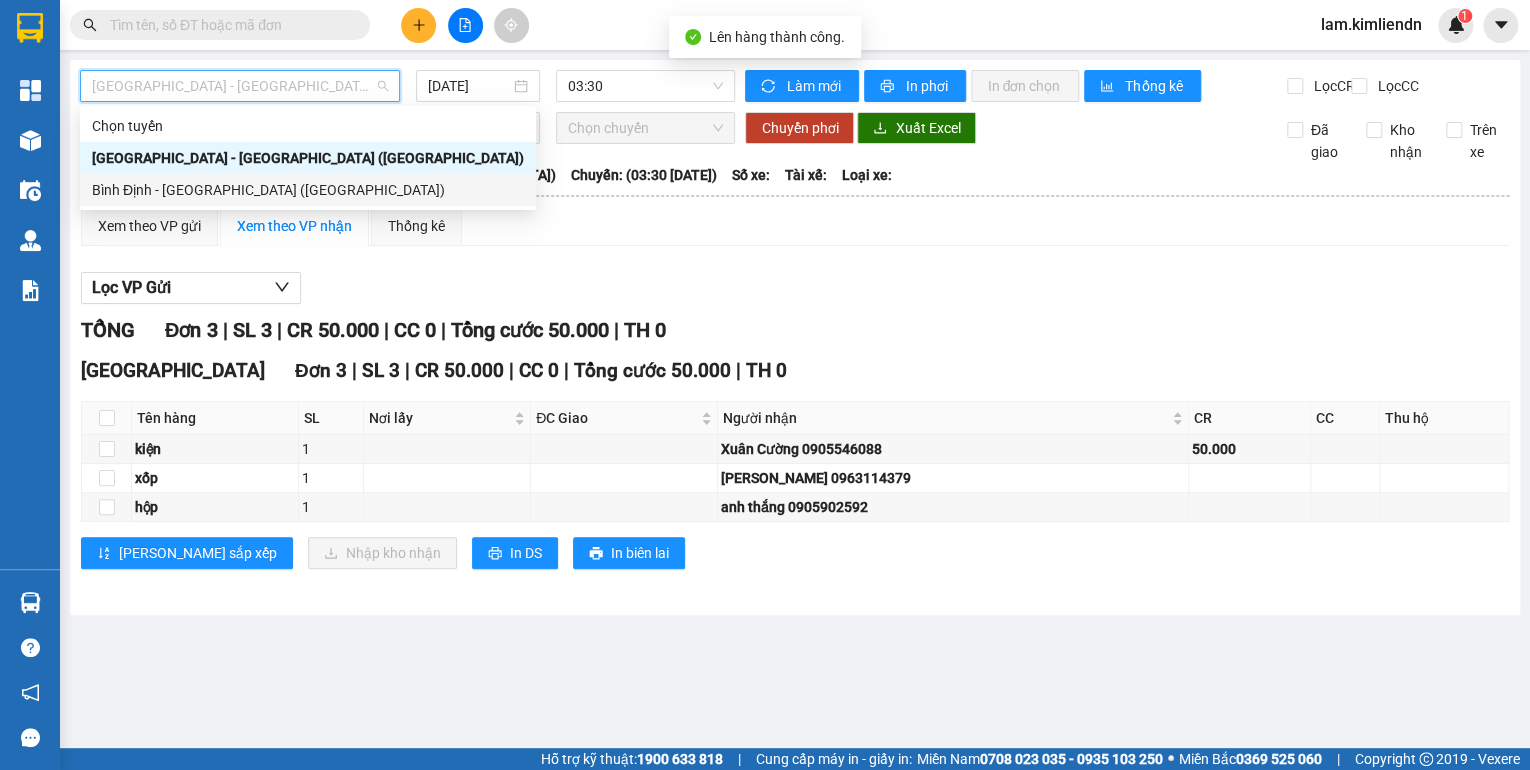 click on "Bình Định - [GEOGRAPHIC_DATA] ([GEOGRAPHIC_DATA])" at bounding box center (308, 190) 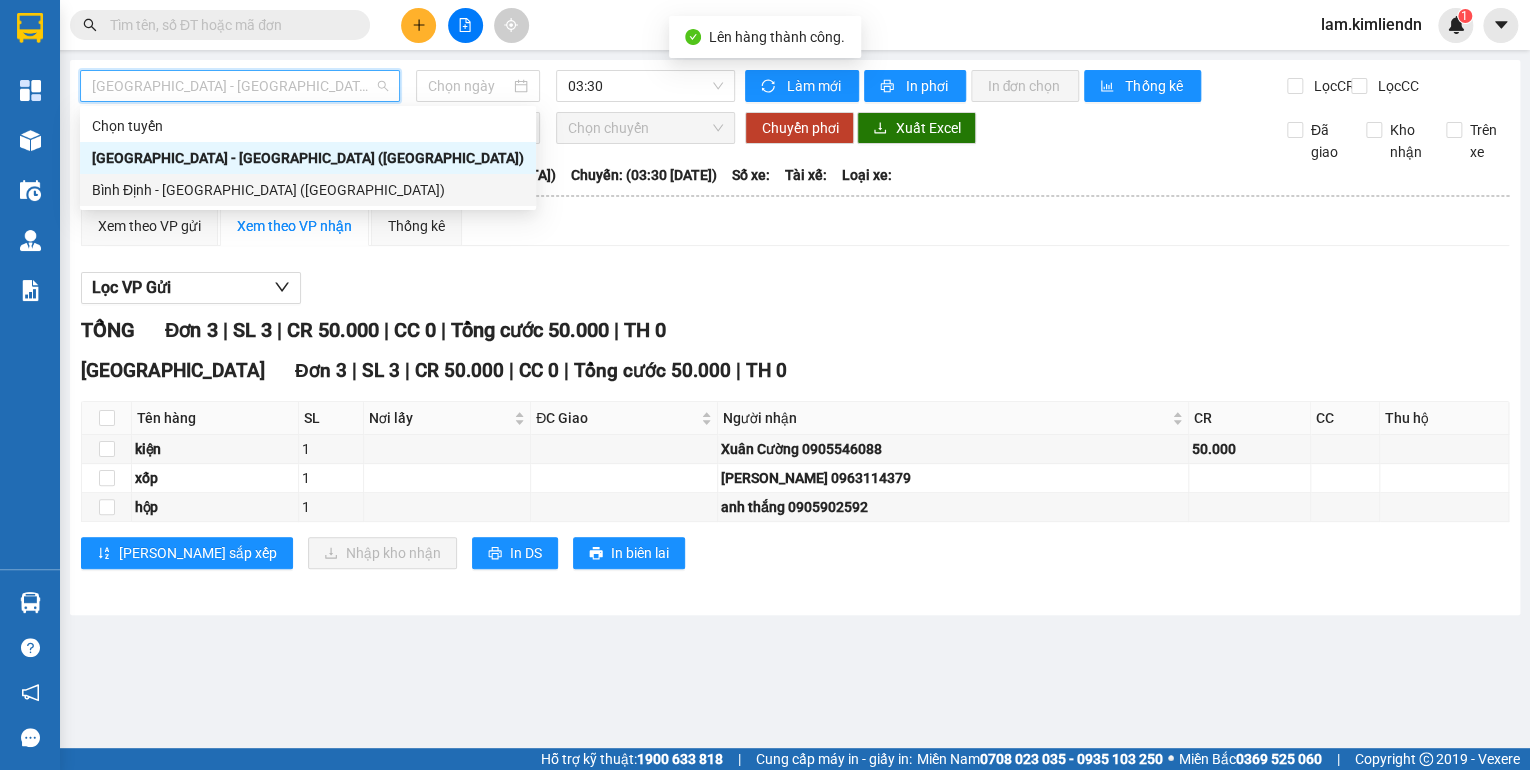 type on "[DATE]" 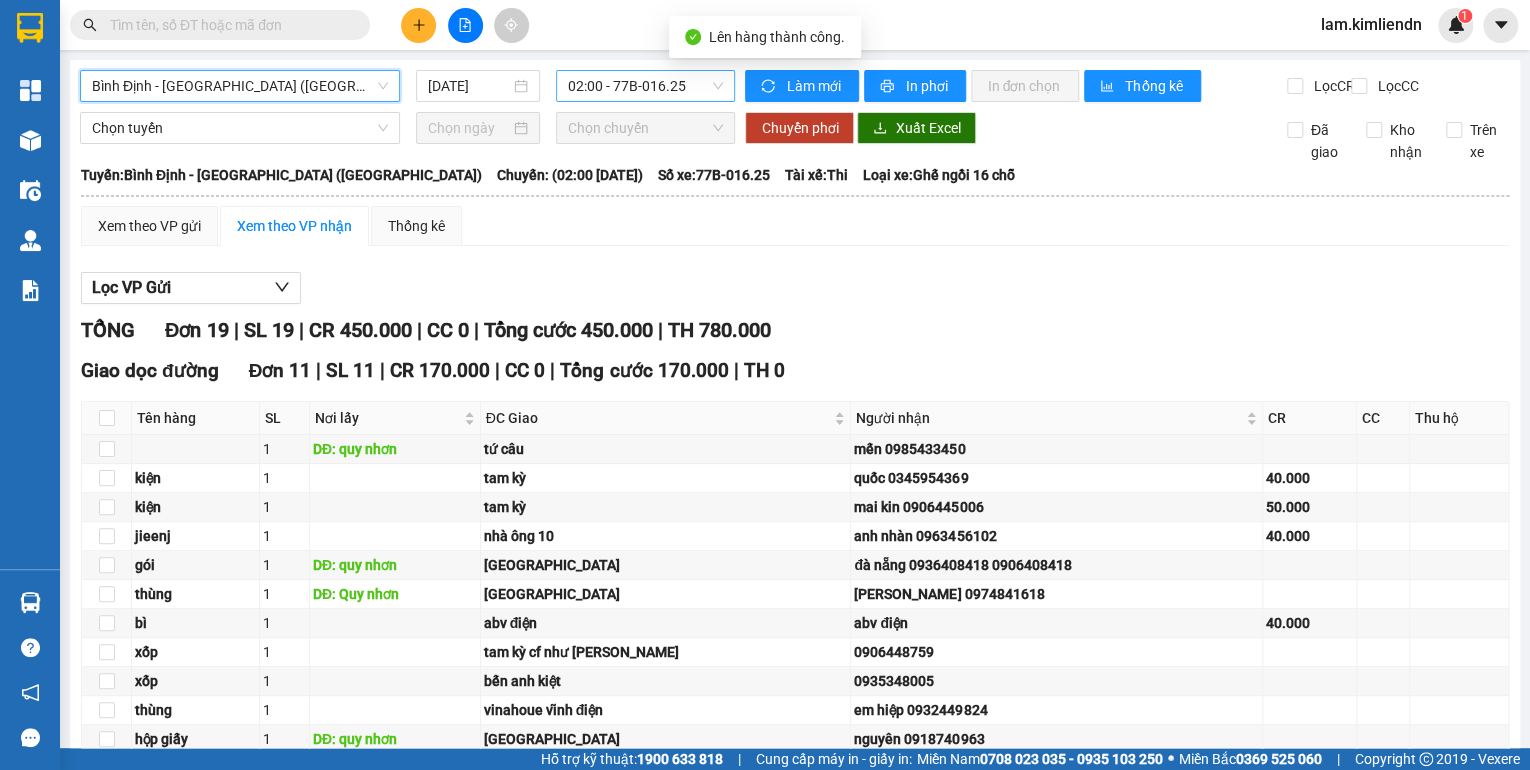 click on "02:00     - 77B-016.25" at bounding box center [646, 86] 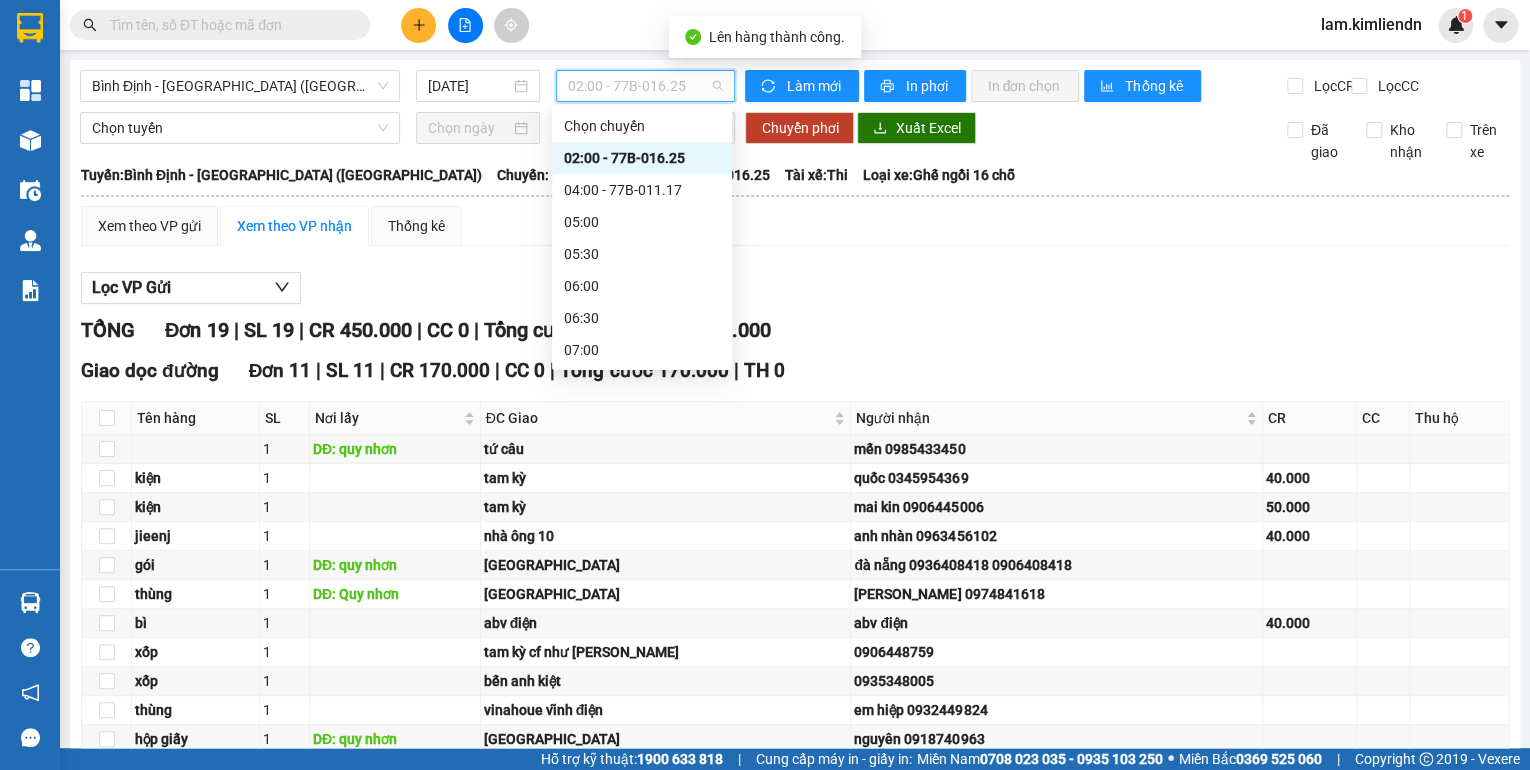 click on "18:00     - 77G-000.97" at bounding box center [642, 1054] 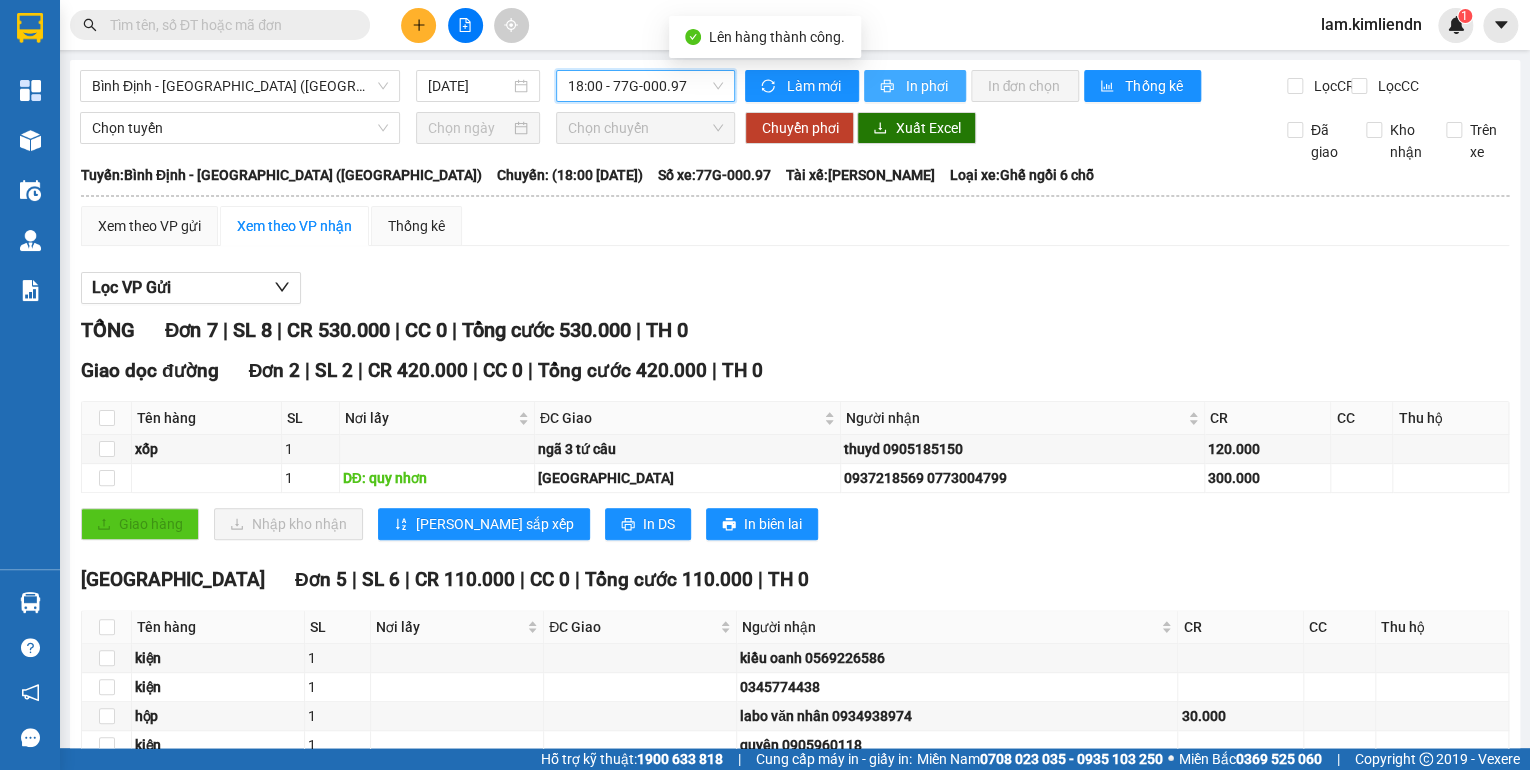 click on "In phơi" at bounding box center [927, 86] 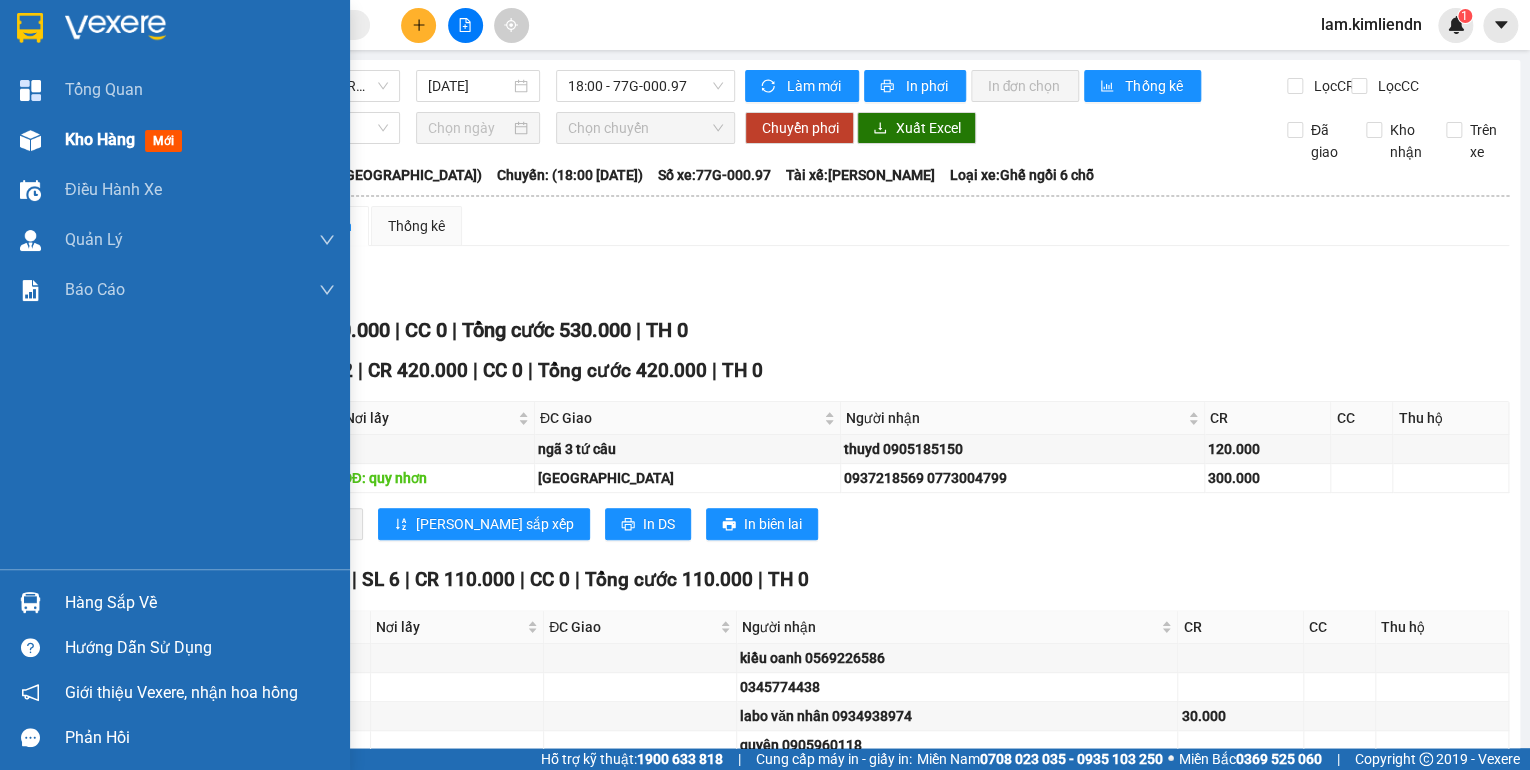 click on "Kết quả tìm kiếm ( 0 )  Bộ lọc  No Data lam.kimliendn 1     Tổng Quan     Kho hàng mới     Điều hành xe     Quản [PERSON_NAME] lý chuyến Quản lý khách hàng Quản lý khách hàng mới Quản lý giao nhận mới Quản lý kiểm kho     Báo cáo Báo cáo dòng tiền (nhà xe) Báo cáo dòng tiền (nhà xe) - chỉ tính tiền mặt Doanh số tạo đơn theo VP gửi (nhà xe) HỦY ĐƠN - Thống kê đơn huỷ  TRÊN XE - BC toàn bộ hàng trên xe Hàng sắp về Hướng dẫn sử dụng Giới thiệu Vexere, nhận hoa hồng Phản hồi Phần mềm hỗ trợ bạn tốt chứ? [GEOGRAPHIC_DATA] - [GEOGRAPHIC_DATA] (Hàng) [DATE] 18:00     - 77G-000.97  Làm mới In phơi In đơn chọn Thống kê Lọc  CR Lọc  CC Chọn tuyến Chọn chuyến Chuyển phơi Xuất Excel Đã giao Kho nhận Trên xe Kim Liên ([GEOGRAPHIC_DATA])    [GEOGRAPHIC_DATA] 17:58 [DATE] Tuyến:  [GEOGRAPHIC_DATA] - [GEOGRAPHIC_DATA] ([GEOGRAPHIC_DATA]) [GEOGRAPHIC_DATA]:   Ỷ Lan" at bounding box center [765, 385] 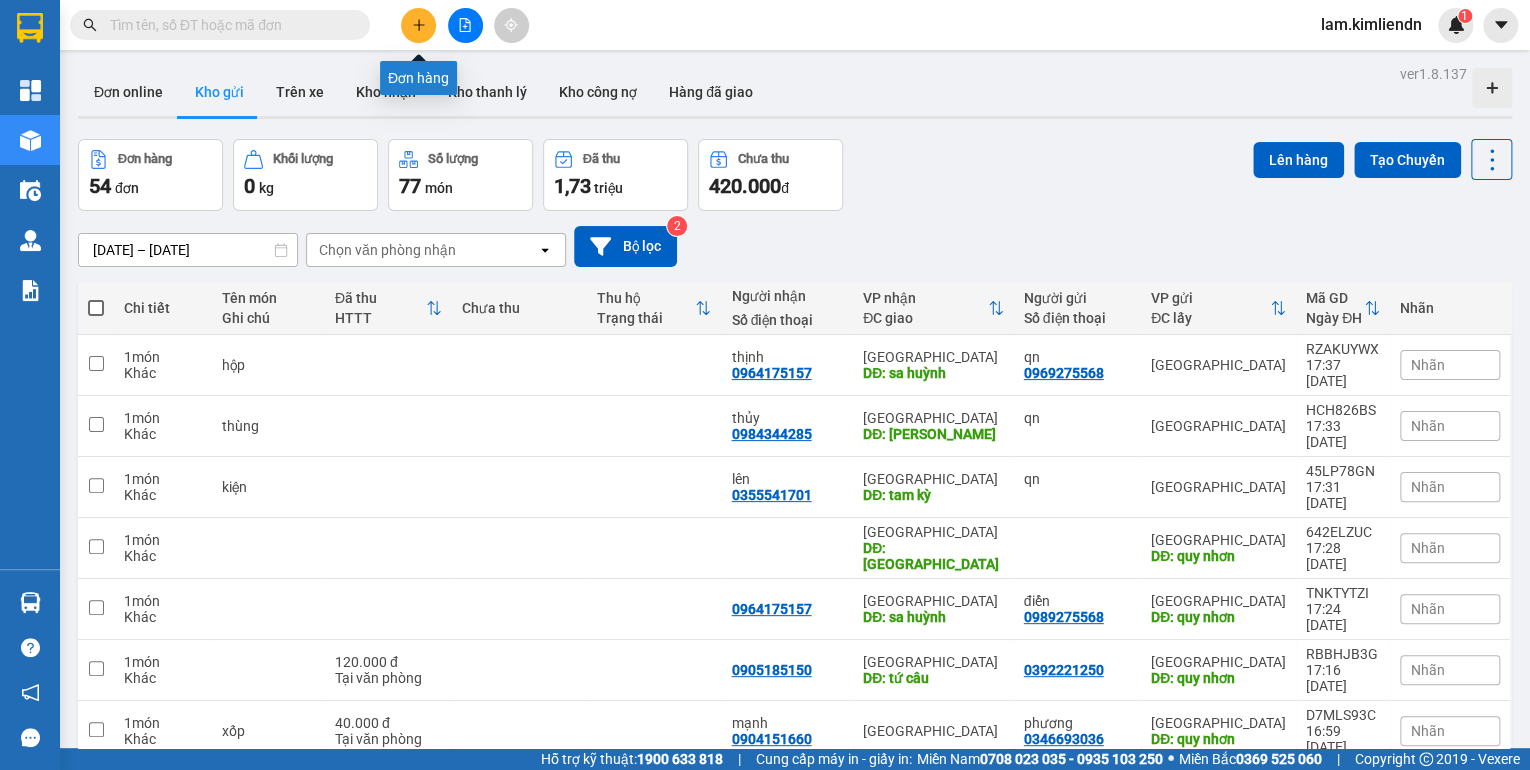 click 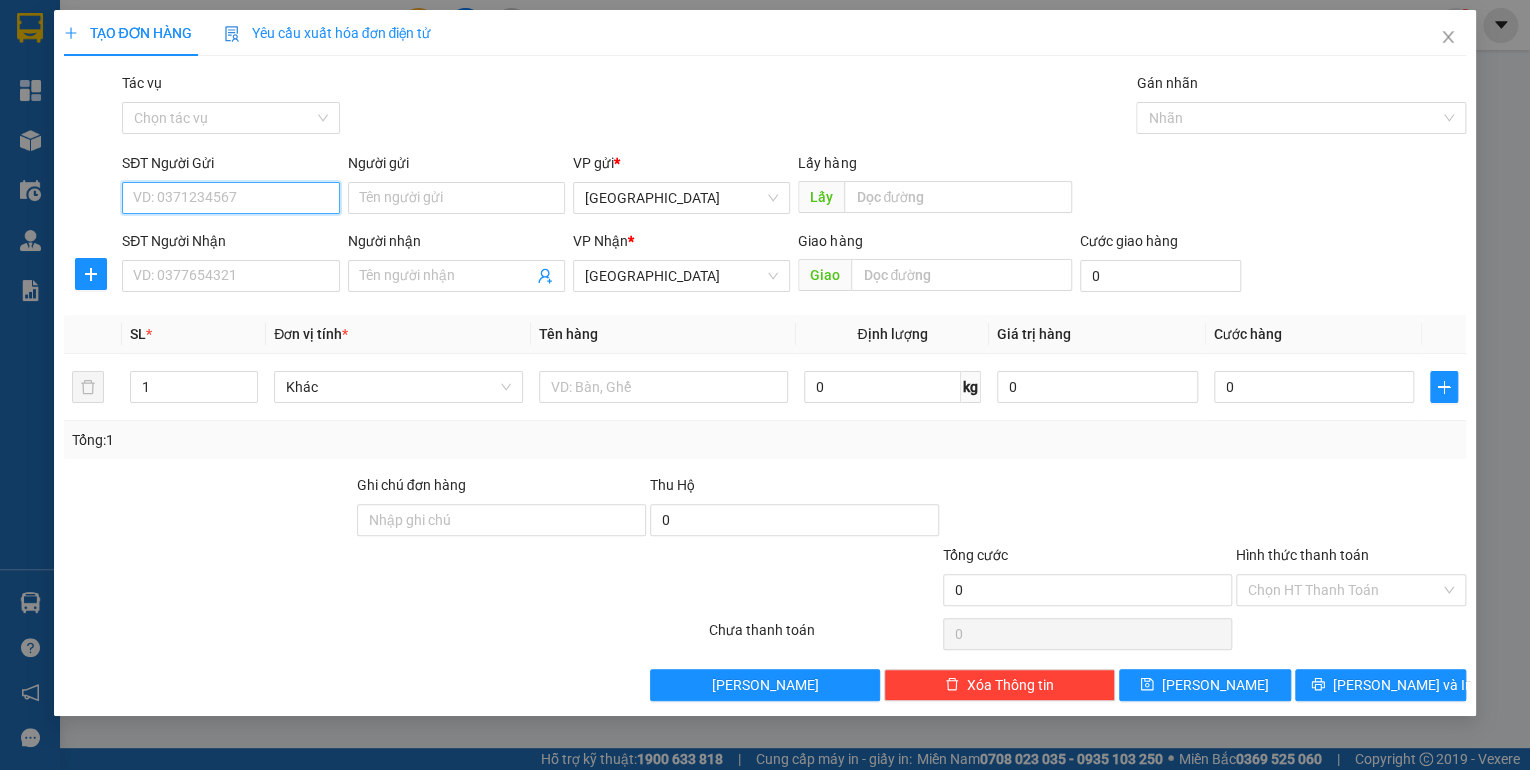 click on "SĐT Người Gửi" at bounding box center [230, 198] 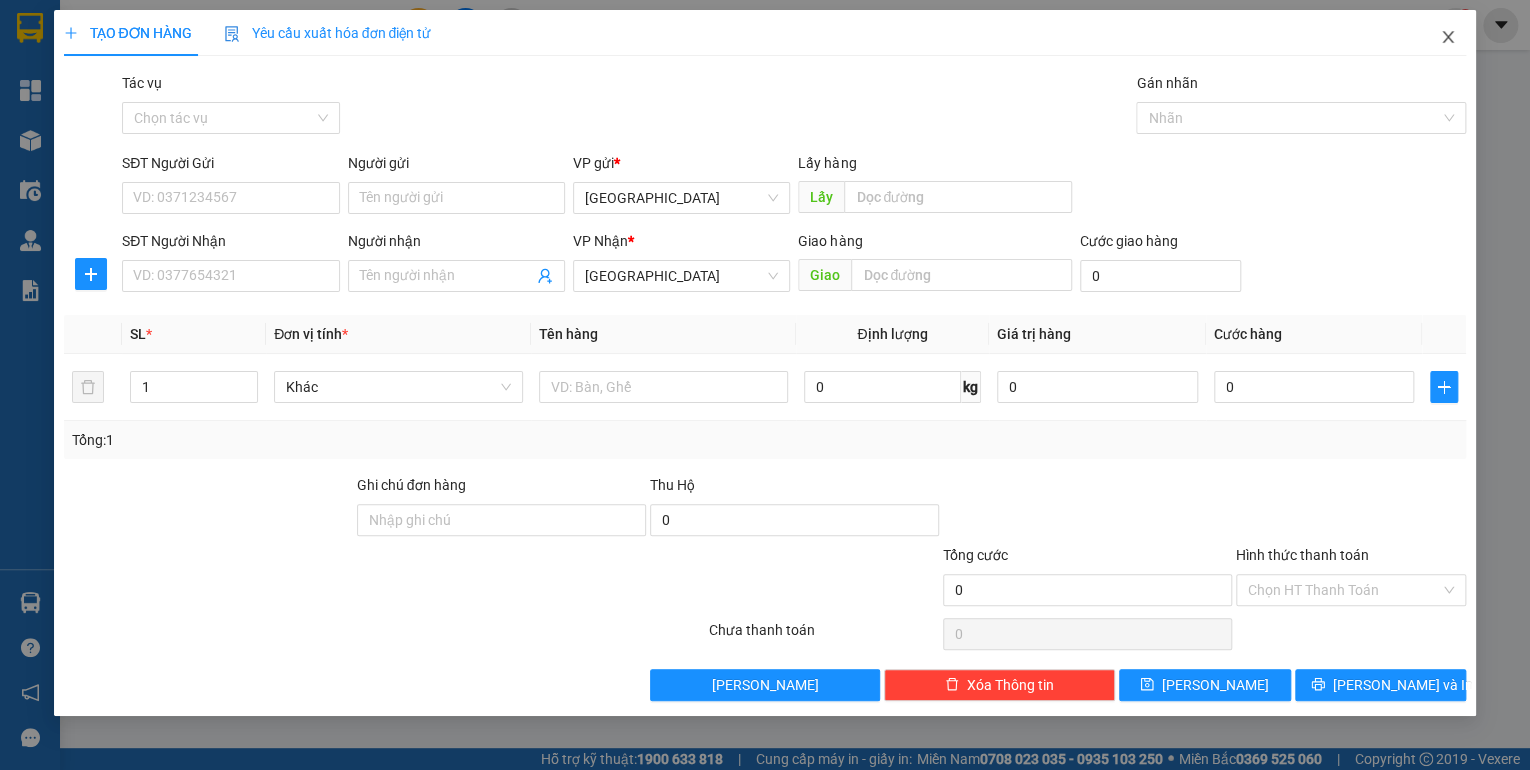 click at bounding box center (1448, 38) 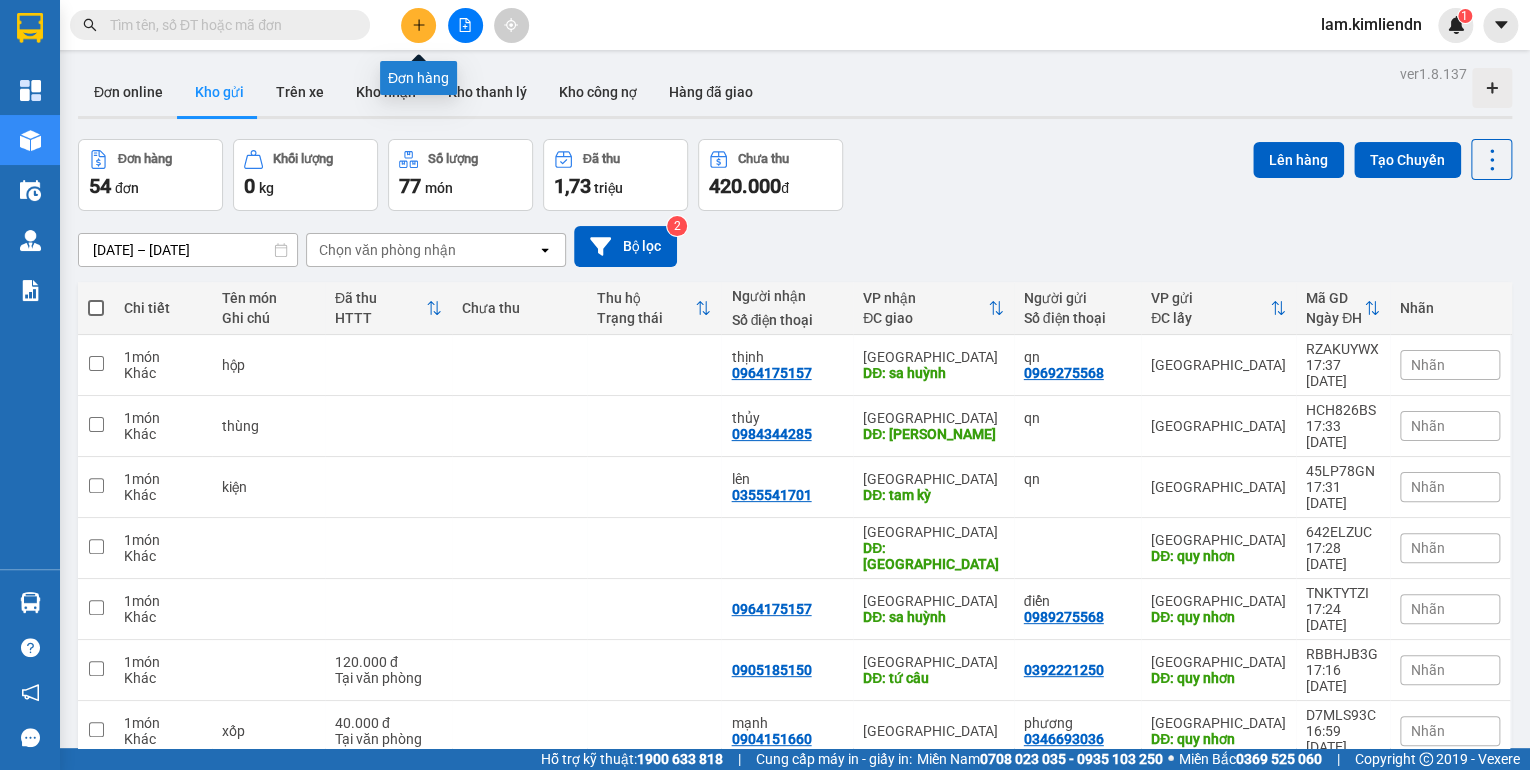 click at bounding box center (418, 25) 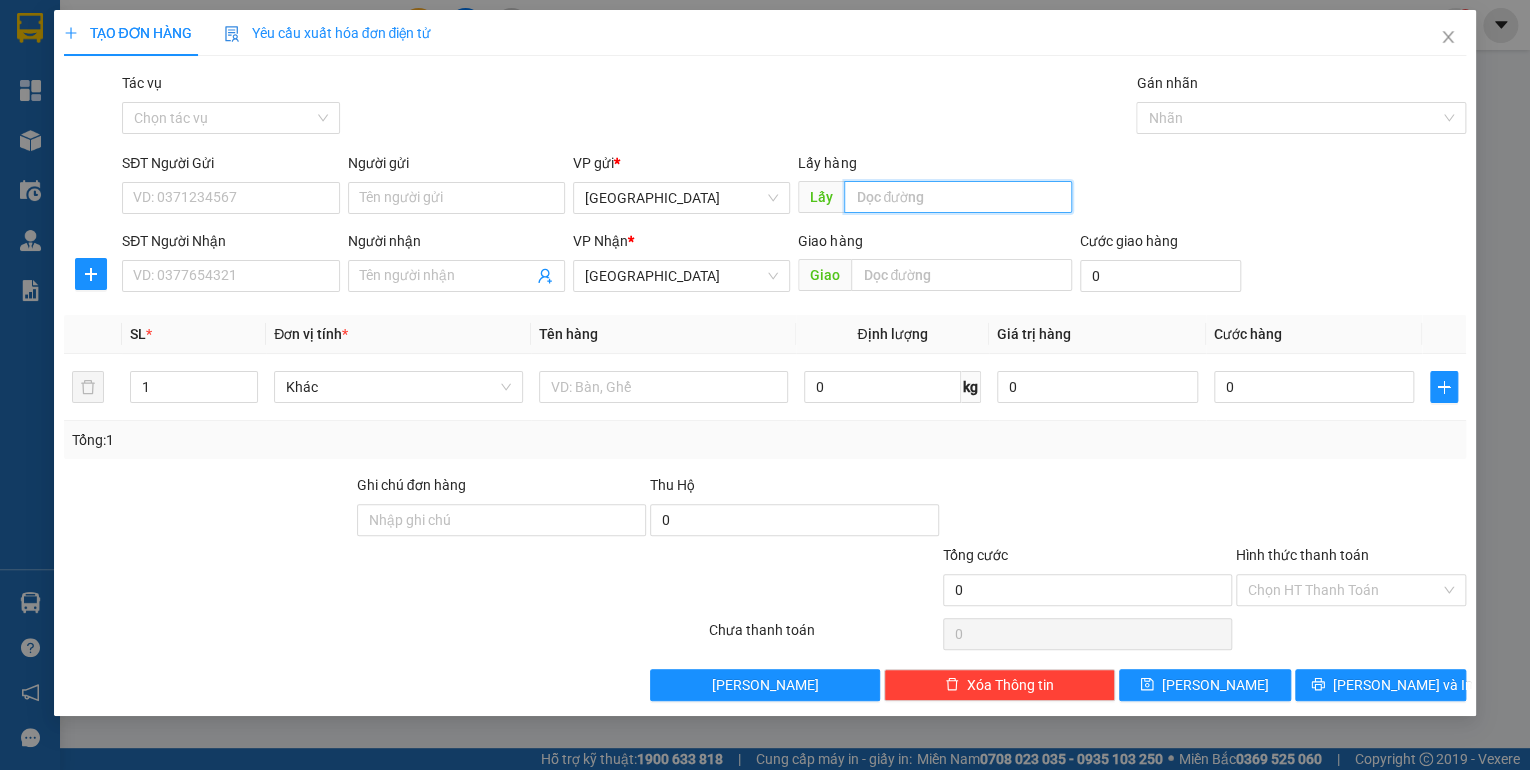 click at bounding box center [958, 197] 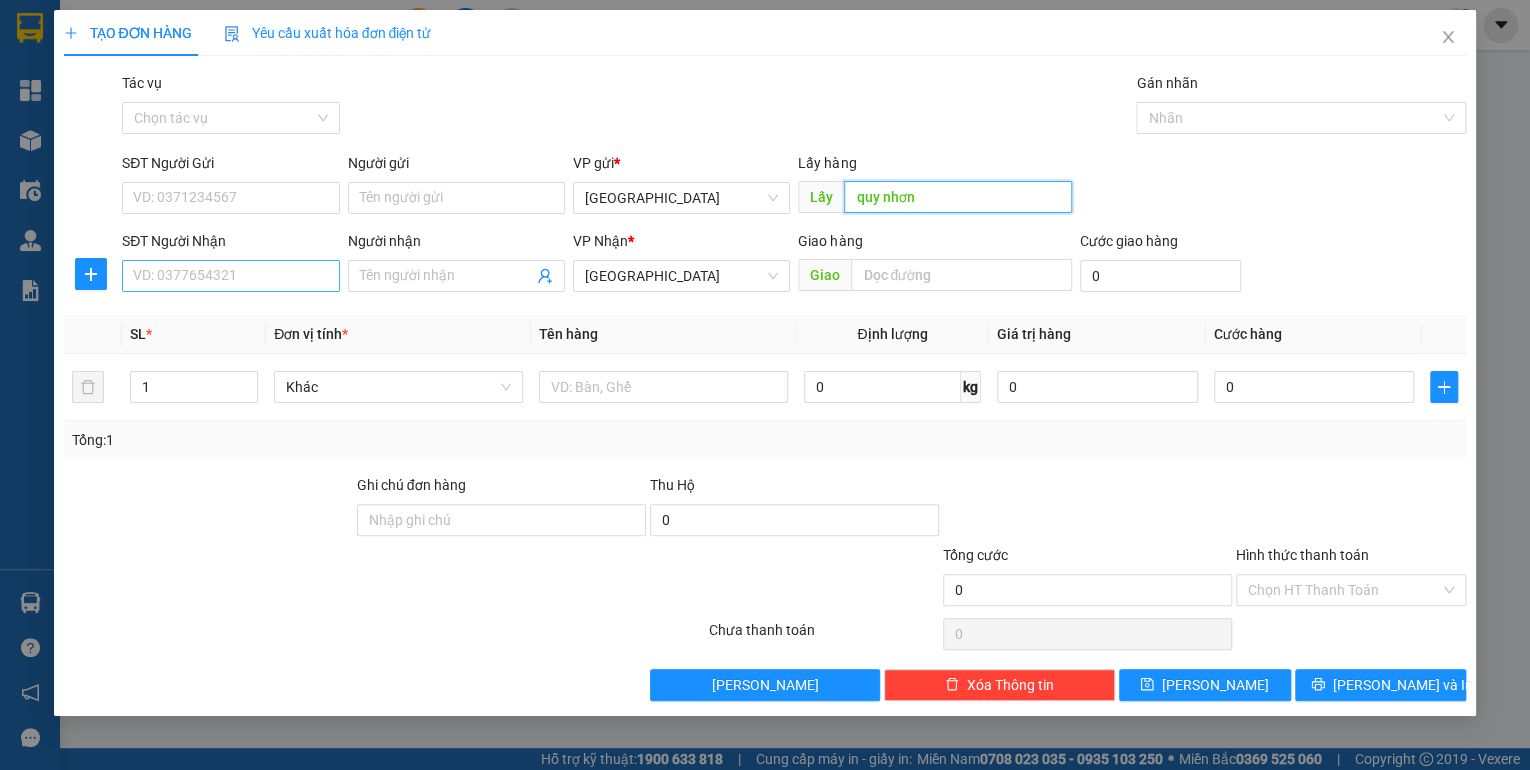 type on "quy nhơn" 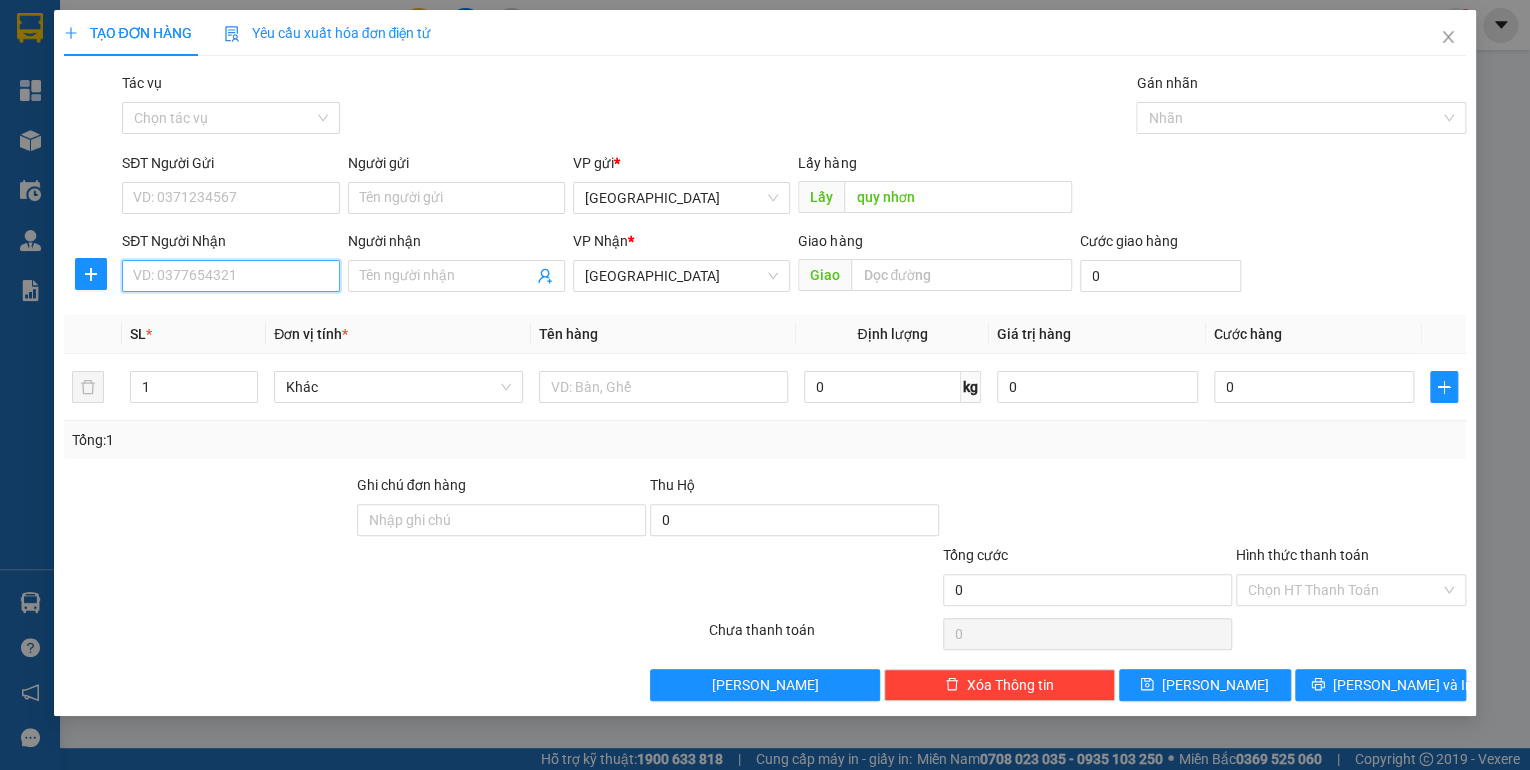 click on "SĐT Người Nhận" at bounding box center [230, 276] 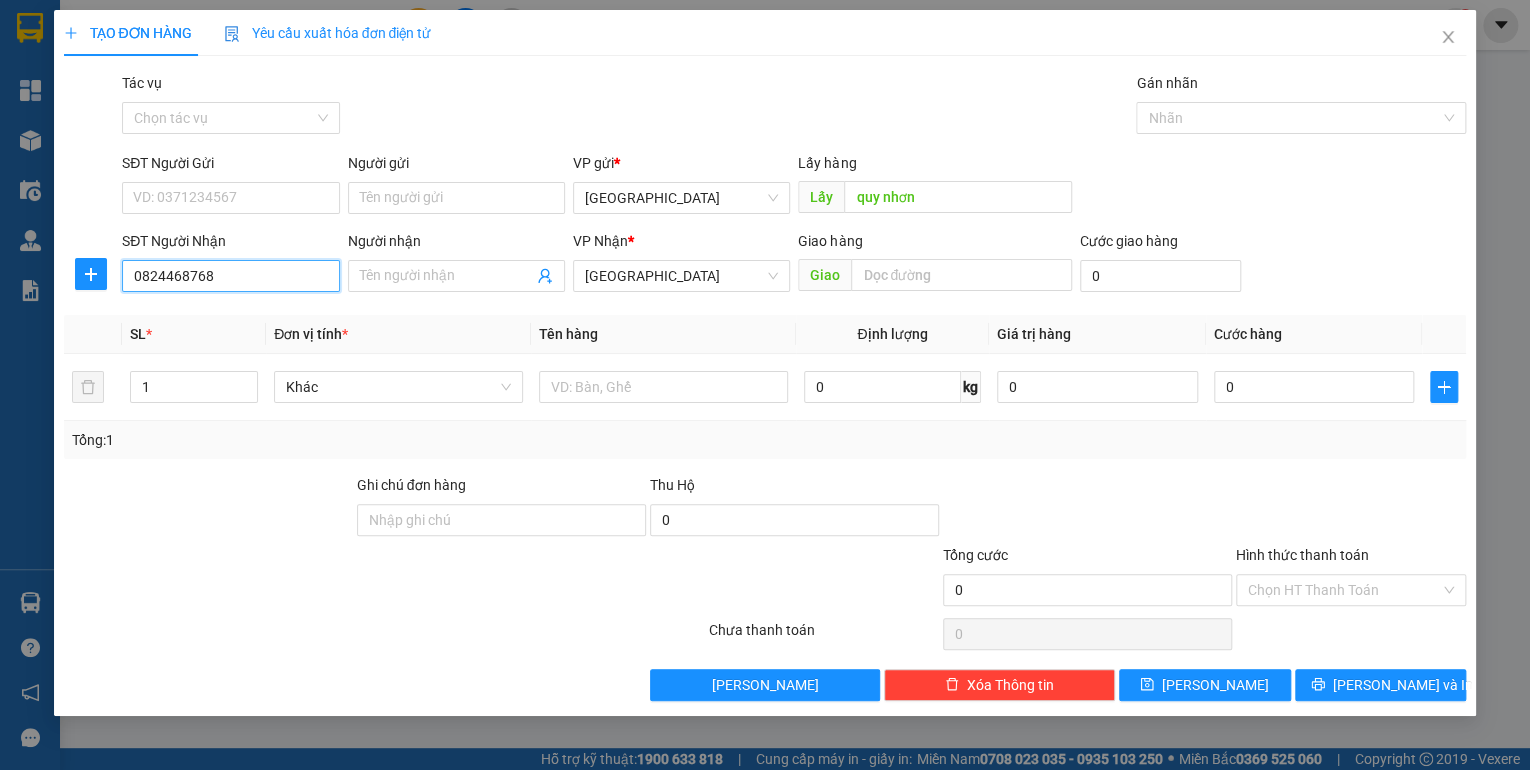 type on "0824468768" 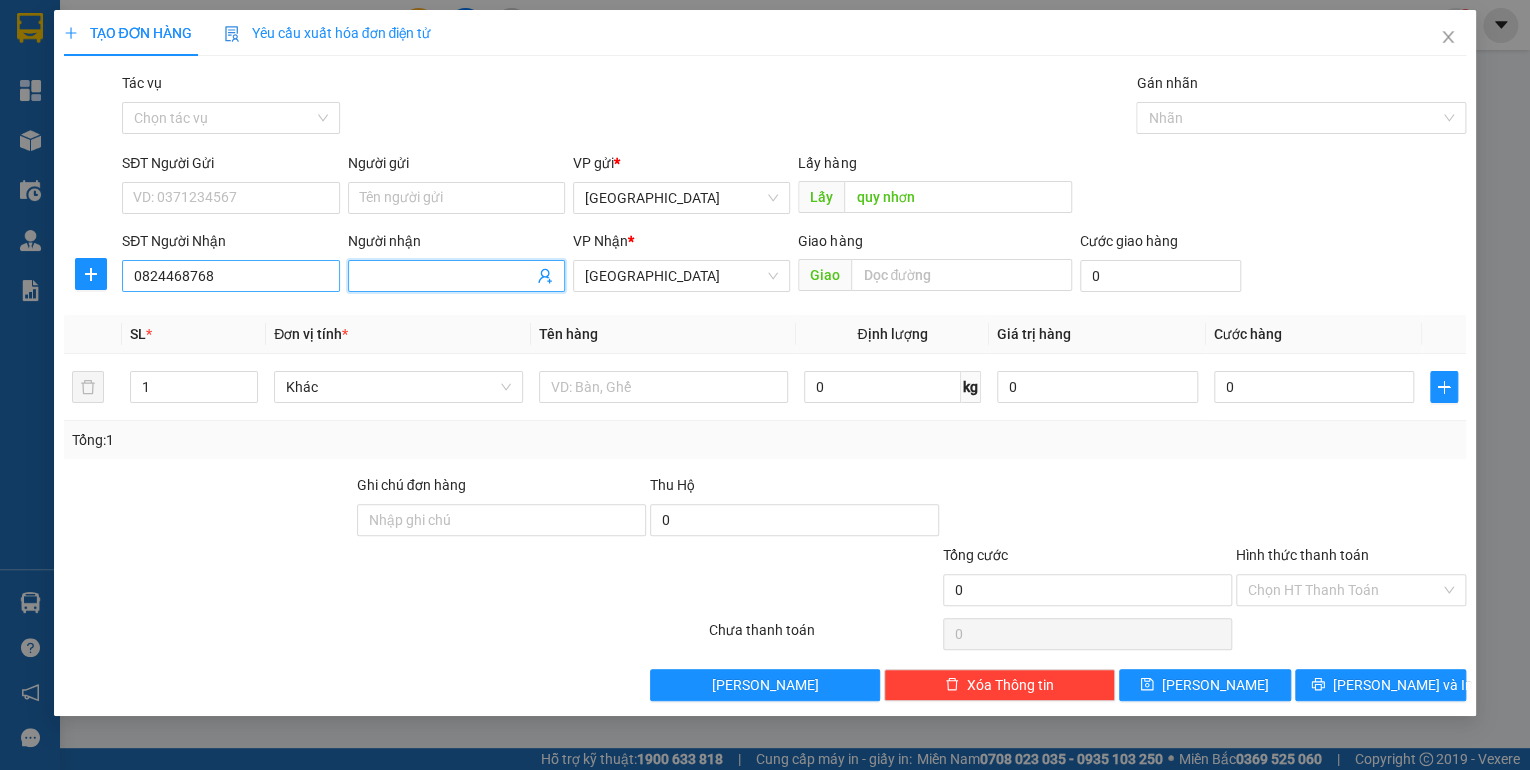 type on "d" 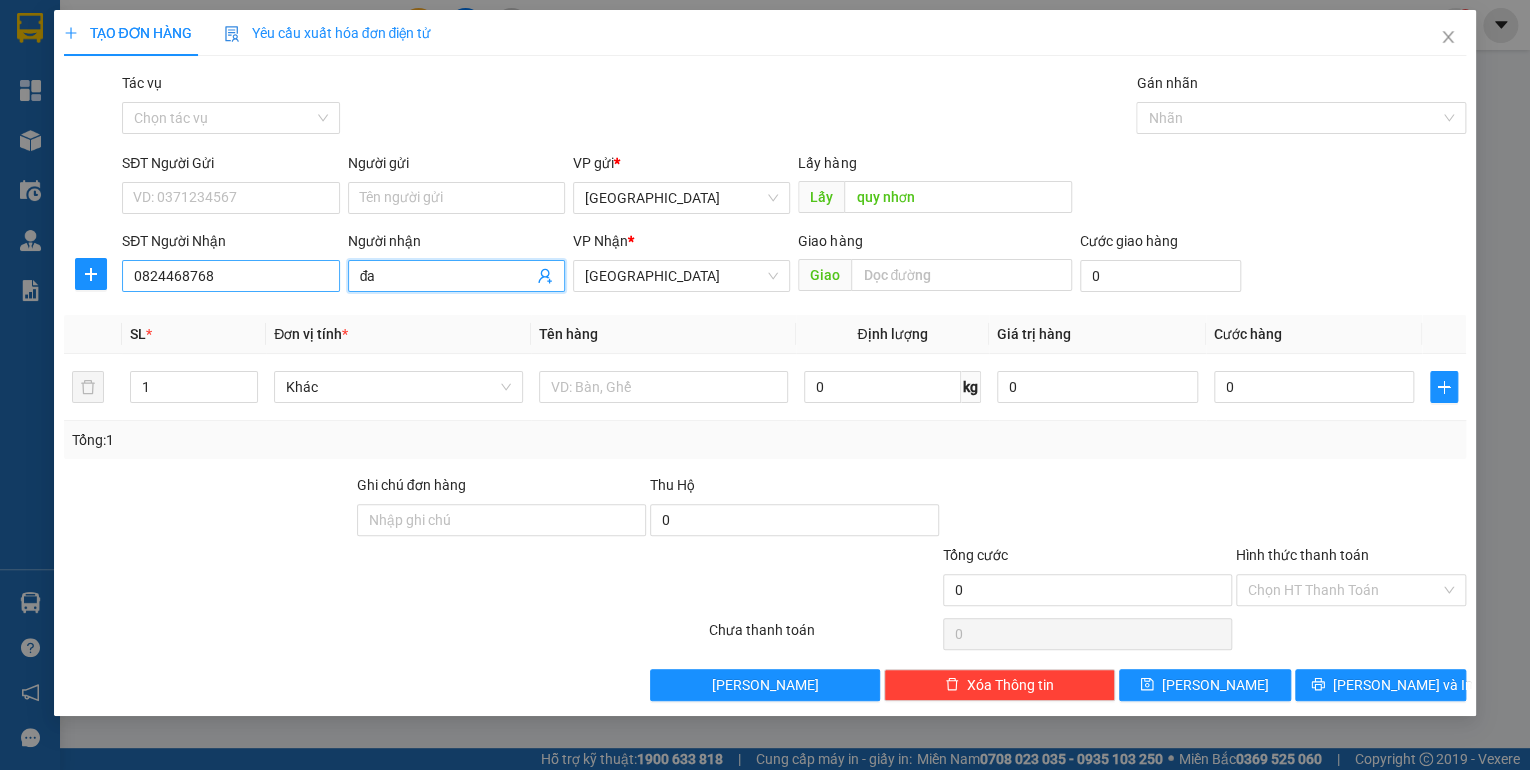 type on "đ" 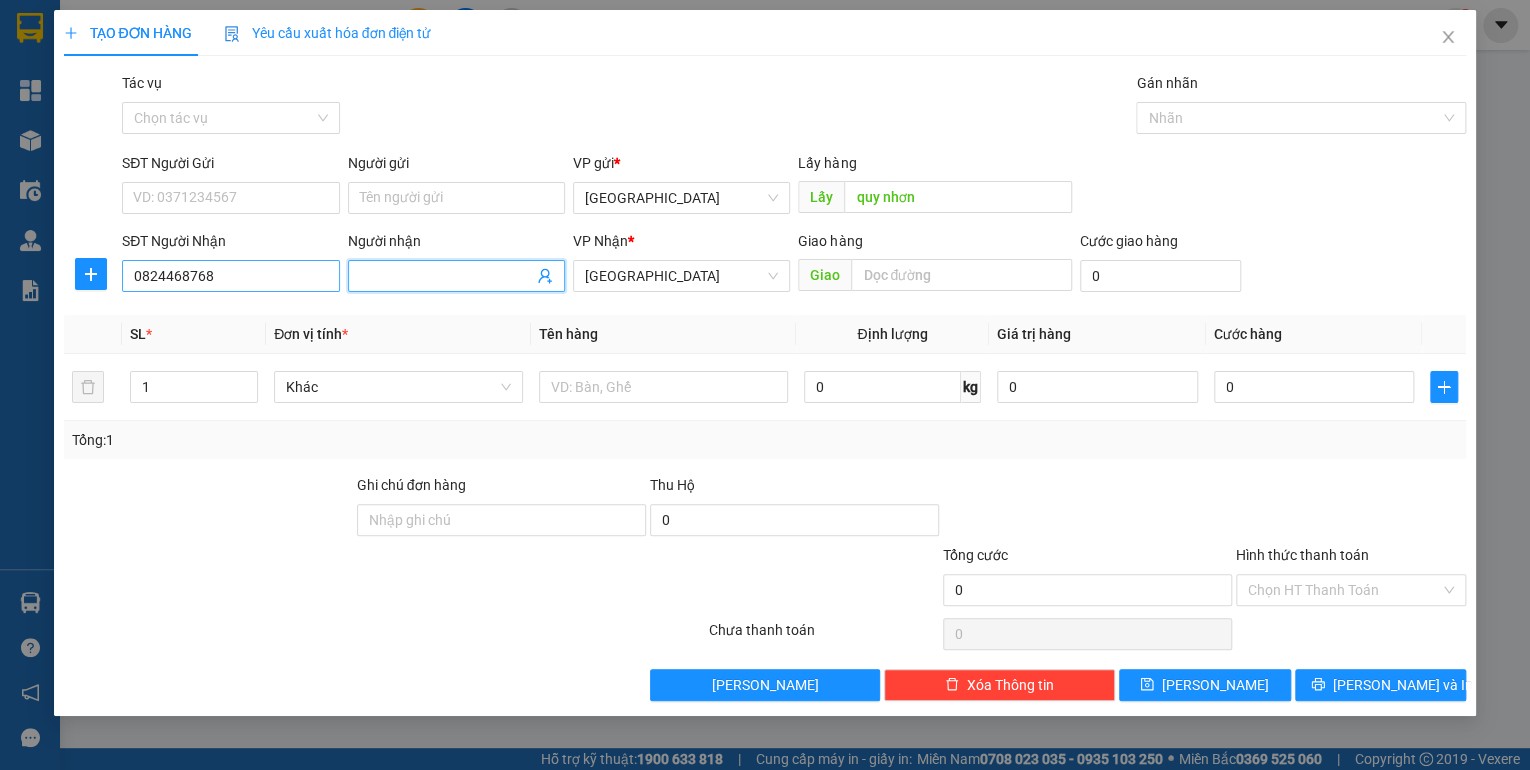 type on "d" 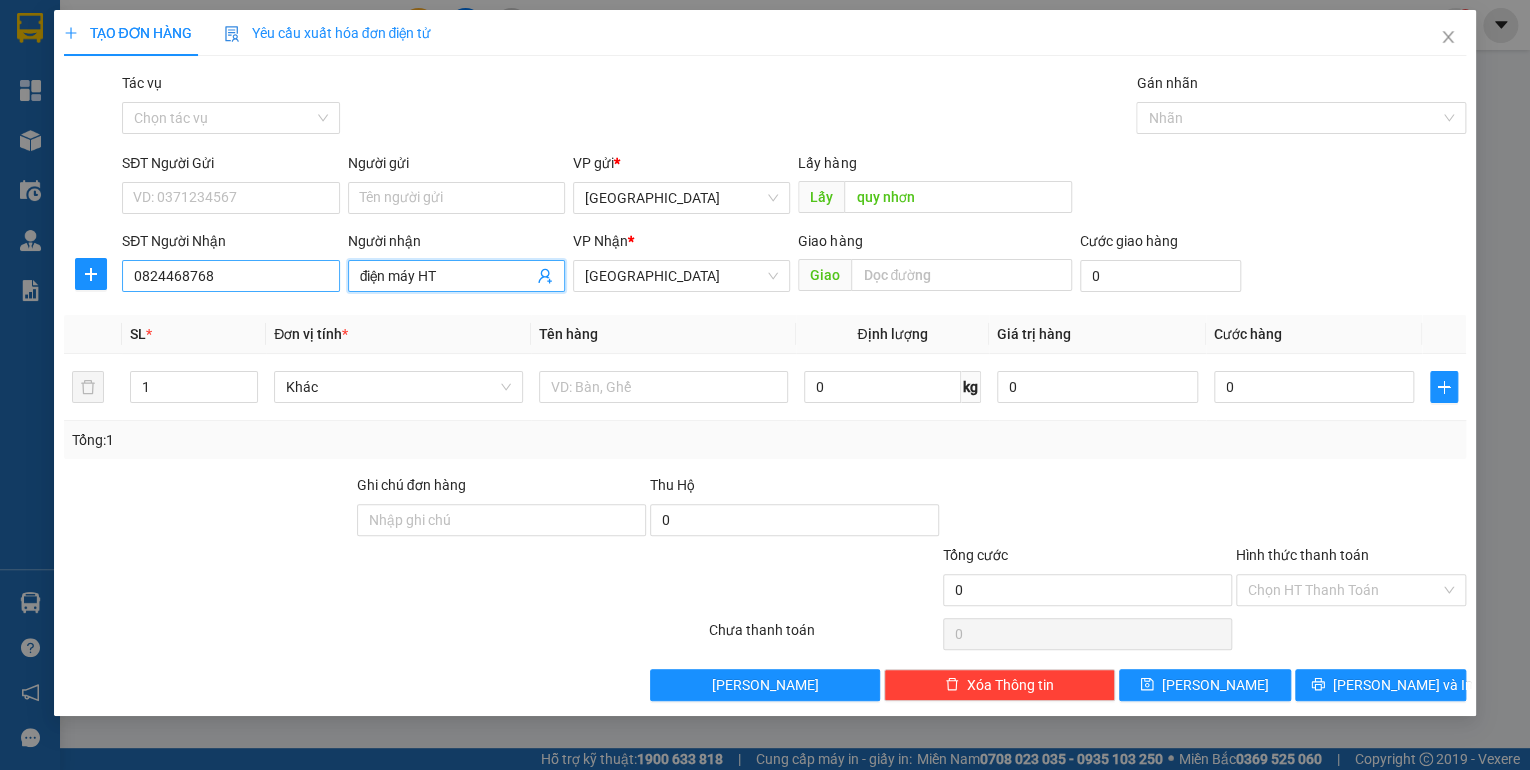 type on "điện máy HT" 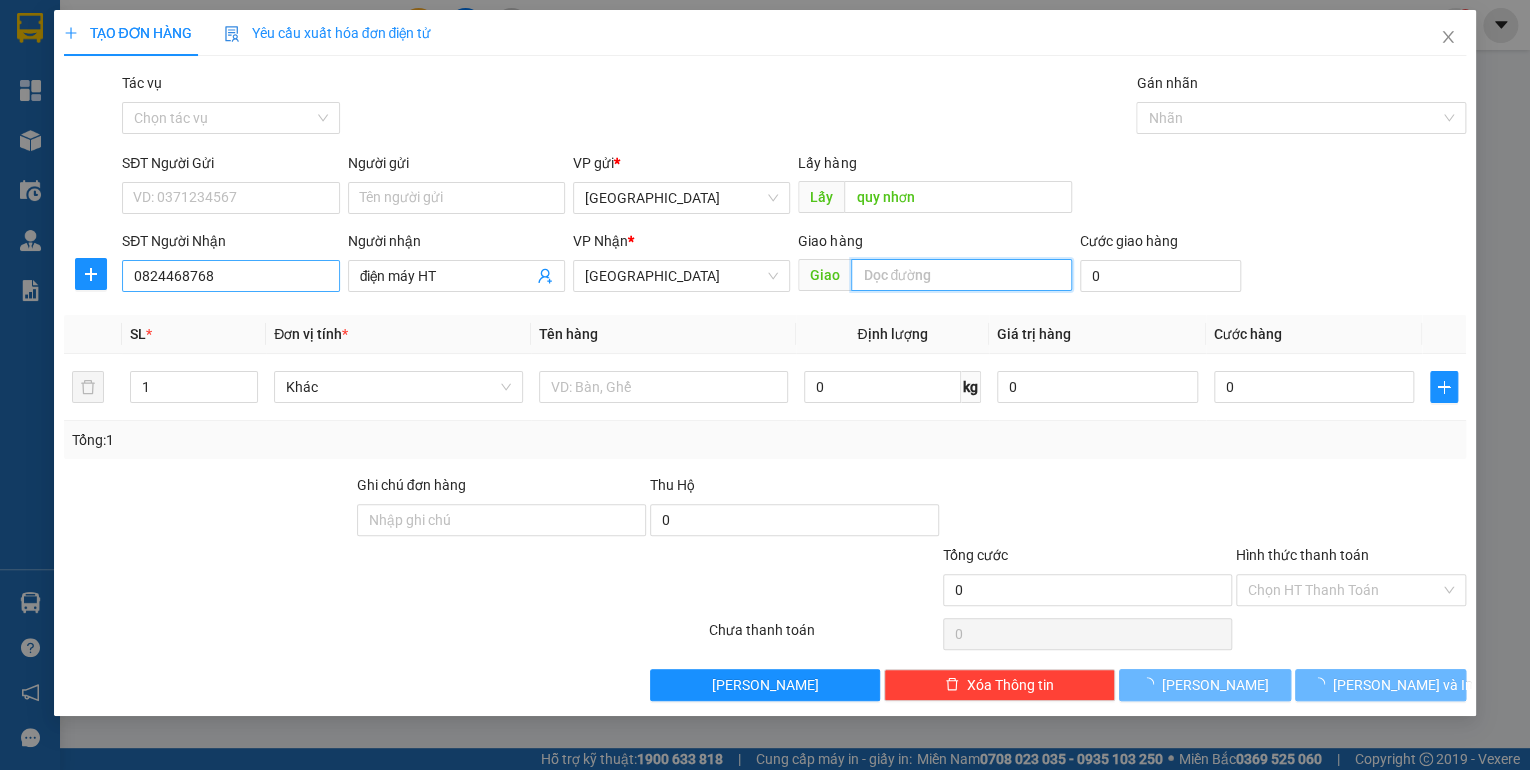 type on "d" 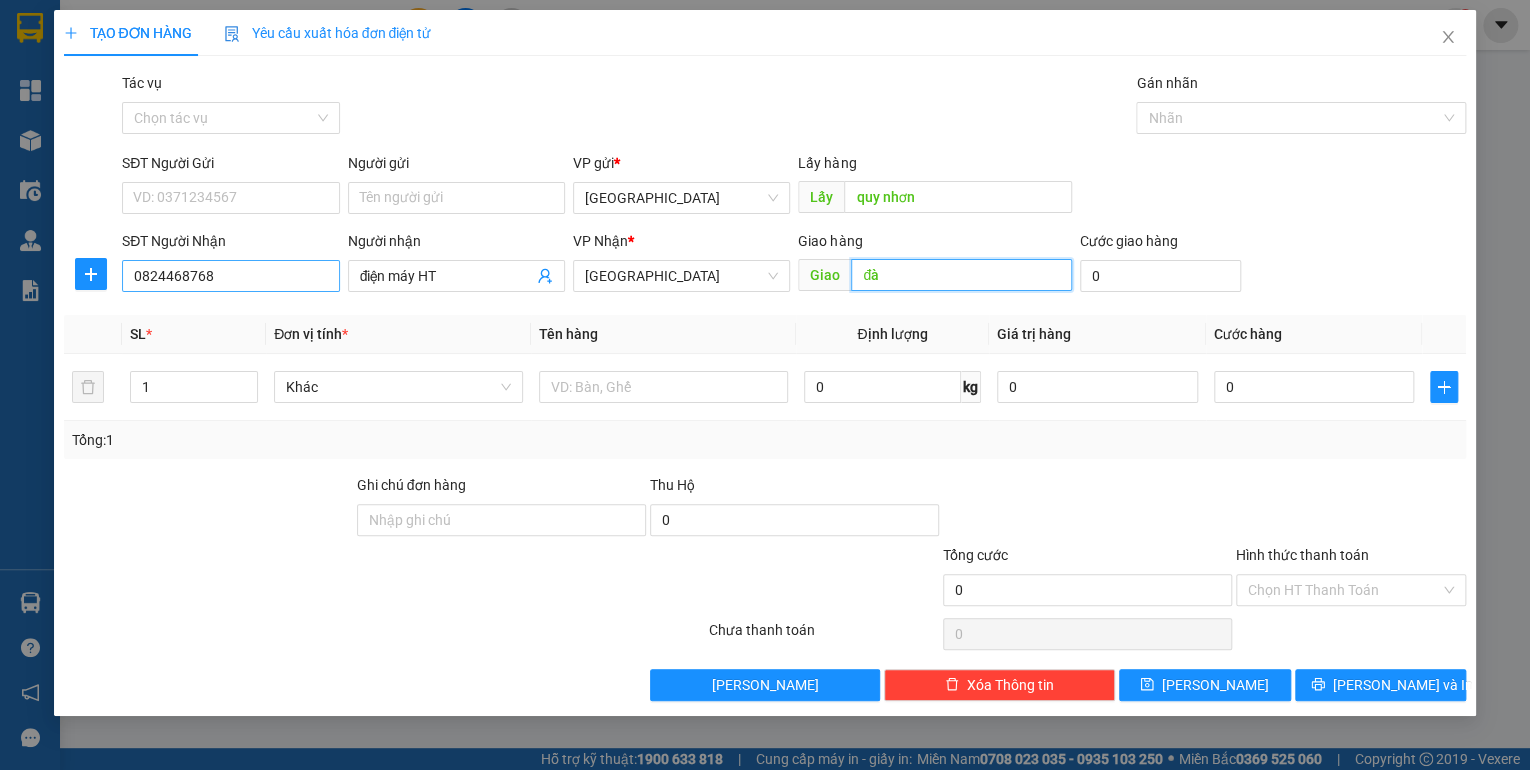 type on "đ" 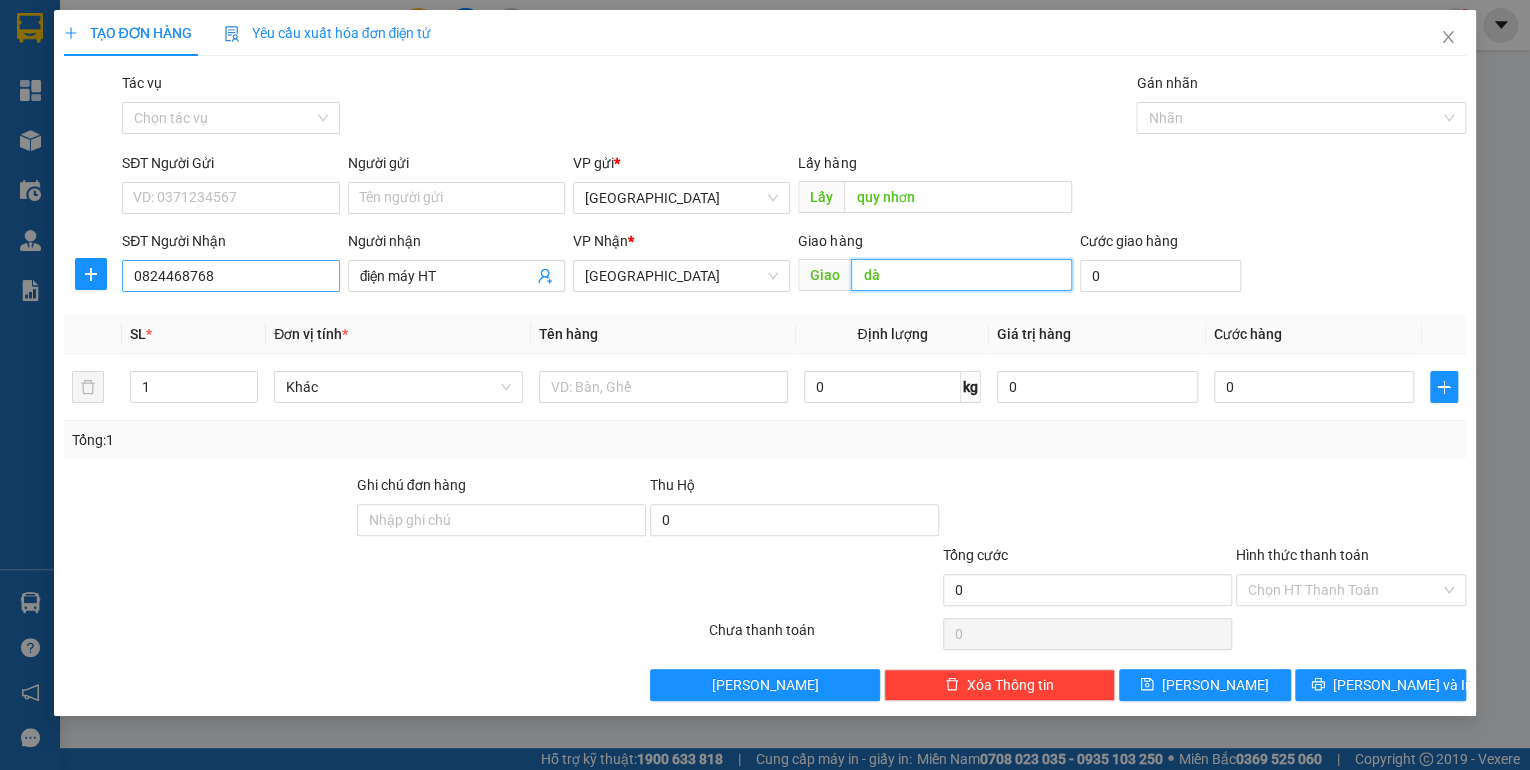 type on "d" 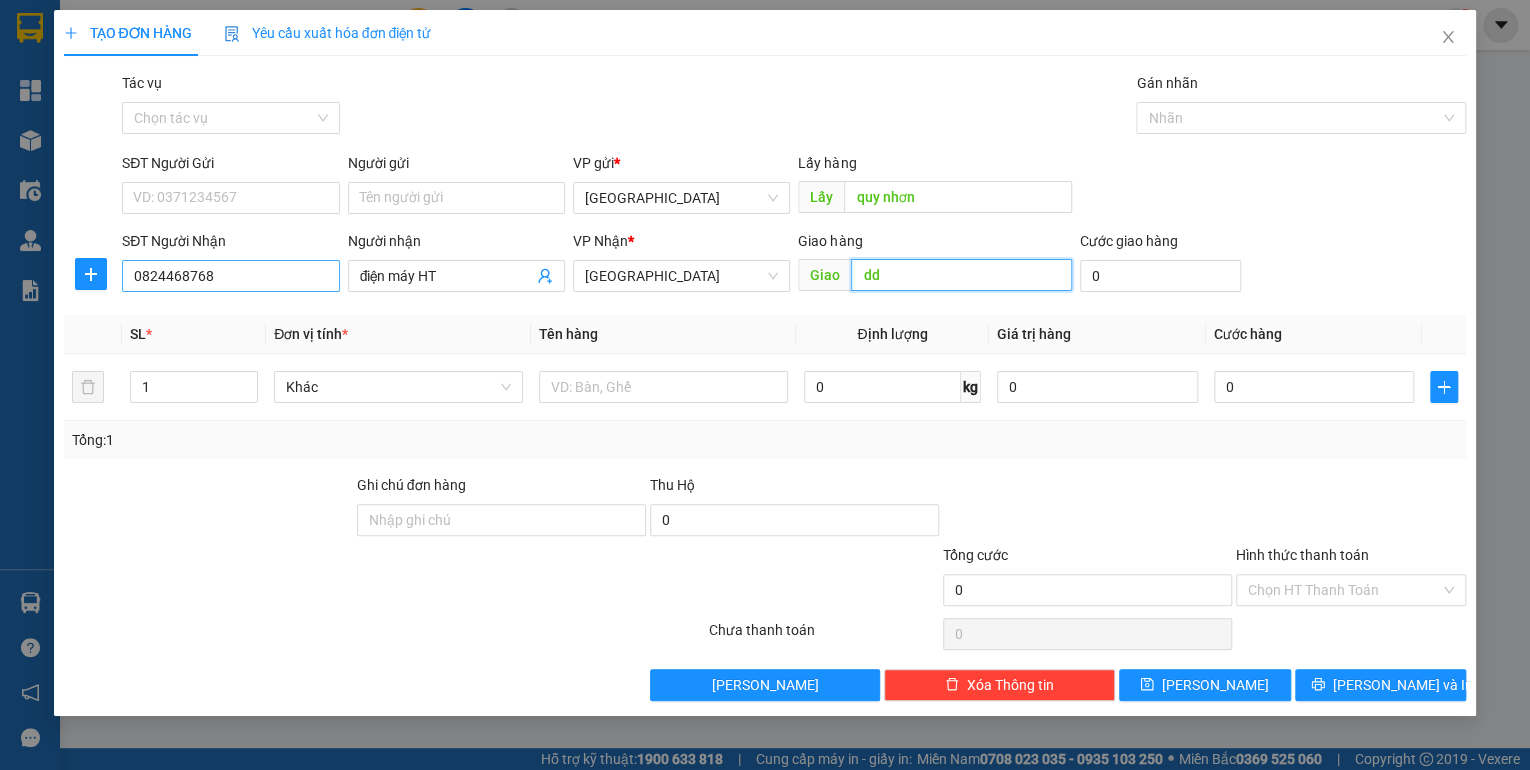 type on "d" 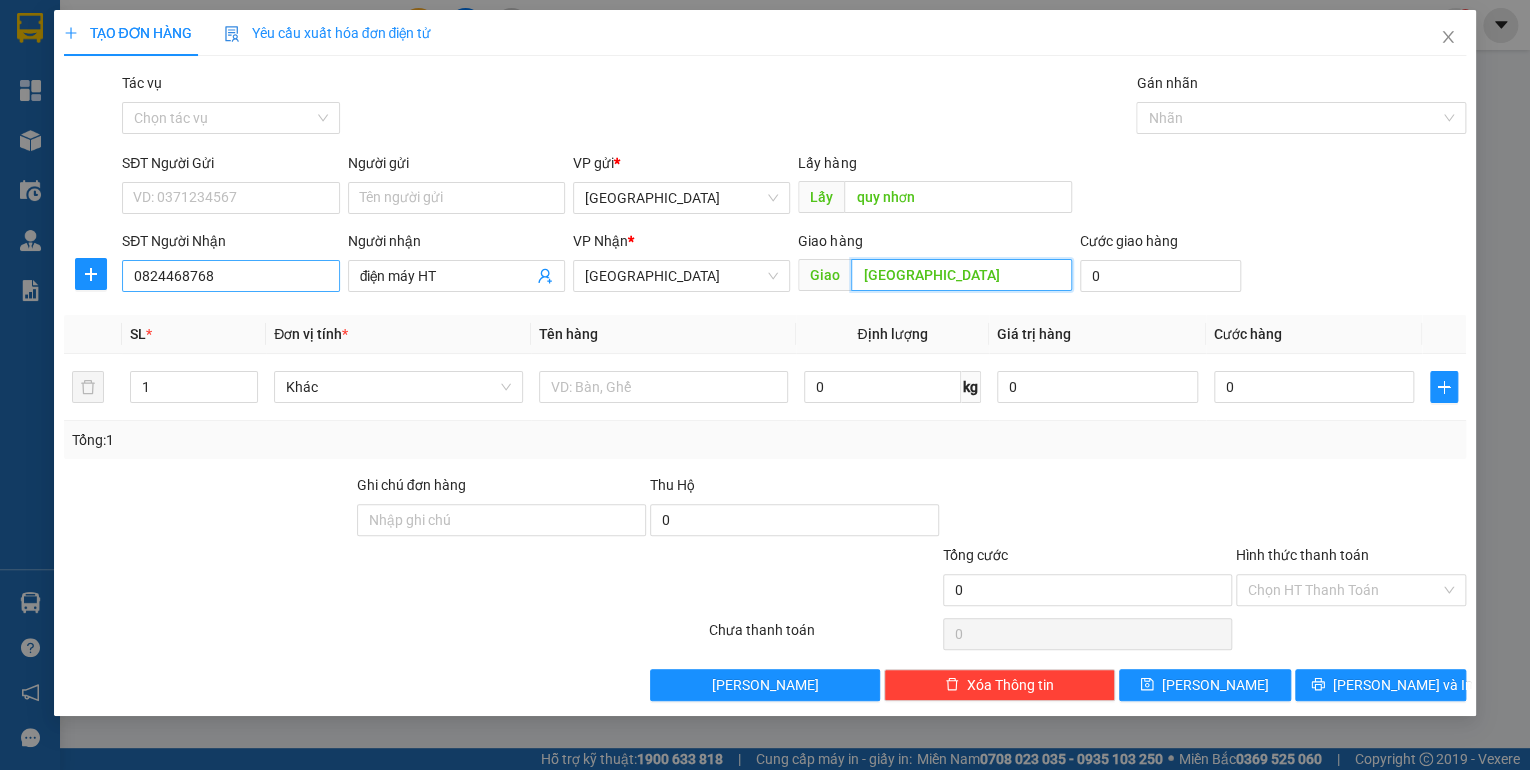 type on "[GEOGRAPHIC_DATA]" 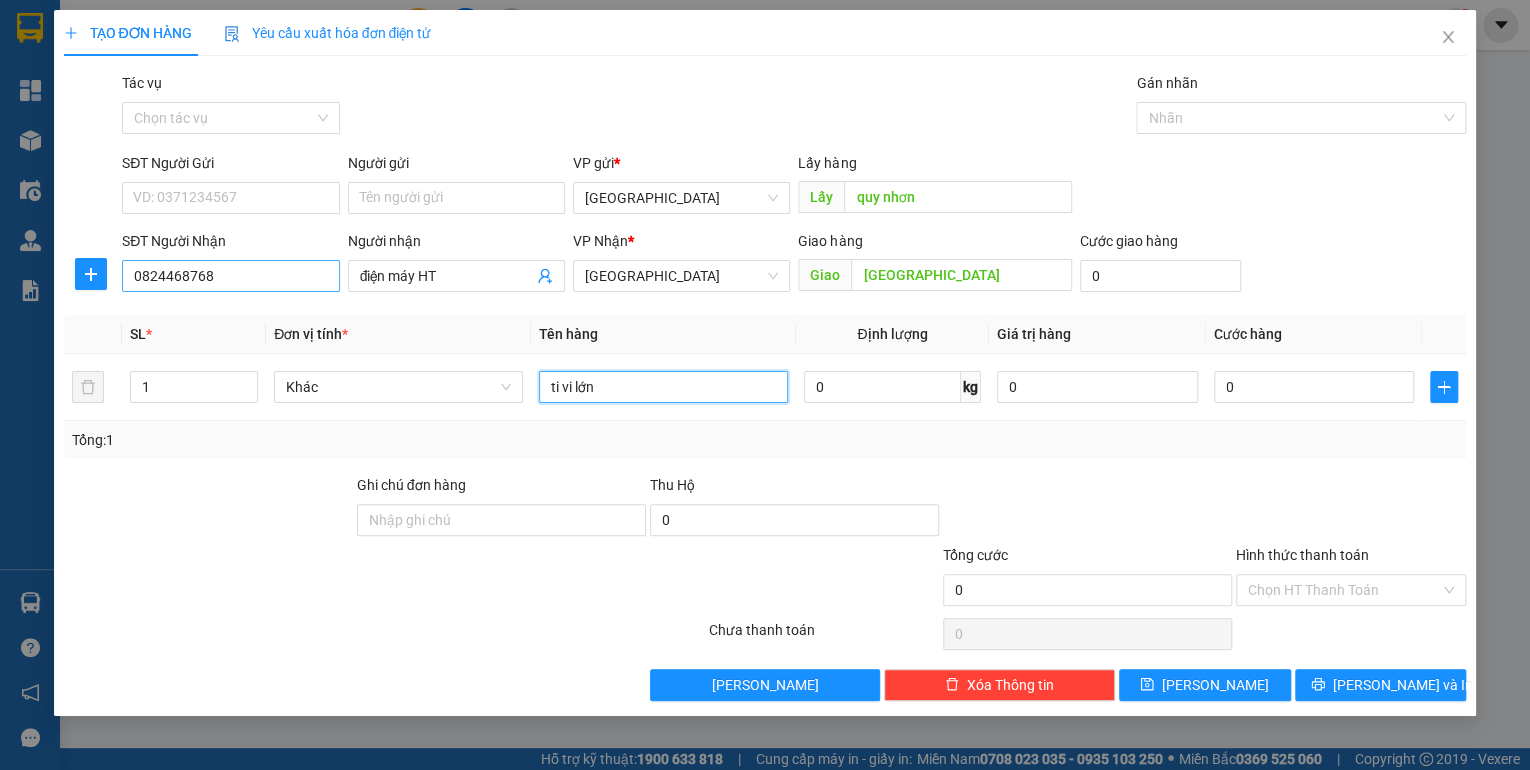 type on "ti vi lớn" 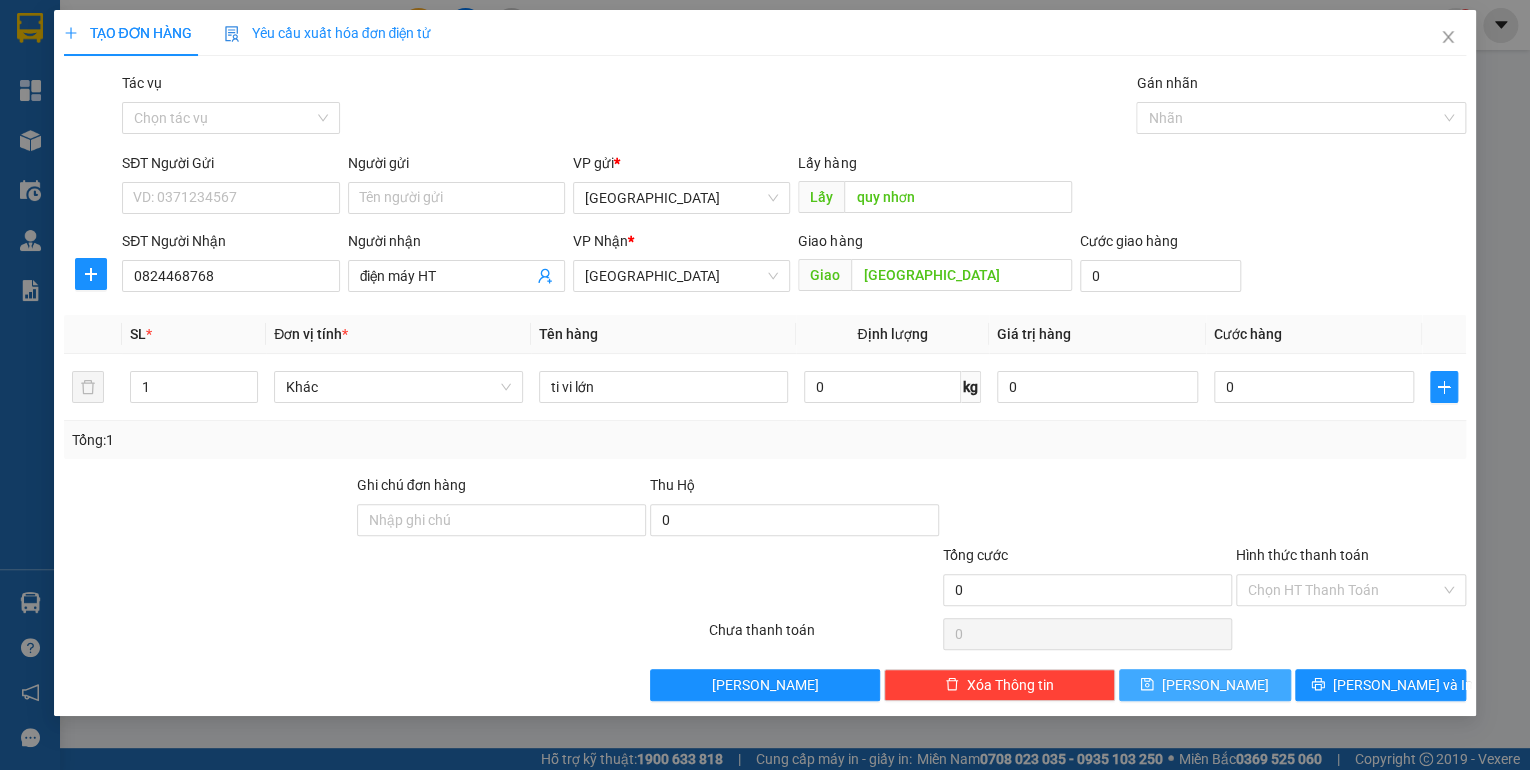 click on "[PERSON_NAME]" at bounding box center (1205, 685) 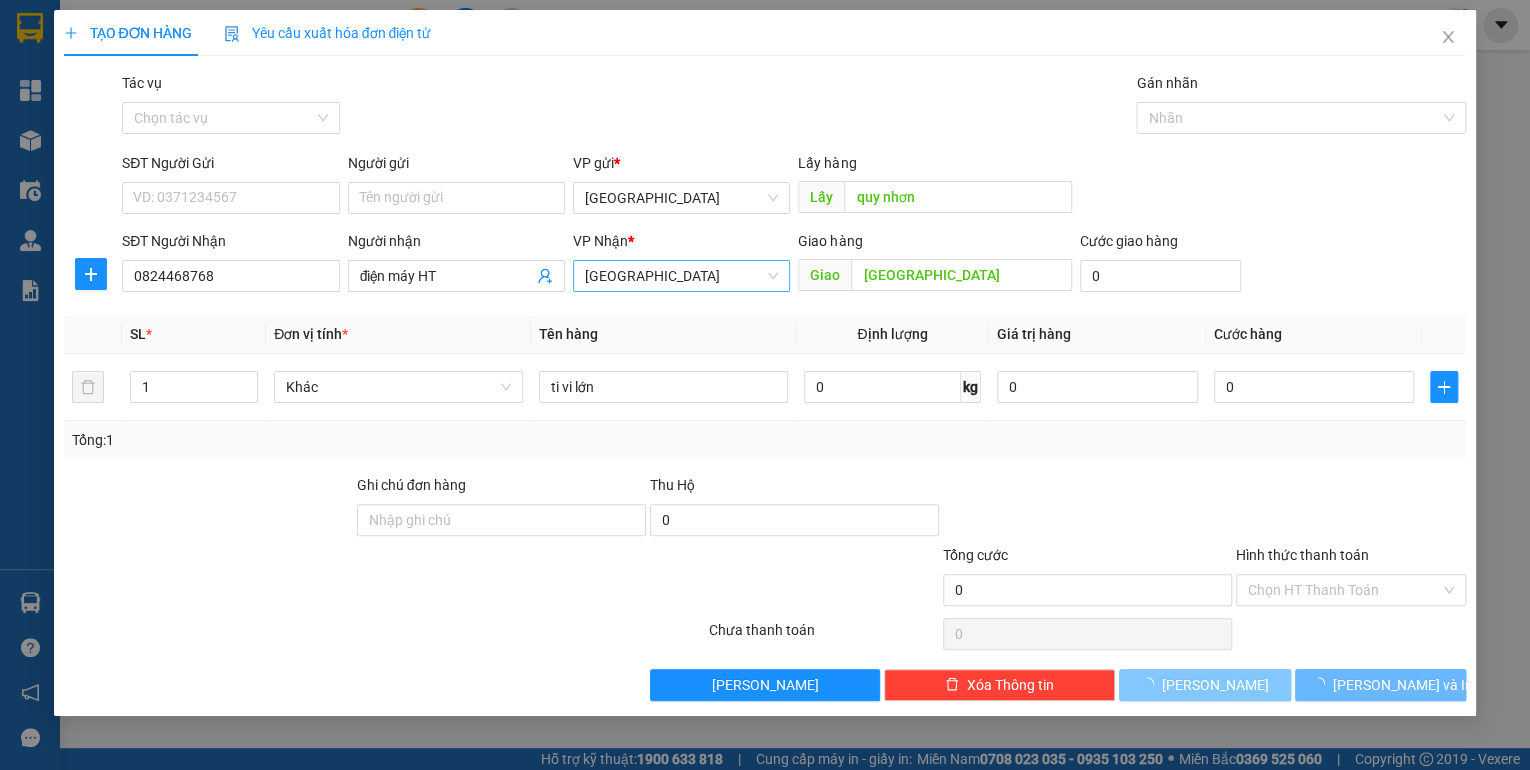 type 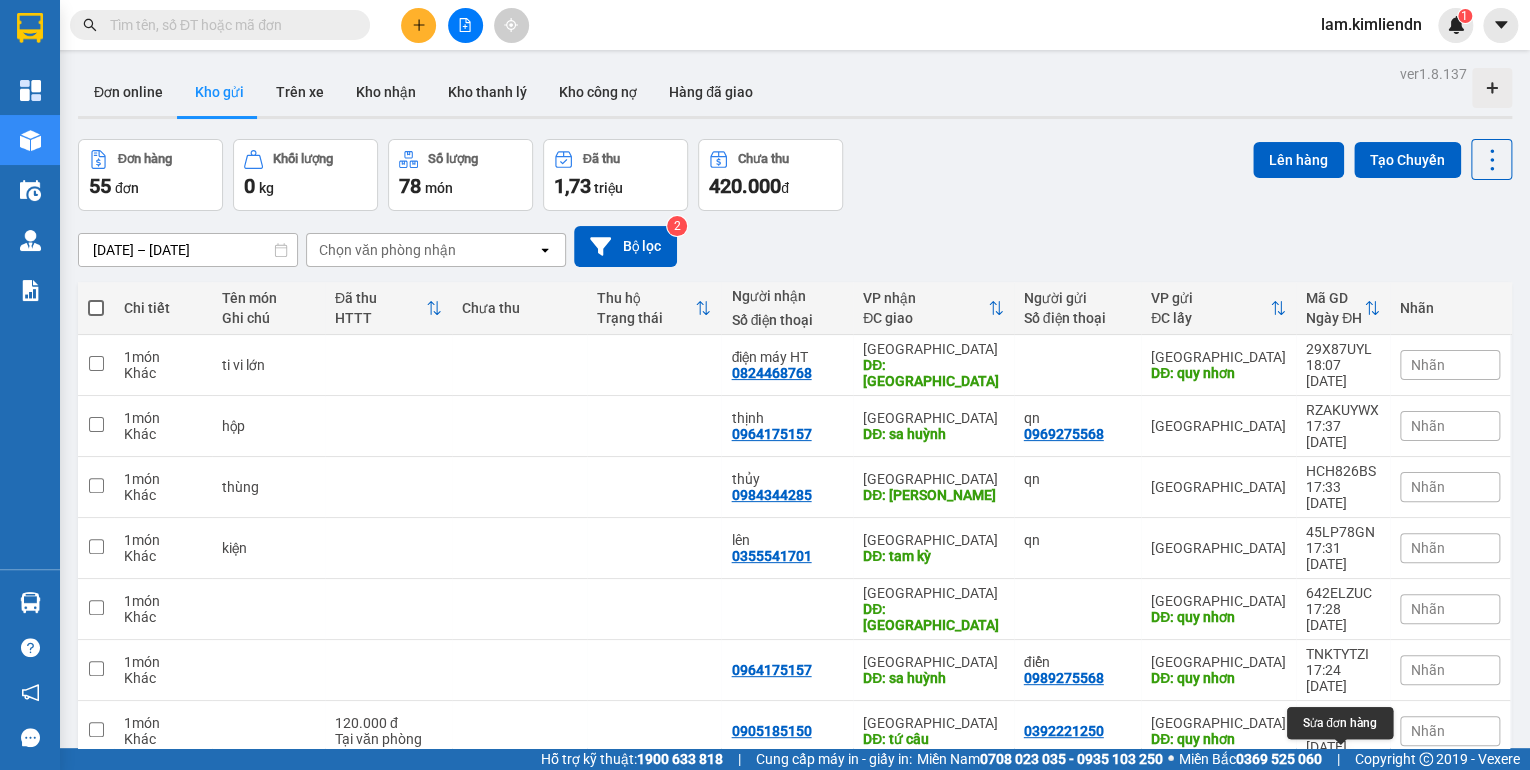 click 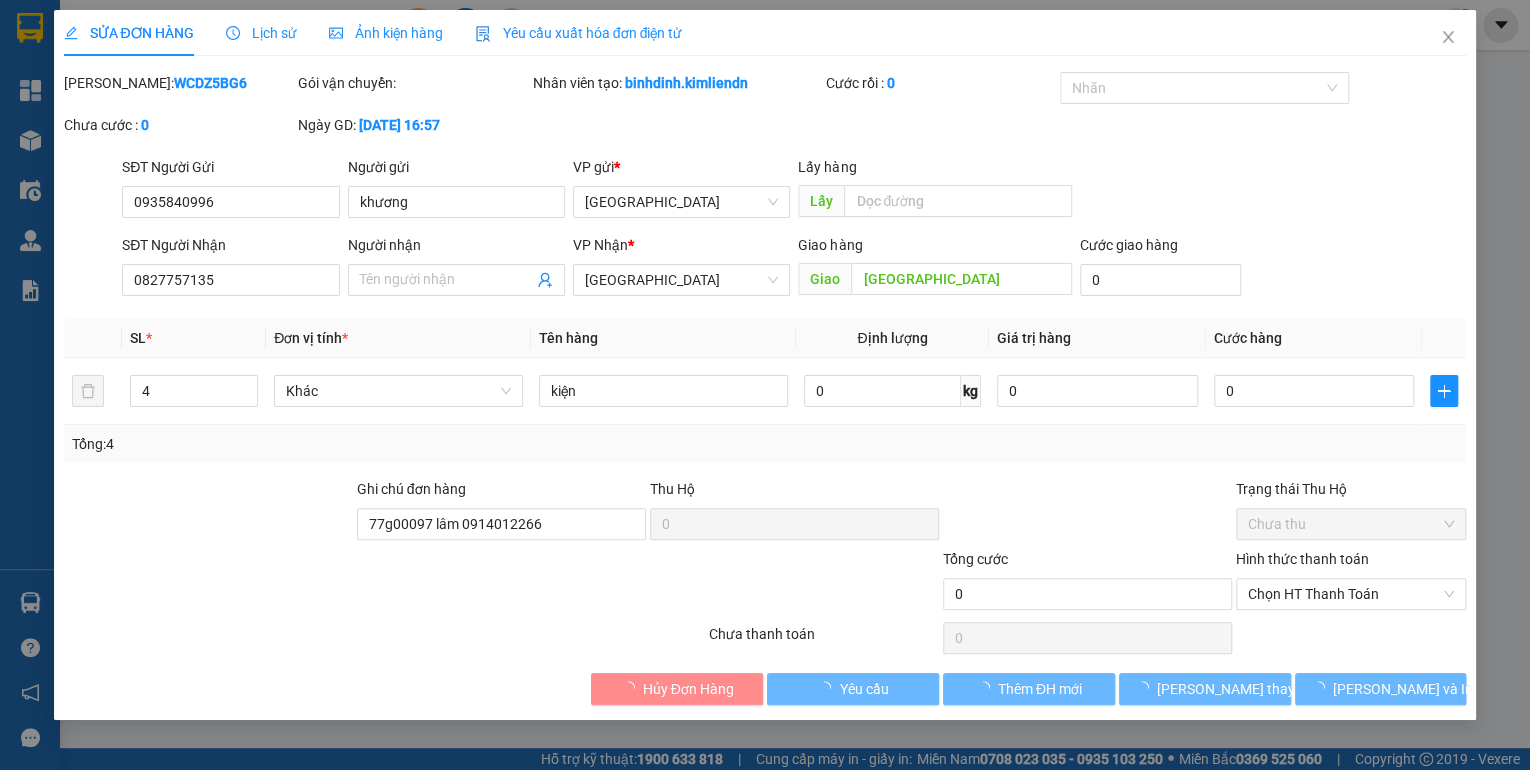 type on "0935840996" 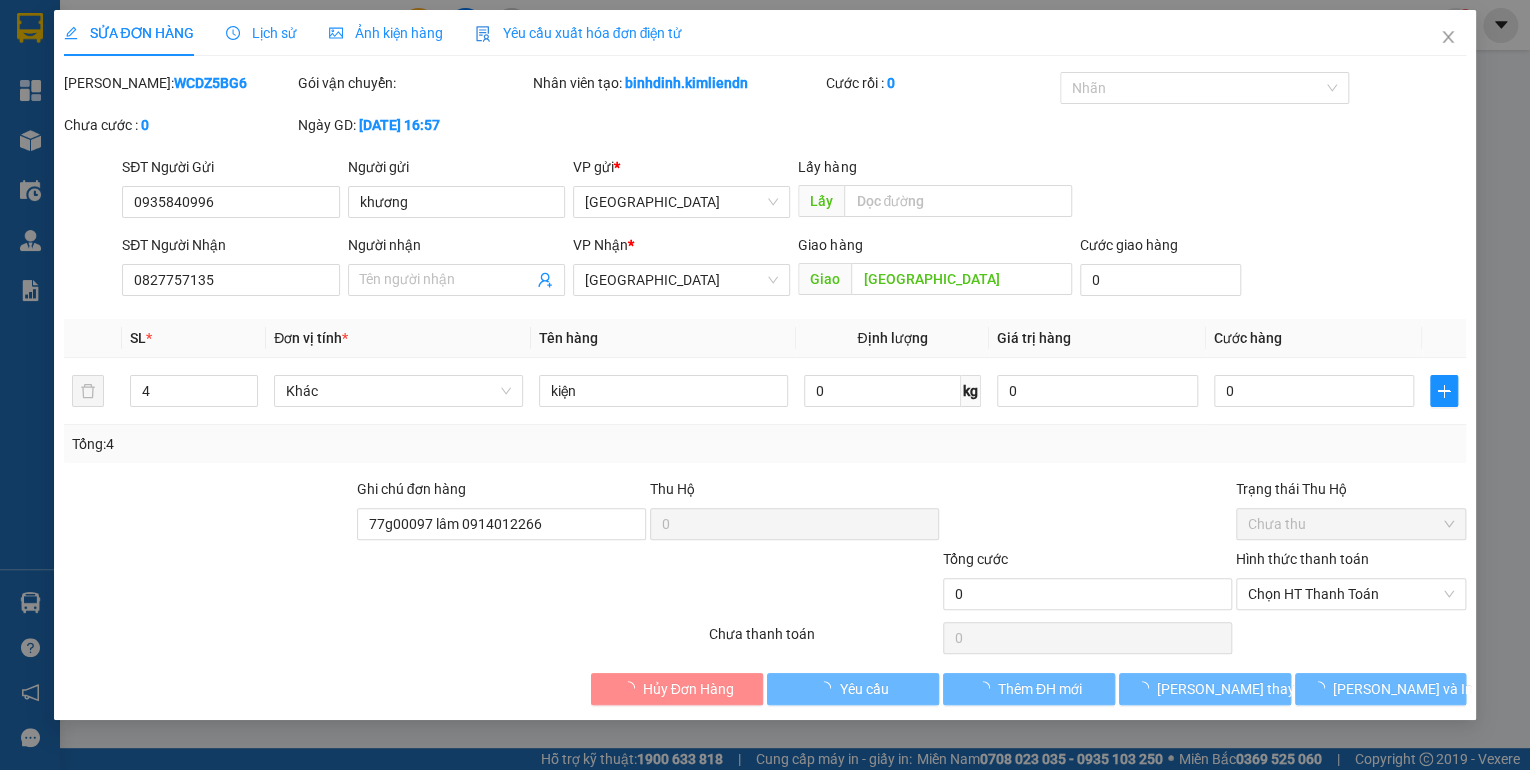 type on "khương" 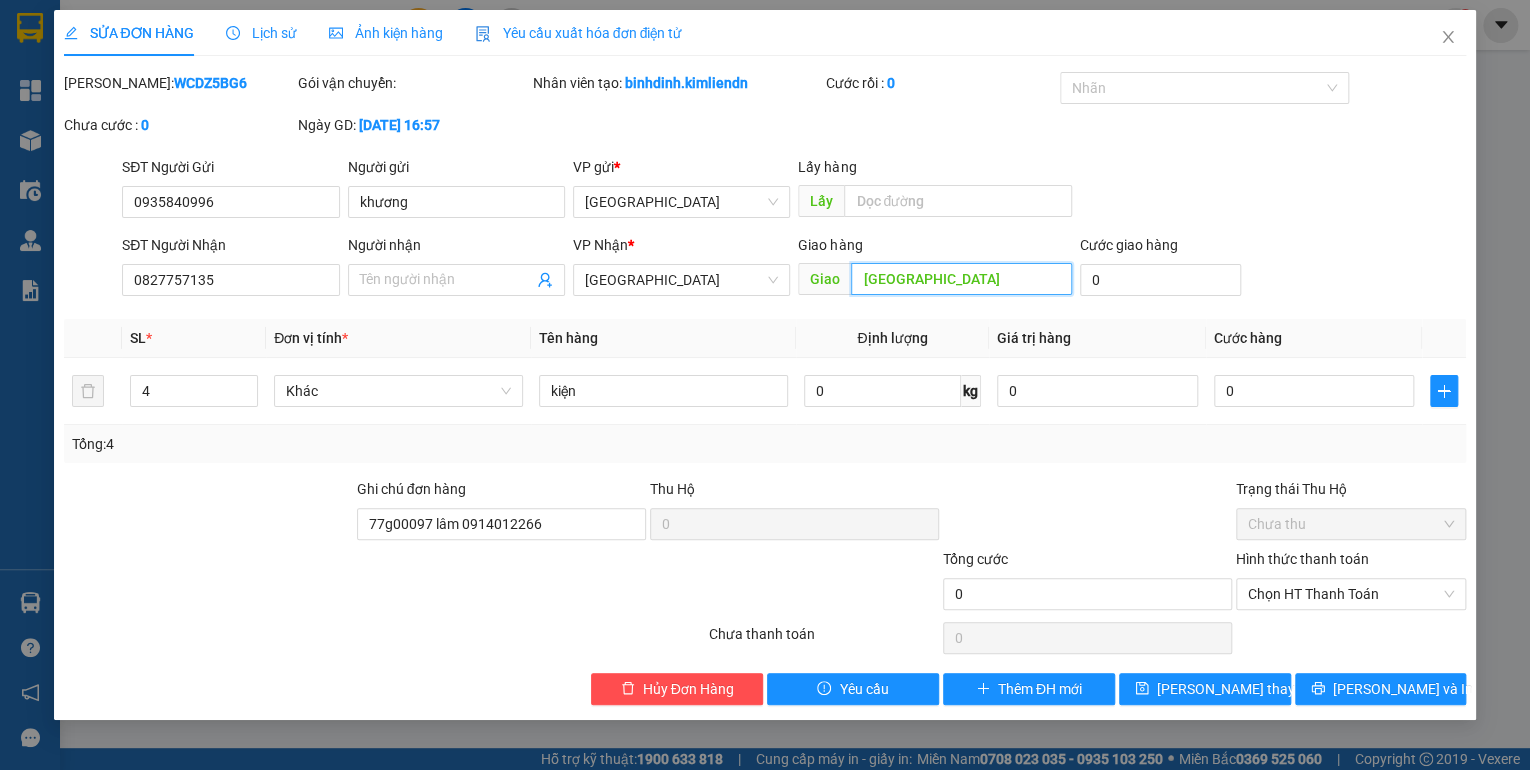 click on "[GEOGRAPHIC_DATA]" at bounding box center [961, 279] 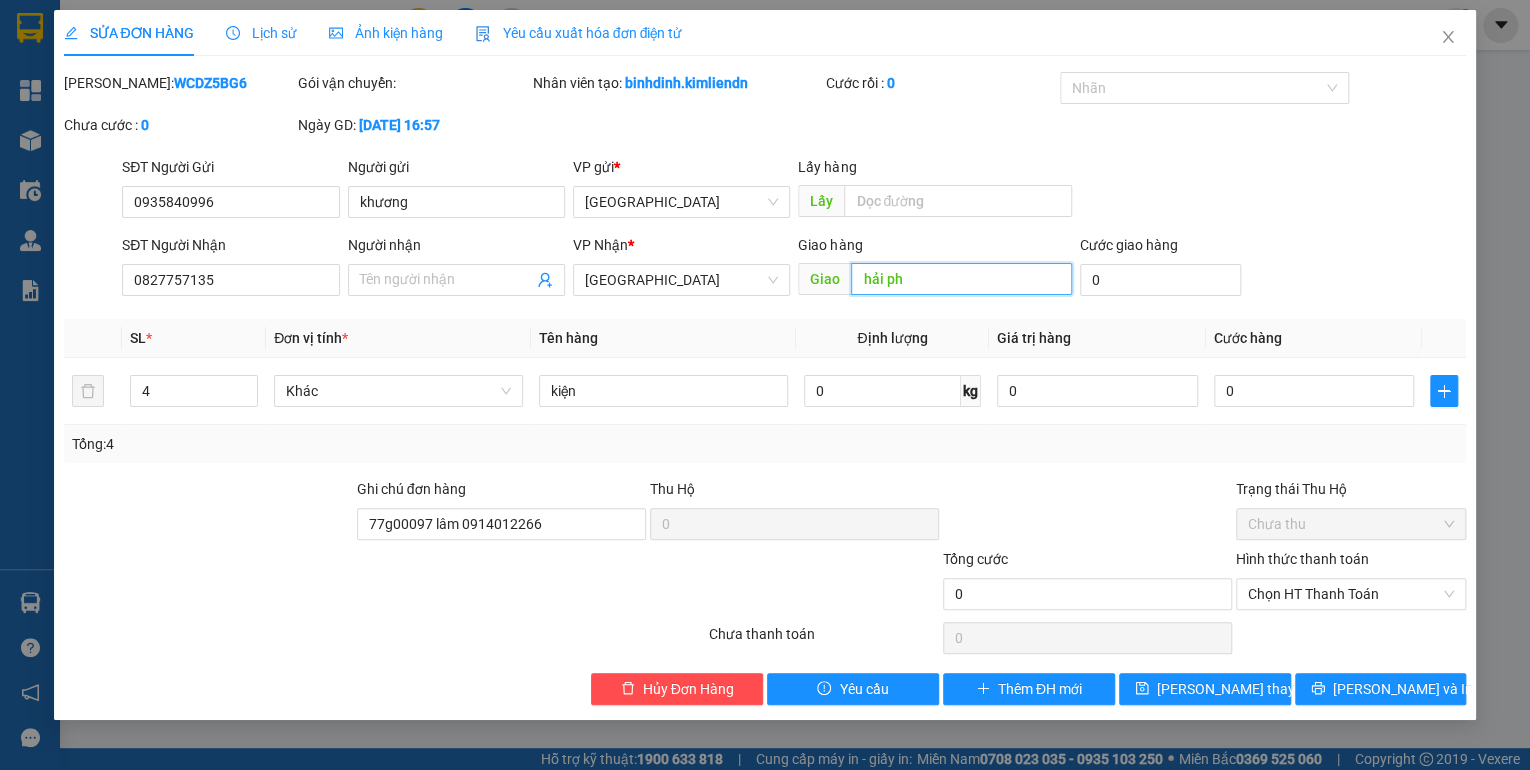 type on "hải pho" 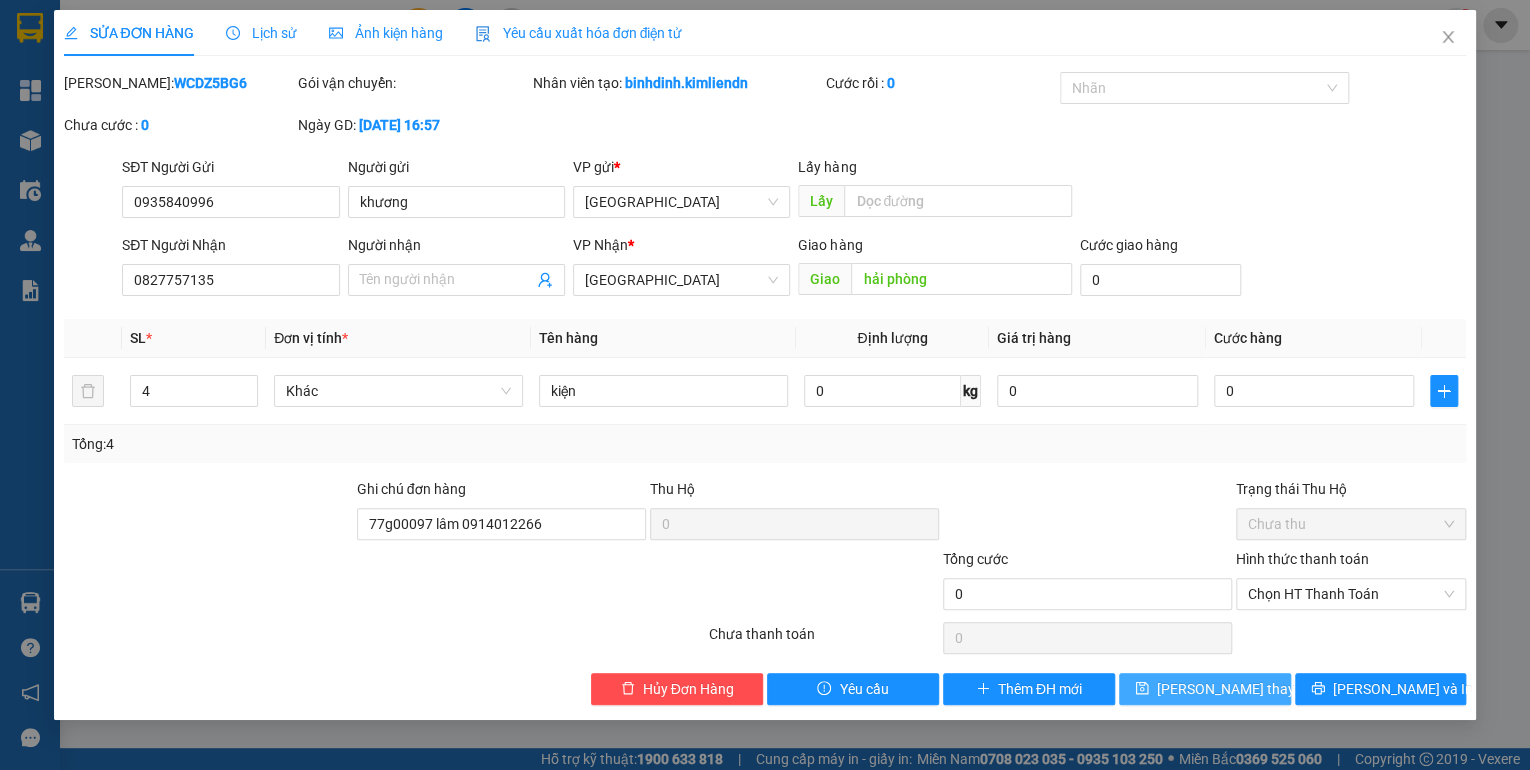 click on "[PERSON_NAME] thay đổi" at bounding box center [1205, 689] 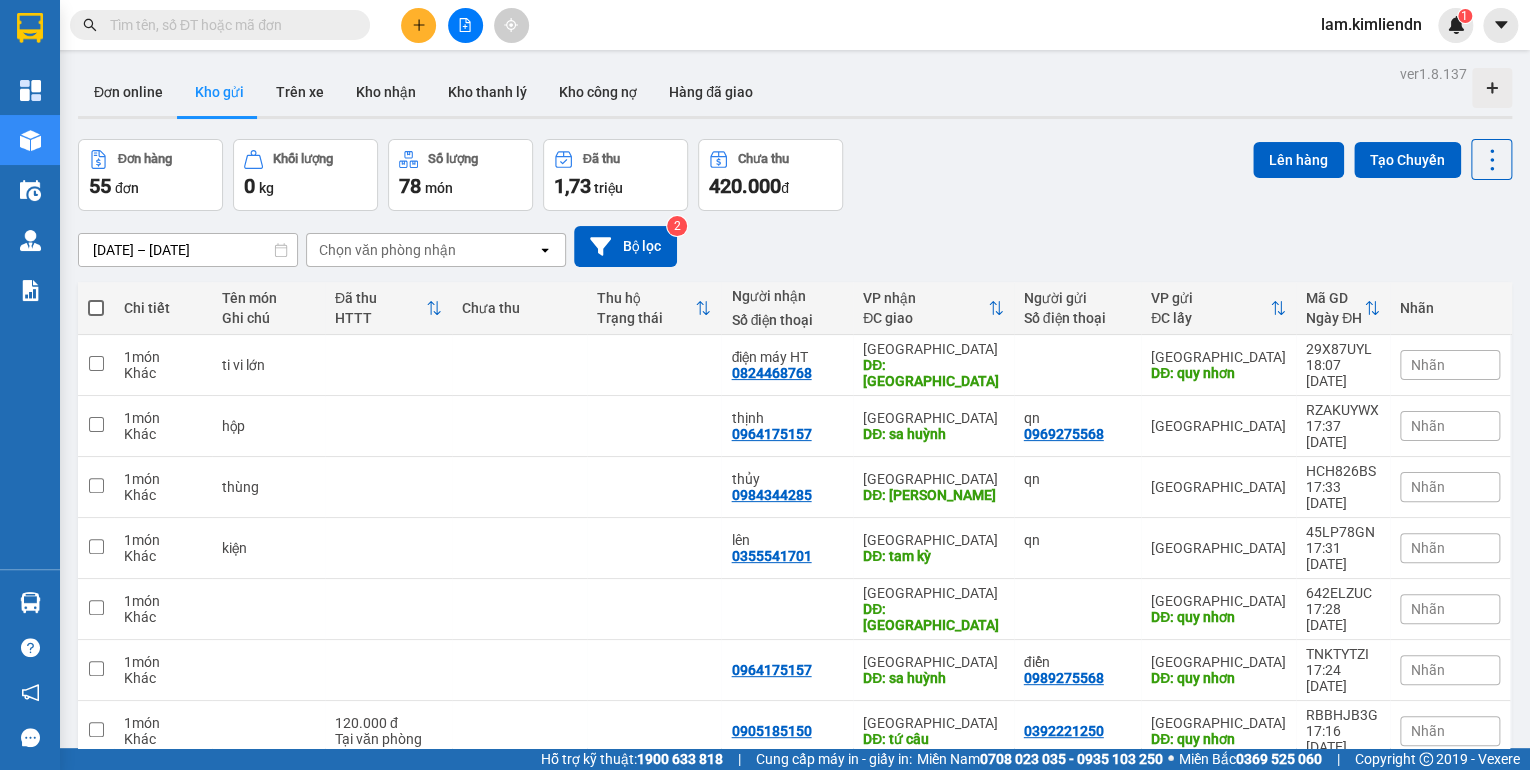 click at bounding box center (96, 912) 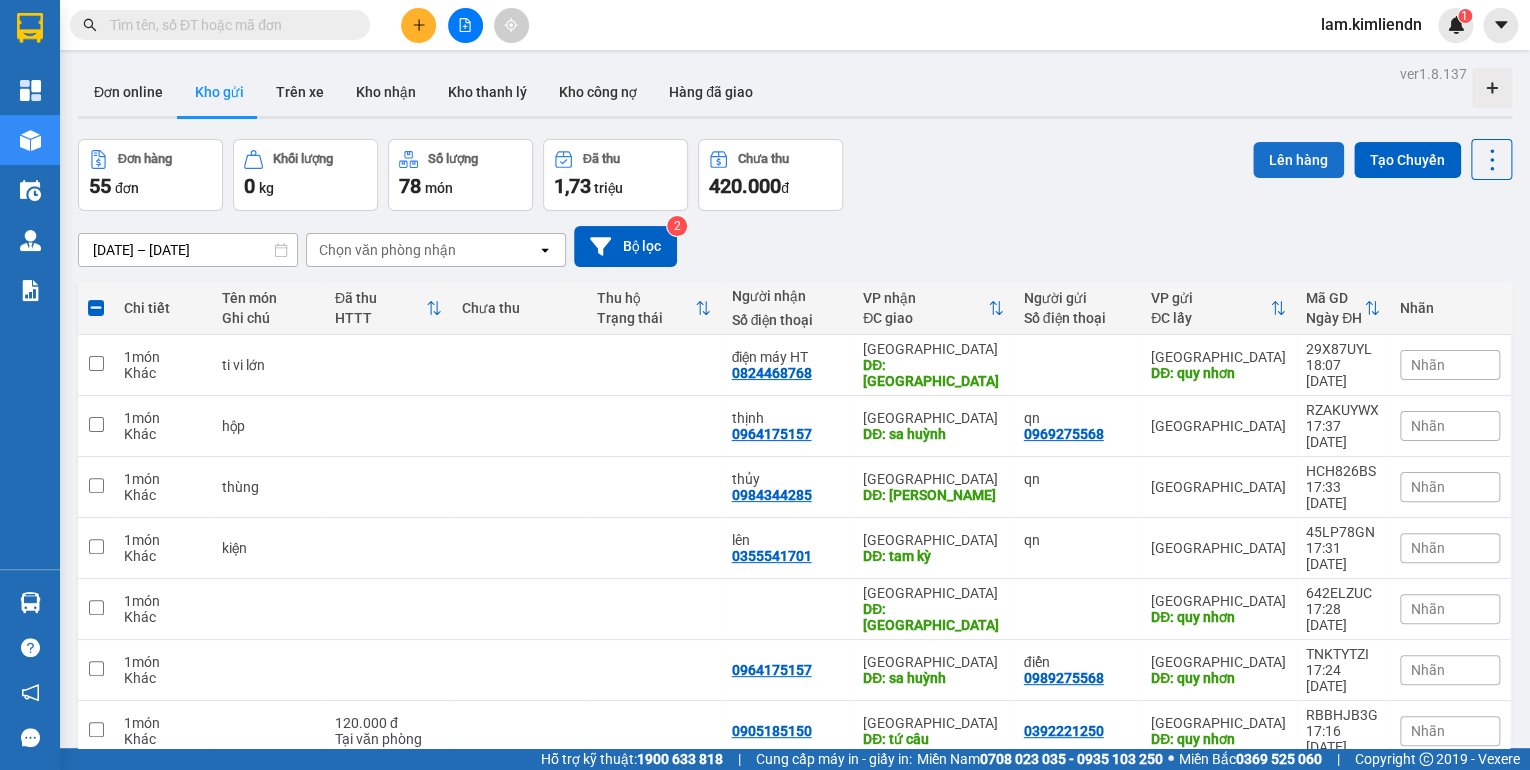 click on "Lên hàng" at bounding box center (1298, 160) 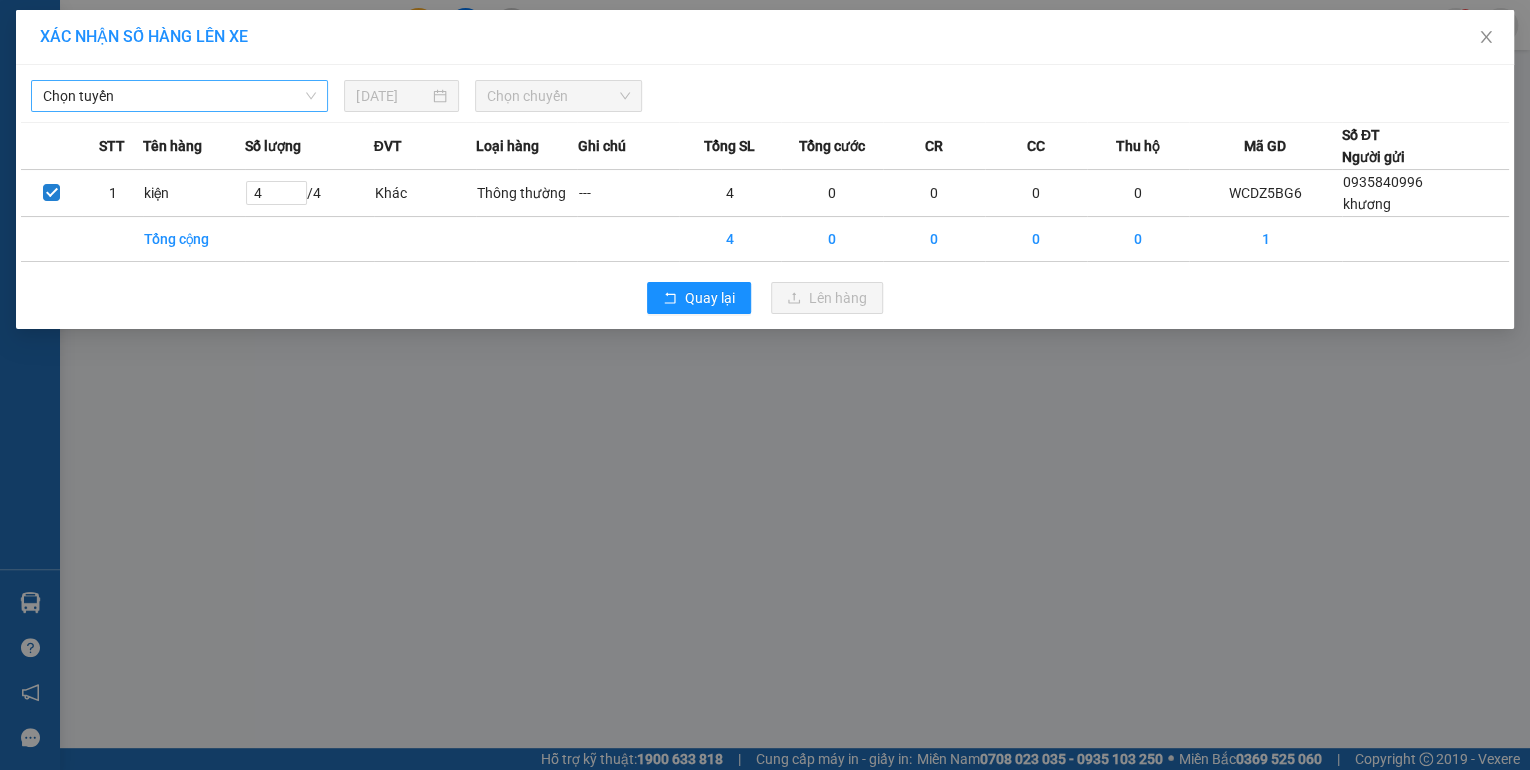 click on "Chọn tuyến" at bounding box center [179, 96] 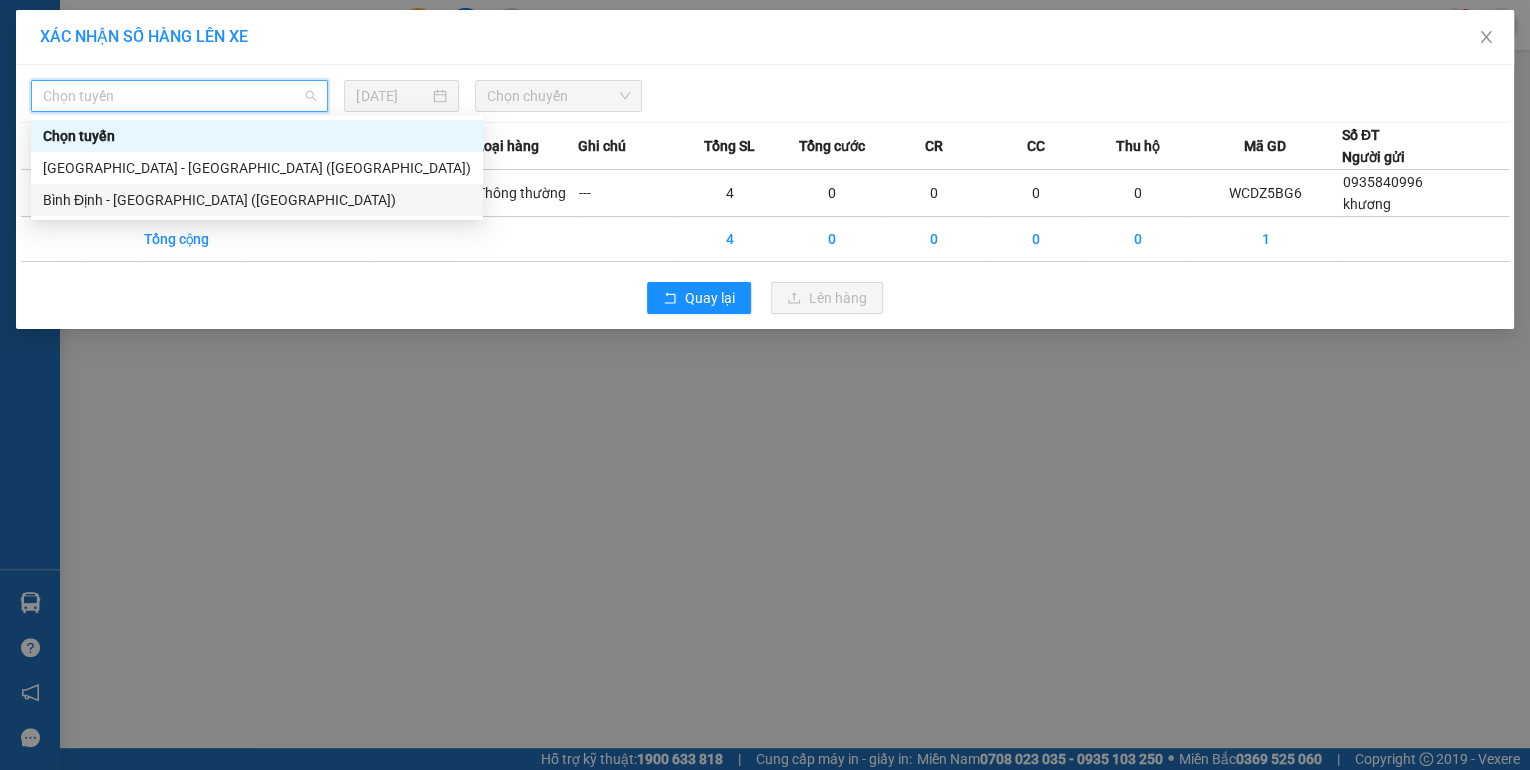 click on "Bình Định - [GEOGRAPHIC_DATA] ([GEOGRAPHIC_DATA])" at bounding box center (257, 200) 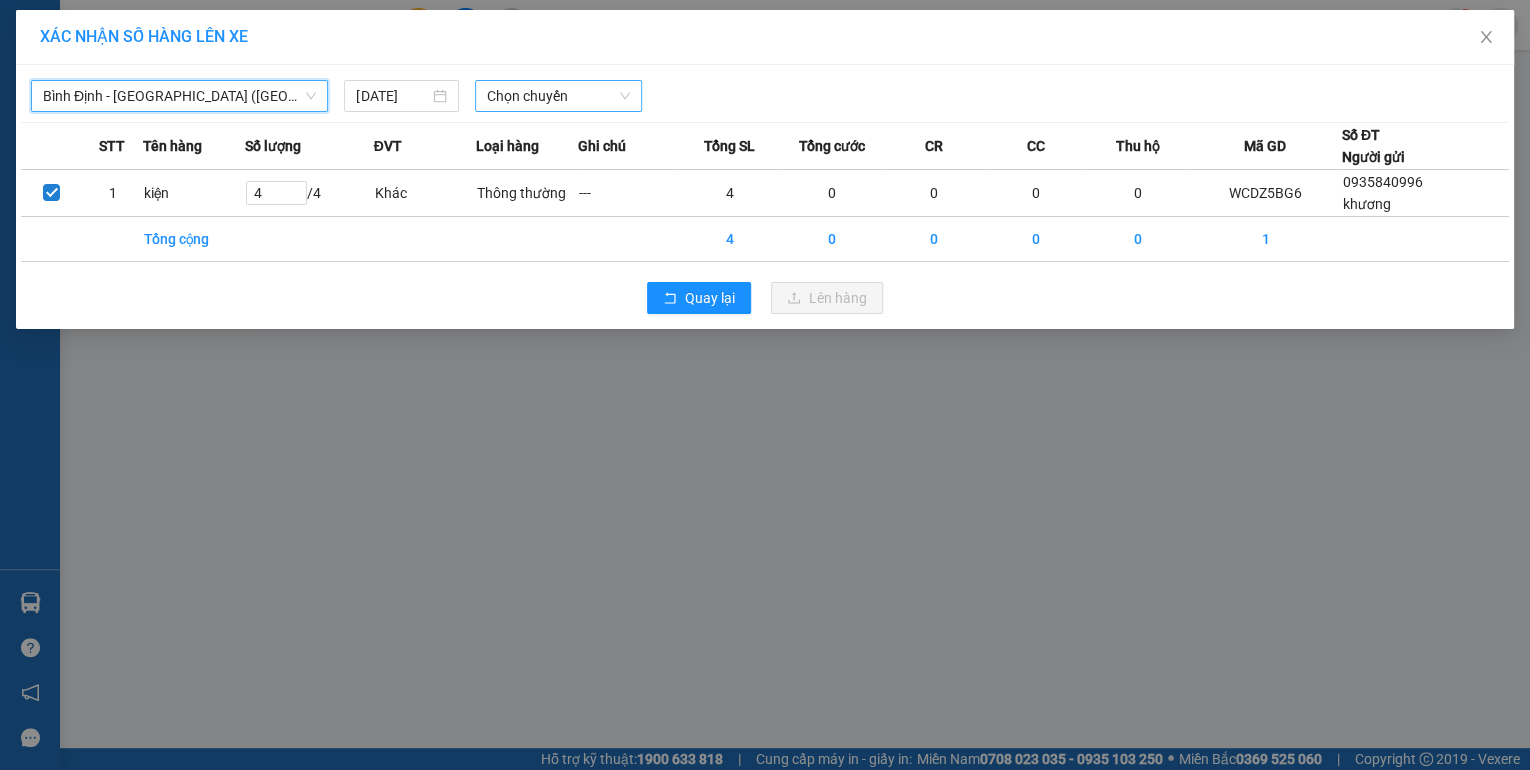 click on "Chọn chuyến" at bounding box center [558, 96] 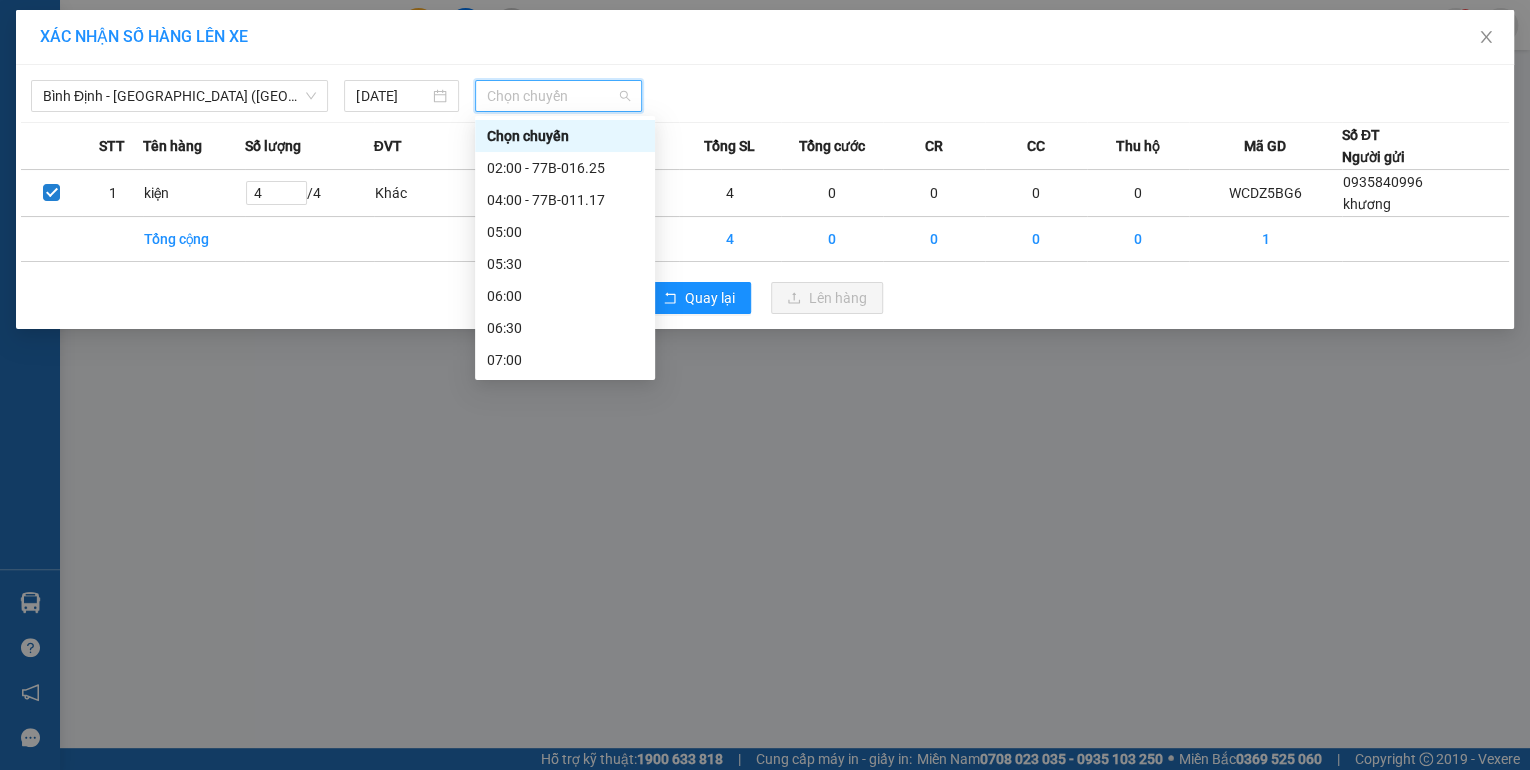 click on "18:00     - 77G-000.97" at bounding box center (565, 1064) 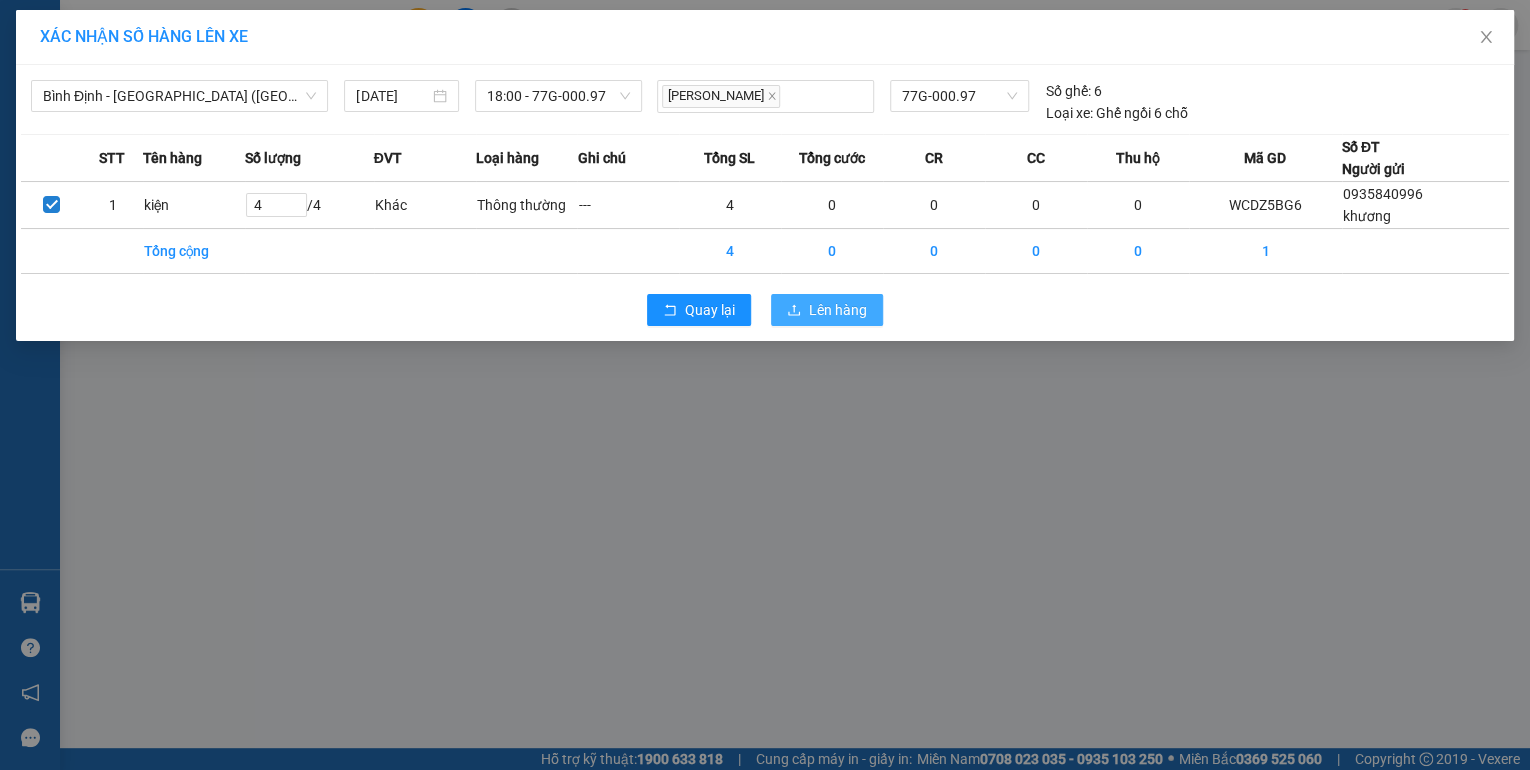 click on "Lên hàng" at bounding box center (838, 310) 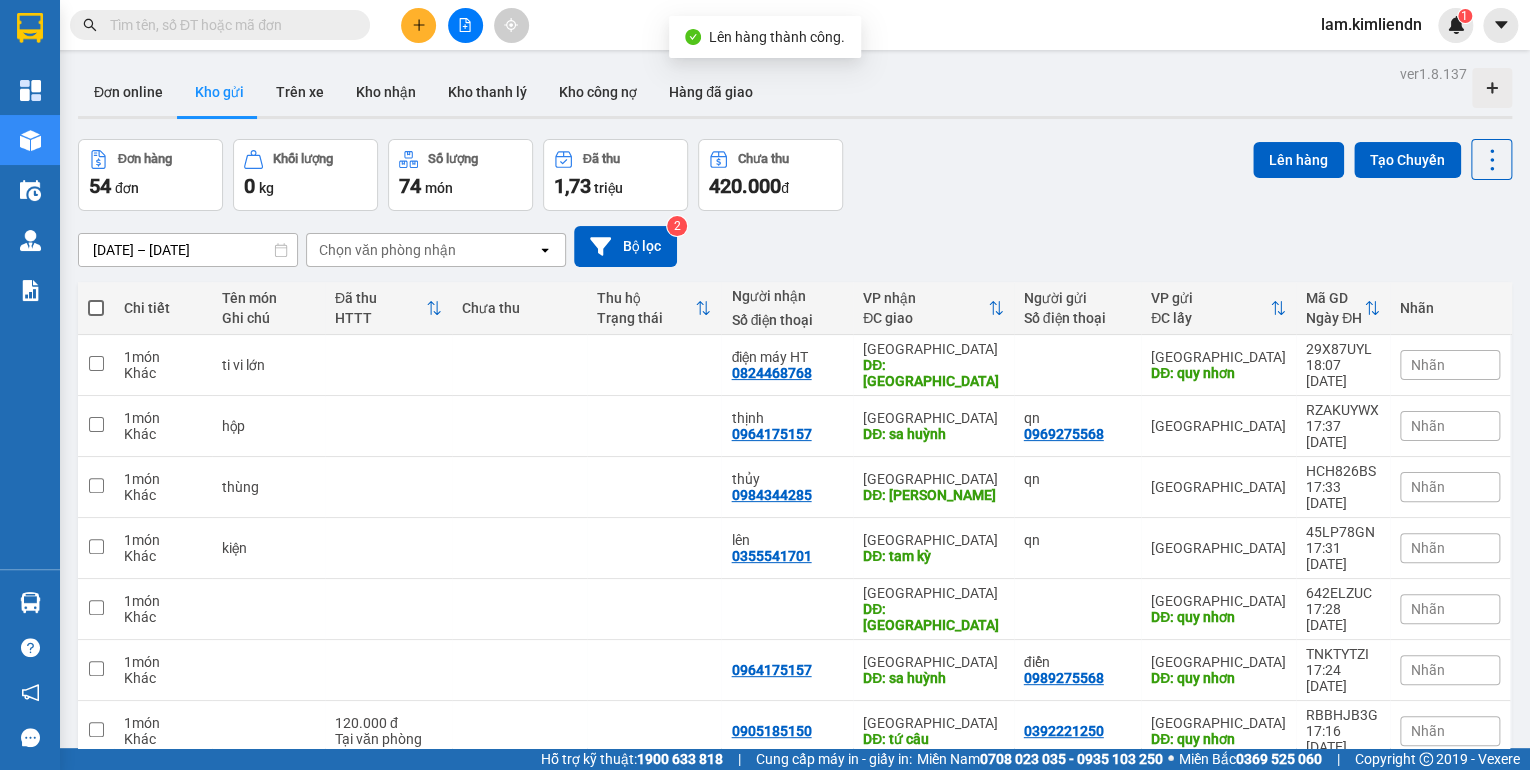 click on "Đơn hàng 54 đơn Khối lượng 0 kg Số lượng 74 món Đã thu 1,73   triệu Chưa thu 420.000  đ Lên hàng Tạo Chuyến" at bounding box center [795, 175] 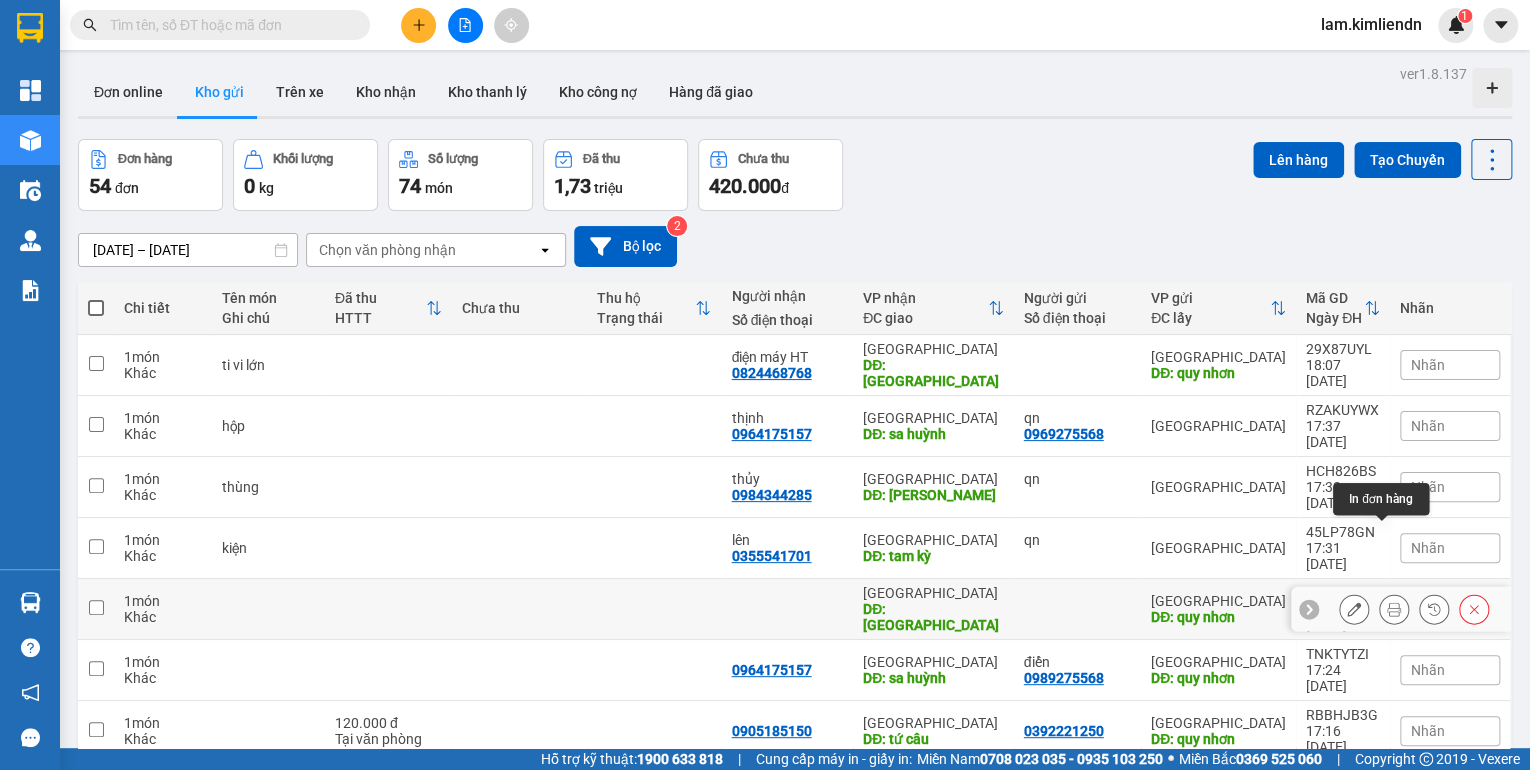 click at bounding box center [1394, 609] 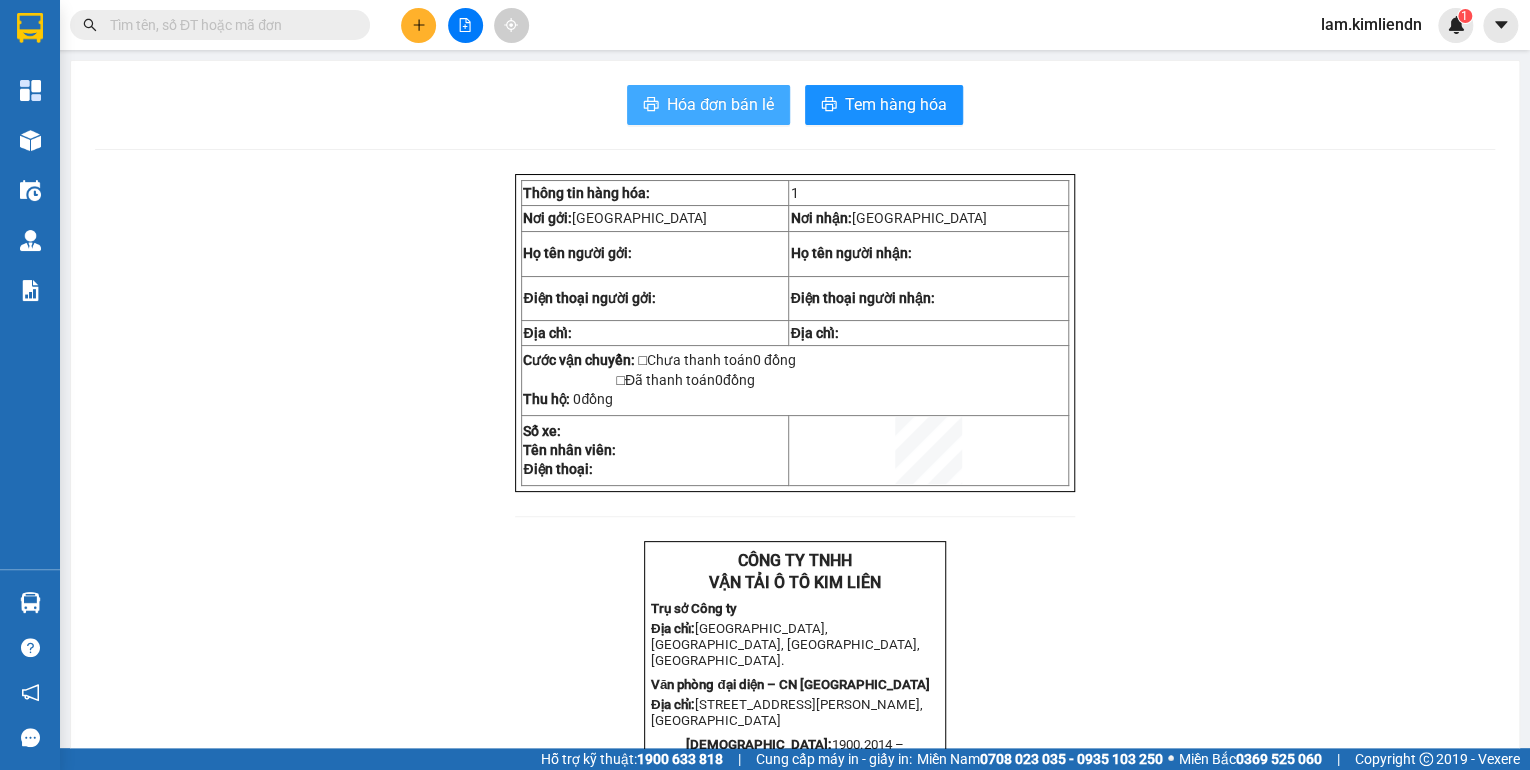 click on "Hóa đơn bán lẻ" at bounding box center [720, 104] 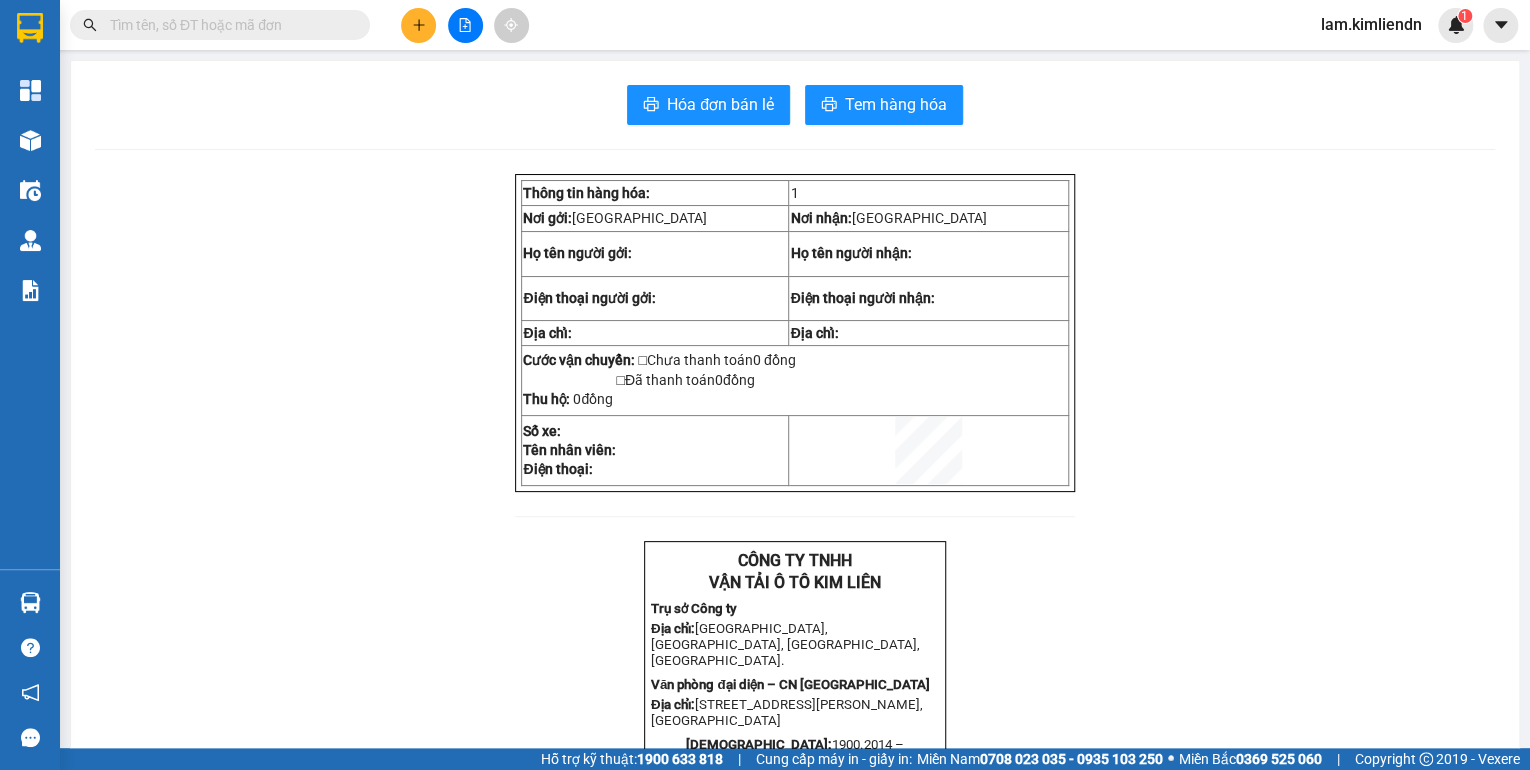 click on "Thông tin hàng hóa:
1
Nơi gởi:  [GEOGRAPHIC_DATA]
Nơi nhận:  [GEOGRAPHIC_DATA]
Họ tên người gởi:
Họ tên người nhận:
Điện thoại người gởi:
Điện thoại người nhận:
Địa chỉ:
Địa chỉ:
Cước vận chuyển:   □  Chưa thanh toán  0 đồng
□  Đã thanh toán  0  đồng
Thu hộ:   0  đồng
Số xe:
Tên nhân viên:
Điện thoại:
CÔNG TY TNHH
VẬN TẢI Ô TÔ KIM LIÊN
Trụ sở Công ty
Địa chỉ:  [STREET_ADDRESS].
Văn phòng đại diện – CN [GEOGRAPHIC_DATA]
Địa chỉ:  [STREET_ADDRESS][PERSON_NAME]
Tổng đài:  1900.2014 – 0913.499.383
HÓA ĐƠN BÁN LẺ" at bounding box center [795, 841] 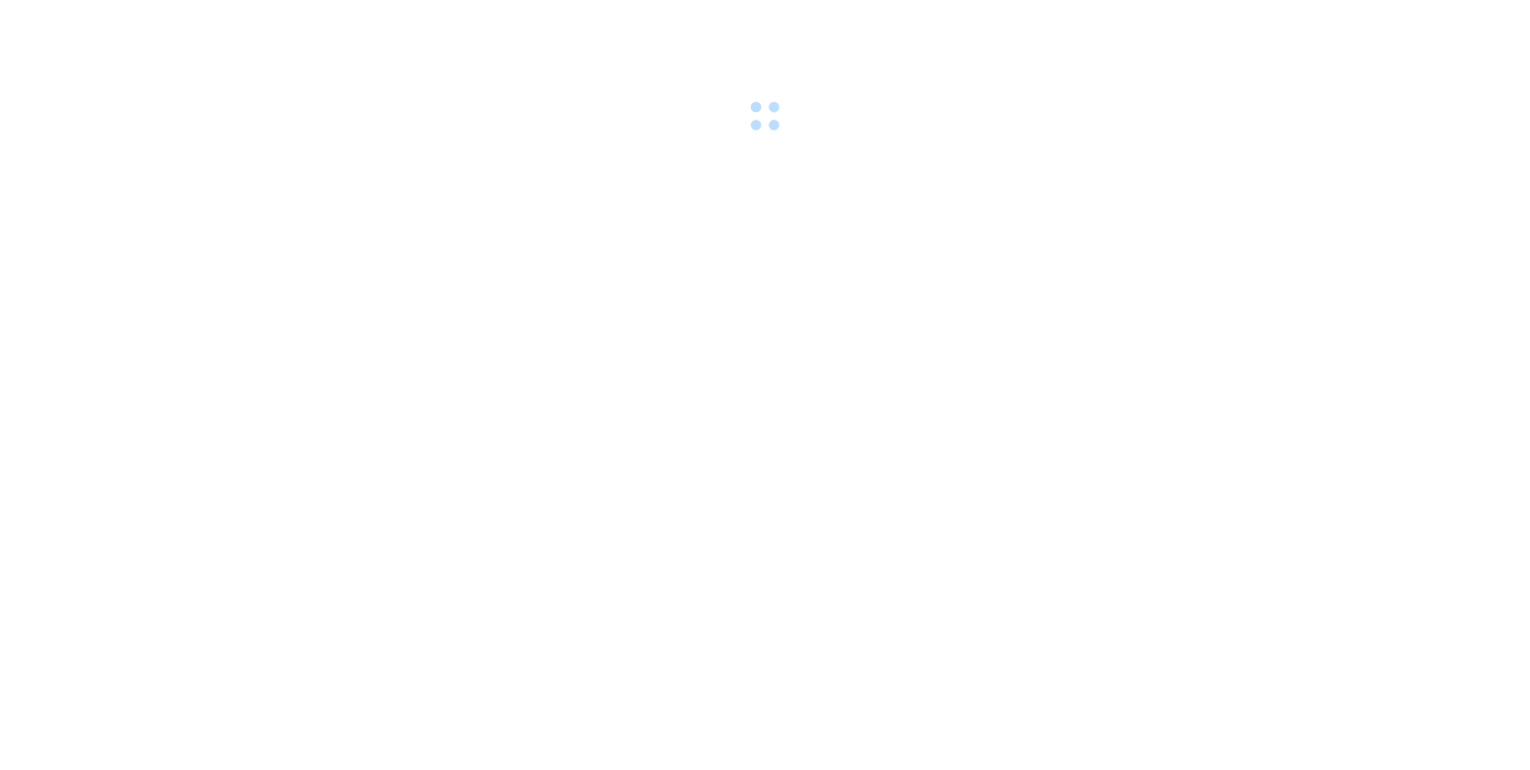 scroll, scrollTop: 0, scrollLeft: 0, axis: both 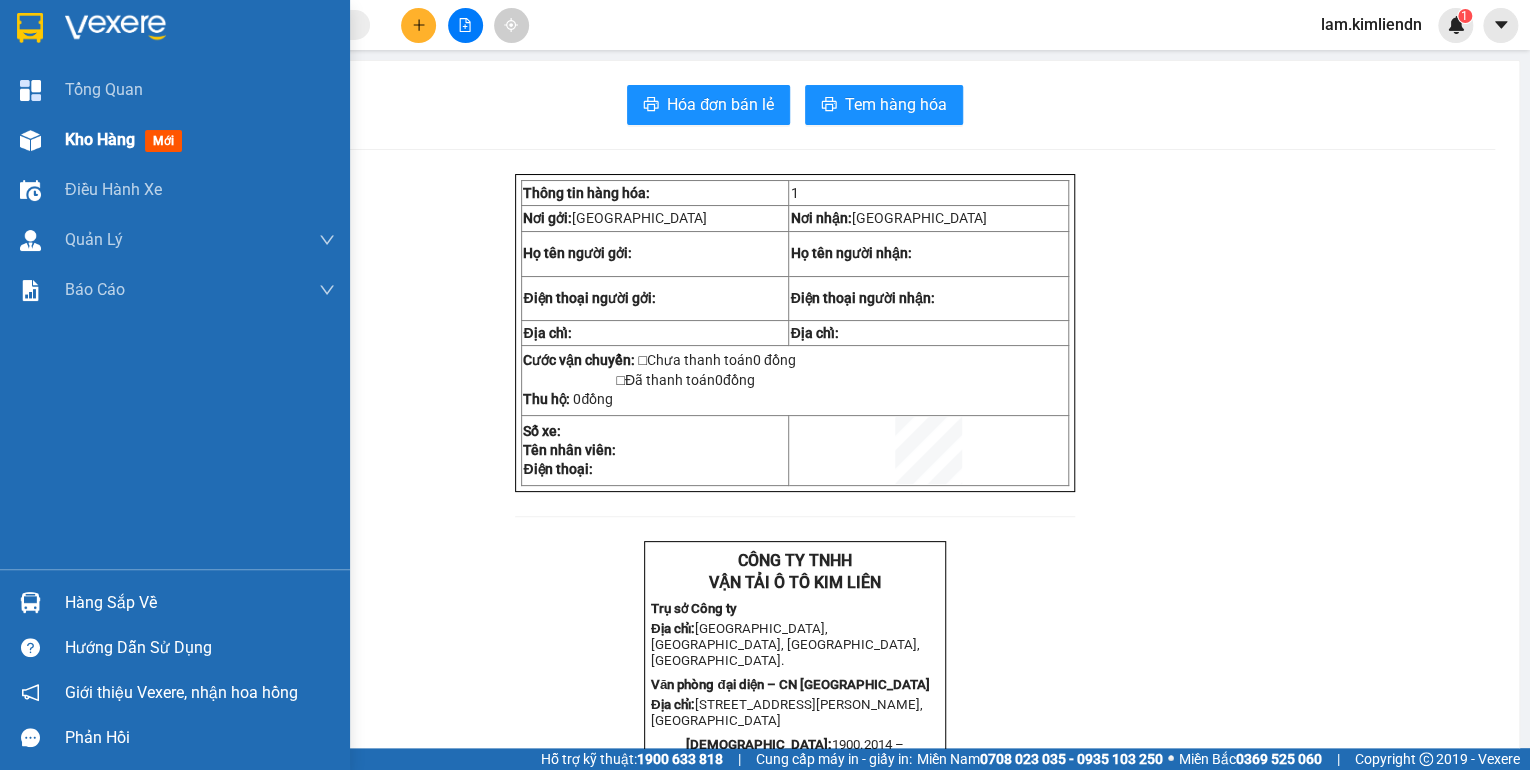 click on "Kho hàng" at bounding box center (100, 139) 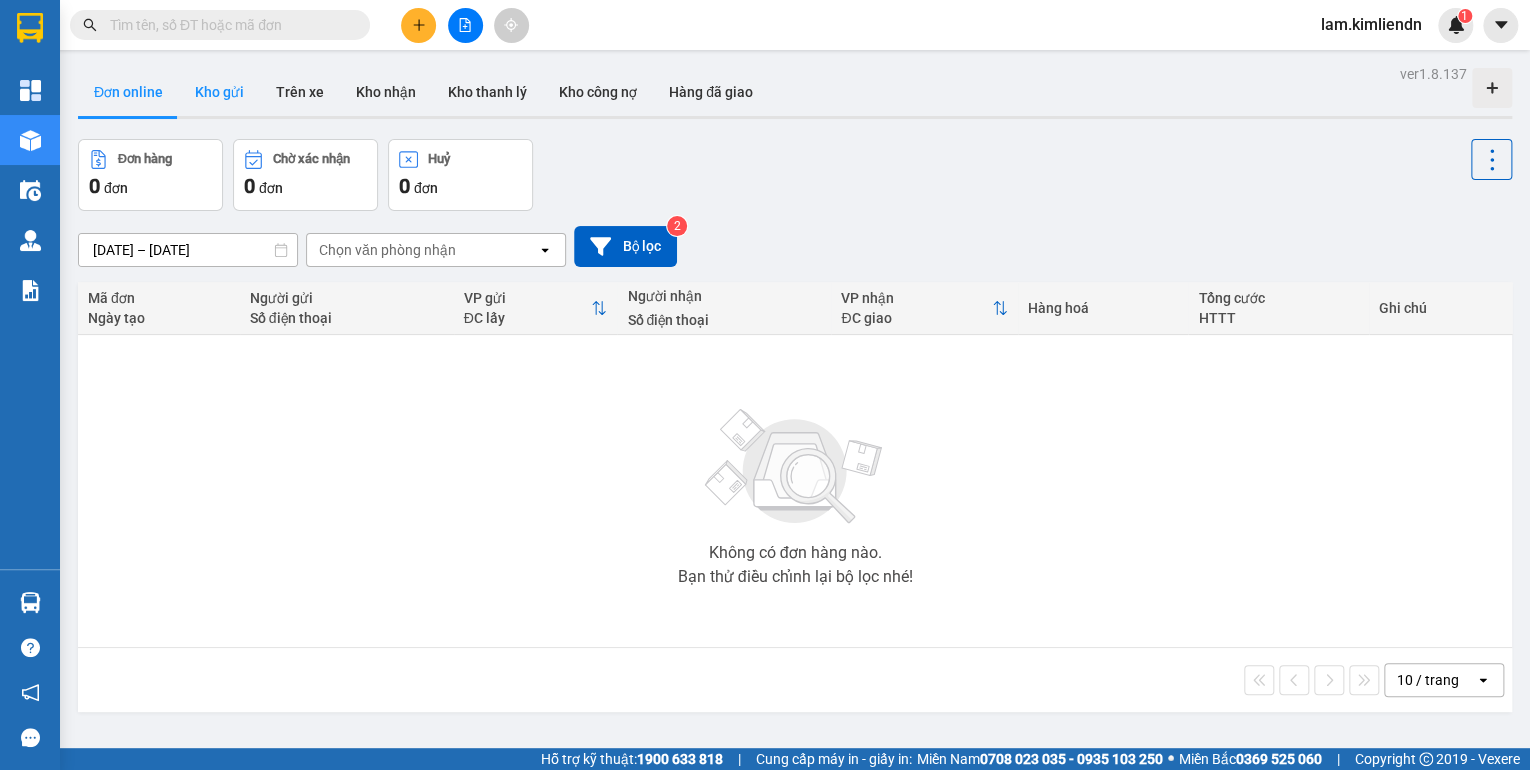 click on "Kho gửi" at bounding box center [219, 92] 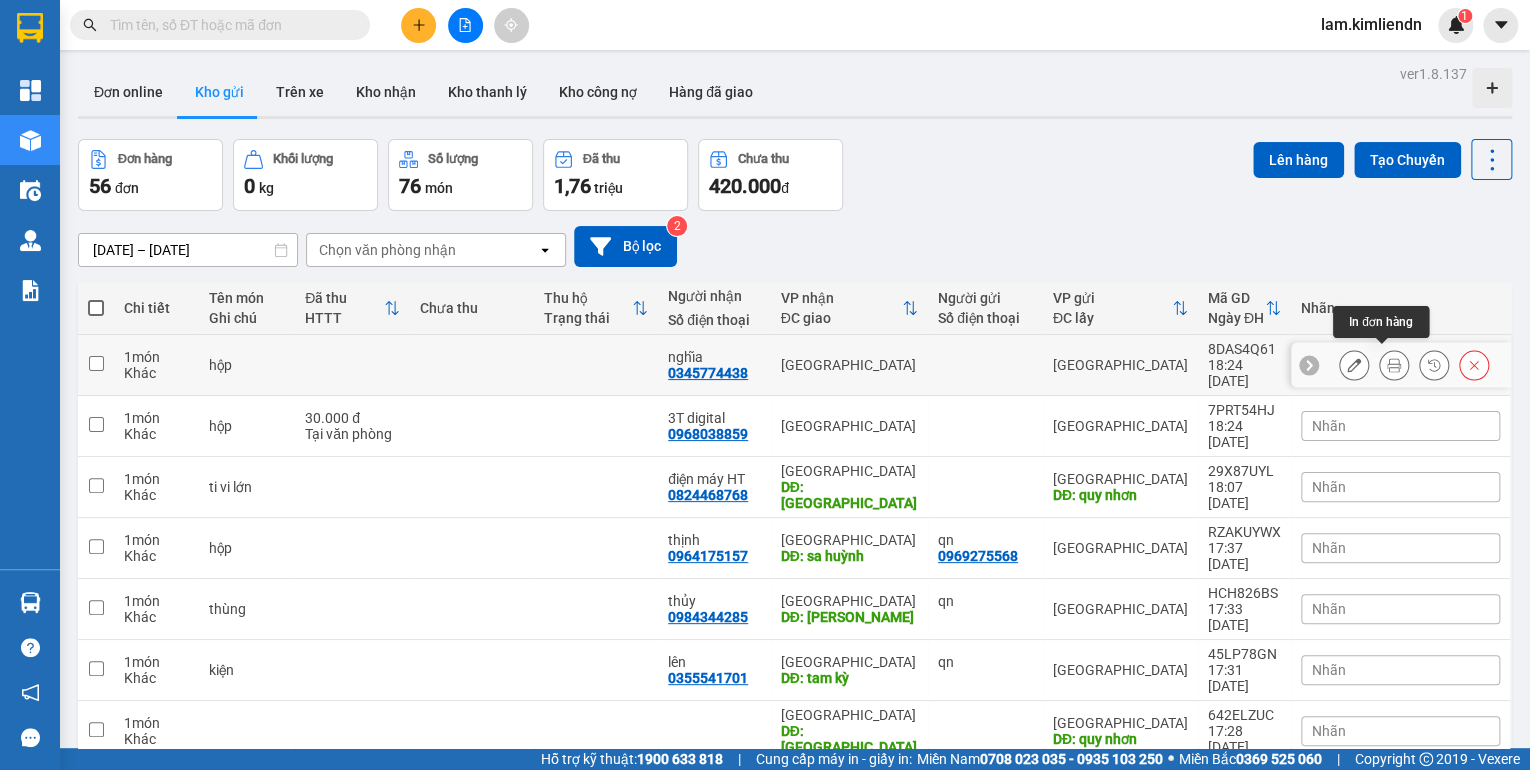 click 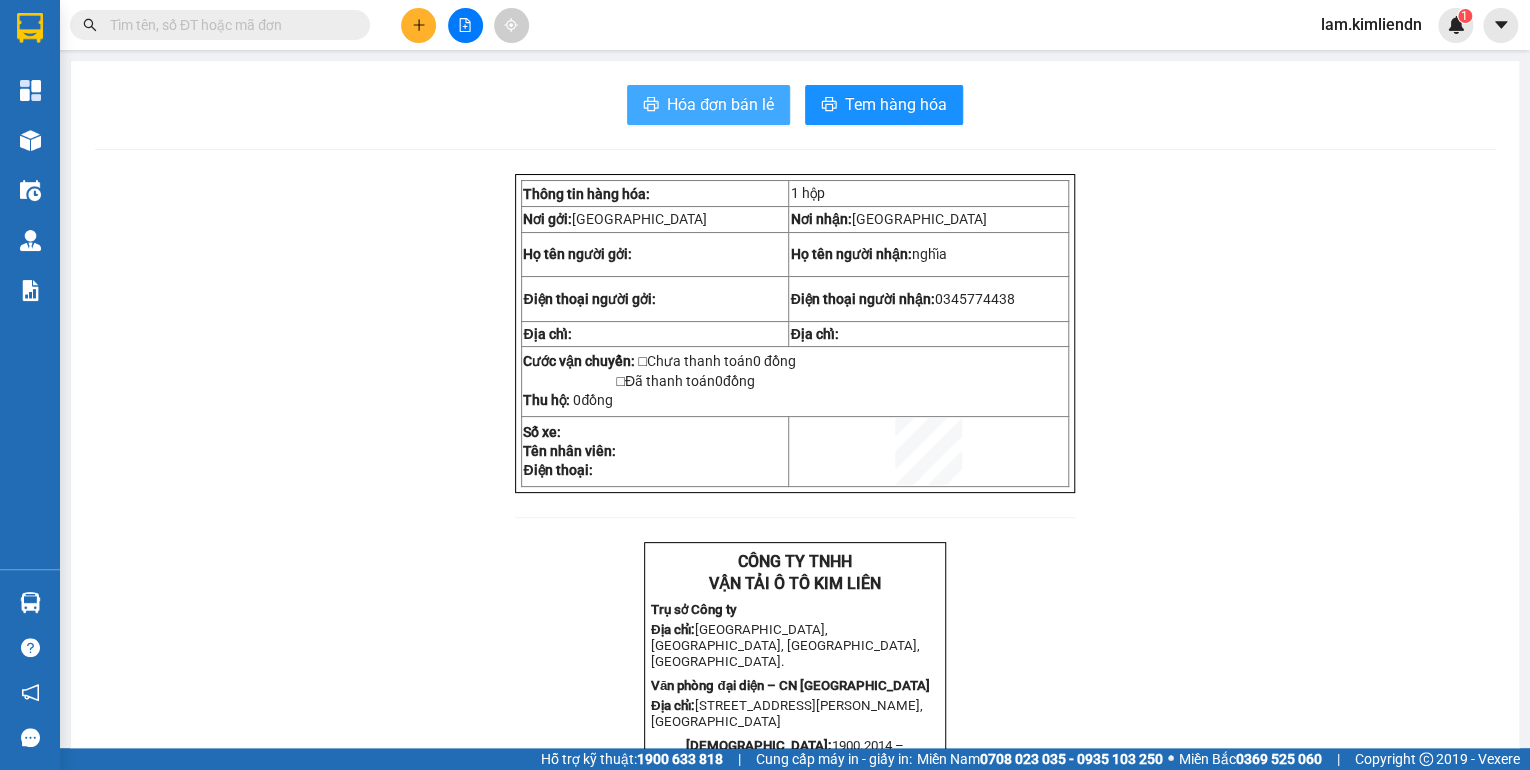 click on "Hóa đơn bán lẻ" at bounding box center [720, 104] 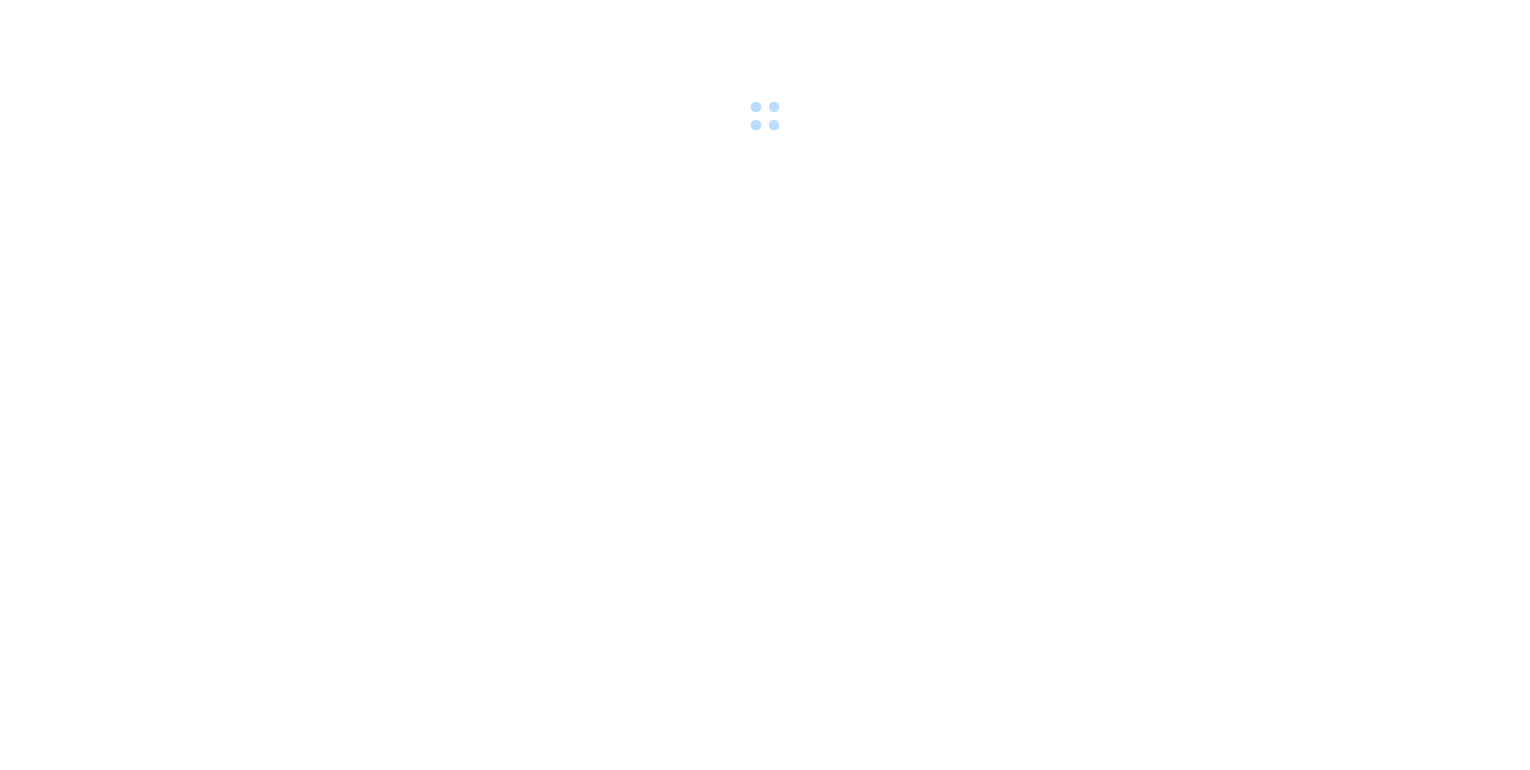 scroll, scrollTop: 0, scrollLeft: 0, axis: both 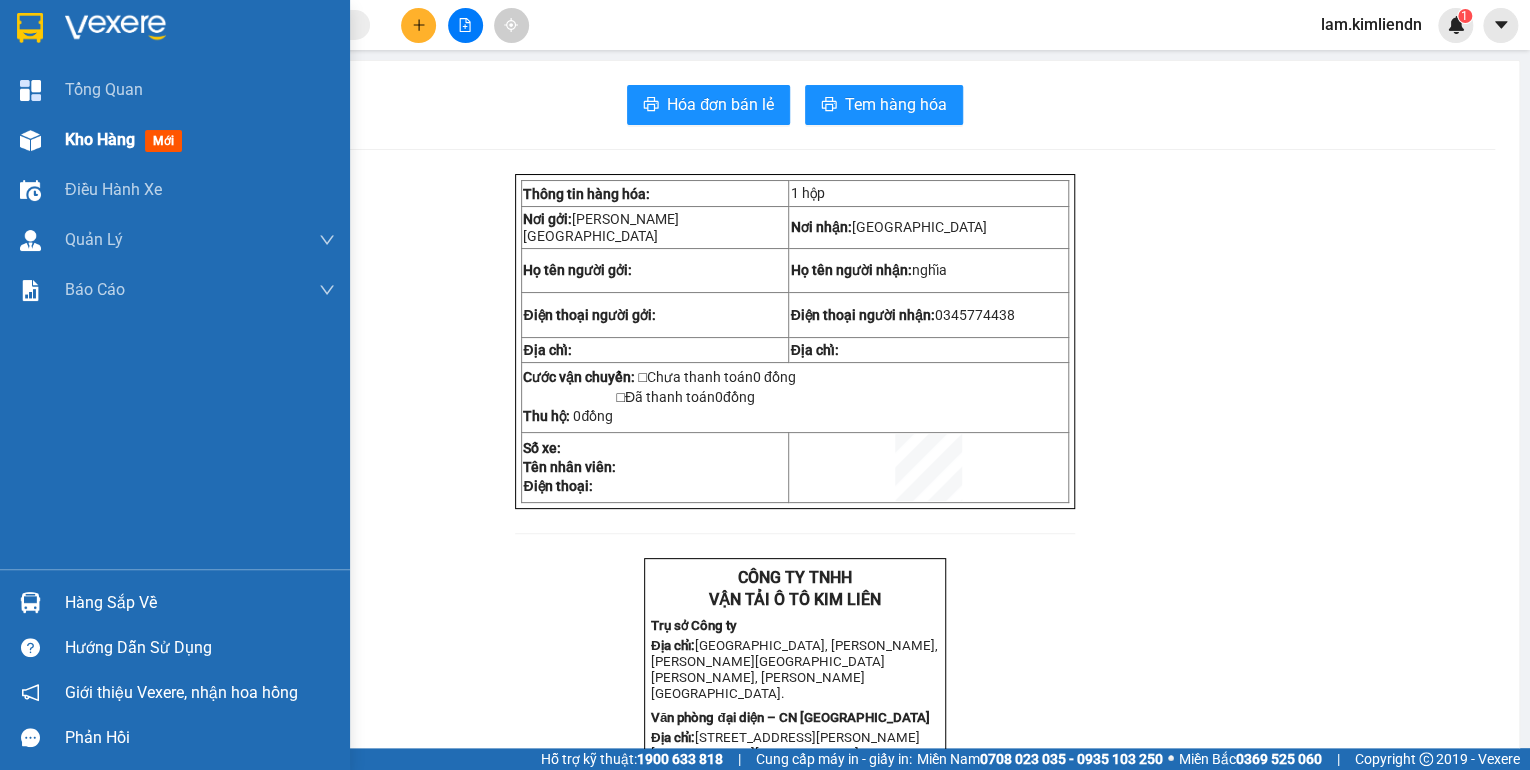 click on "Kho hàng mới" at bounding box center (175, 140) 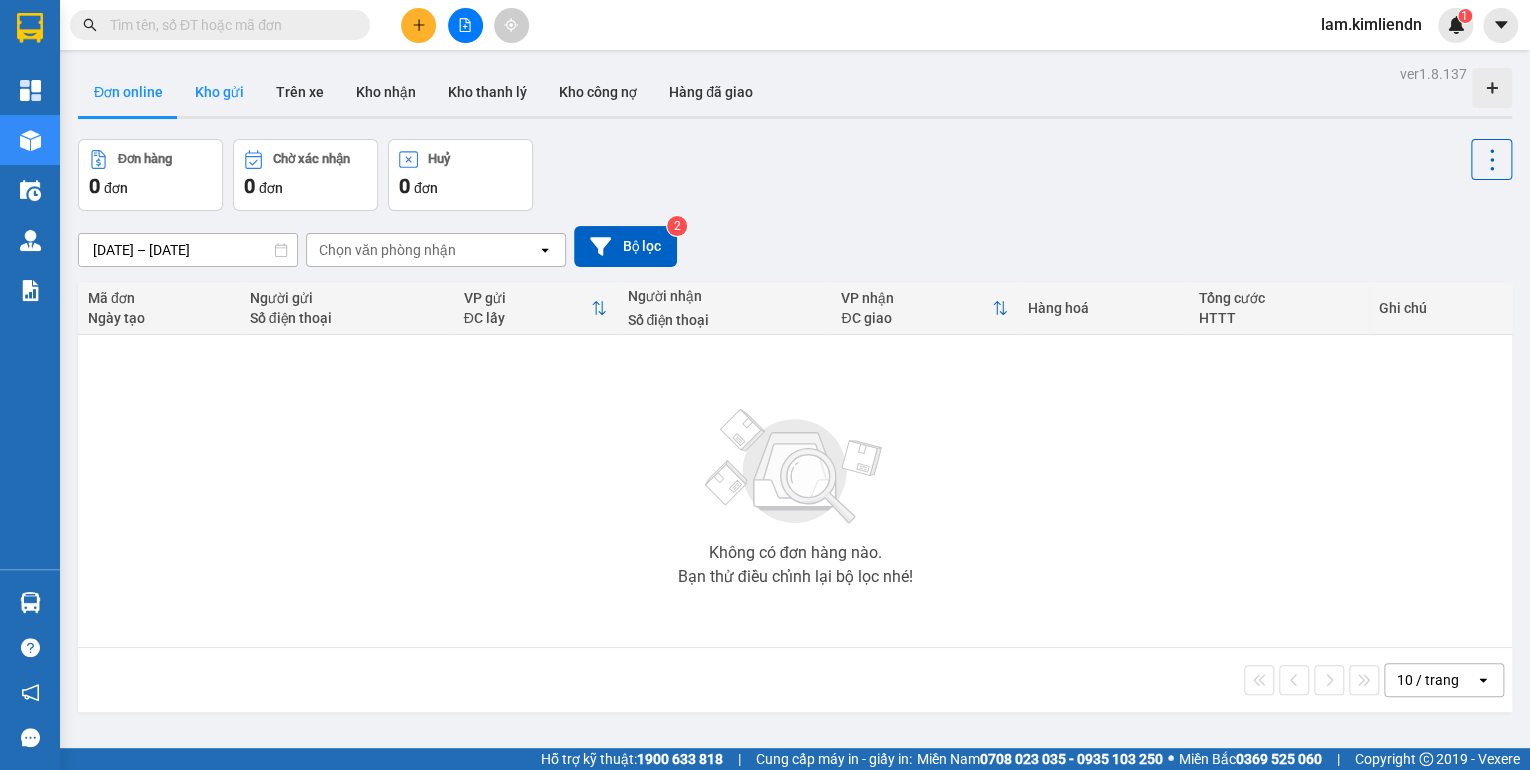 click on "Kho gửi" at bounding box center [219, 92] 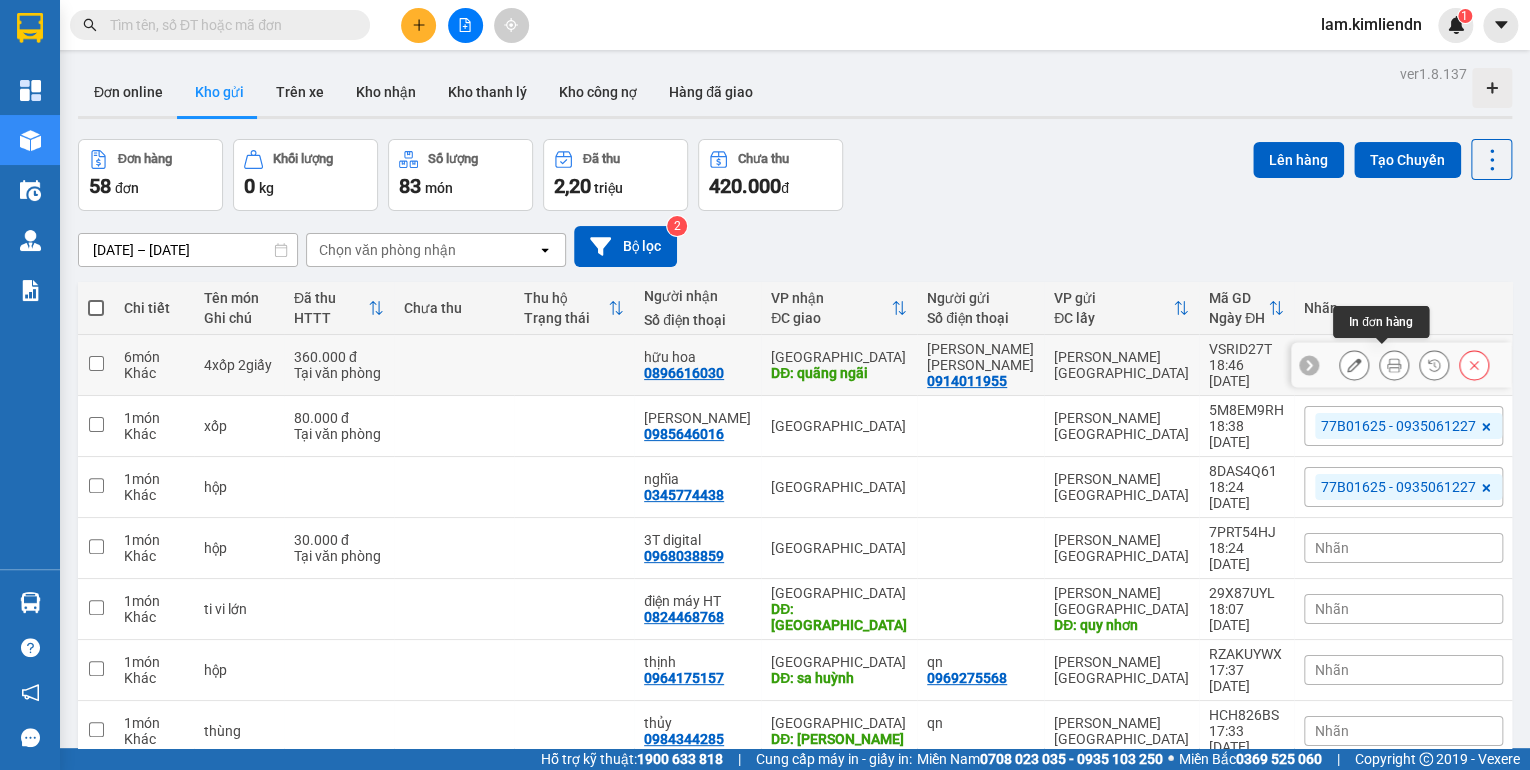 click 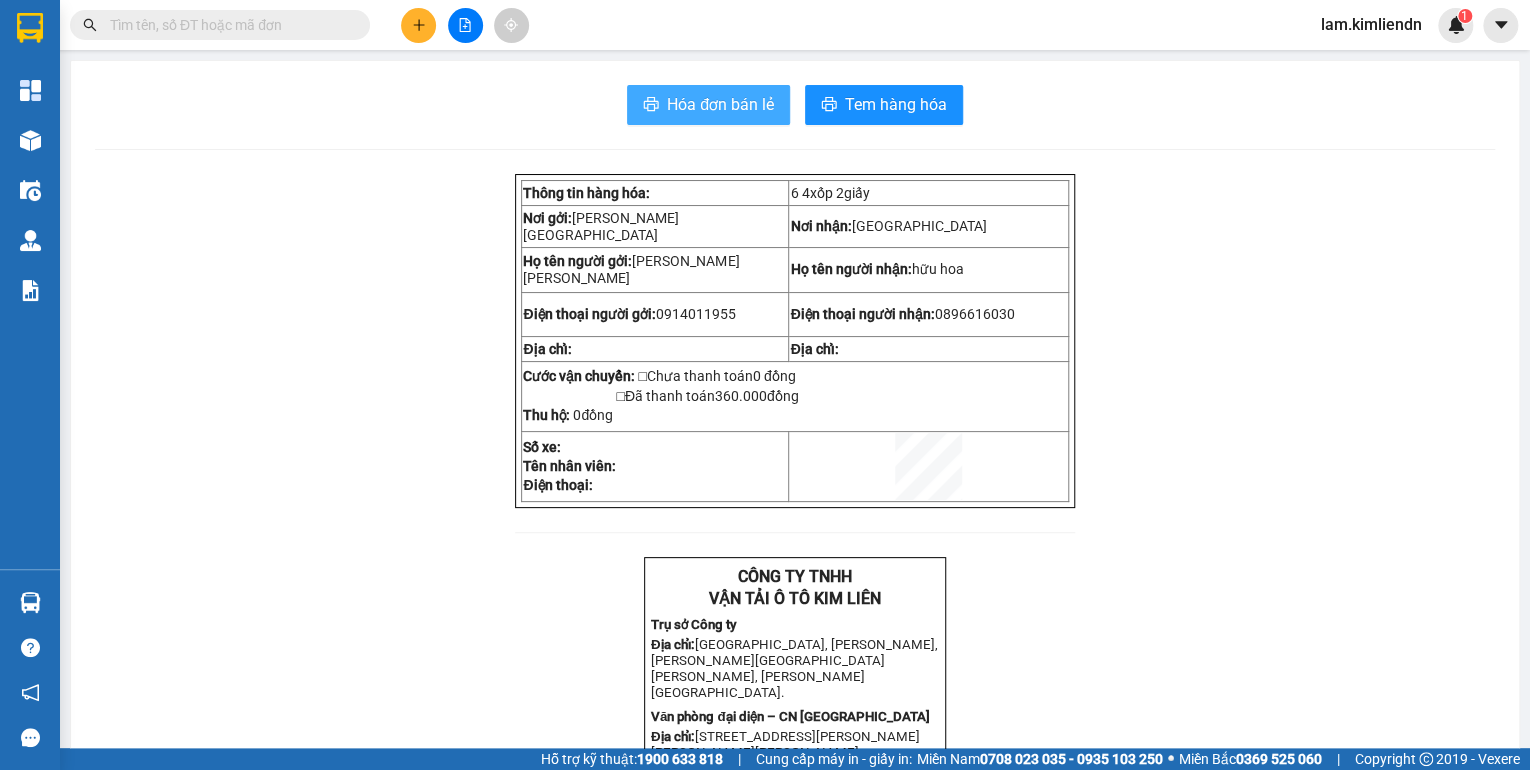 click on "Hóa đơn bán lẻ" at bounding box center [720, 104] 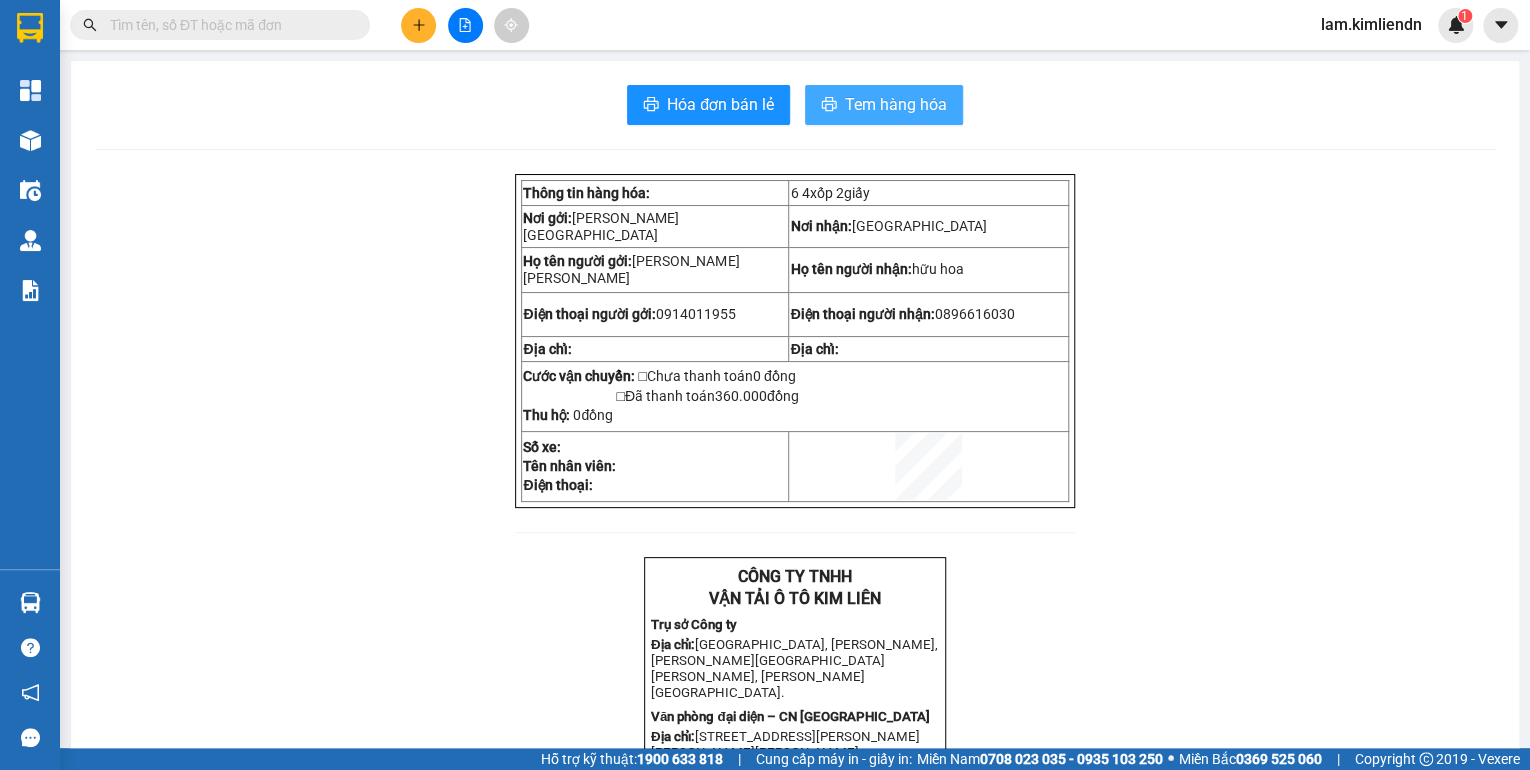 click on "Tem hàng hóa" at bounding box center [896, 104] 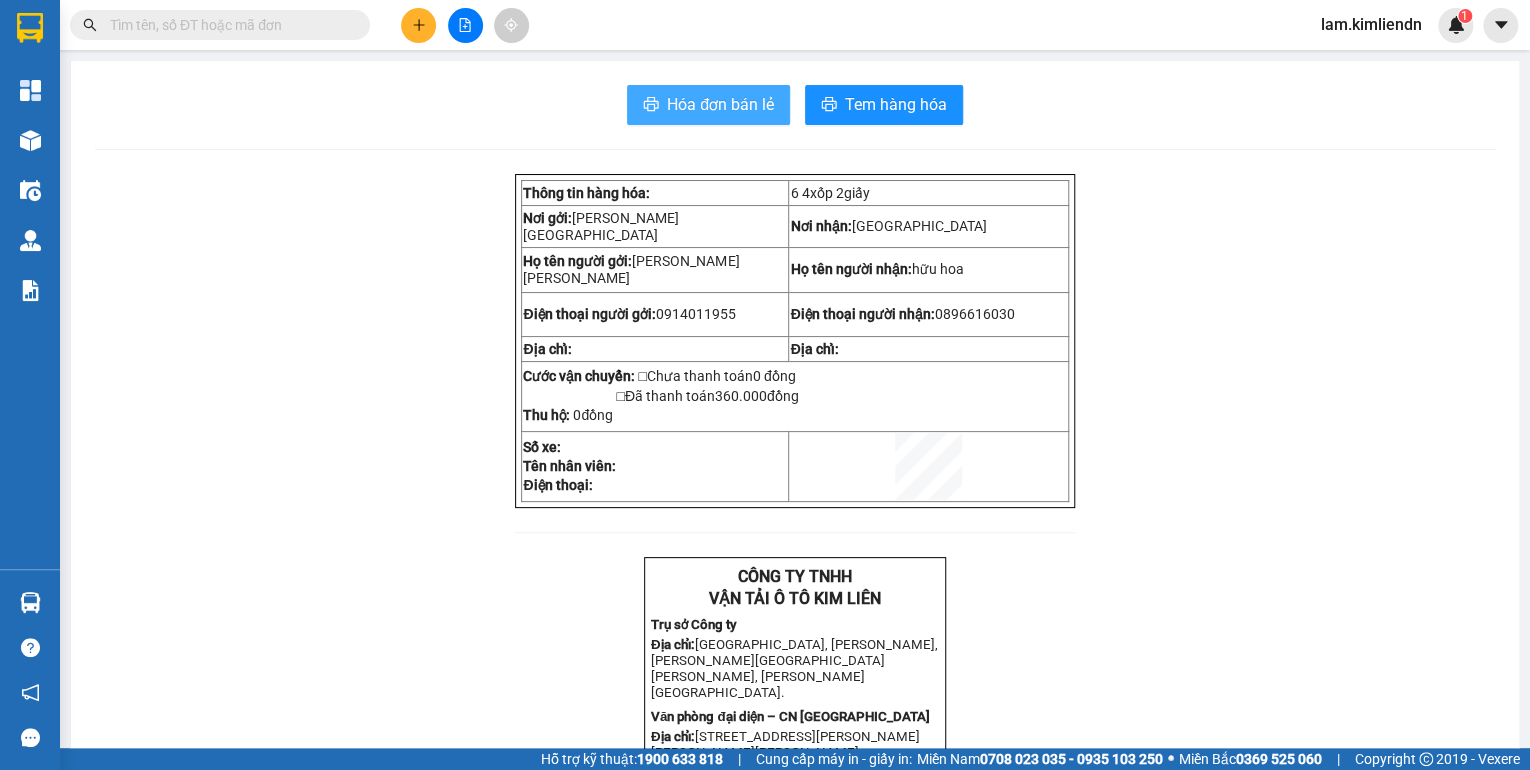 click on "Hóa đơn bán lẻ" at bounding box center [720, 104] 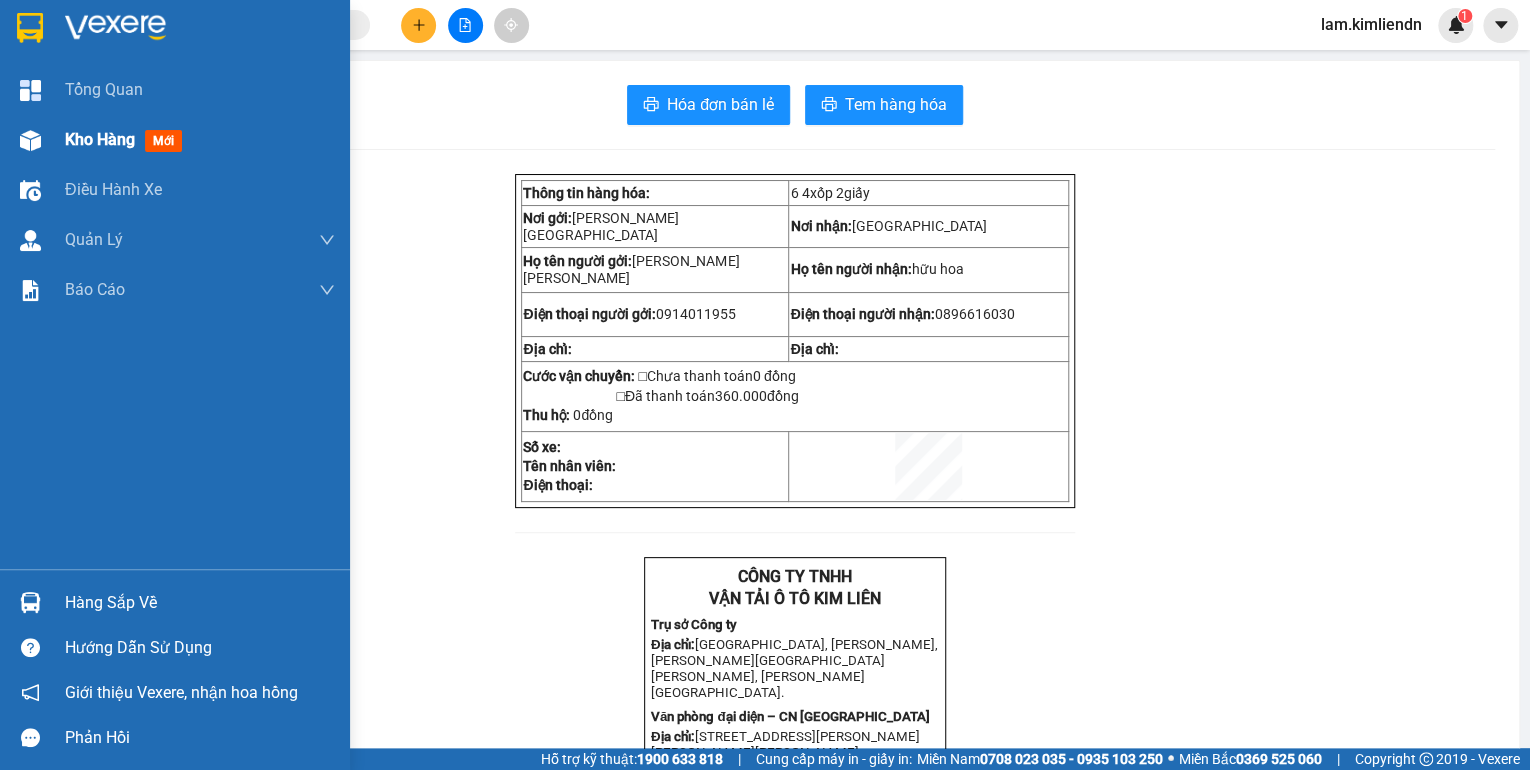 click on "Kho hàng" at bounding box center (100, 139) 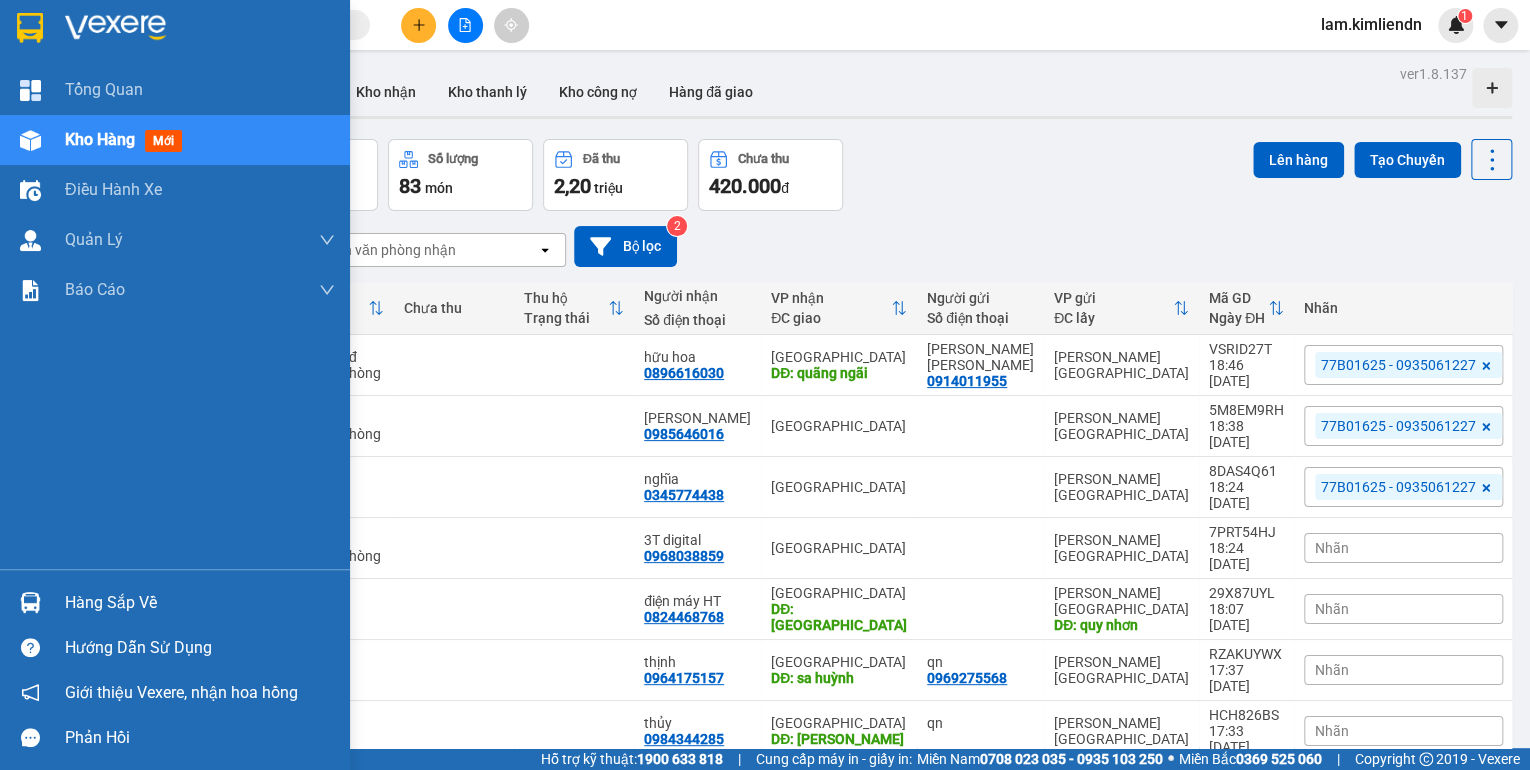 drag, startPoint x: 108, startPoint y: 564, endPoint x: 102, endPoint y: 515, distance: 49.365982 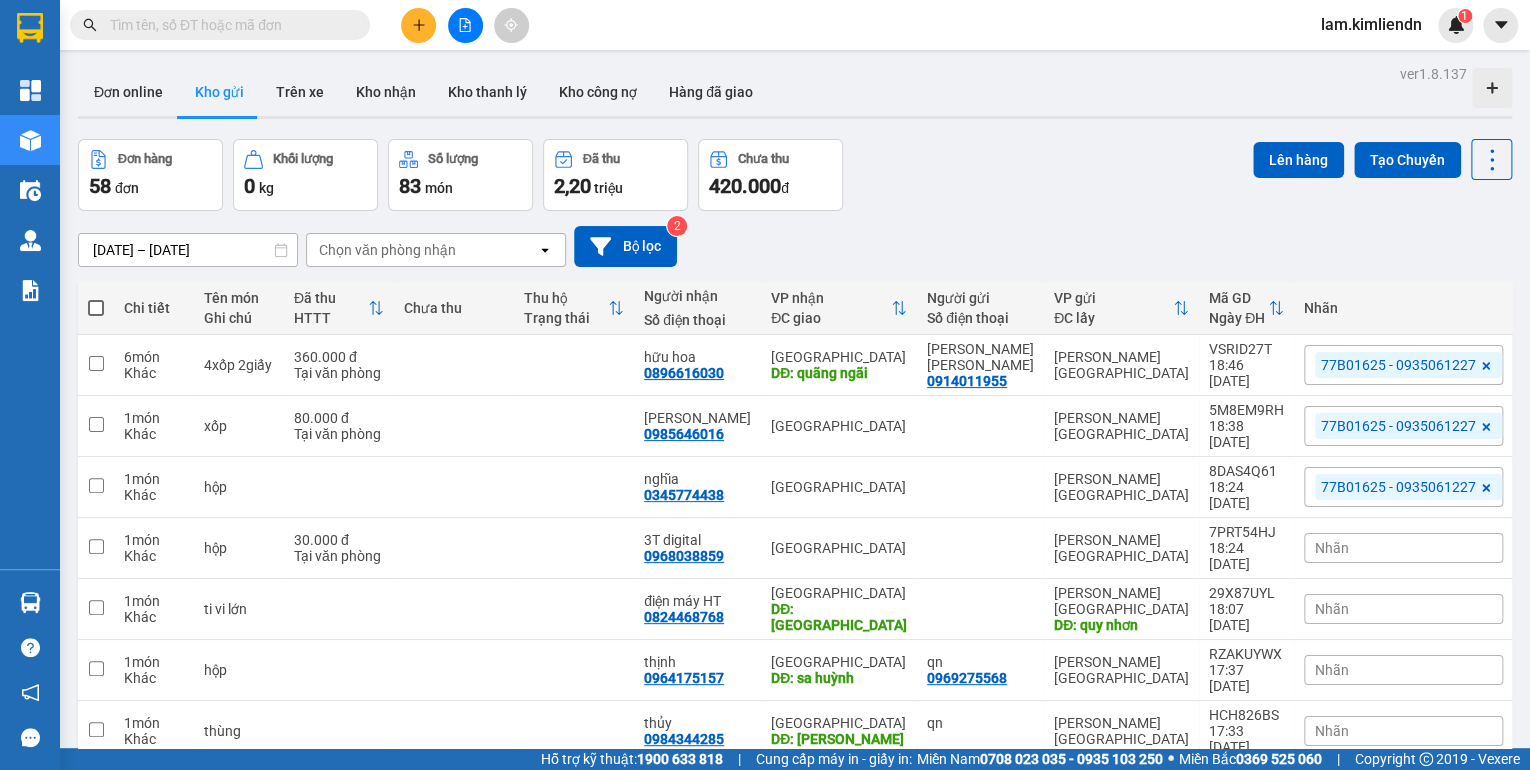 drag, startPoint x: 102, startPoint y: 515, endPoint x: 1136, endPoint y: 218, distance: 1075.809 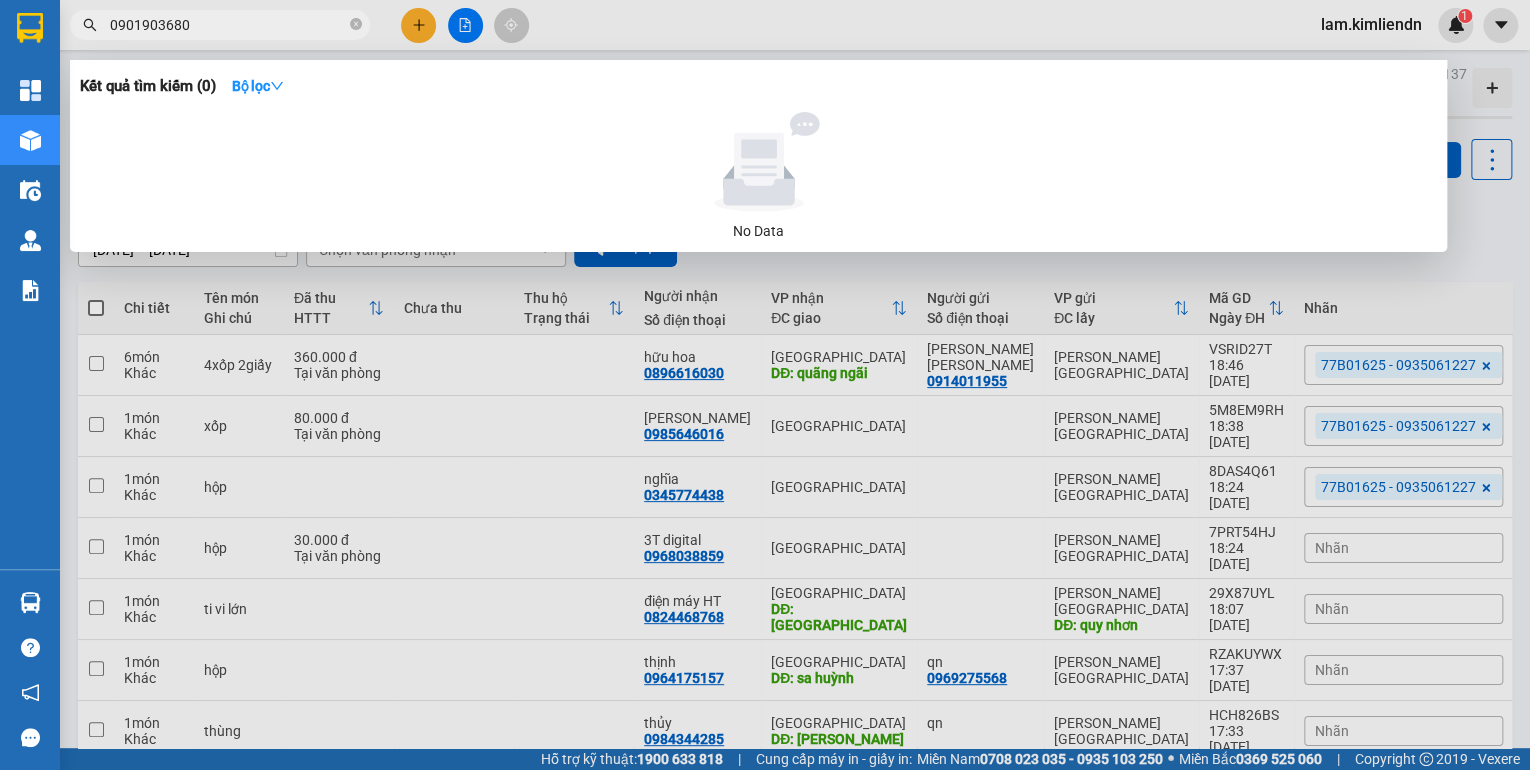 type on "0901903680" 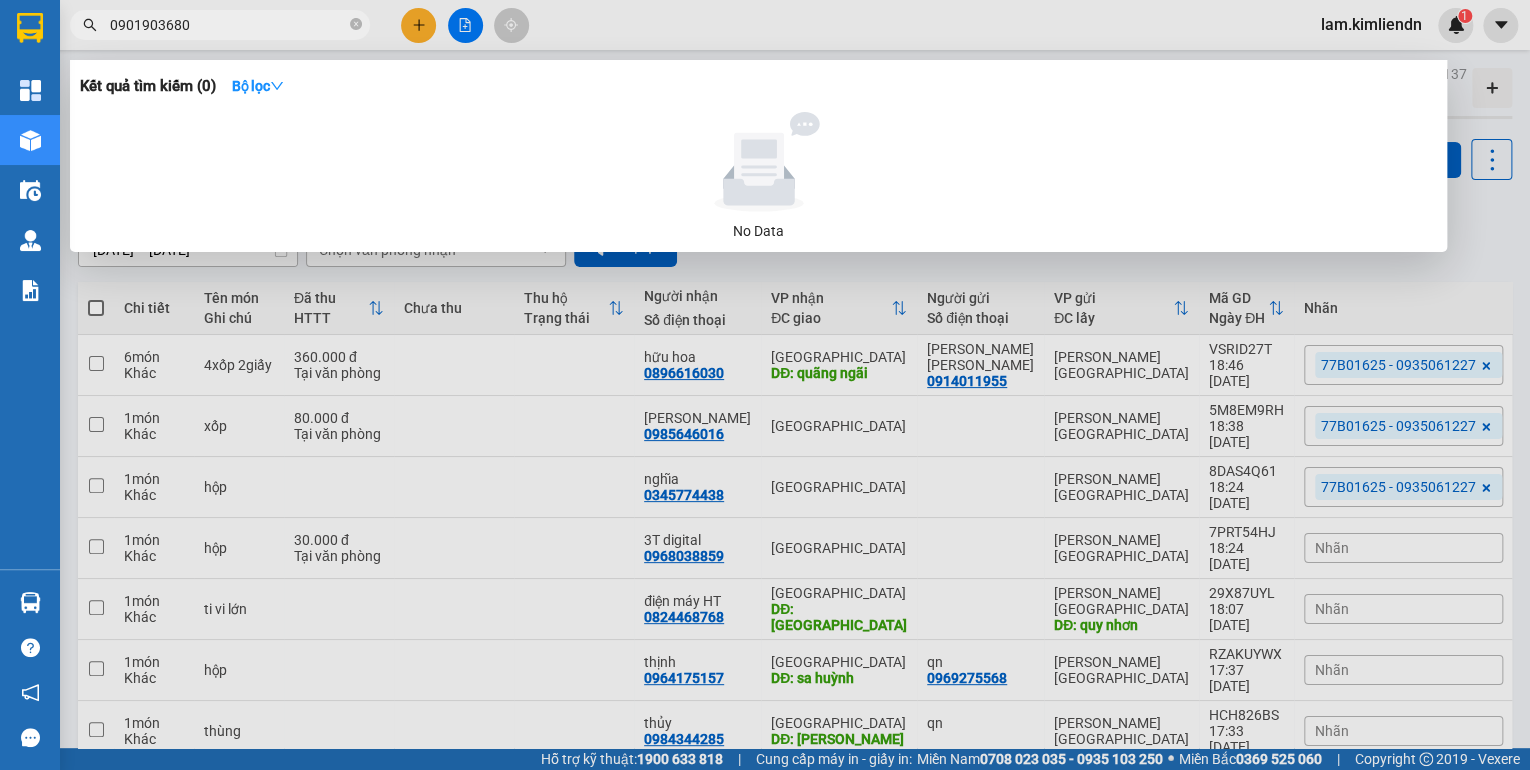 click at bounding box center (765, 385) 